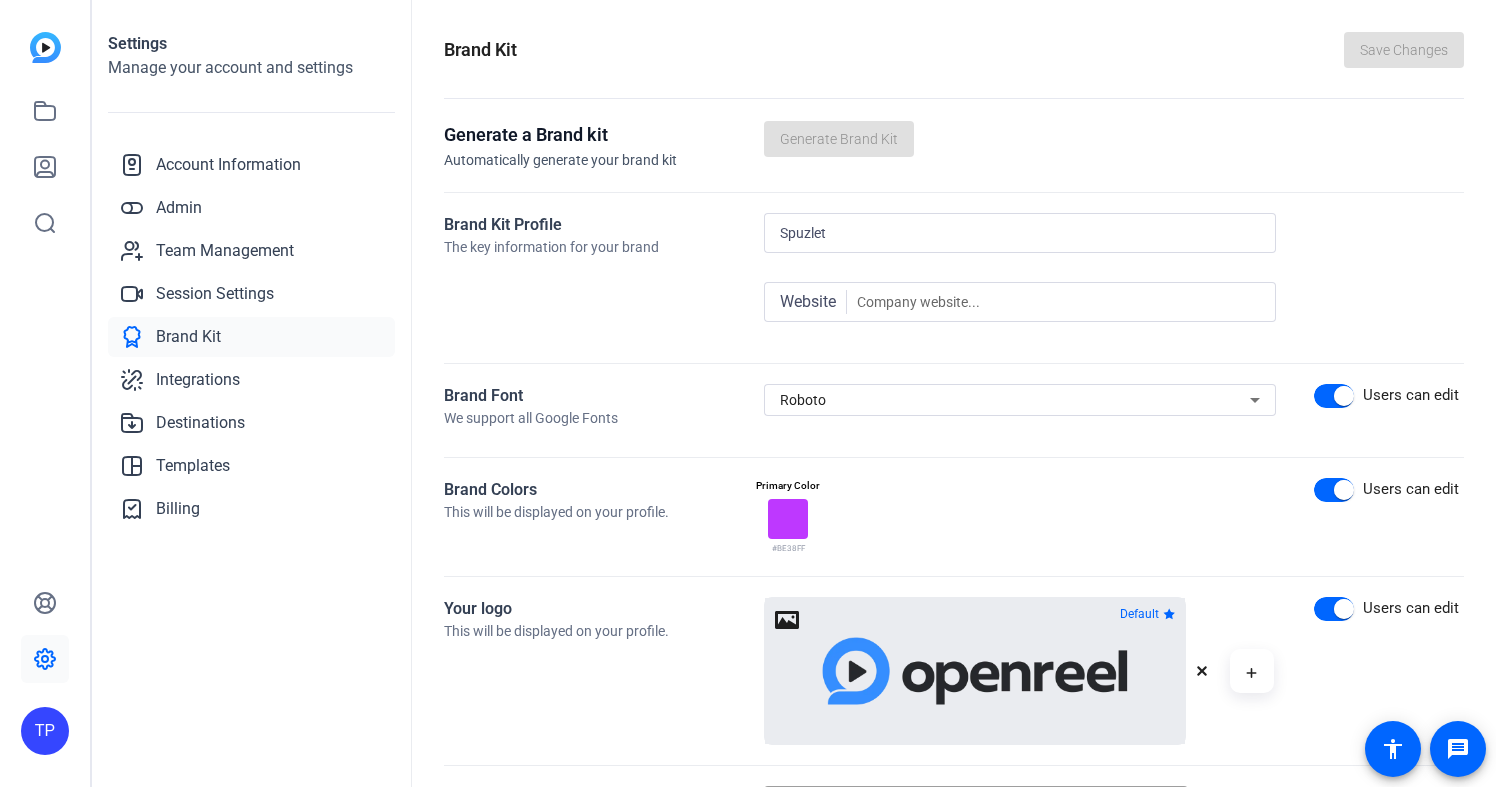 scroll, scrollTop: 0, scrollLeft: 0, axis: both 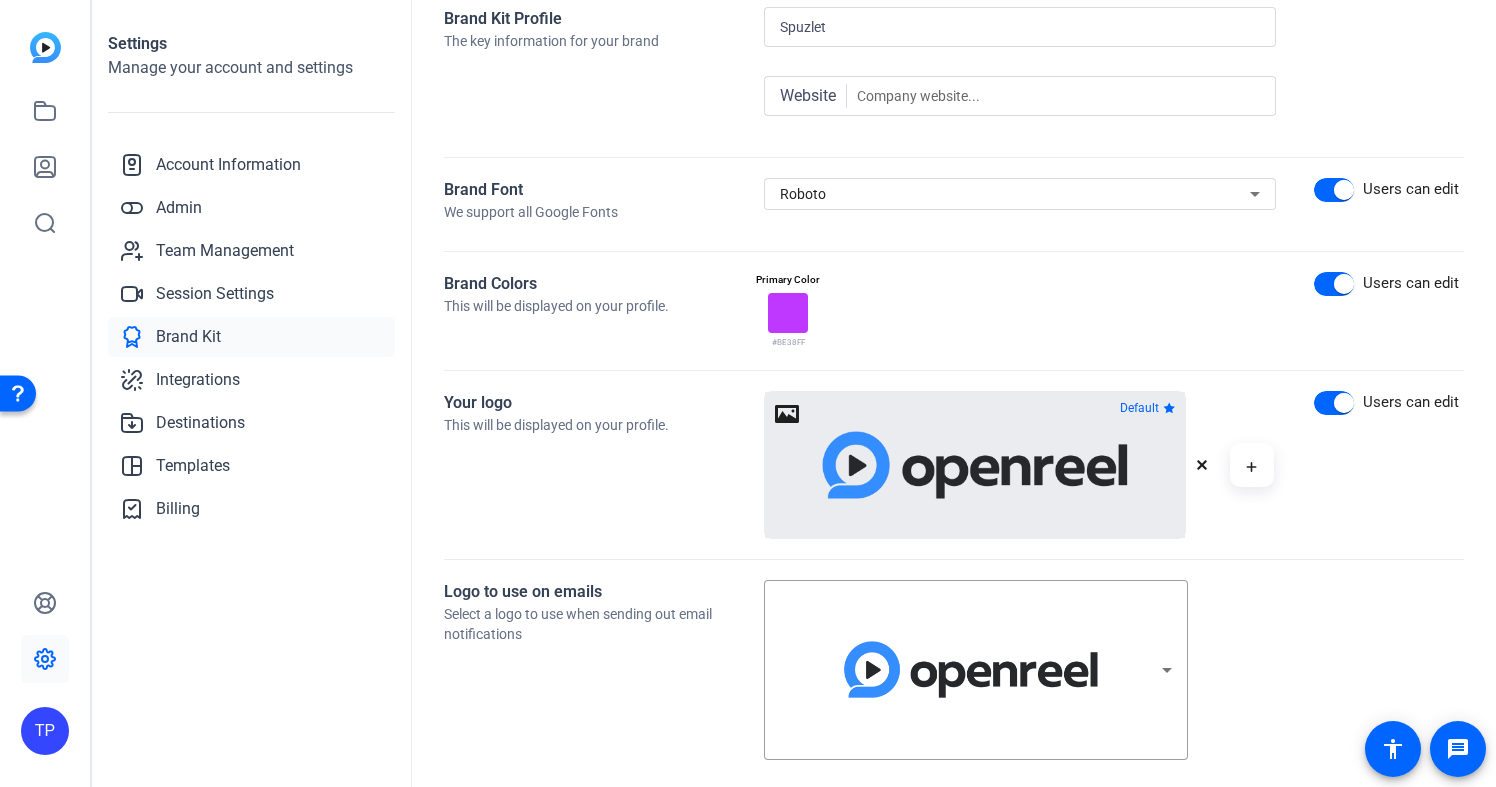 click 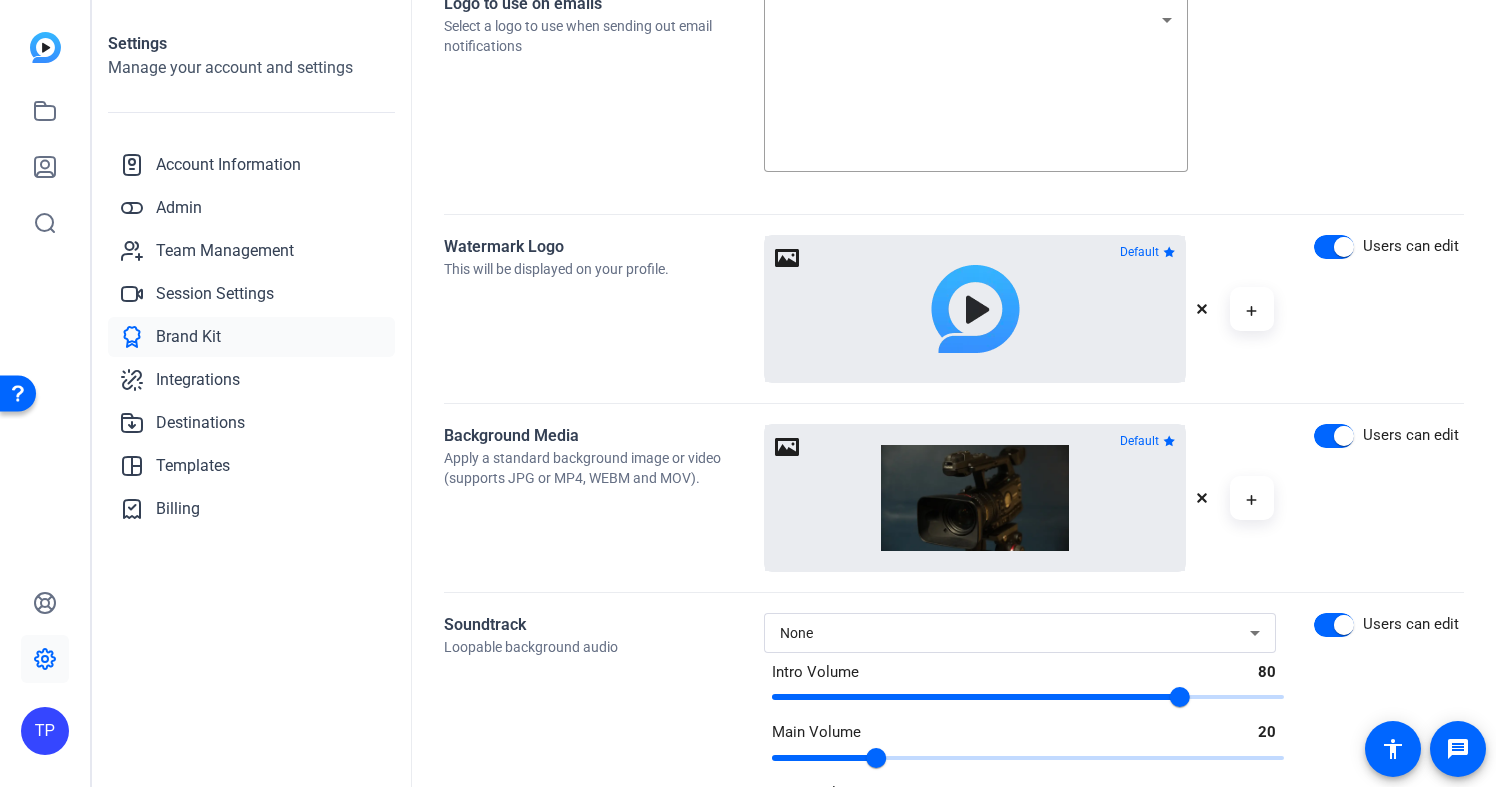 scroll, scrollTop: 879, scrollLeft: 0, axis: vertical 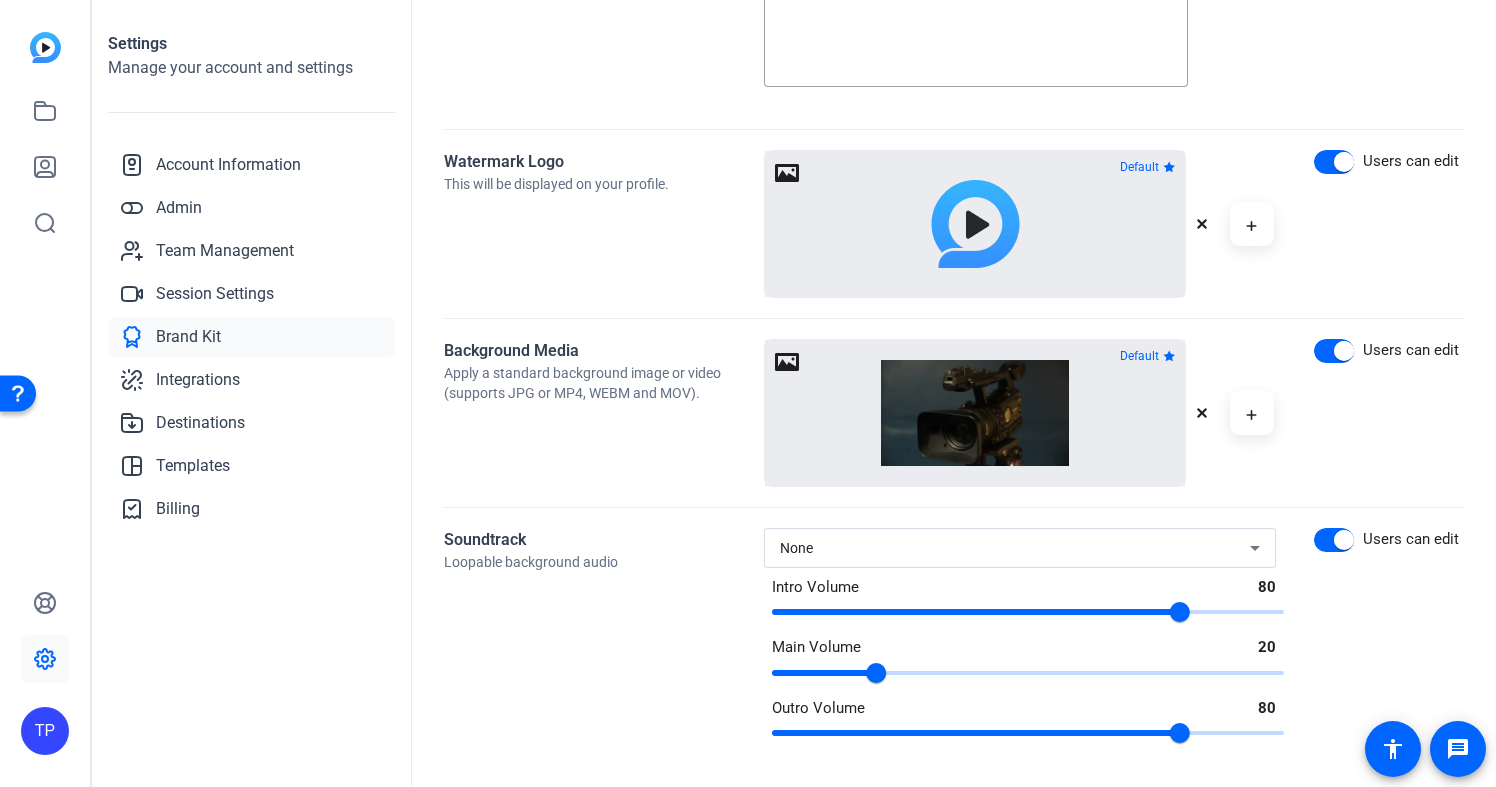 type on "98" 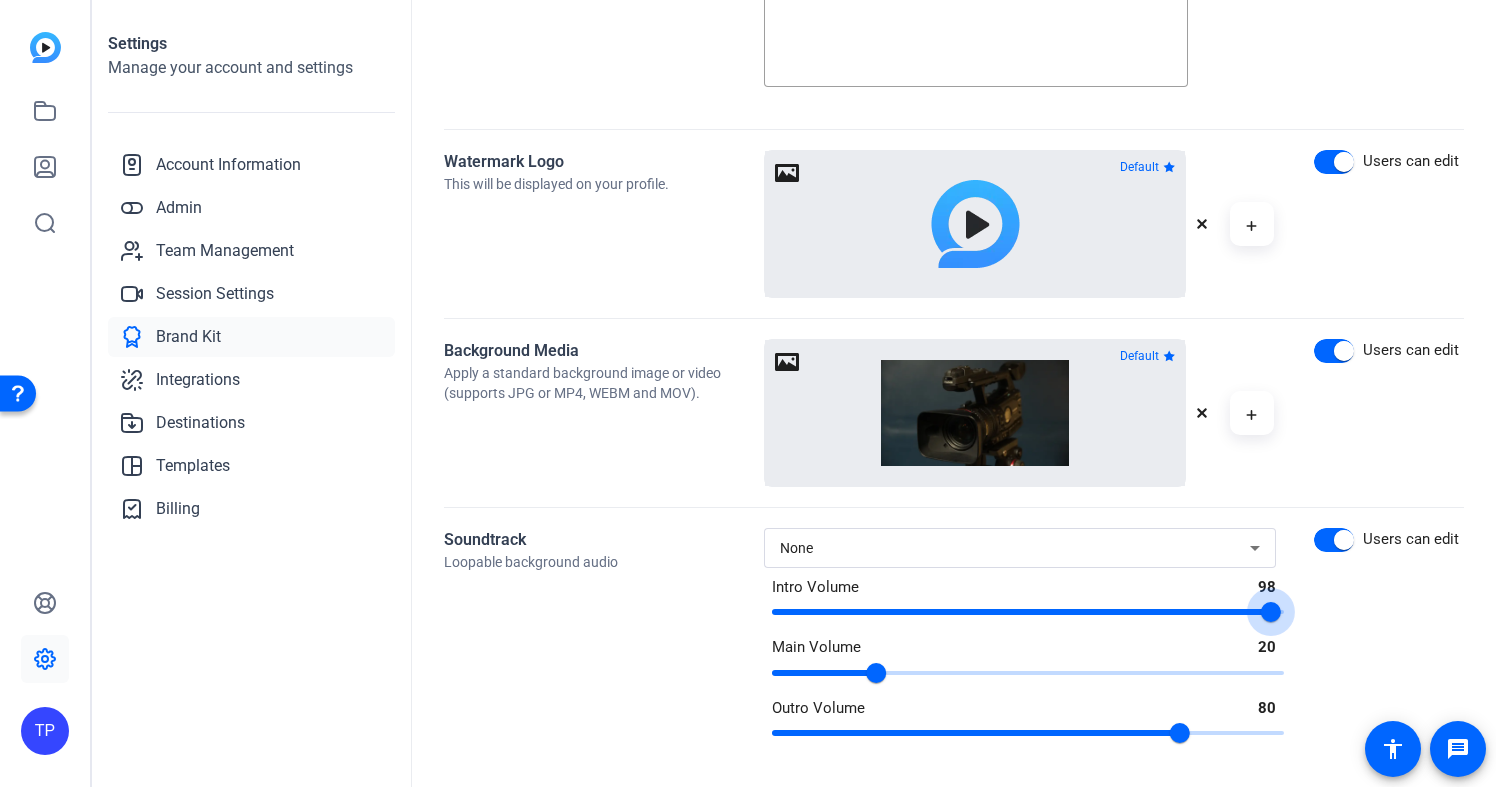 click 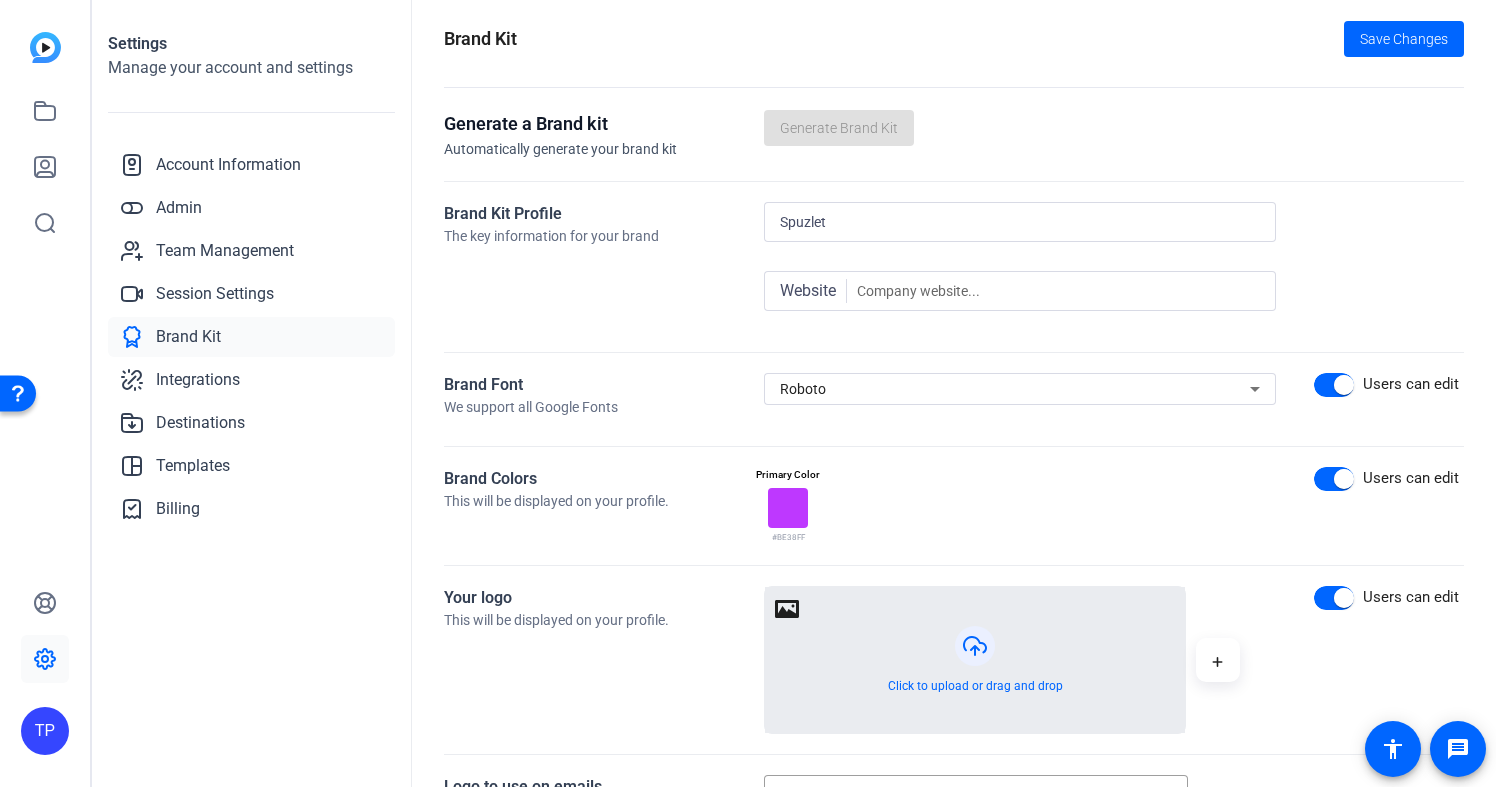 scroll, scrollTop: 0, scrollLeft: 0, axis: both 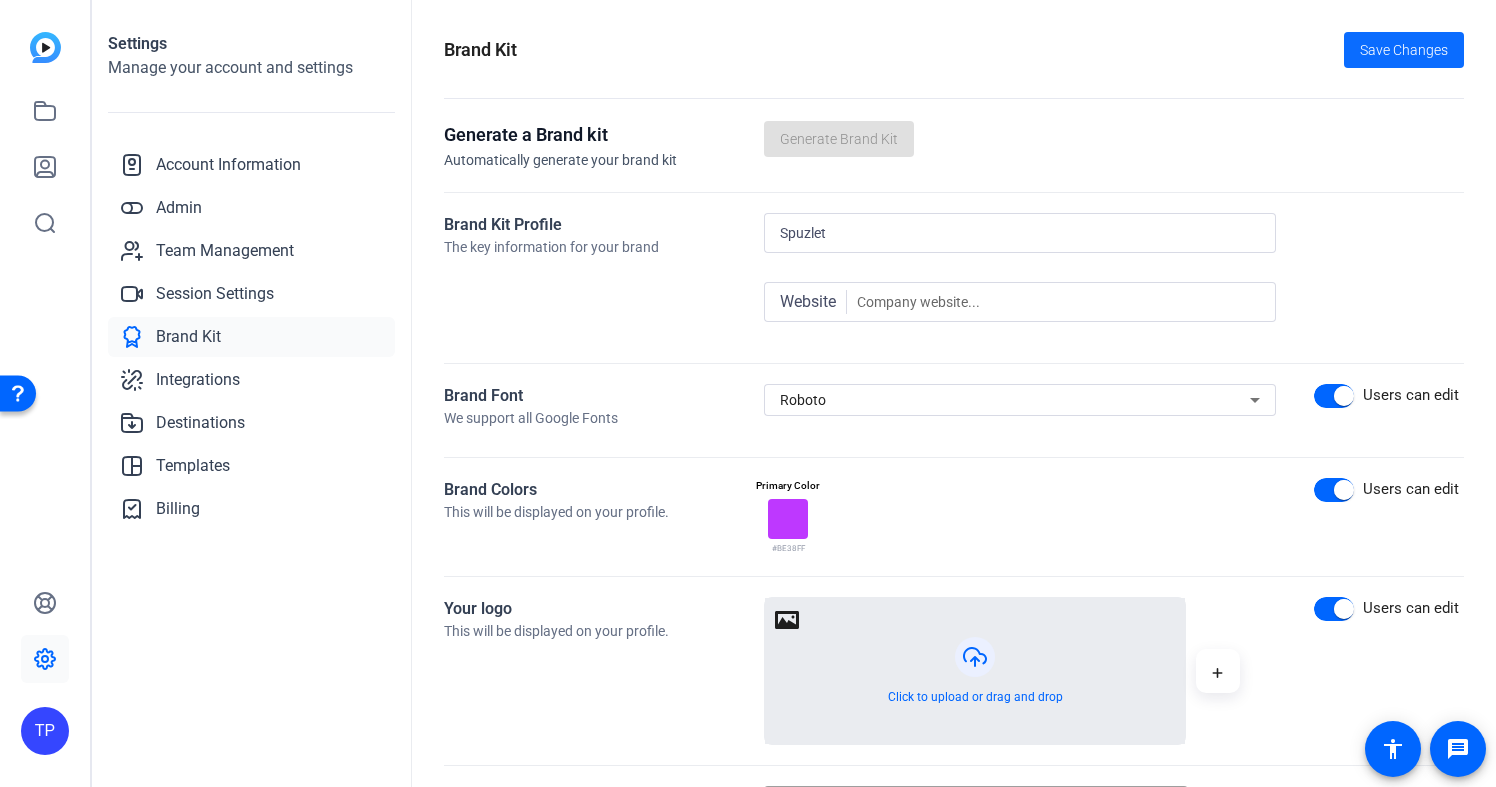 click on "Save Changes" 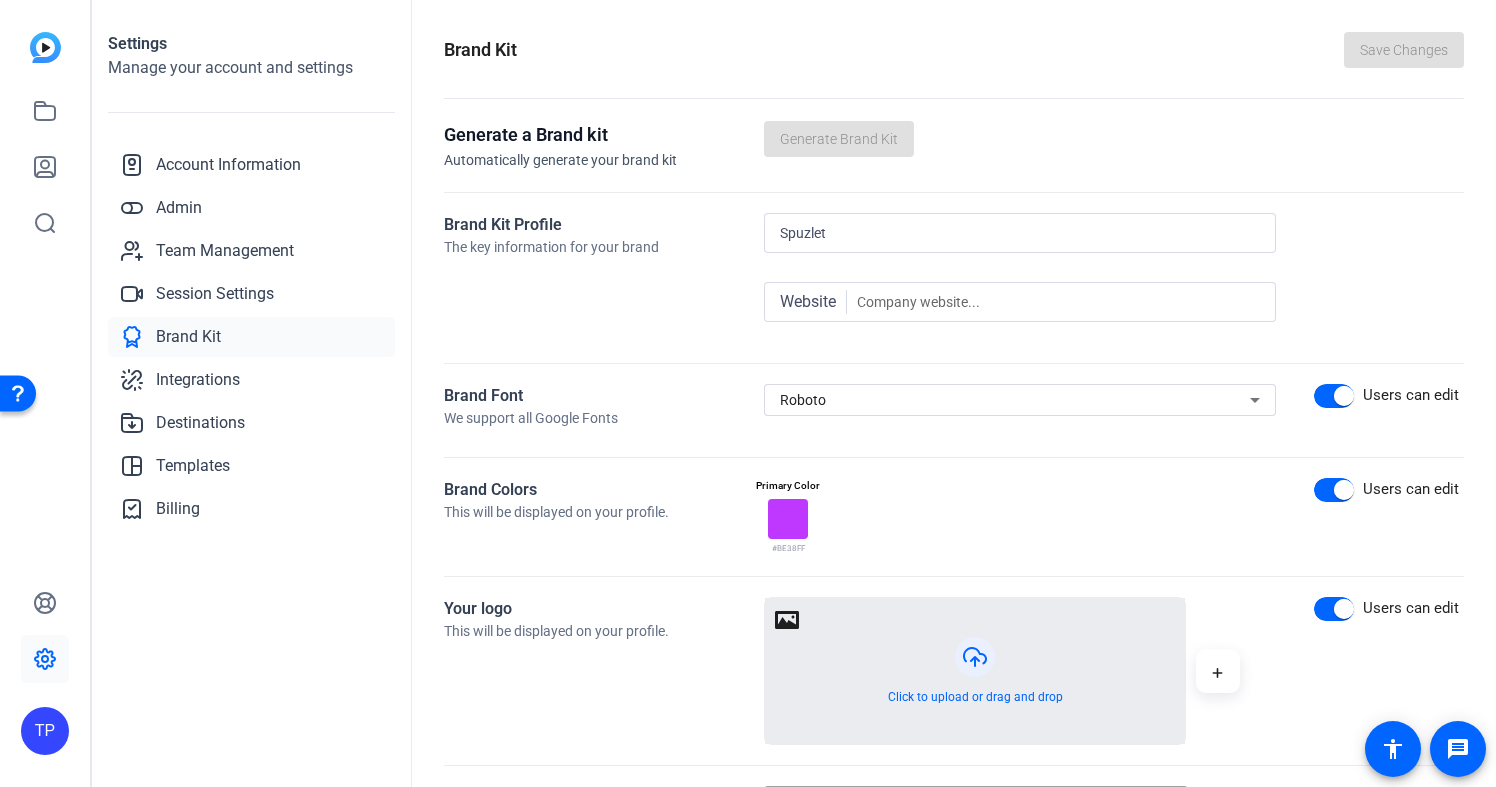 click 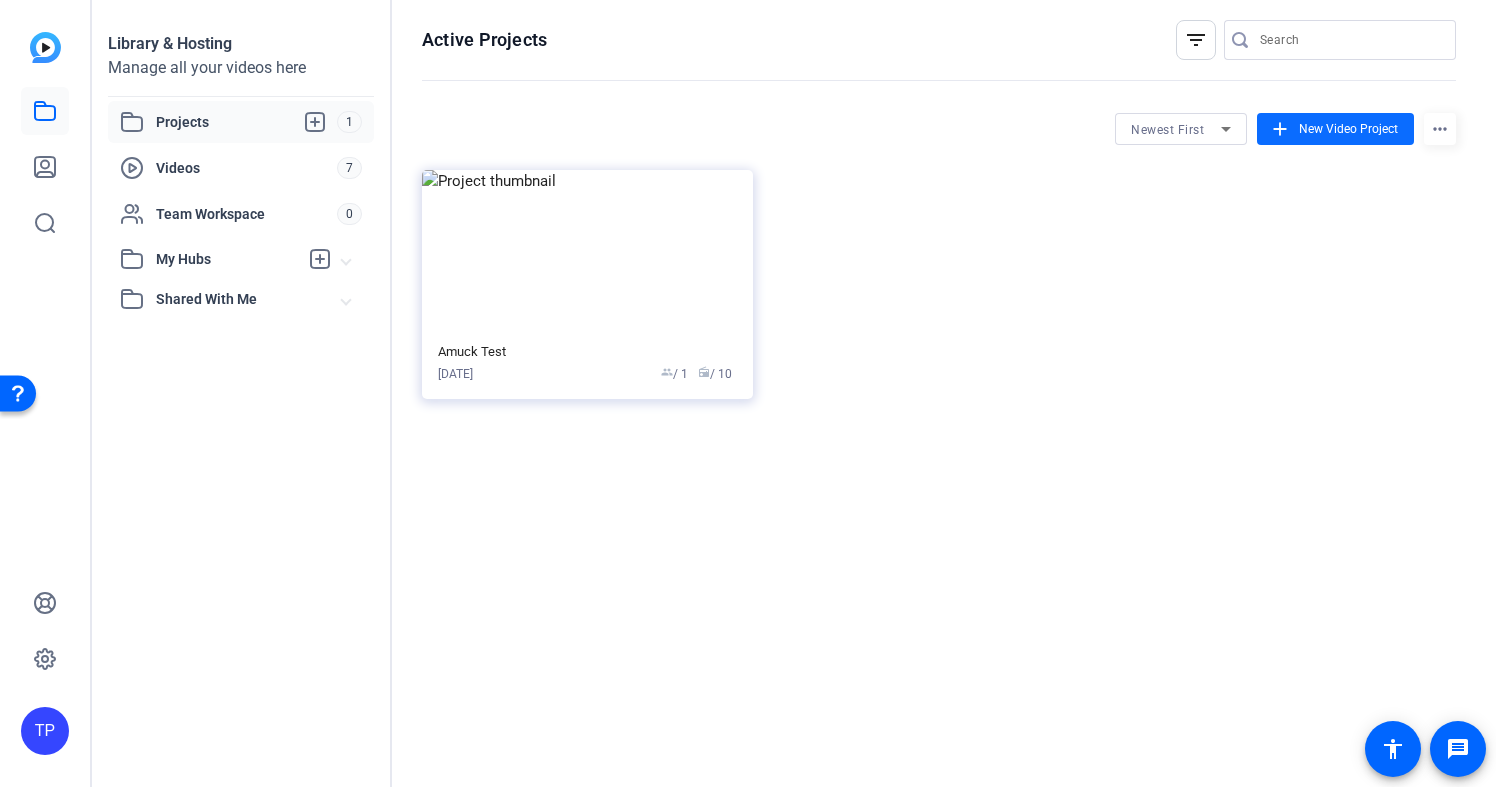 click on "New Video Project" 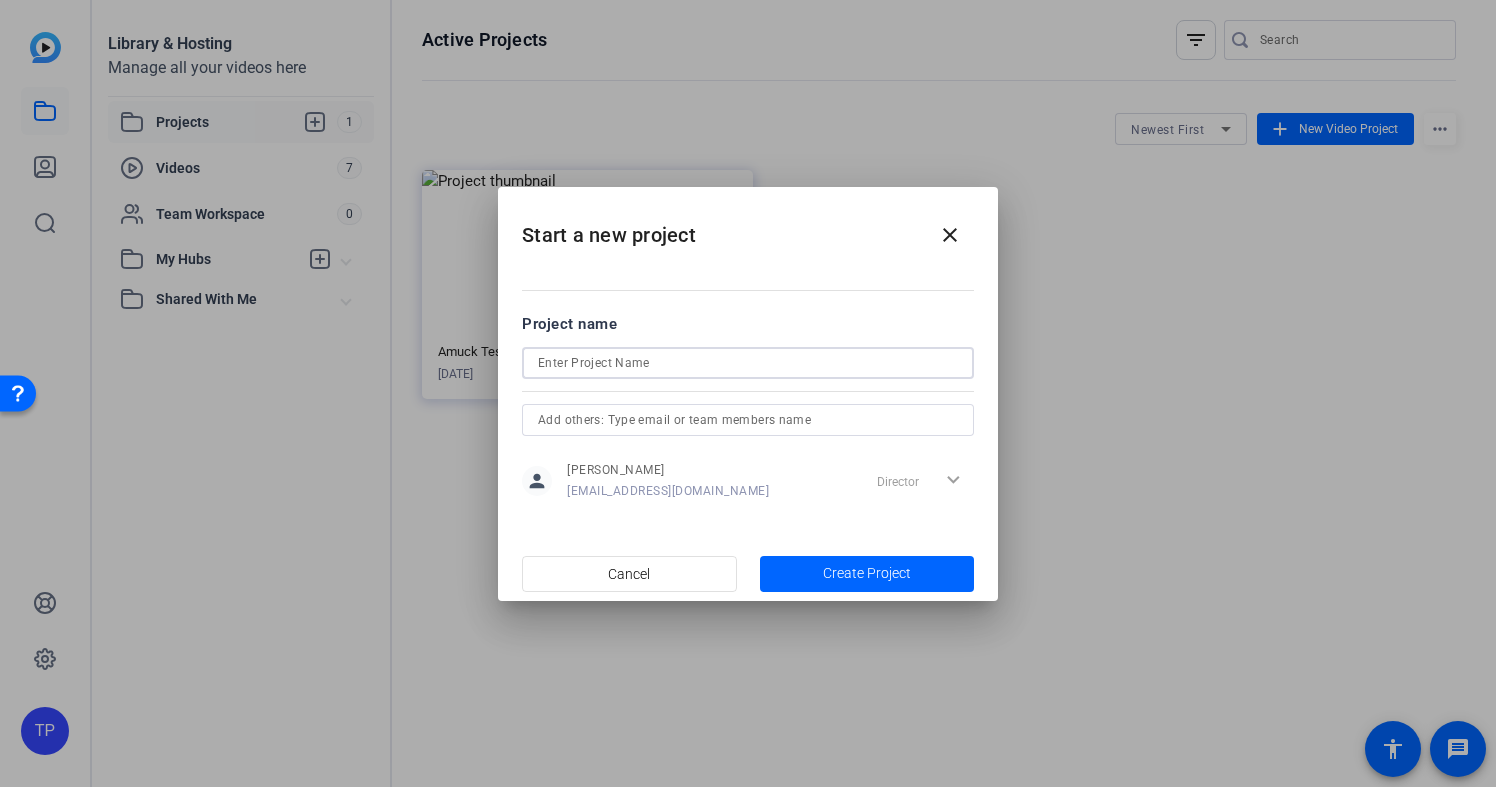 click at bounding box center [748, 363] 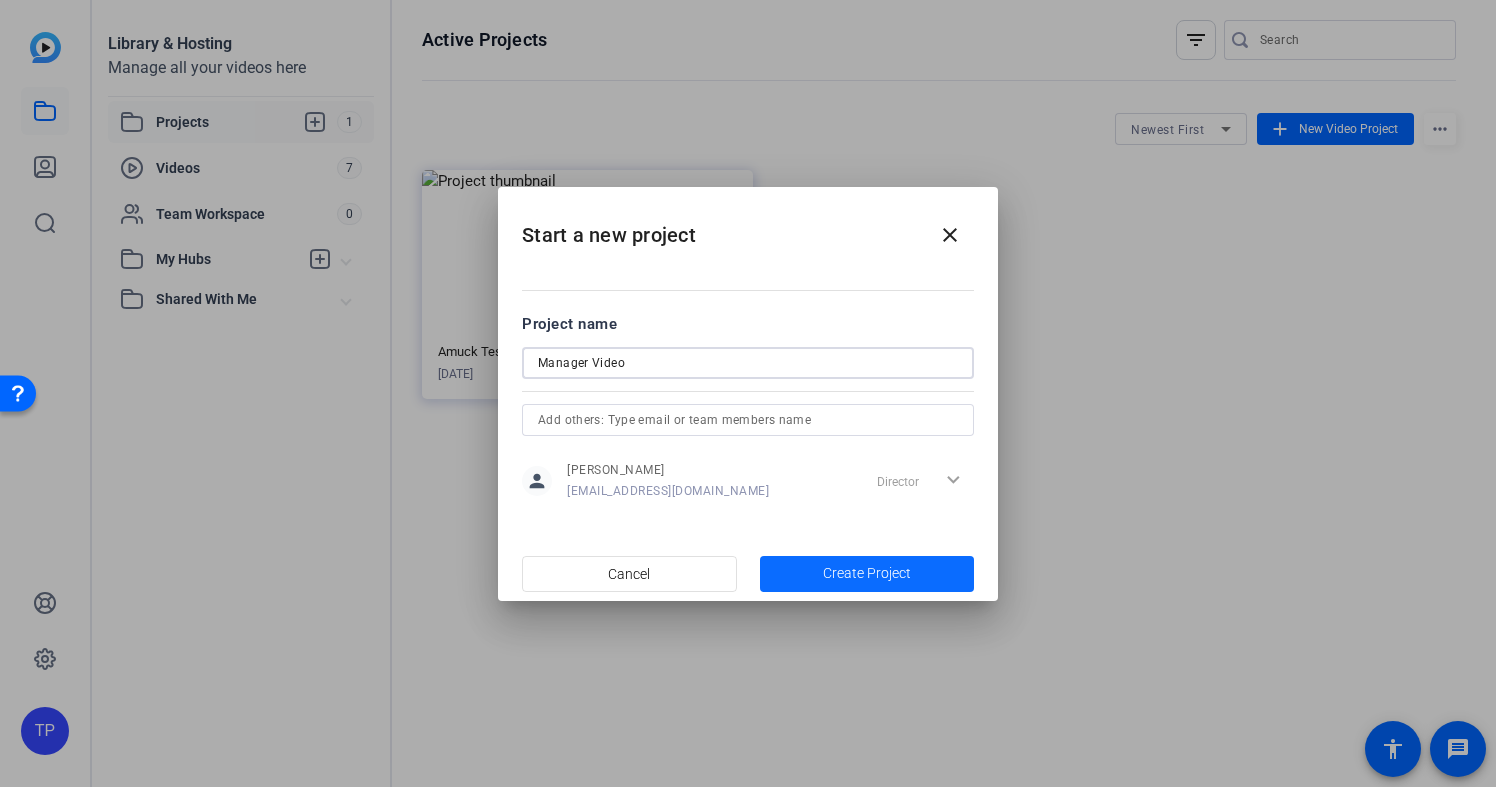 type on "Manager Video" 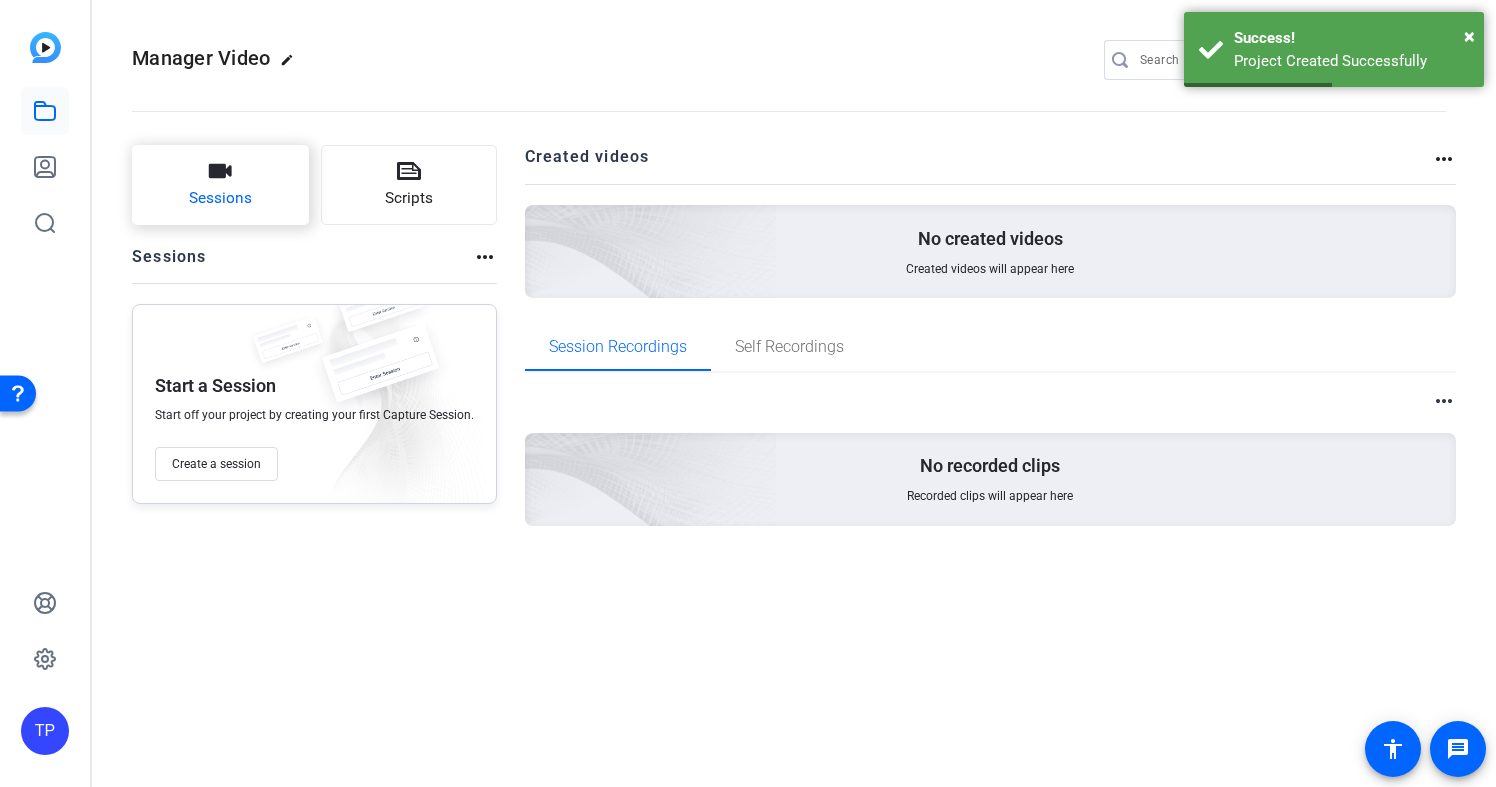 click on "Sessions" 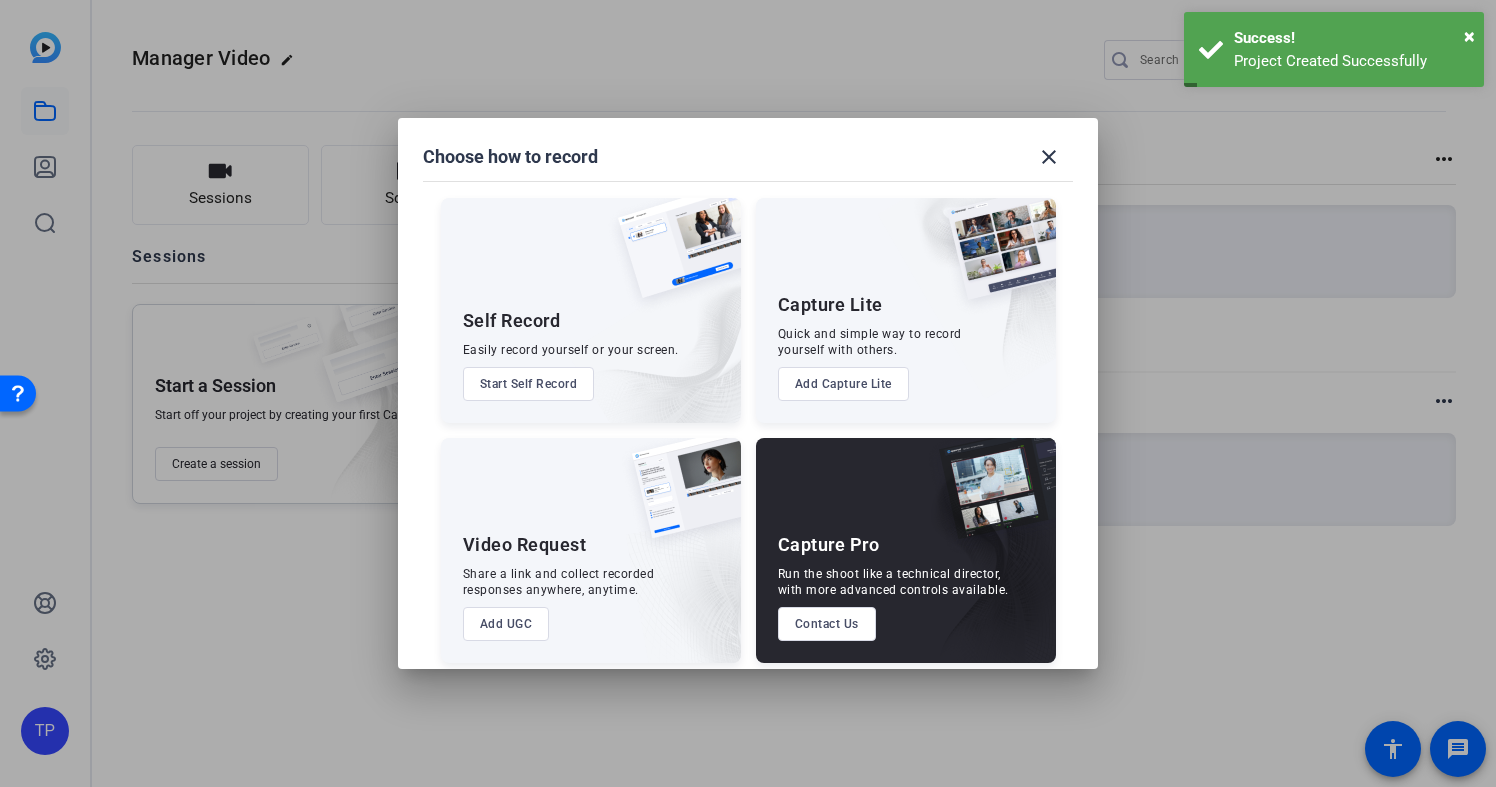 click on "Start Self Record" at bounding box center [529, 384] 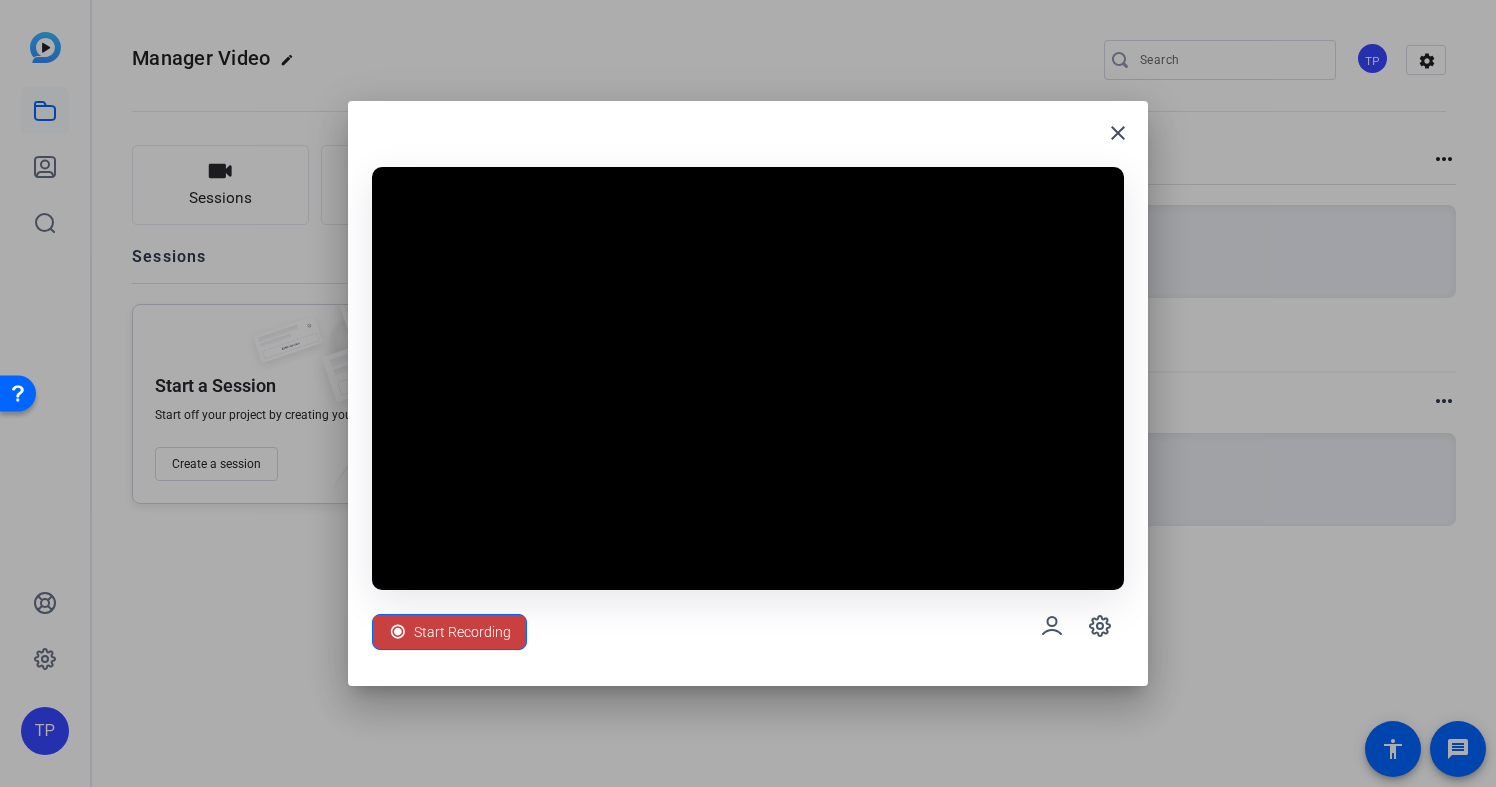 click on "Start Recording" at bounding box center (462, 632) 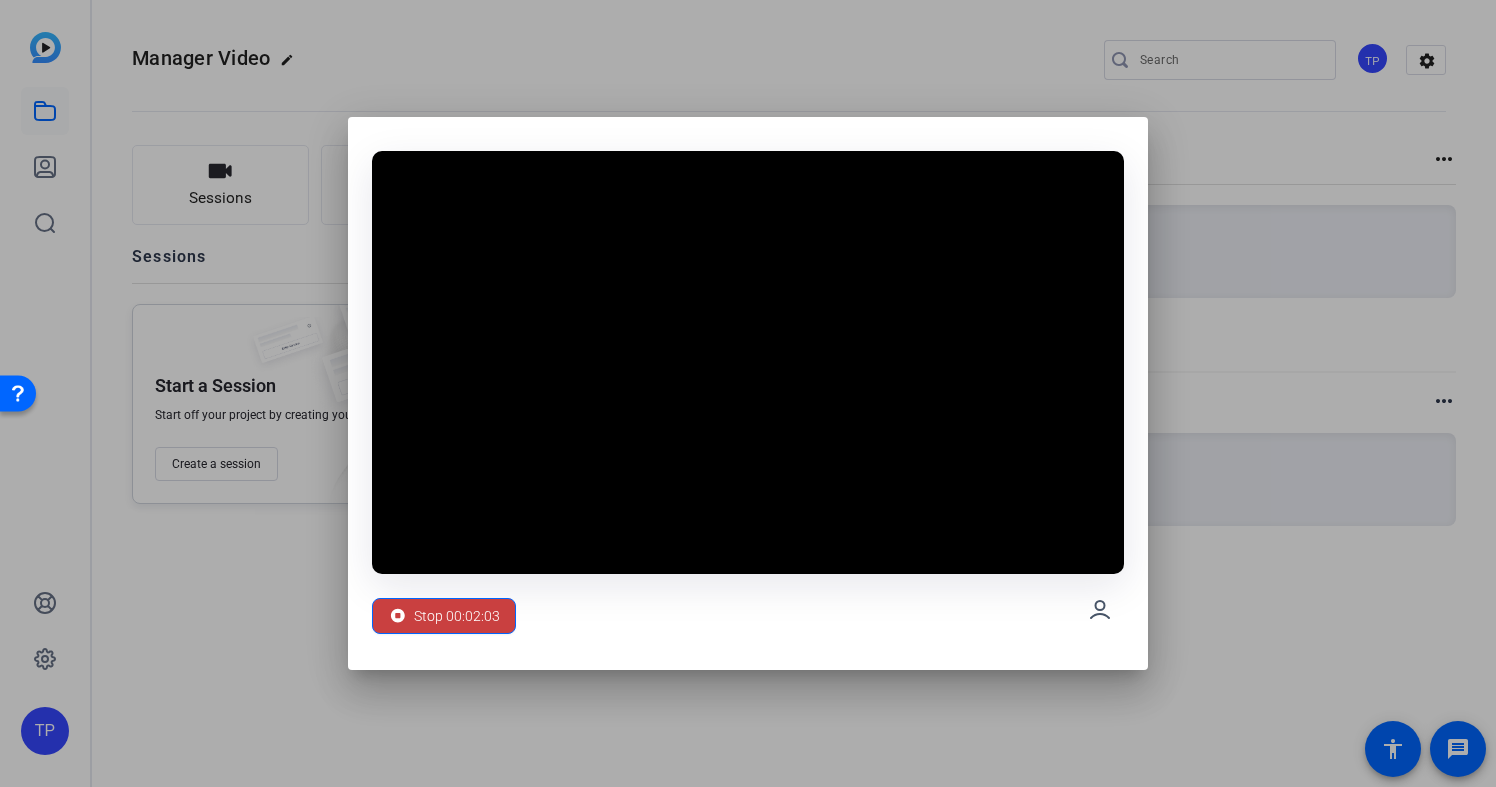 click on "Stop 00:02:03" at bounding box center [457, 616] 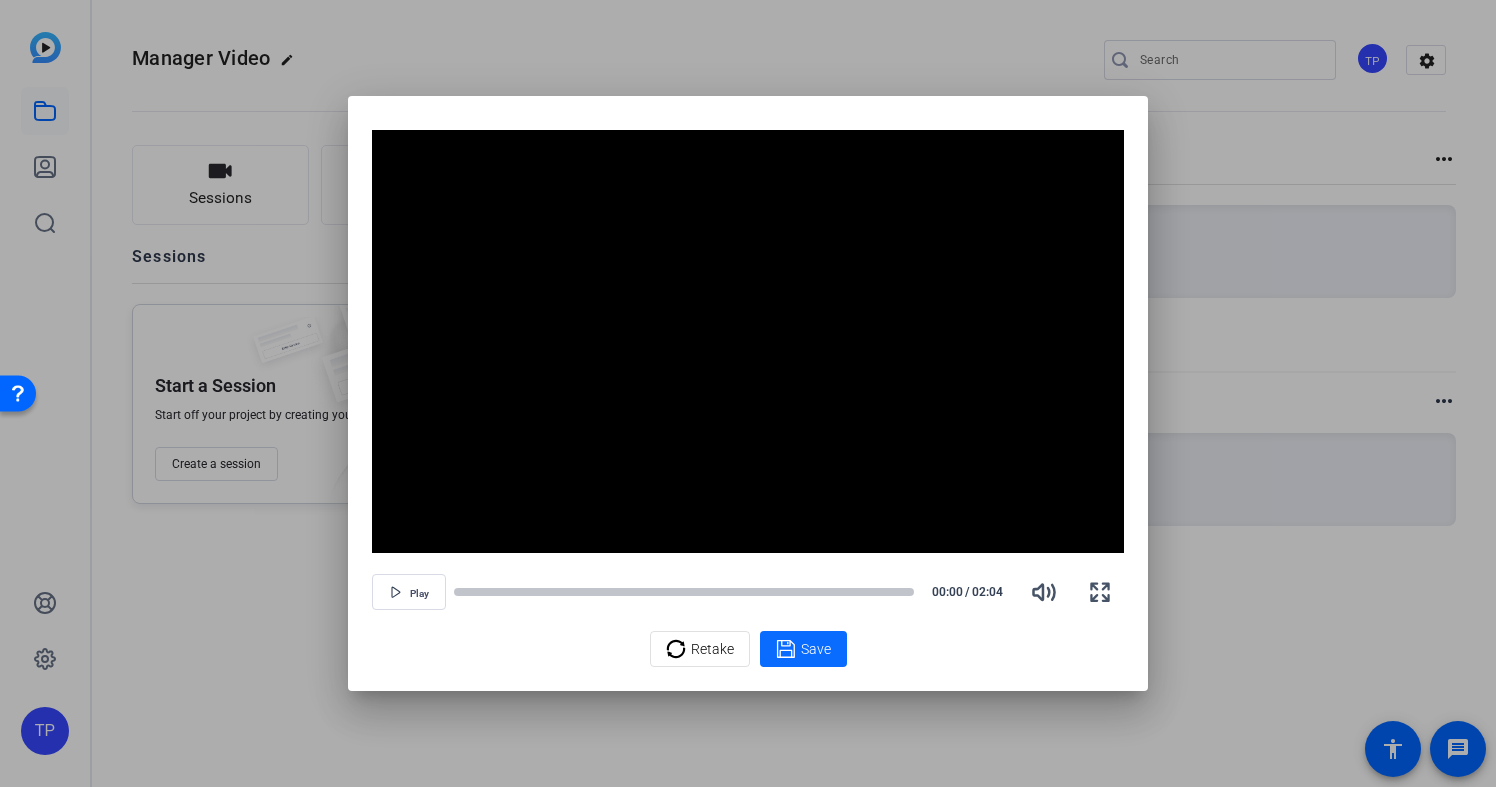 click on "Save" at bounding box center [816, 649] 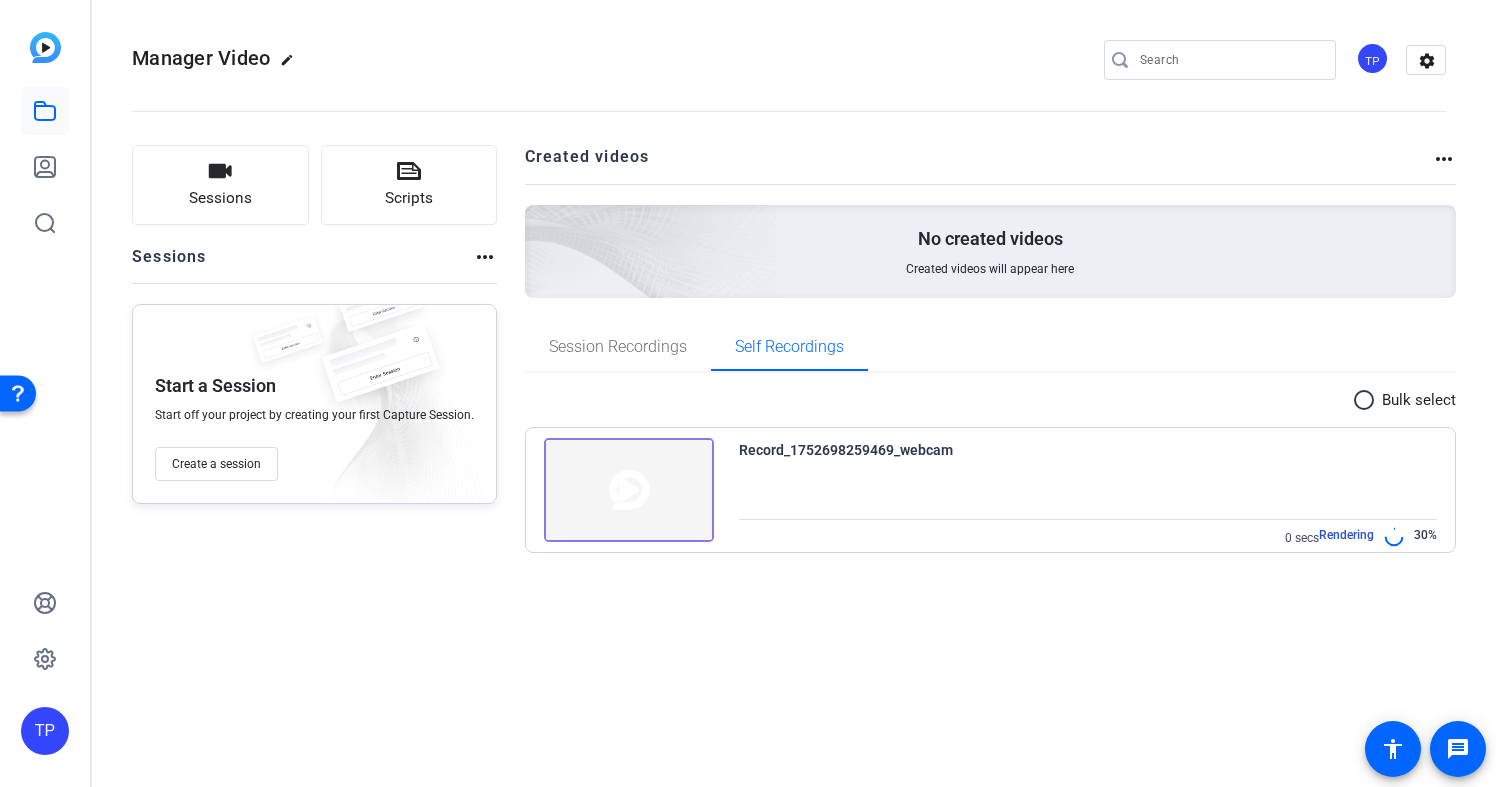 click at bounding box center [629, 490] 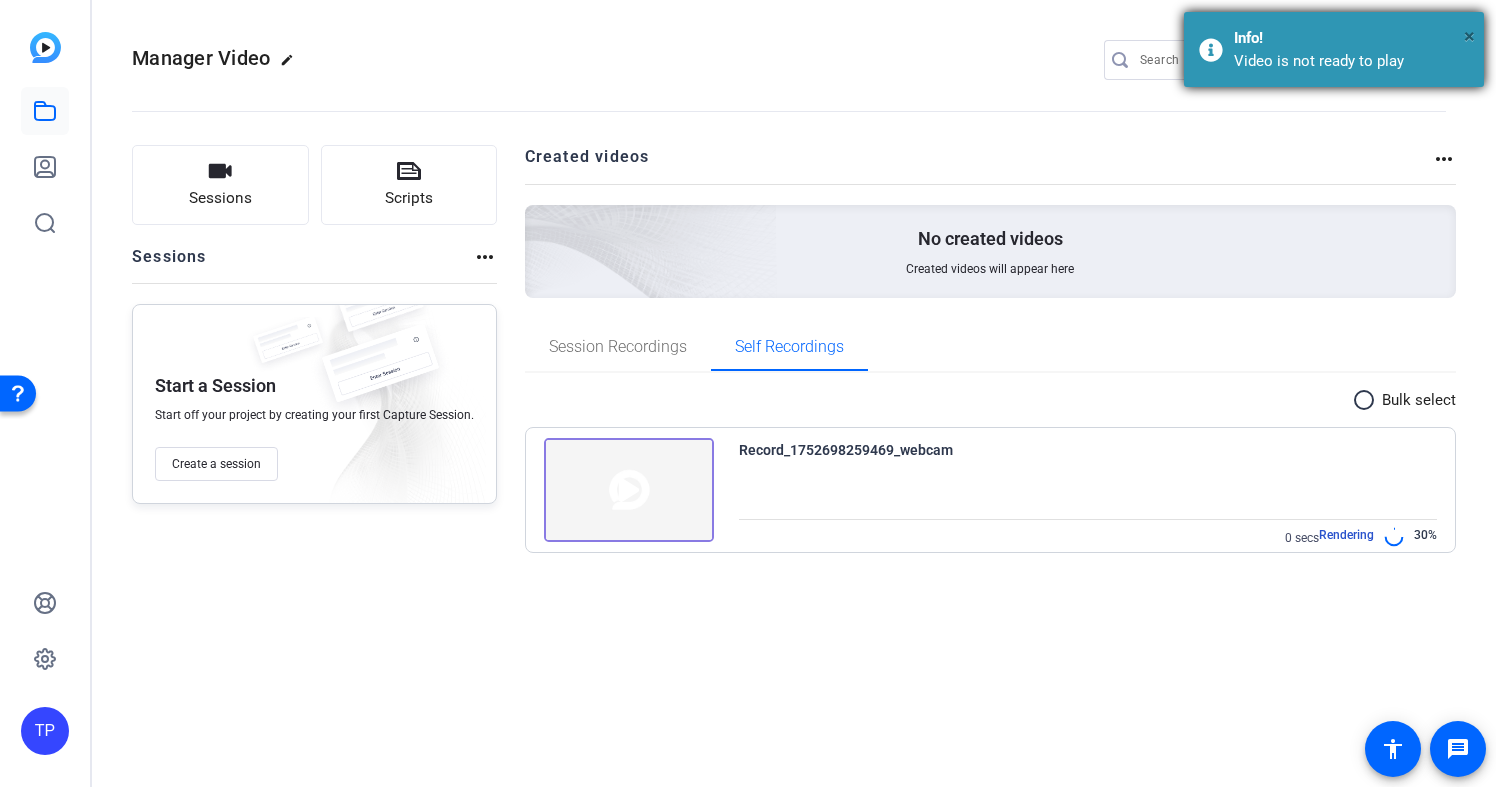 click on "×" at bounding box center [1469, 36] 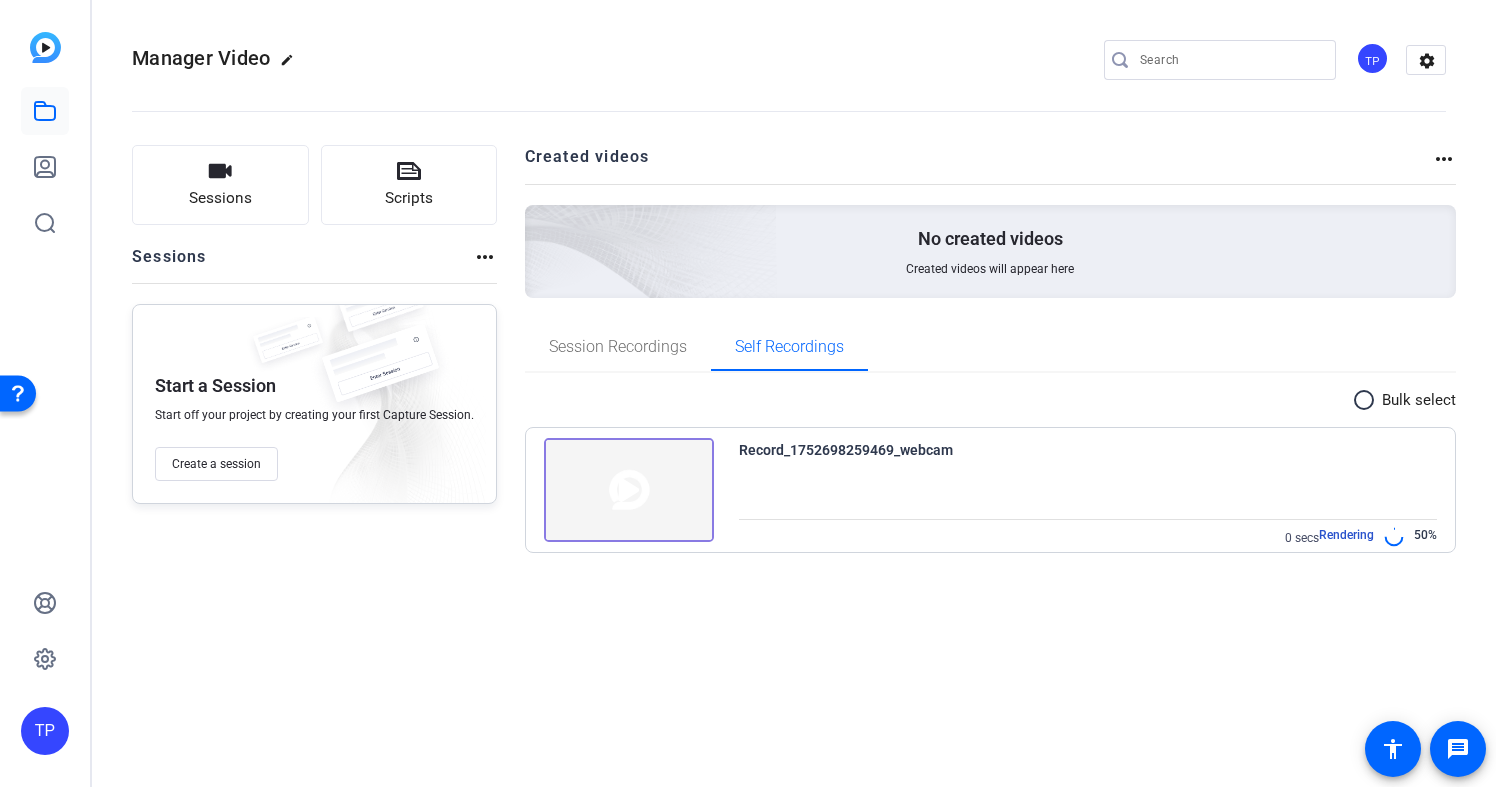 click on "Record_1752698259469_webcam 0 secs Rendering  50%" at bounding box center [1088, 493] 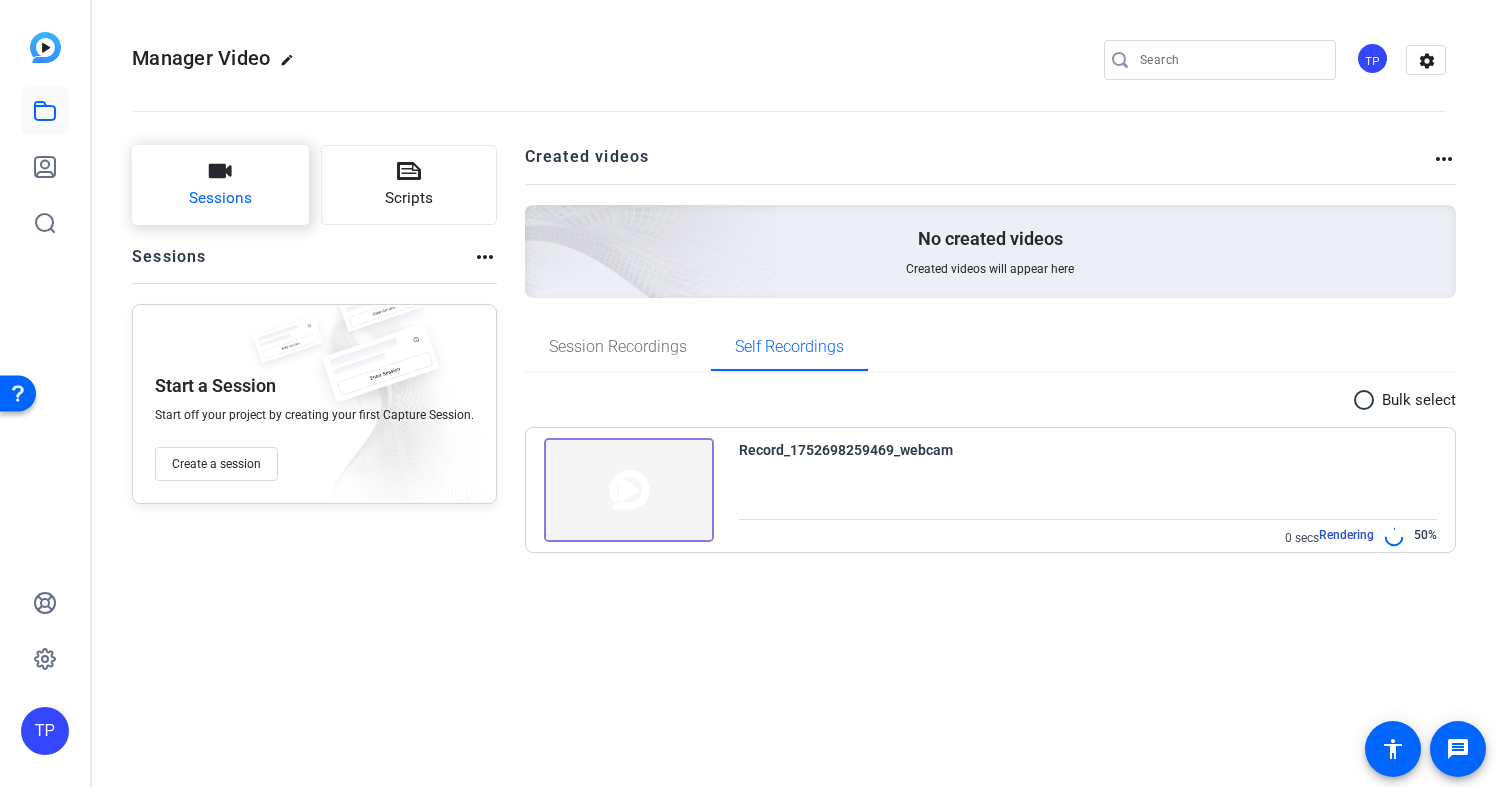 click 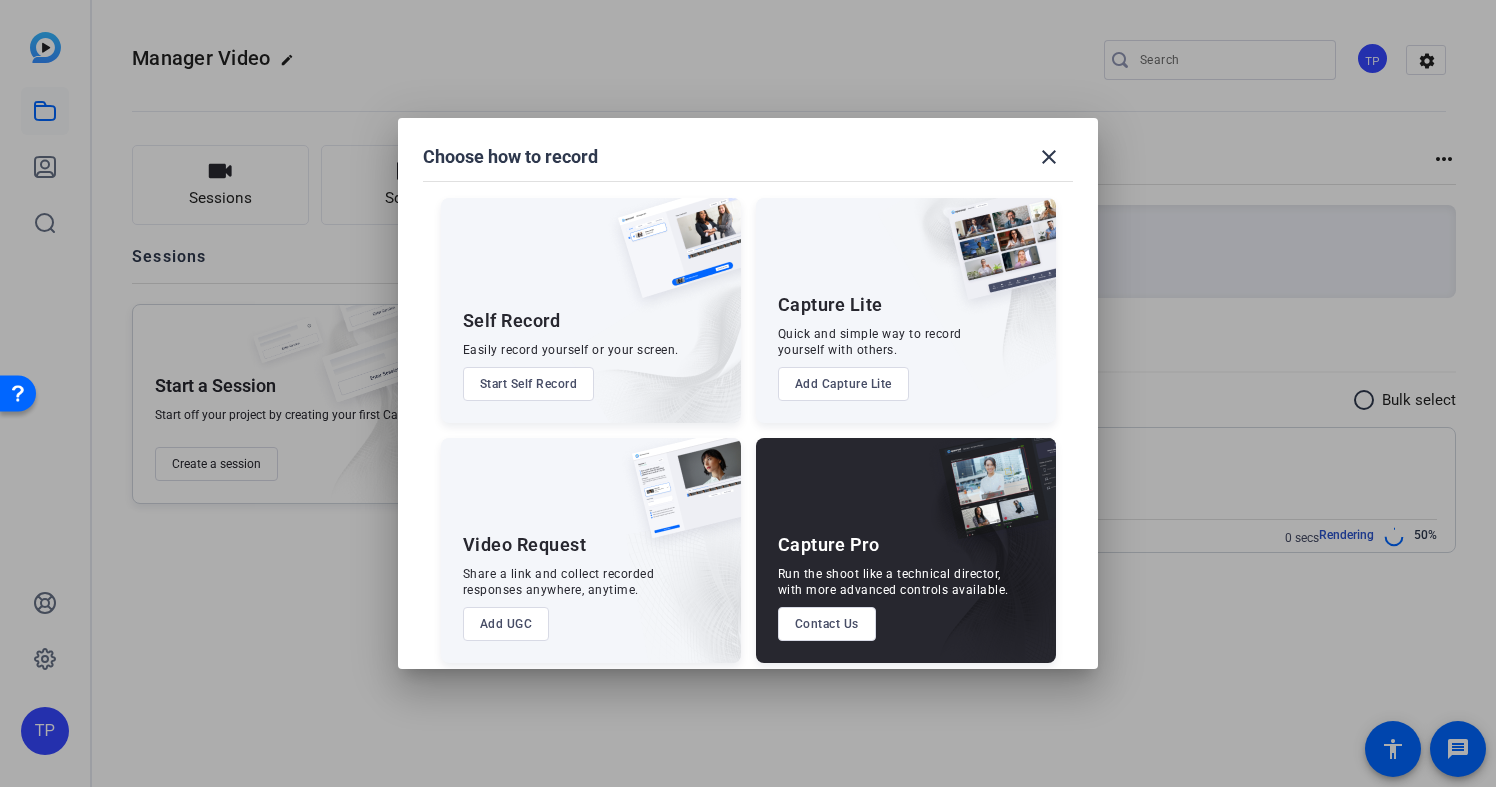 click on "Start Self Record" at bounding box center (529, 384) 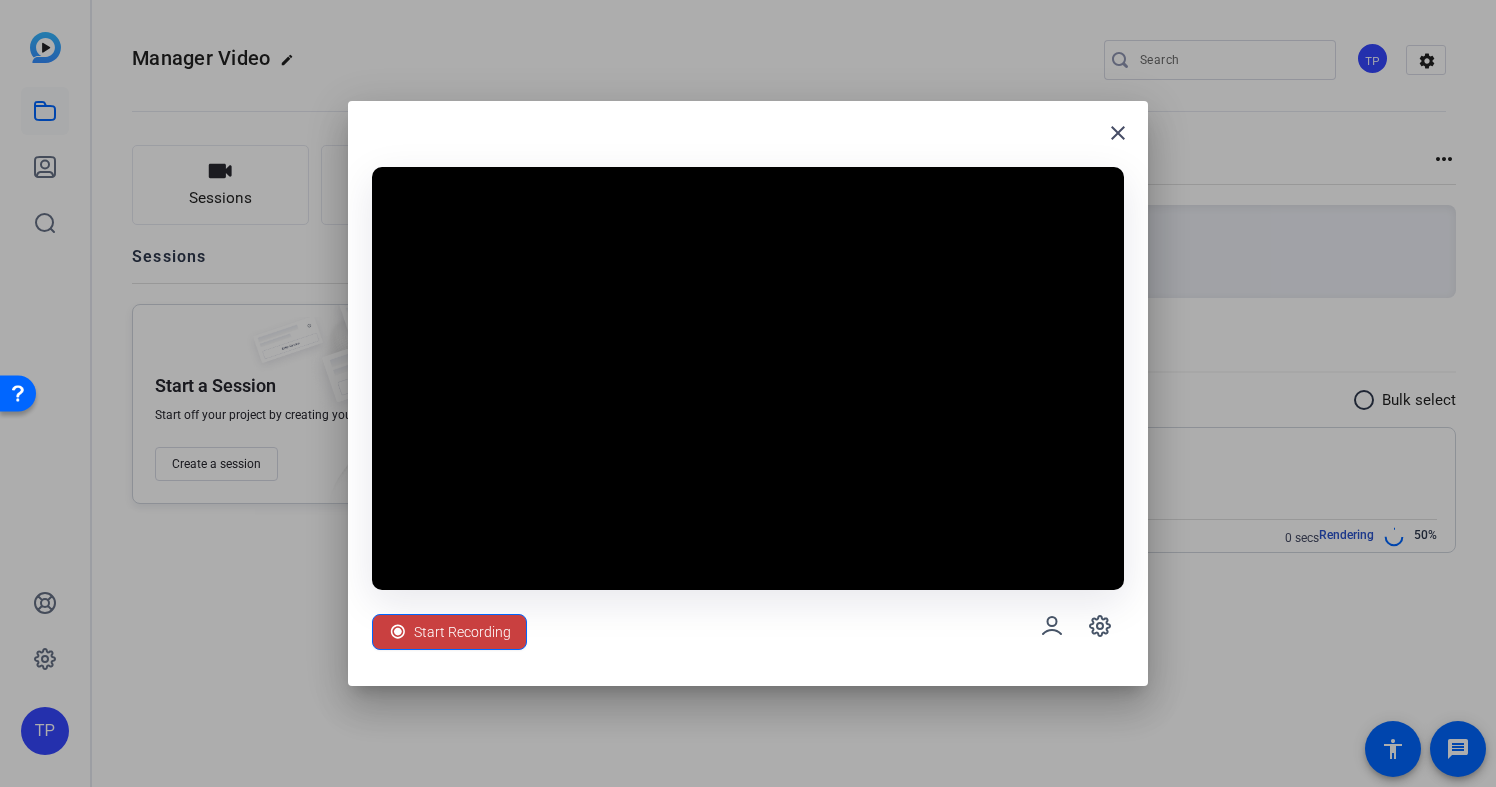 click on "Start Recording" at bounding box center [462, 632] 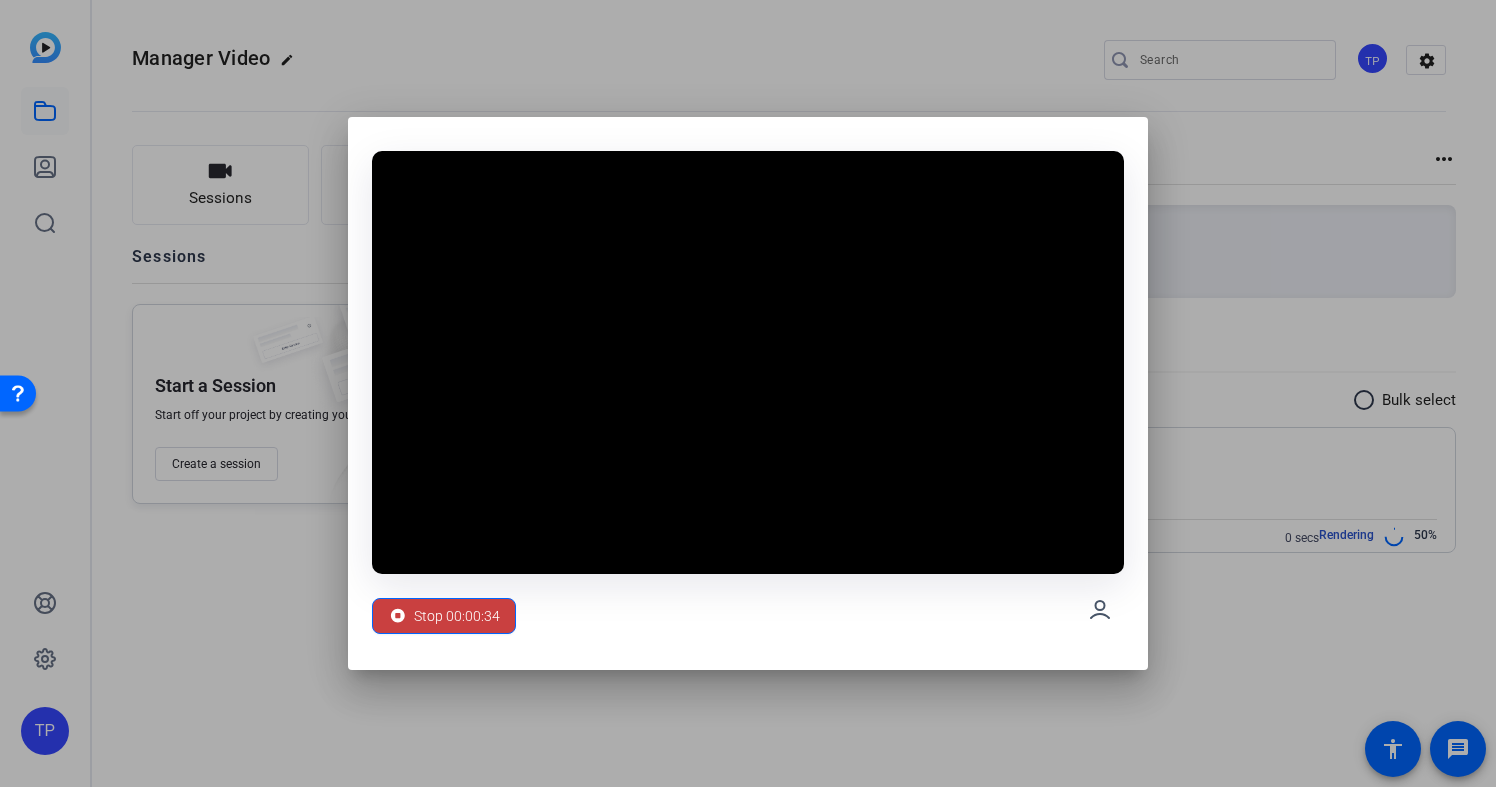 click on "Stop 00:00:34" at bounding box center (457, 616) 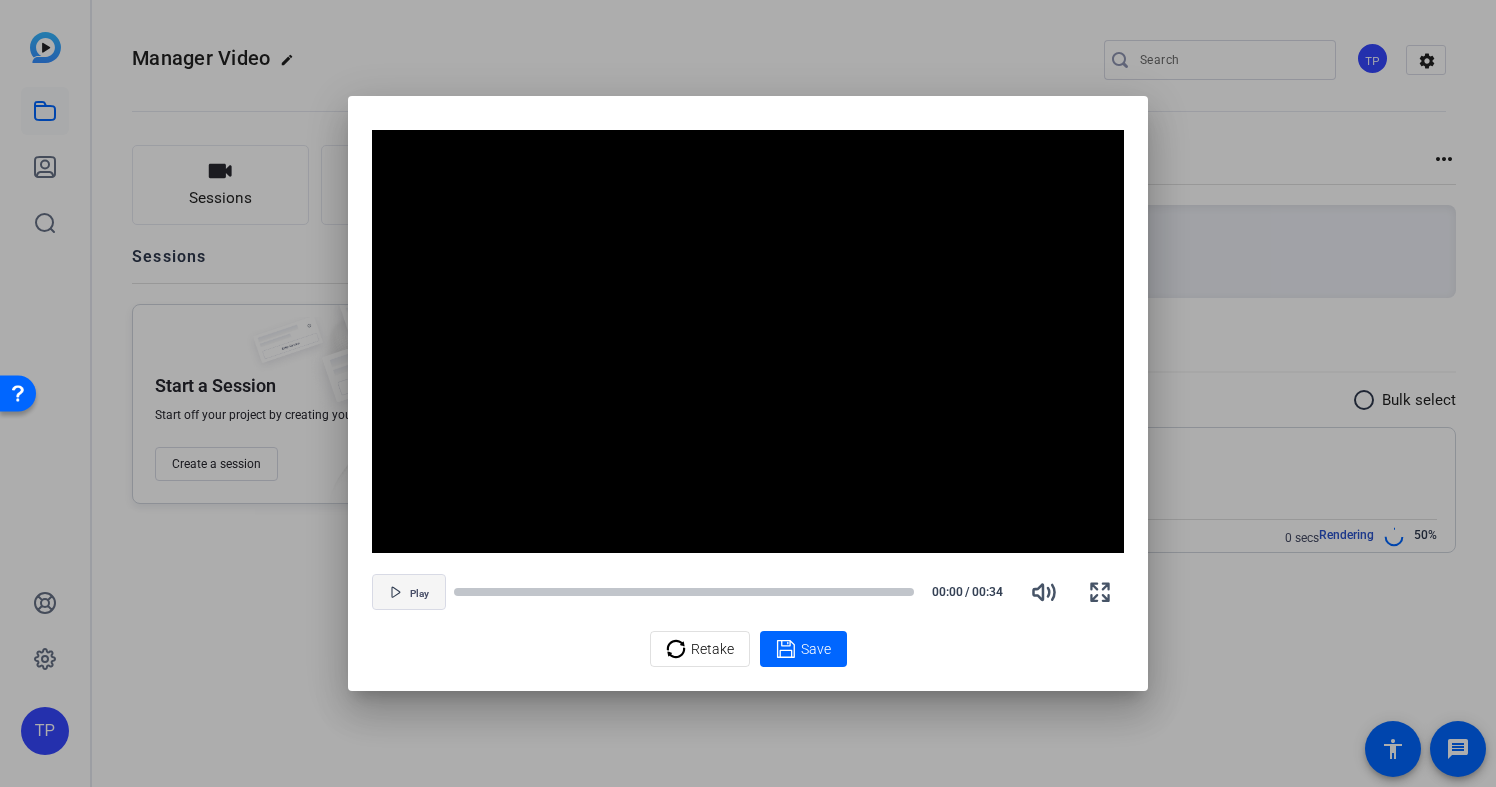 click at bounding box center (409, 592) 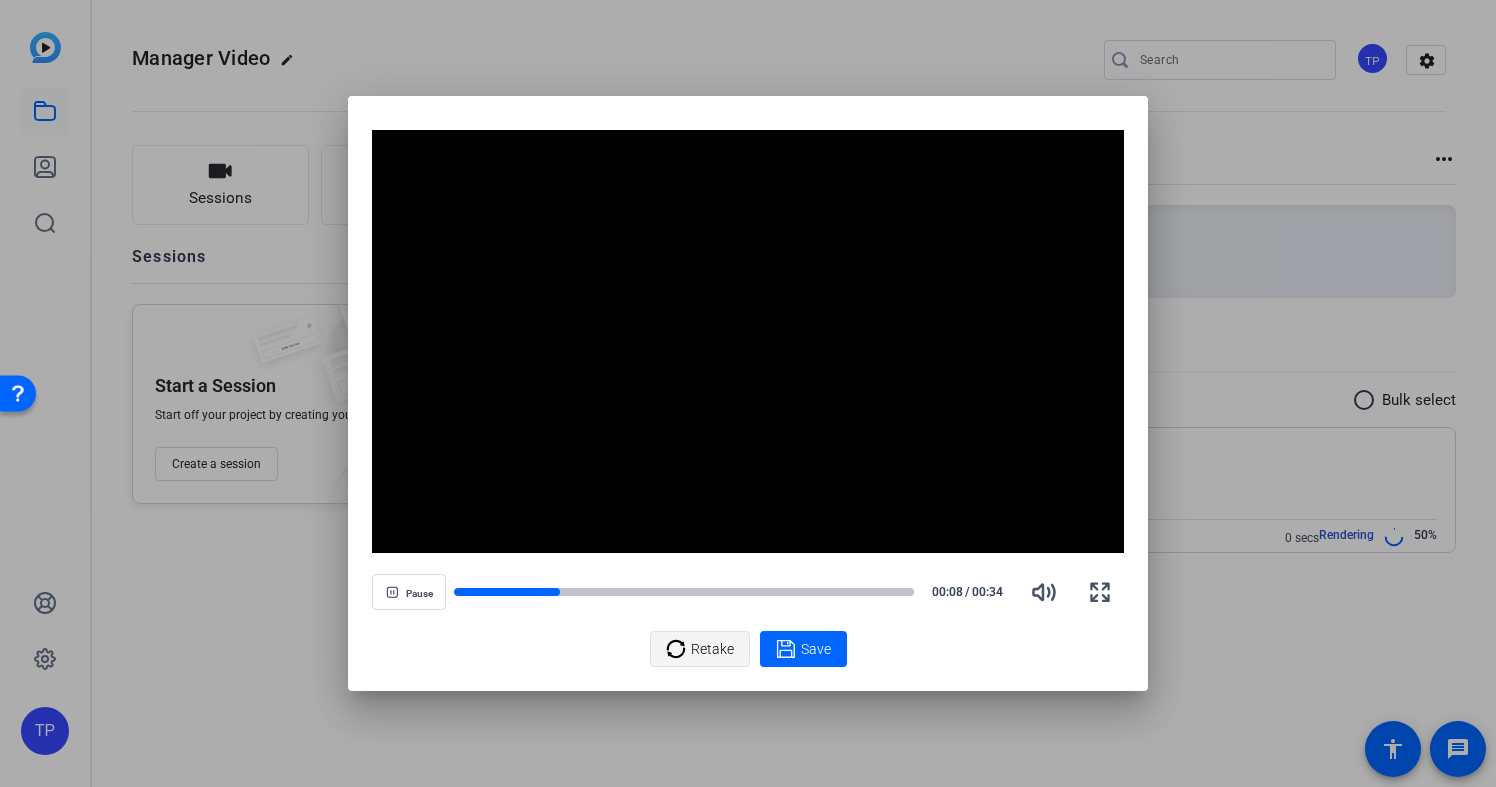 click on "Retake" at bounding box center [712, 649] 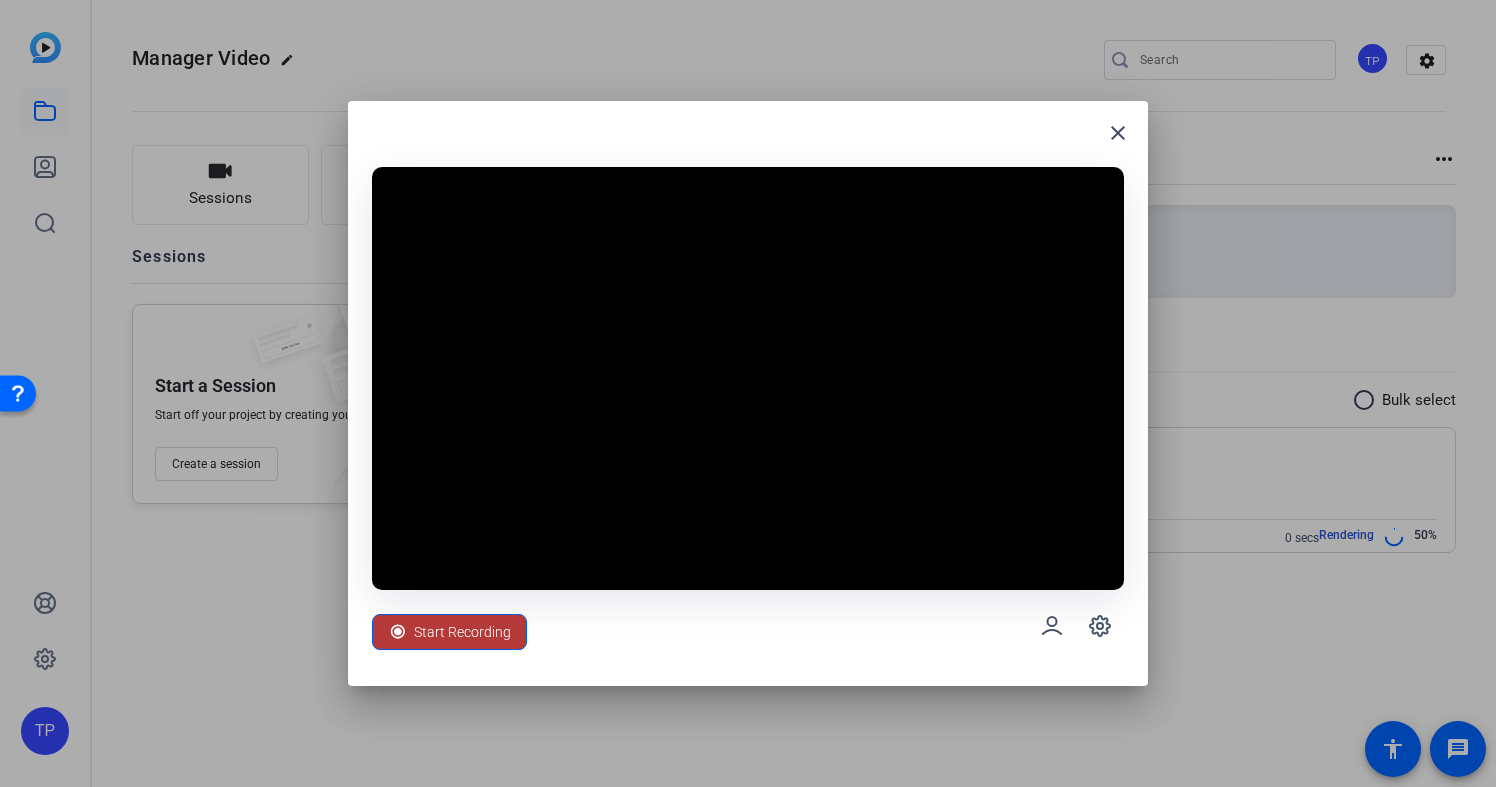 click on "Start Recording" at bounding box center [462, 632] 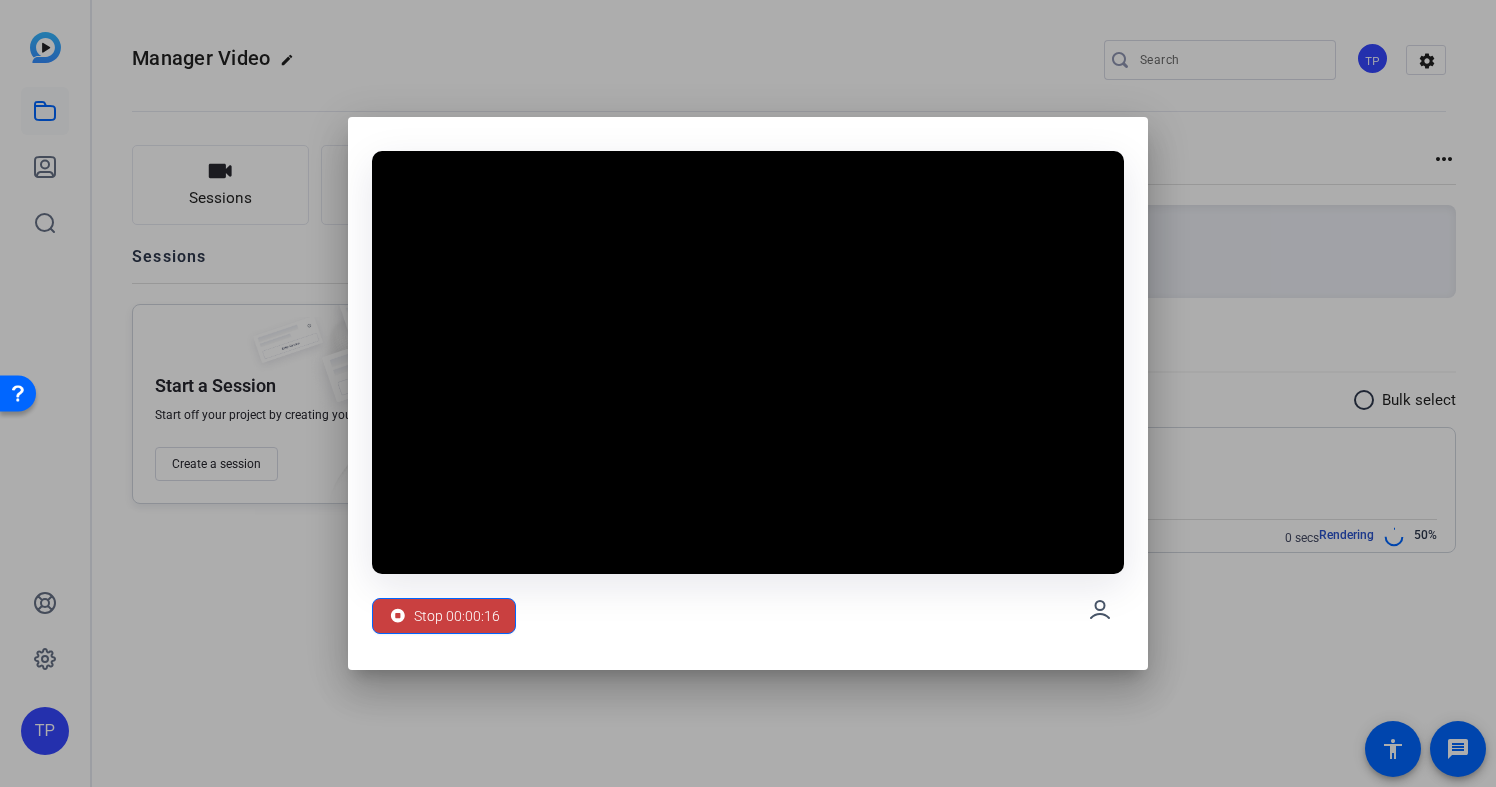 click on "Stop 00:00:16" at bounding box center [457, 616] 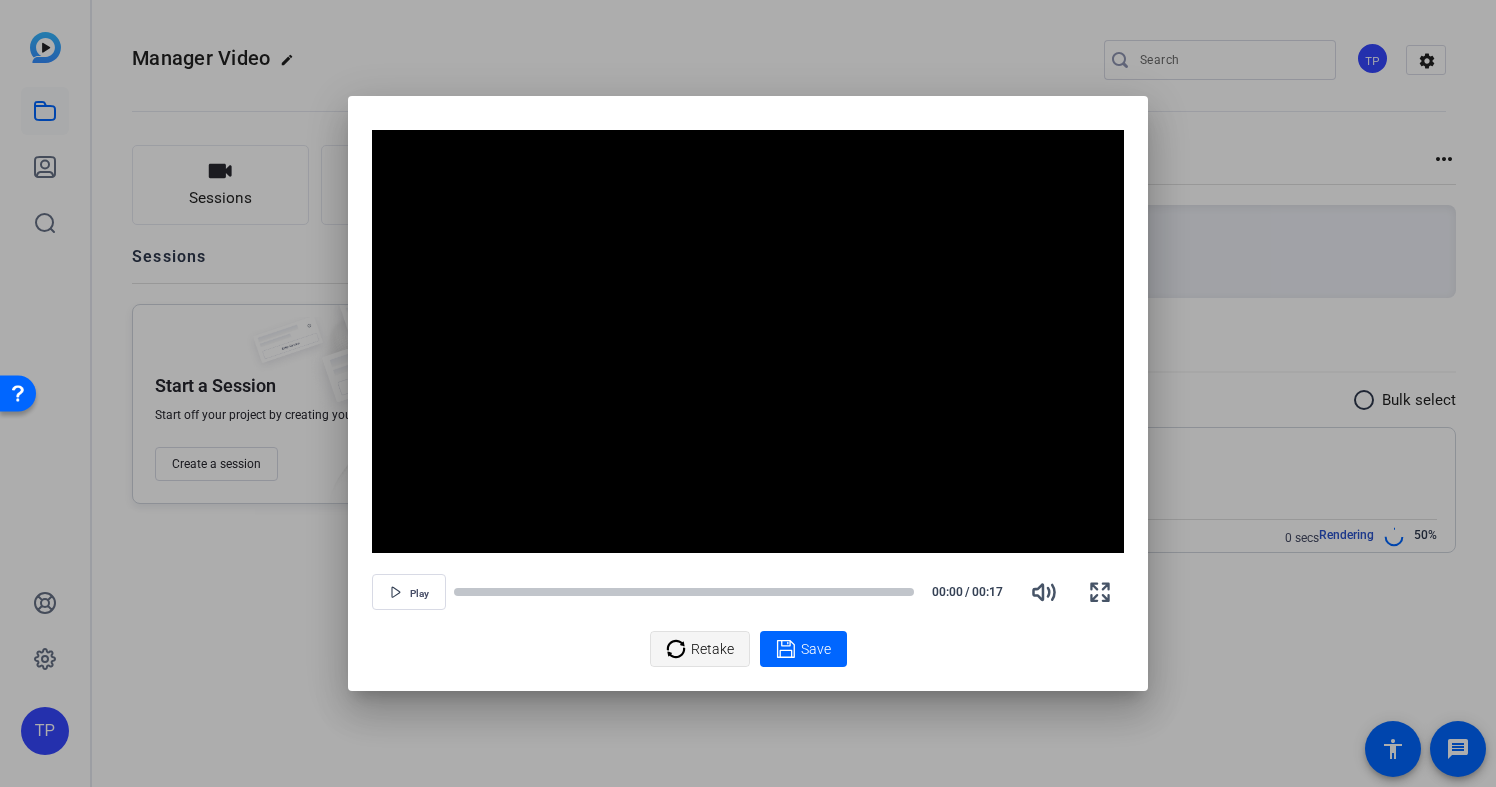 click on "Retake" at bounding box center [712, 649] 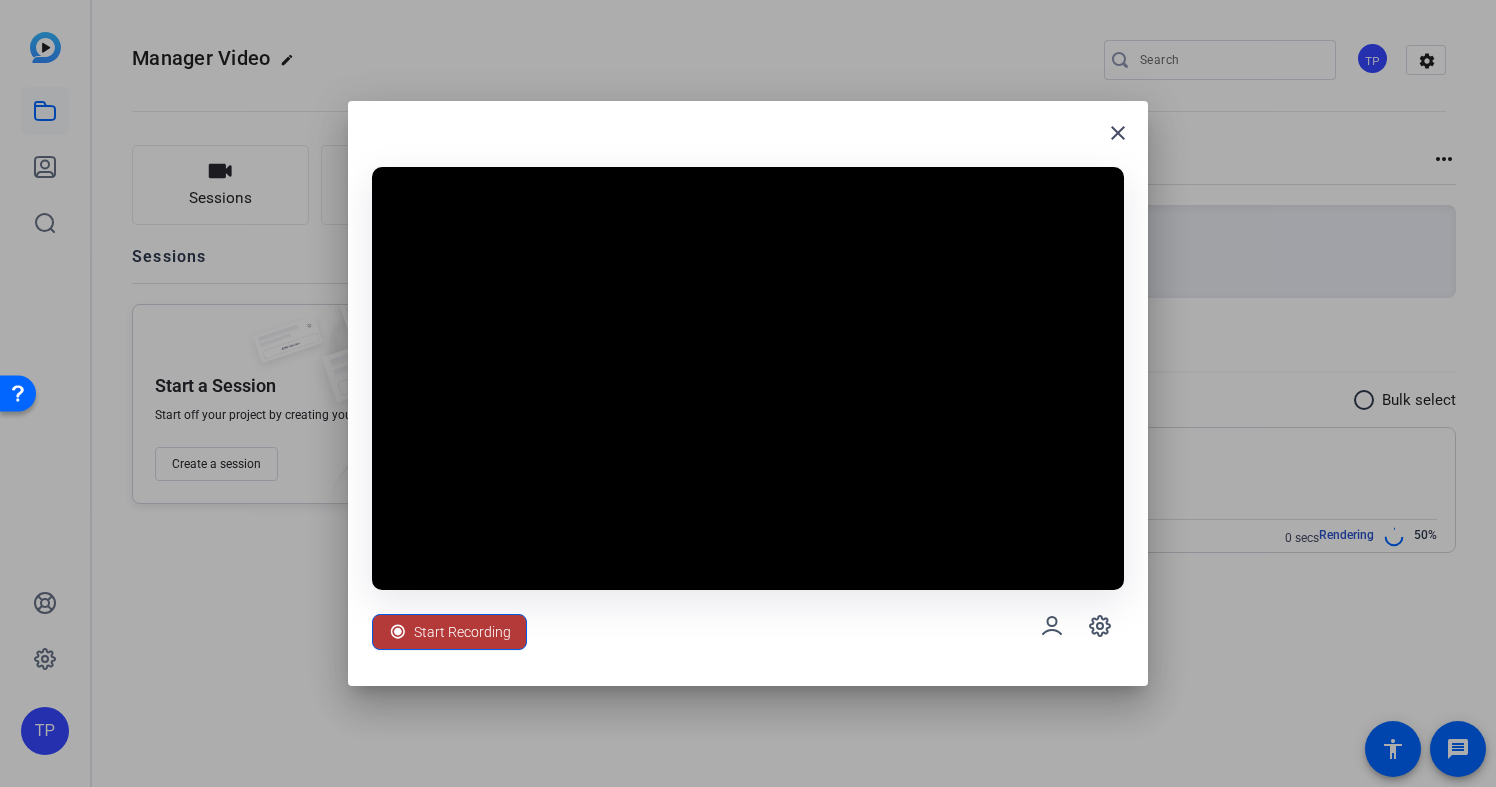 click on "Start Recording" at bounding box center [462, 632] 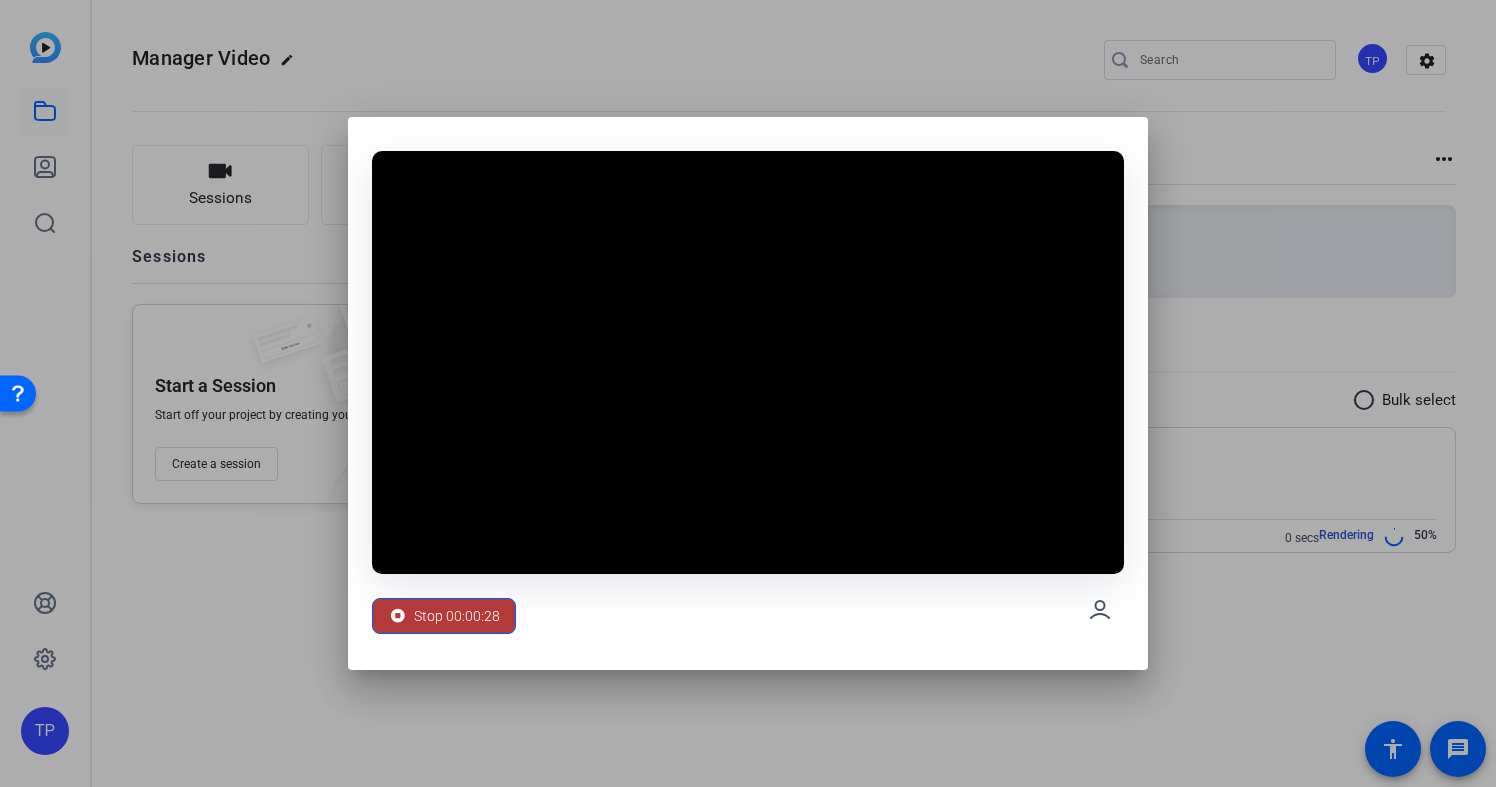 click on "Stop 00:00:28" at bounding box center (457, 616) 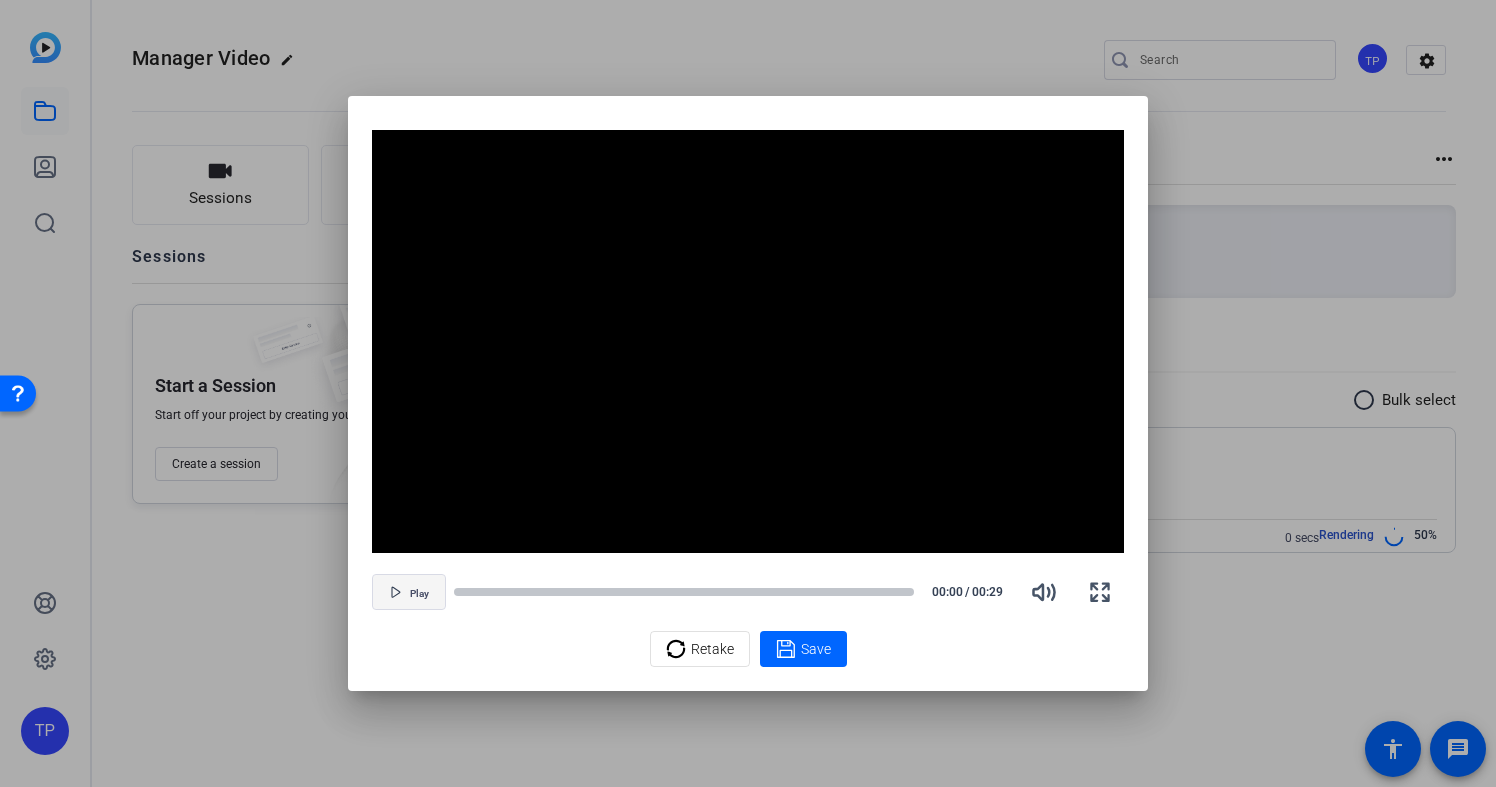 click 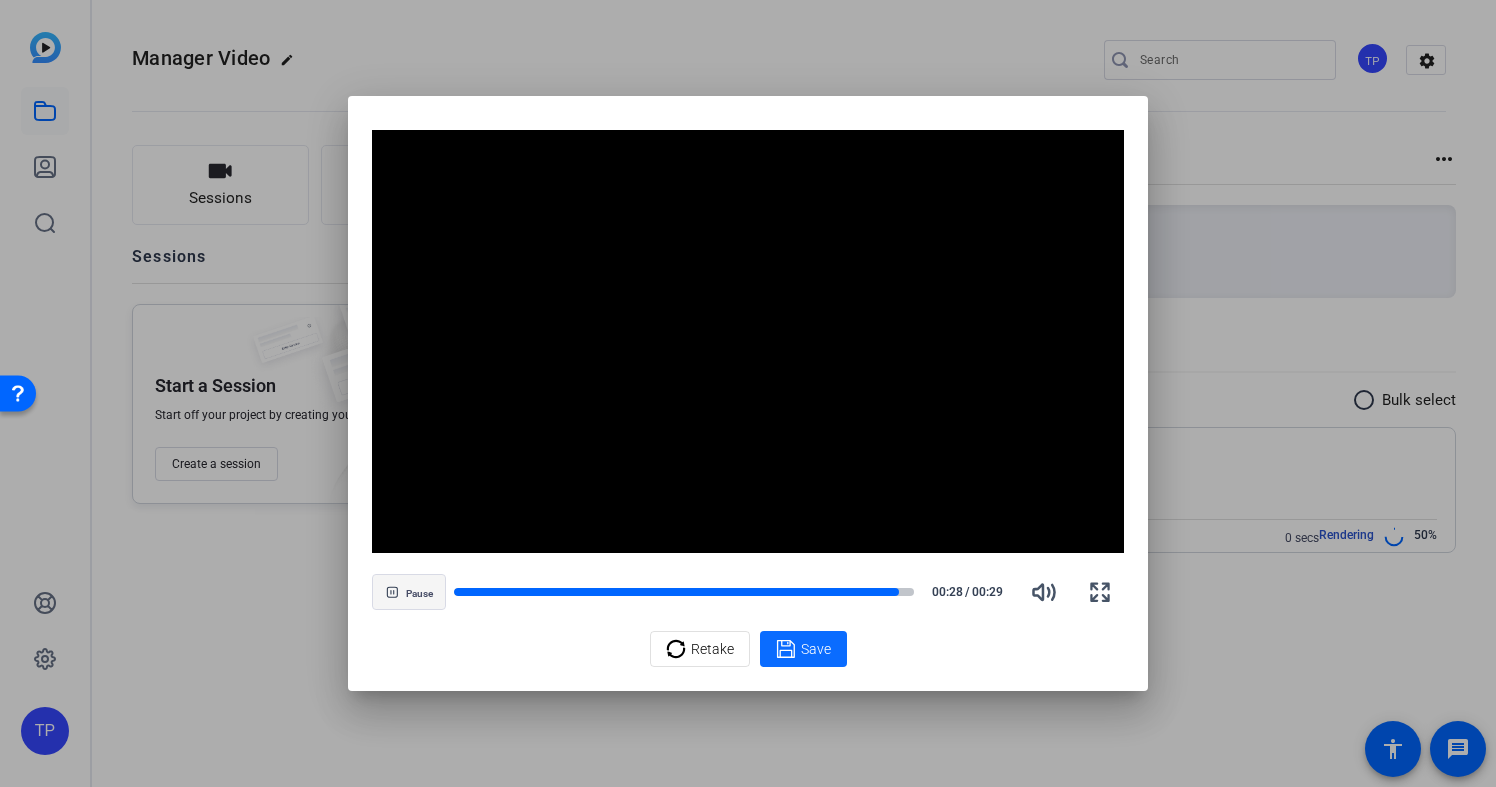 click on "Save" at bounding box center [816, 649] 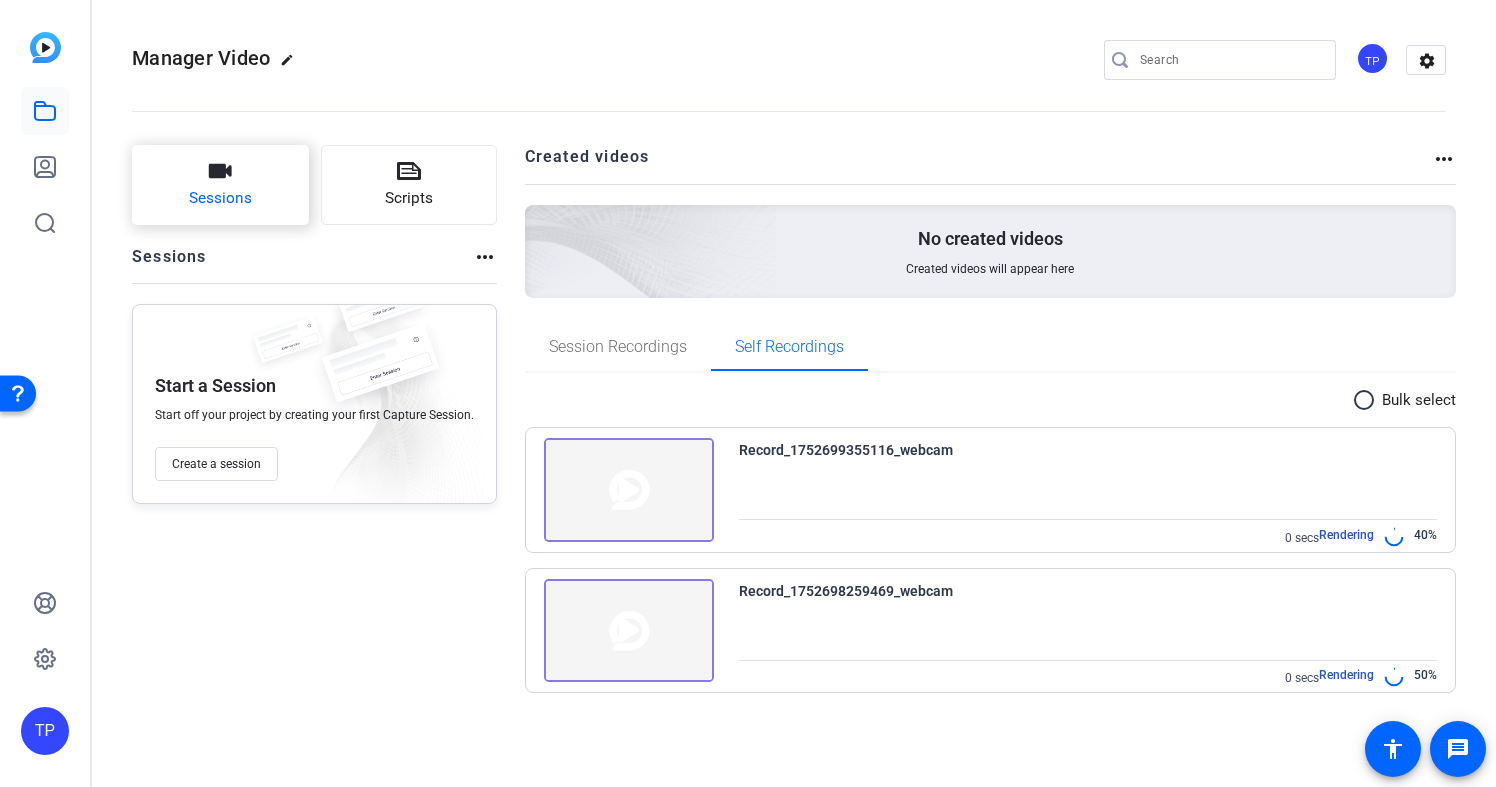 click on "Sessions" 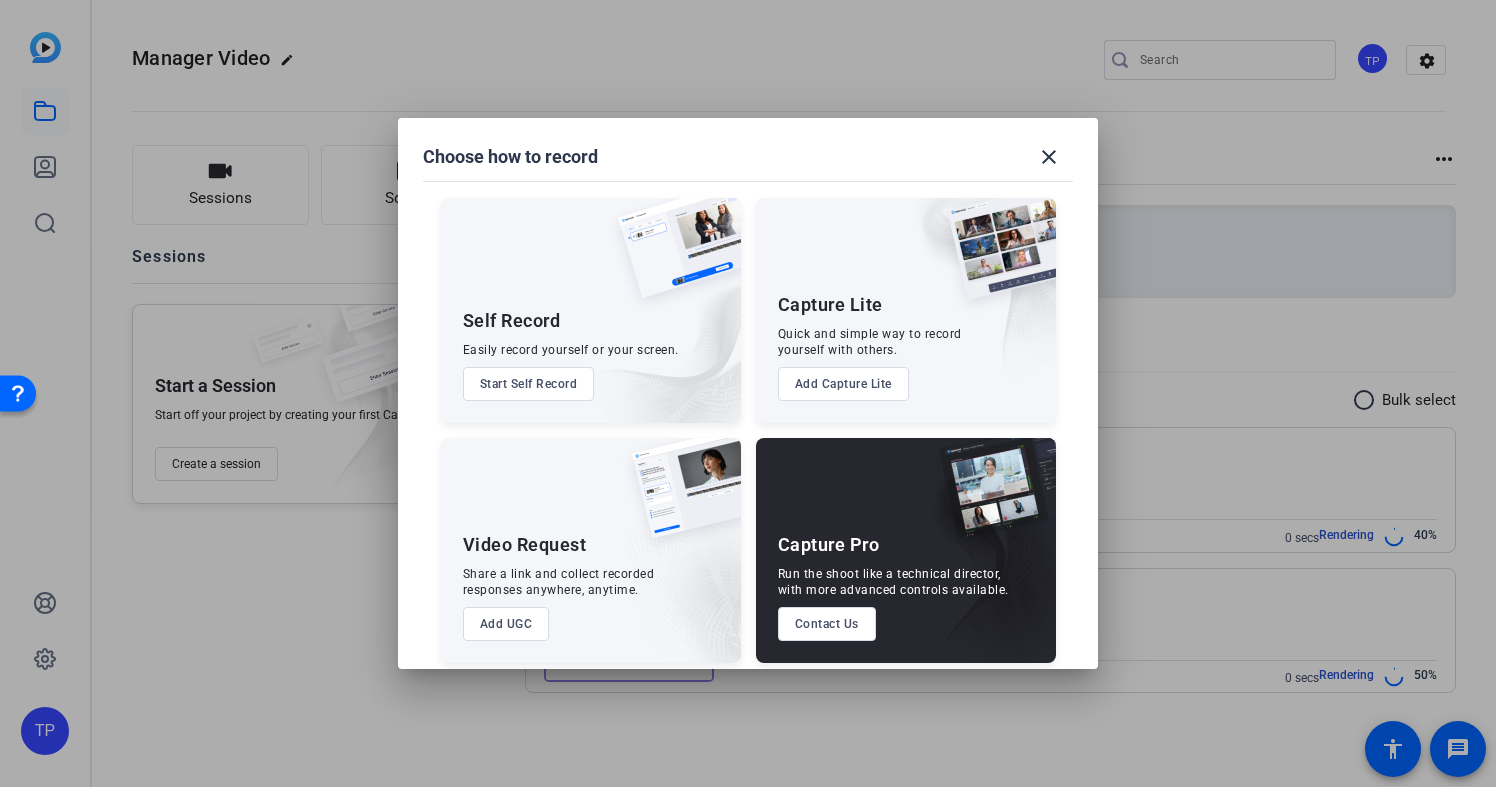 click on "Start Self Record" at bounding box center (529, 384) 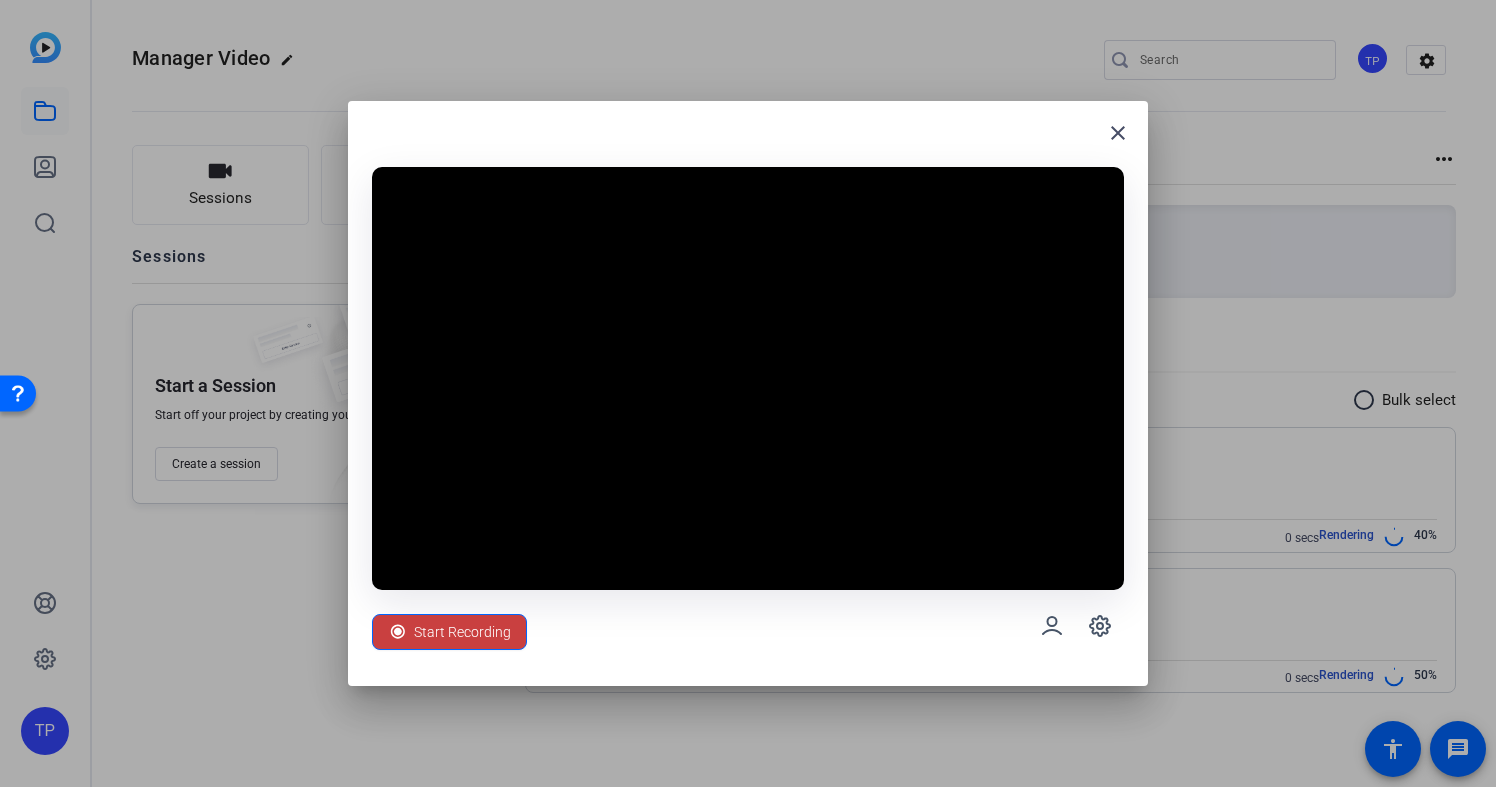 click on "Start Recording" at bounding box center (462, 632) 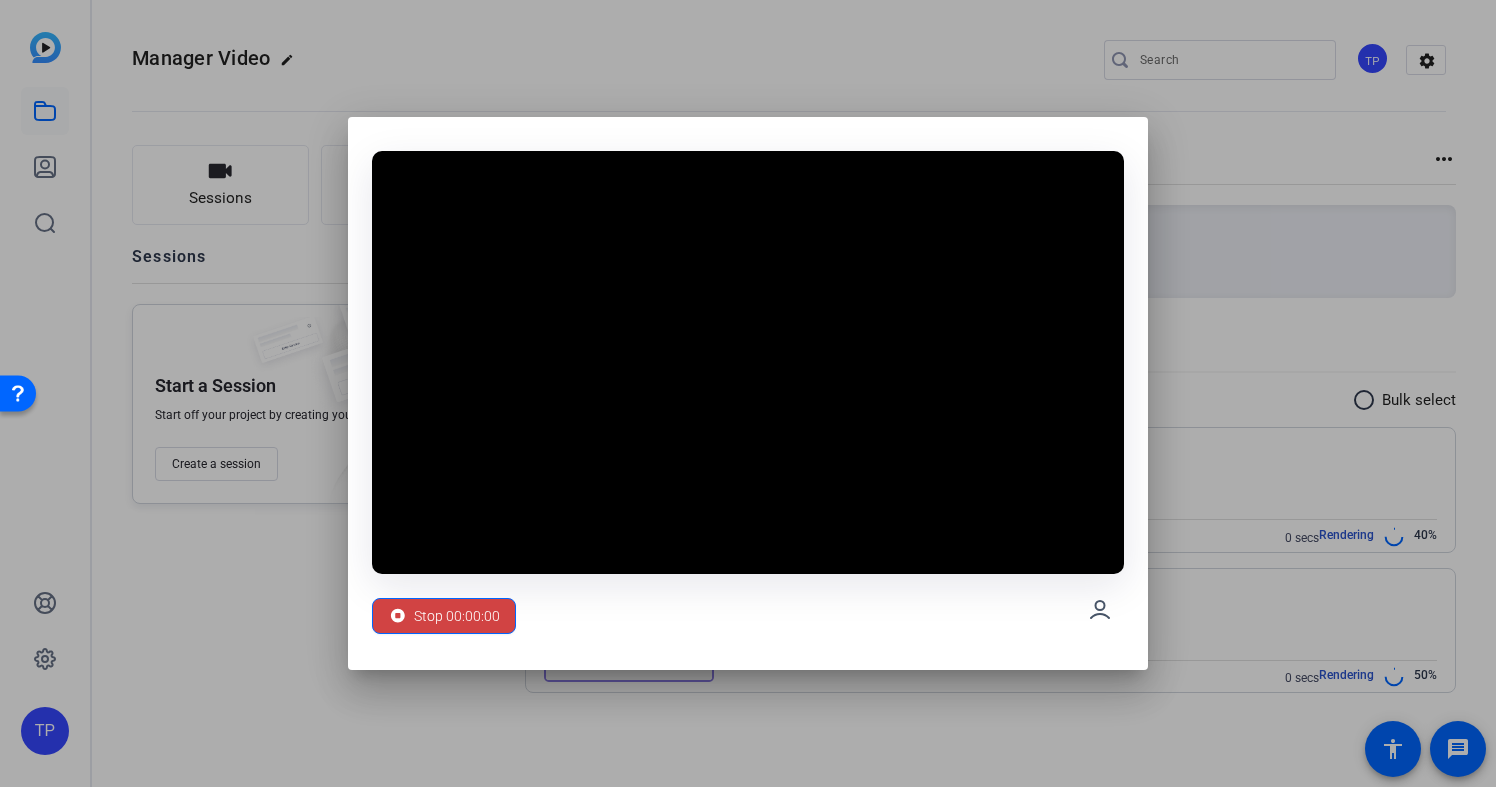 click at bounding box center [748, 393] 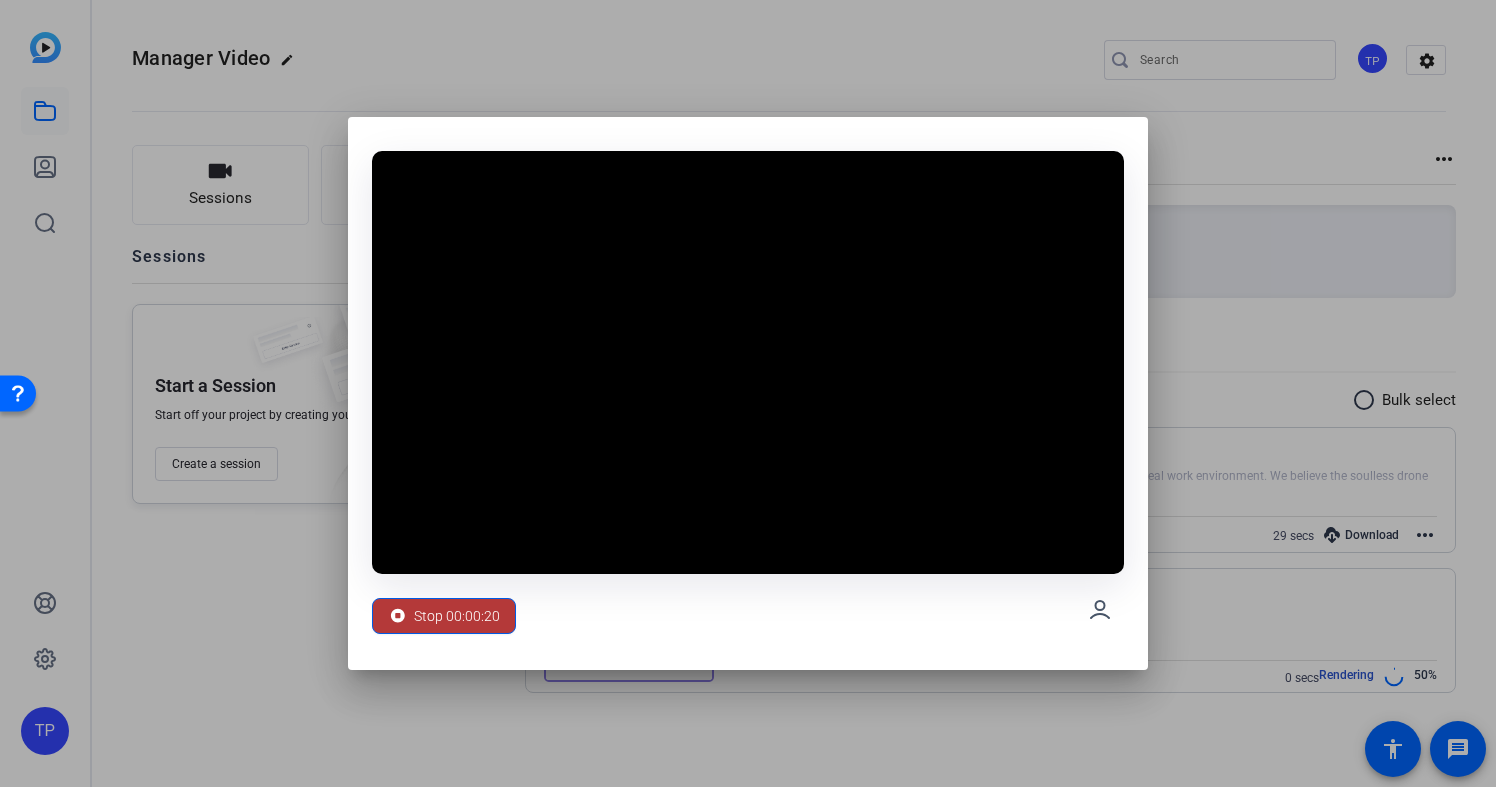 click on "Stop 00:00:20" at bounding box center (457, 616) 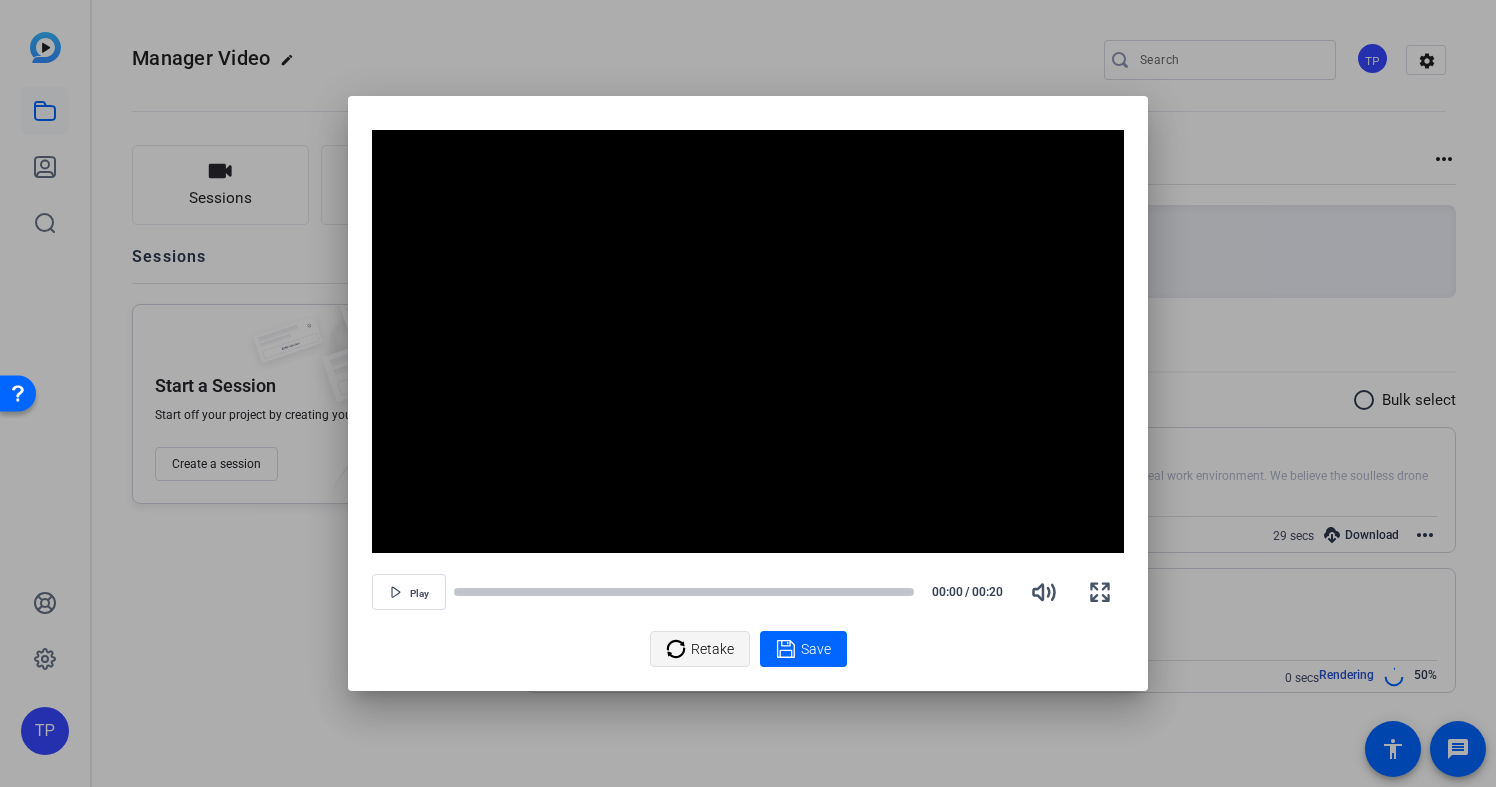 click on "Retake" at bounding box center (712, 649) 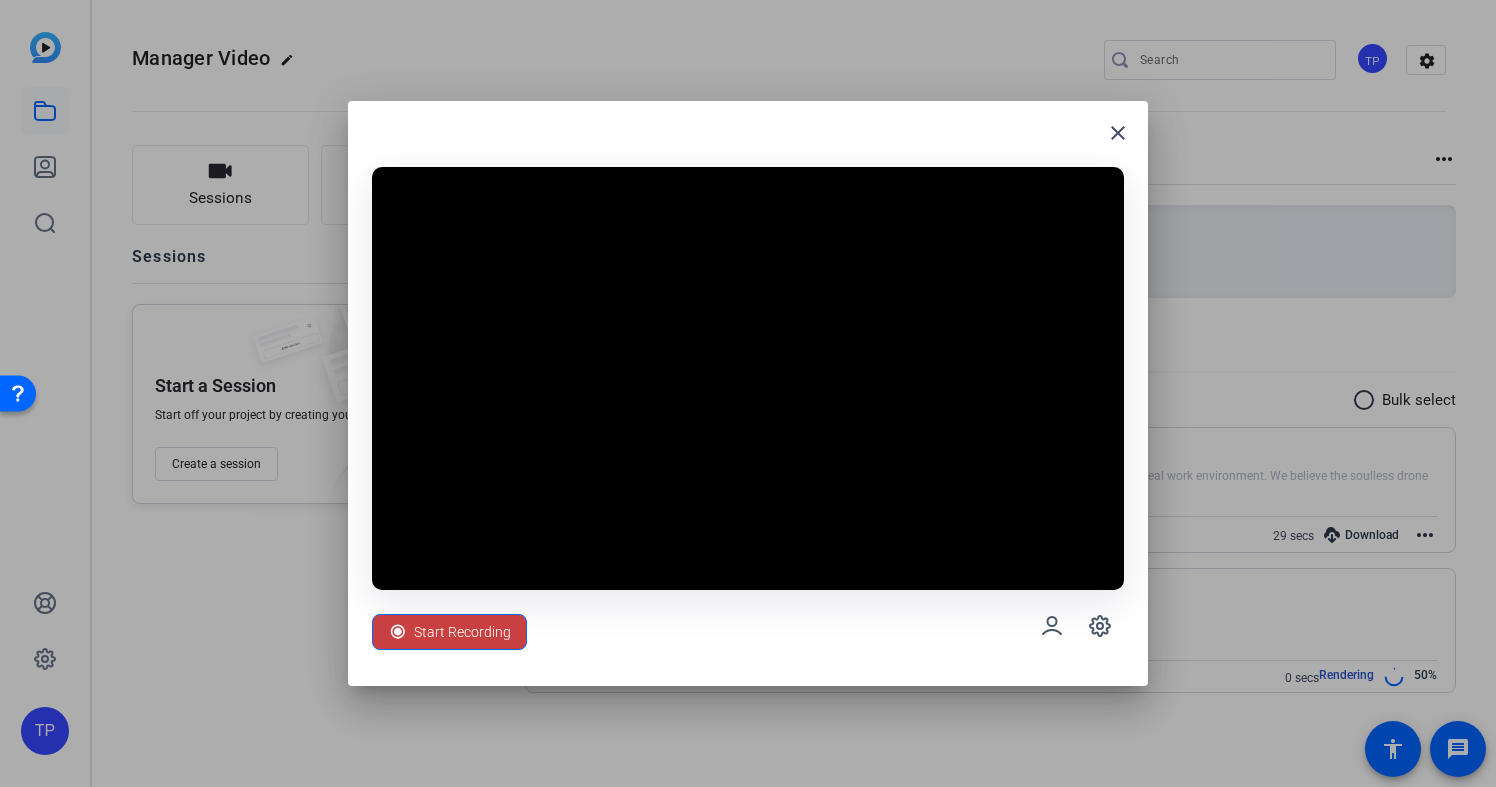 click on "Start Recording" at bounding box center (462, 632) 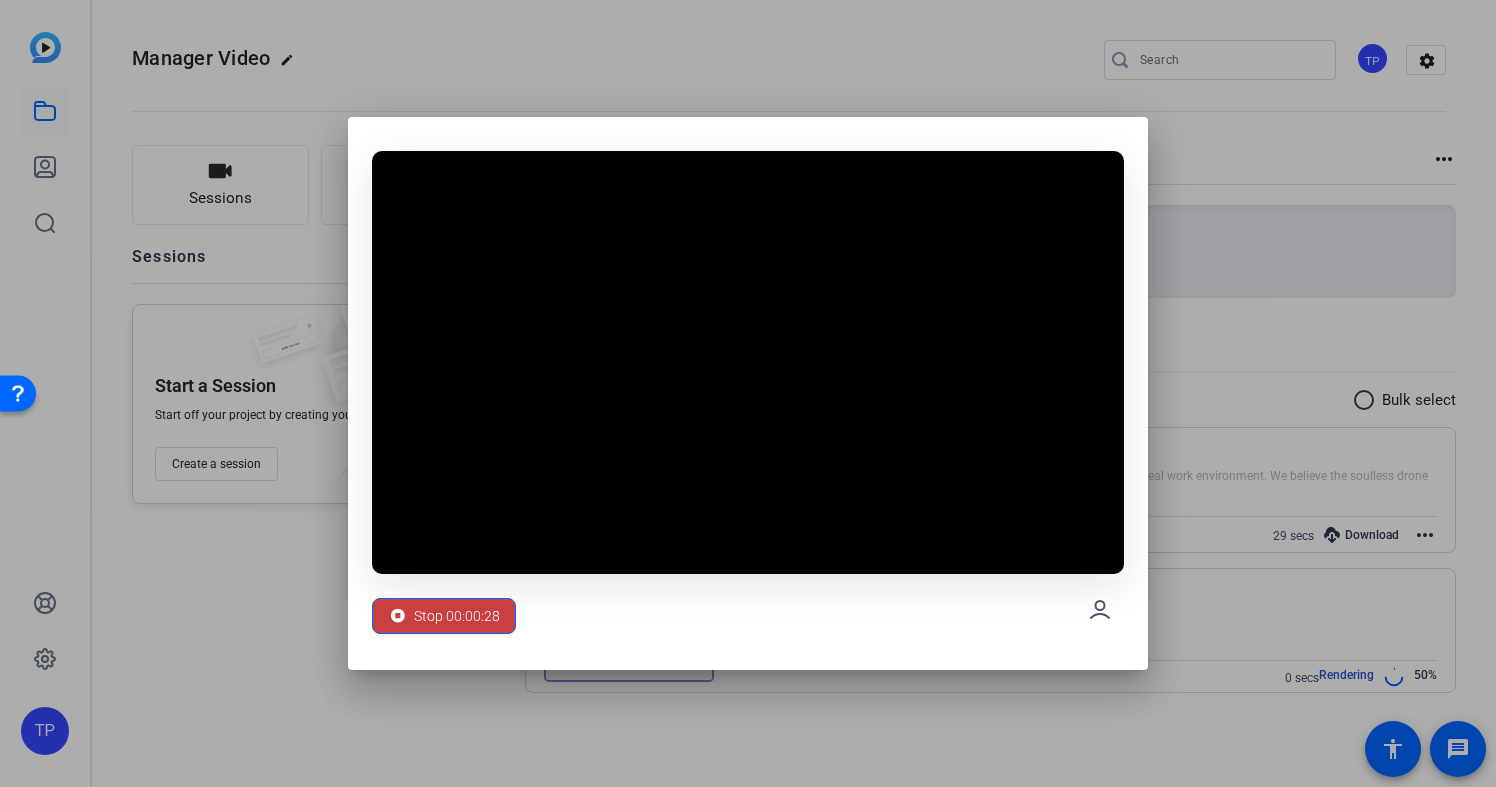 click on "Stop 00:00:28" at bounding box center (457, 616) 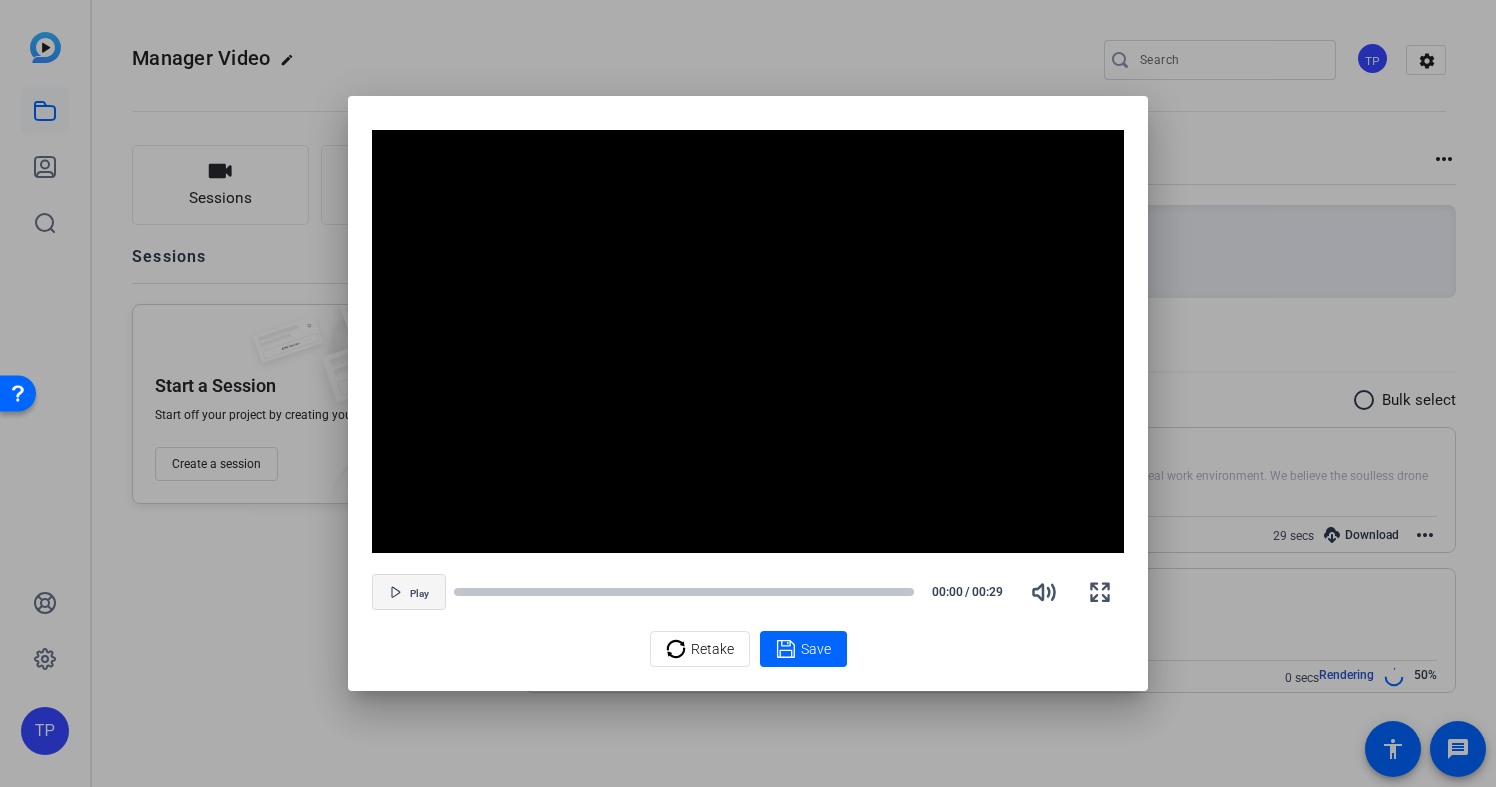 click at bounding box center (409, 592) 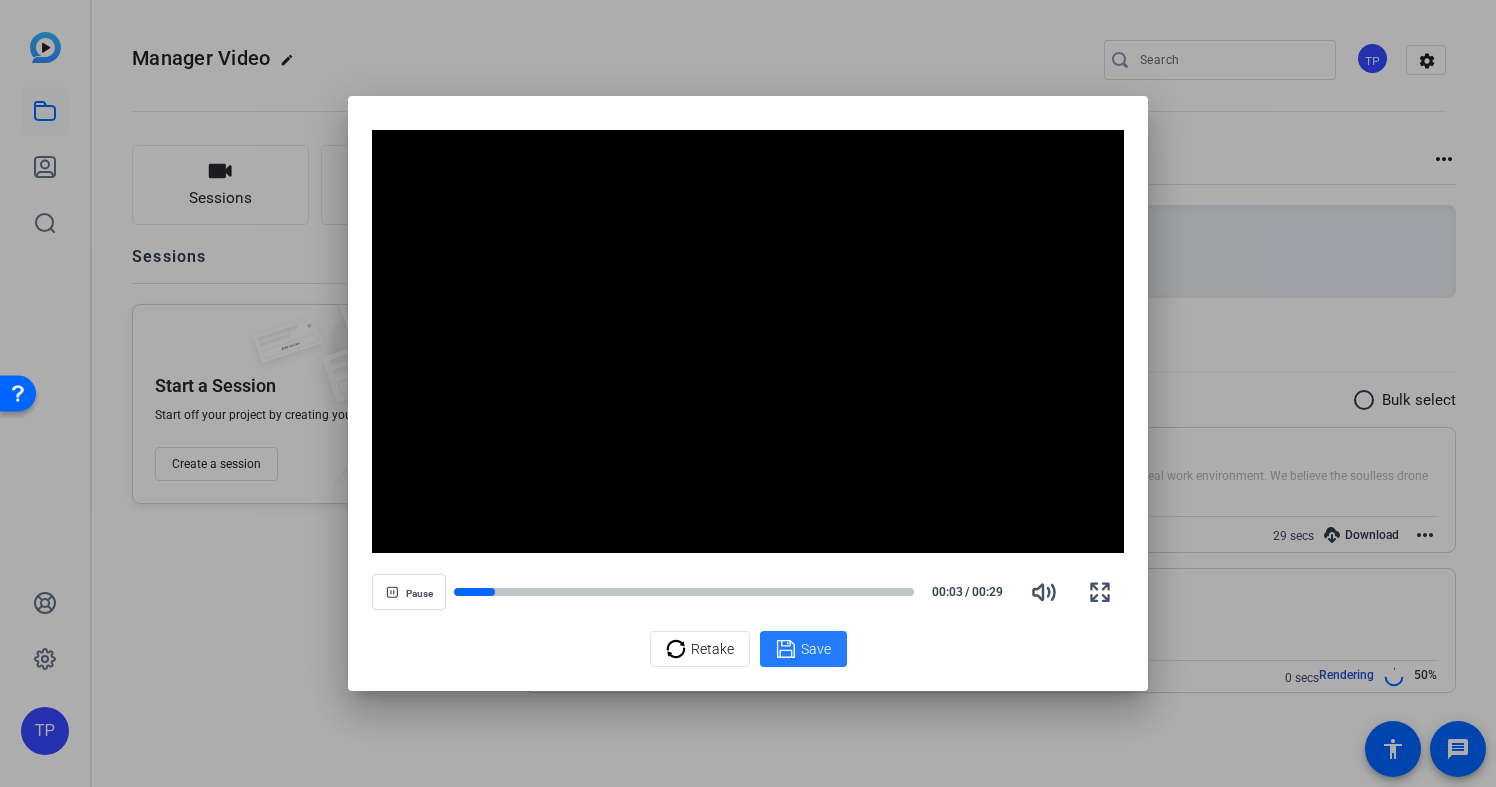 click on "Save" at bounding box center (816, 649) 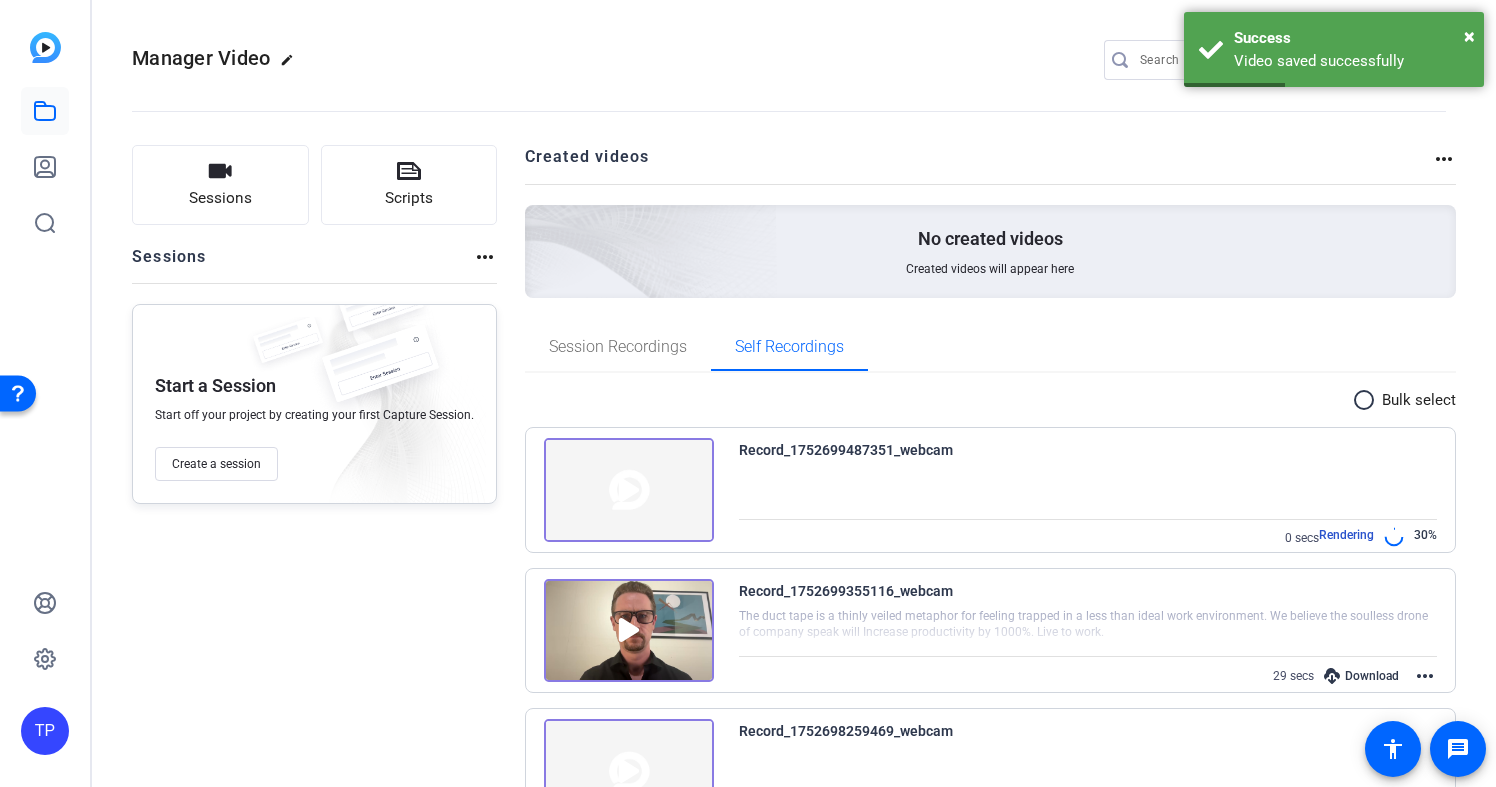 scroll, scrollTop: 96, scrollLeft: 0, axis: vertical 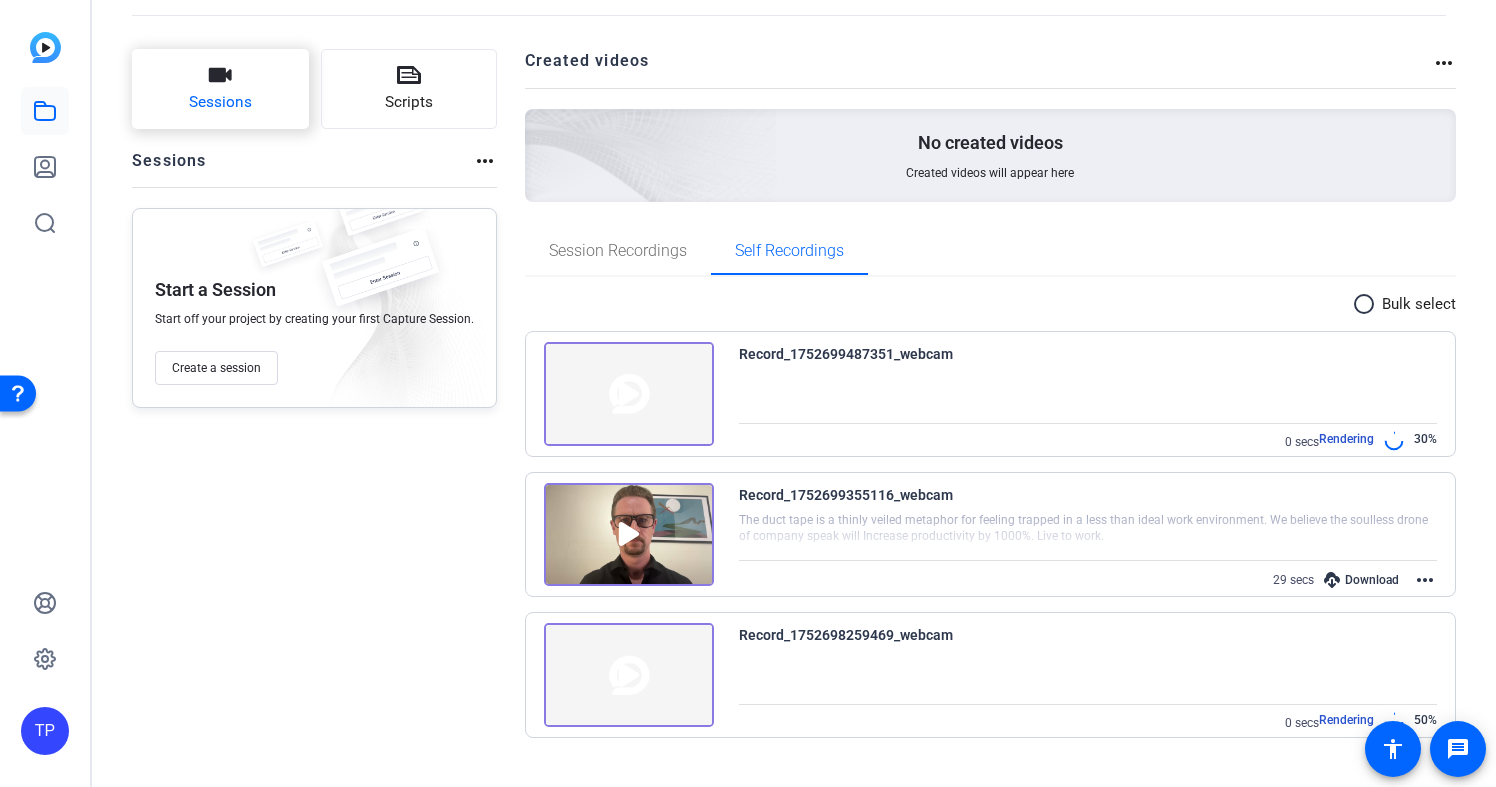 click on "Sessions" 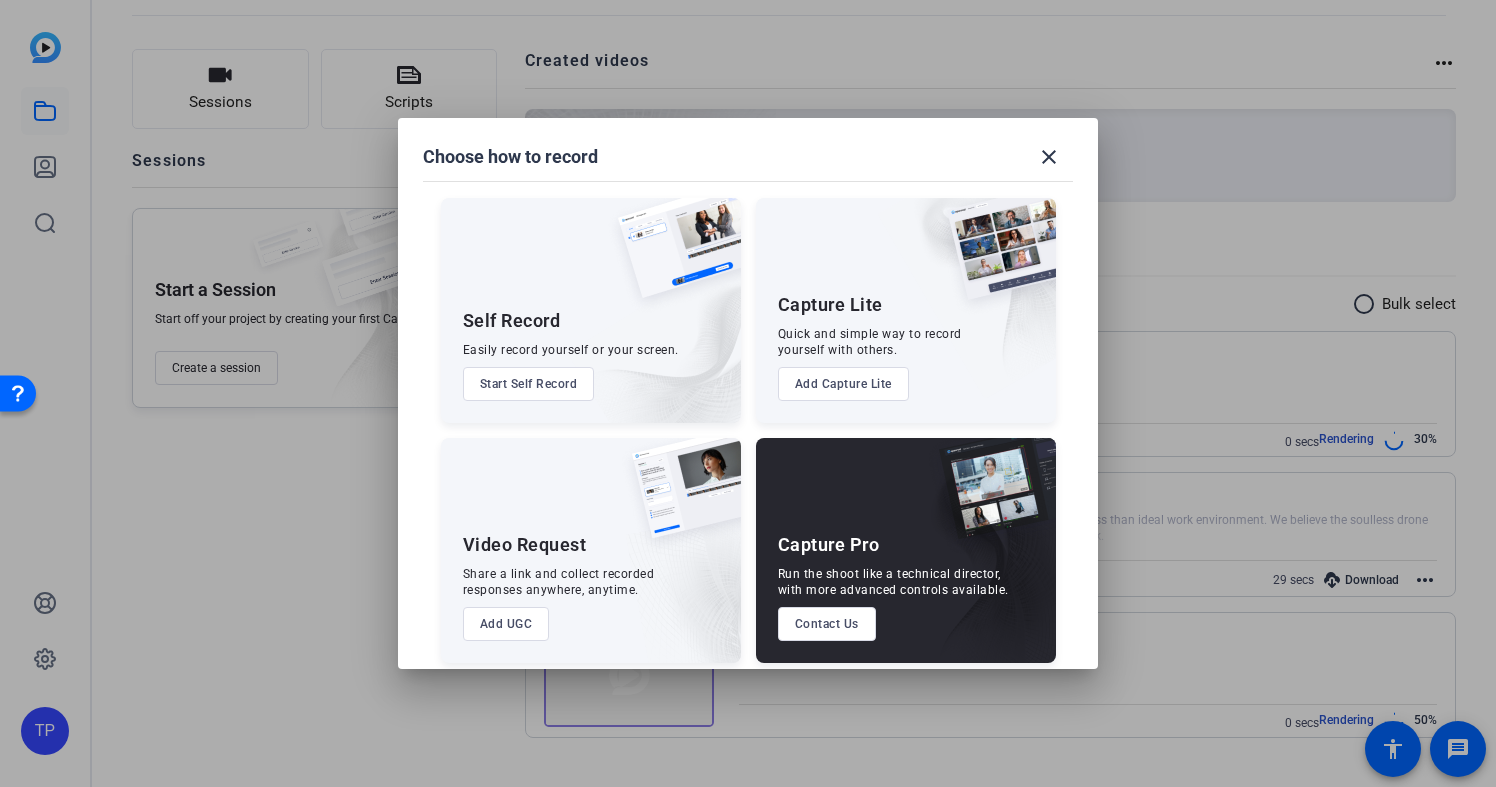 click on "Start Self Record" at bounding box center (529, 384) 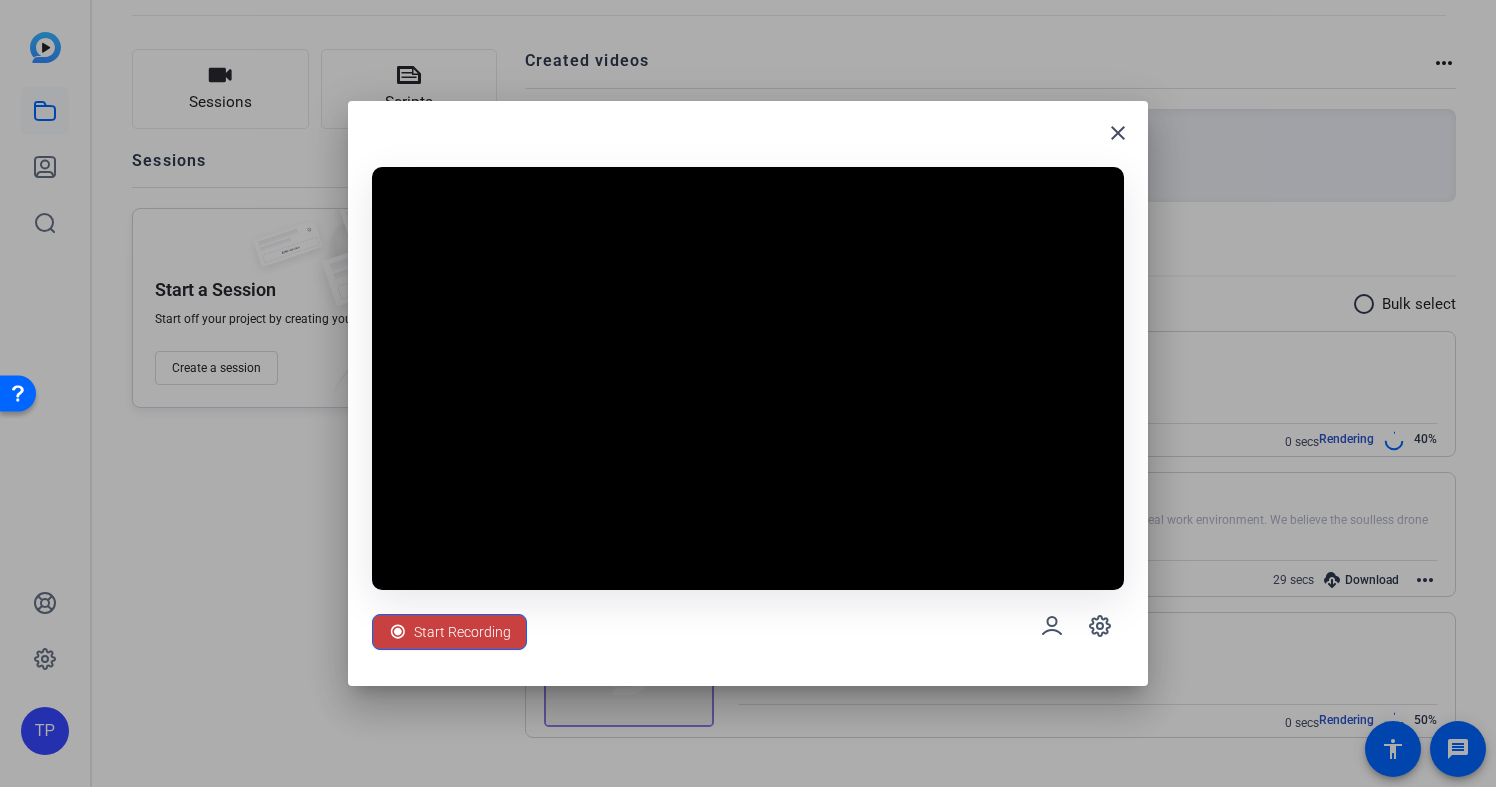 click on "Start Recording" at bounding box center [462, 632] 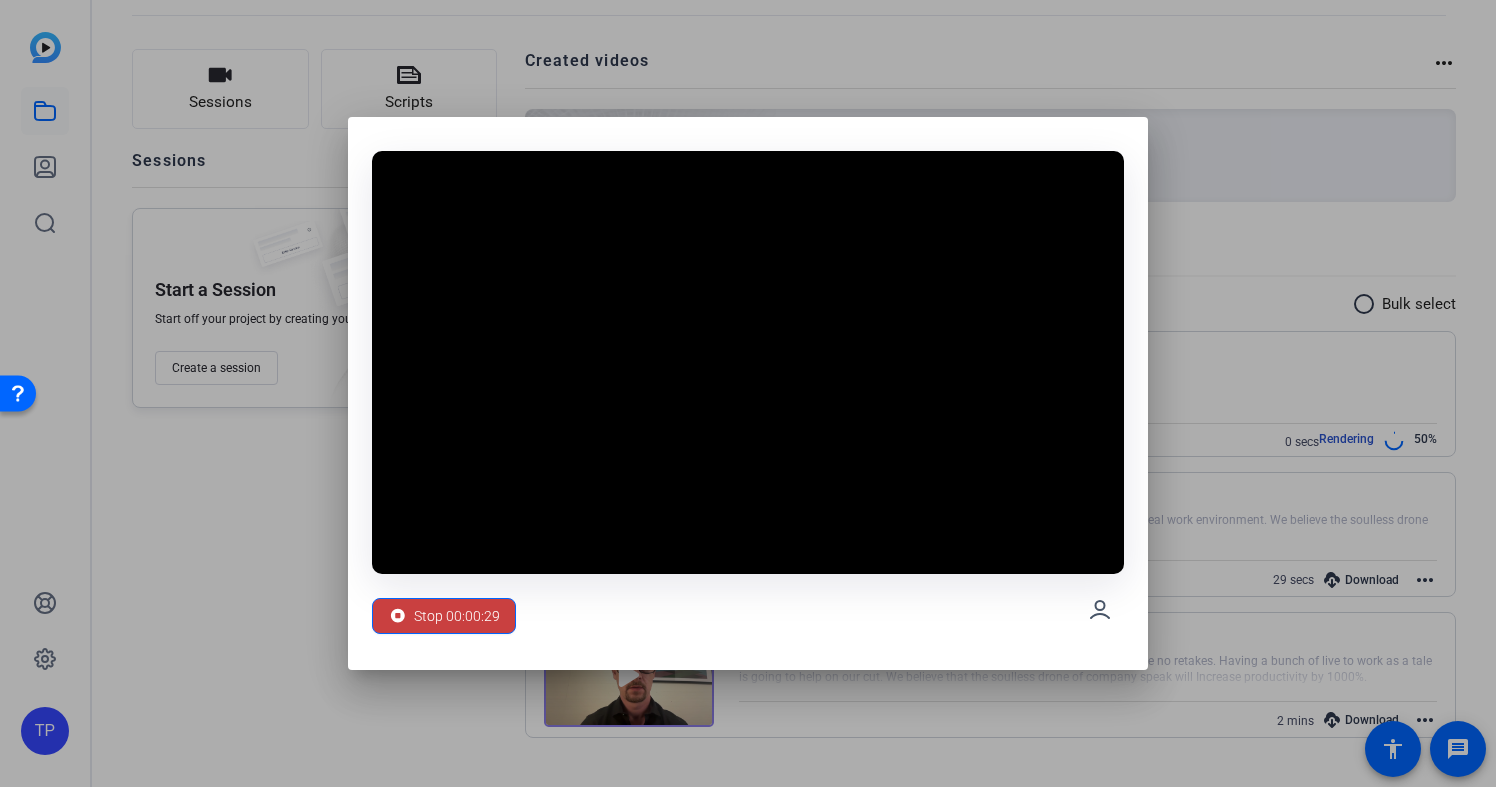 click on "Stop 00:00:29" at bounding box center (457, 616) 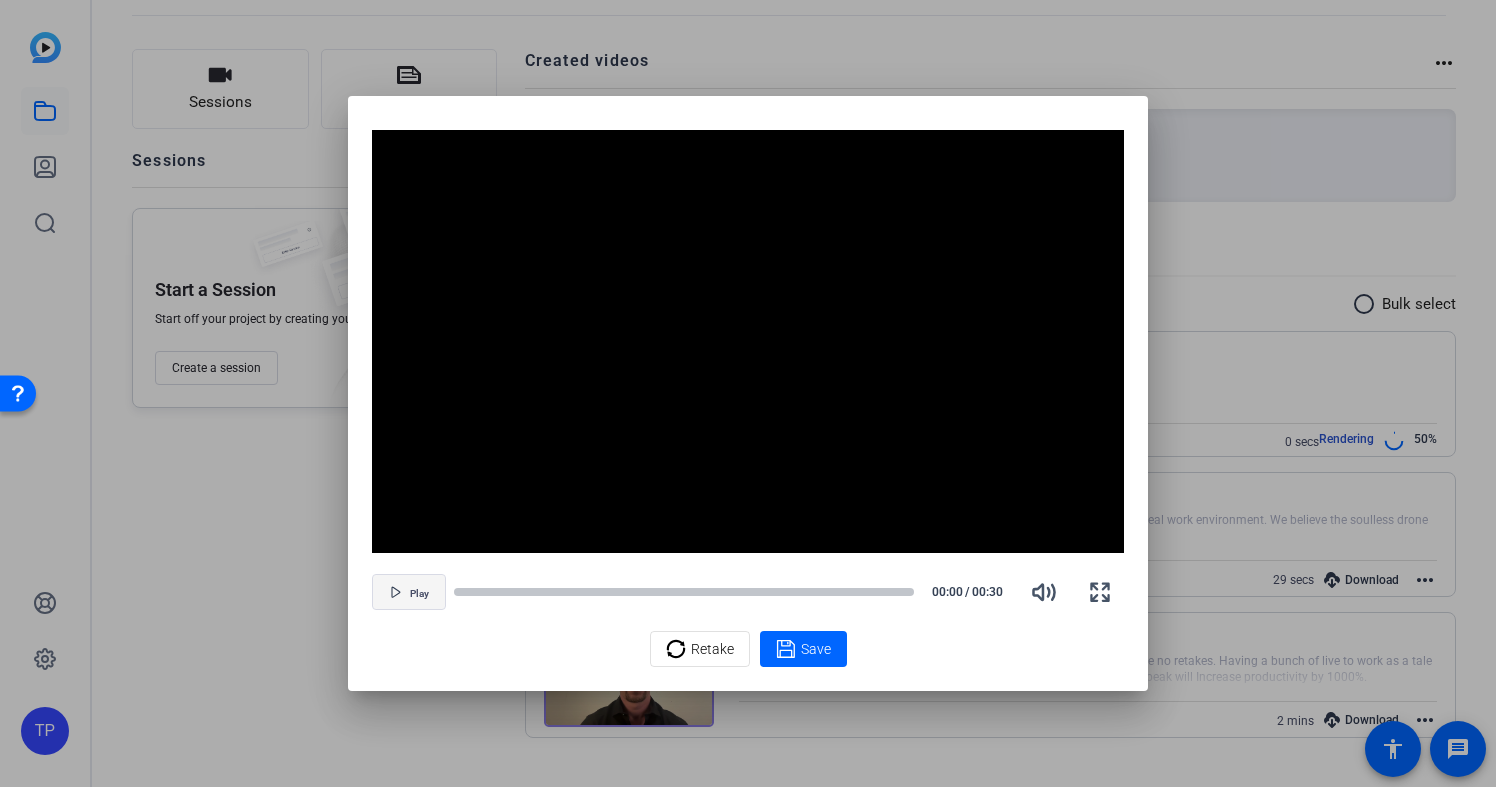 click on "Play" at bounding box center (419, 594) 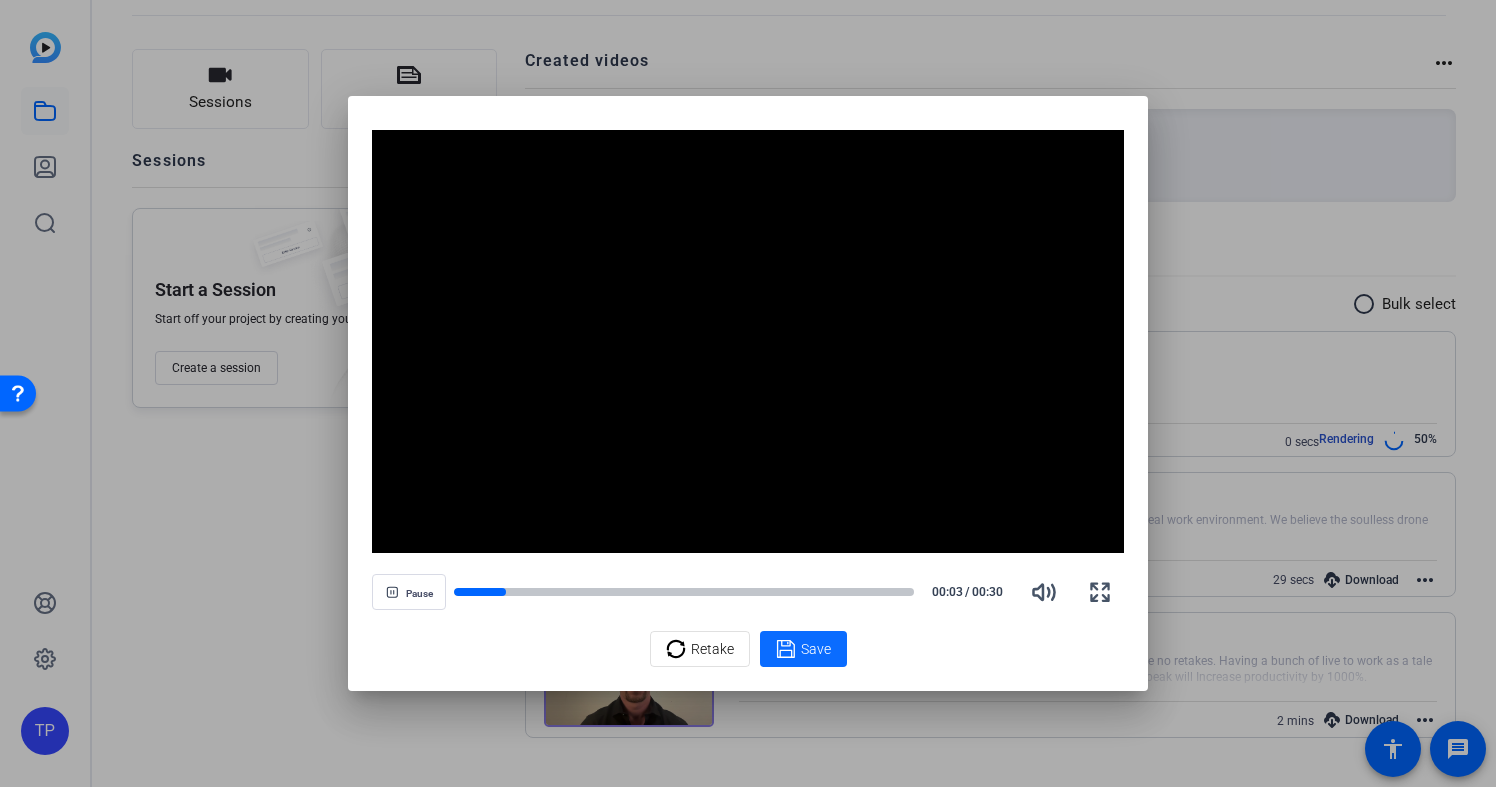 click on "Save" at bounding box center [816, 649] 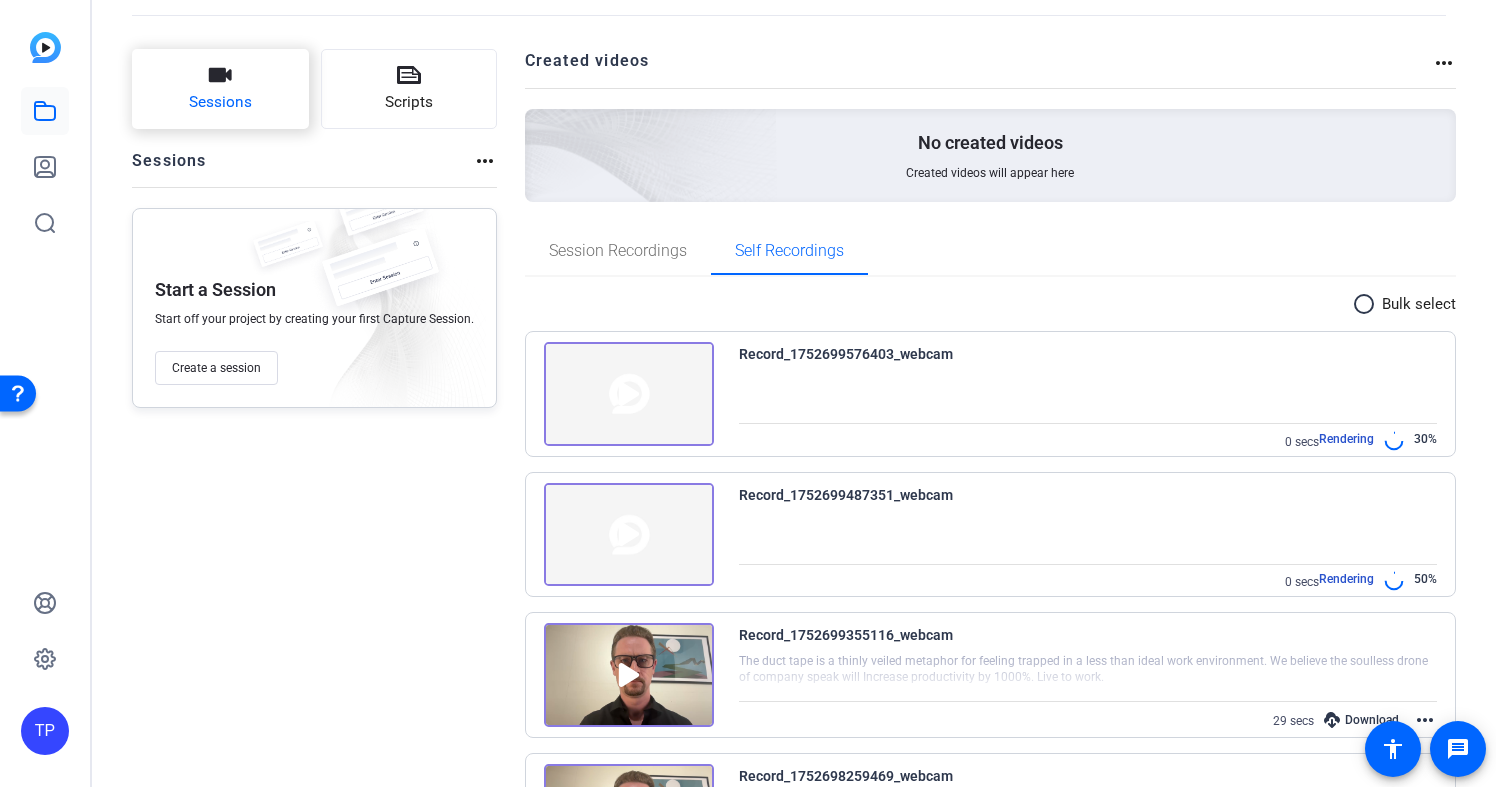 click on "Sessions" 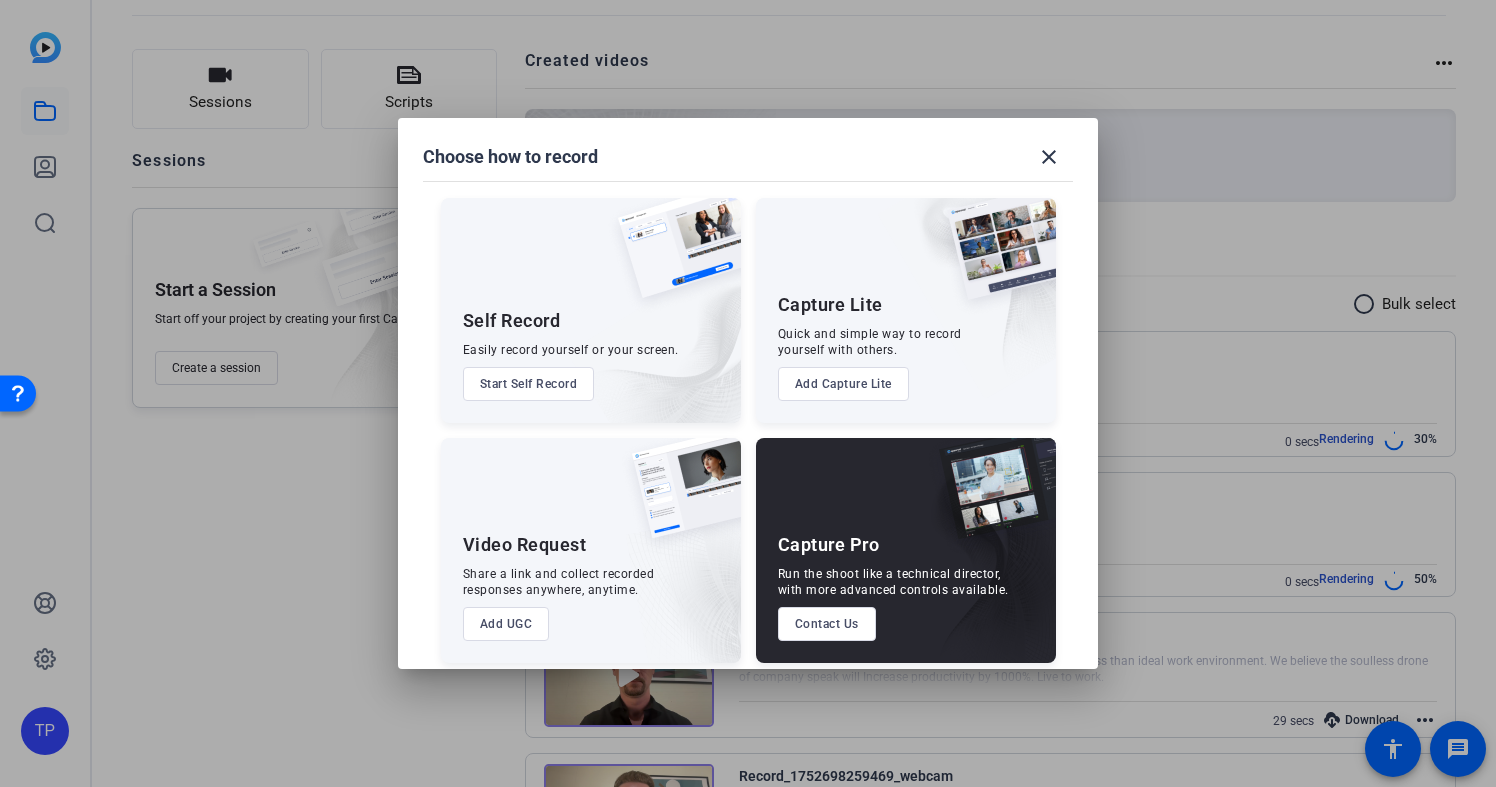 click on "Start Self Record" at bounding box center (529, 384) 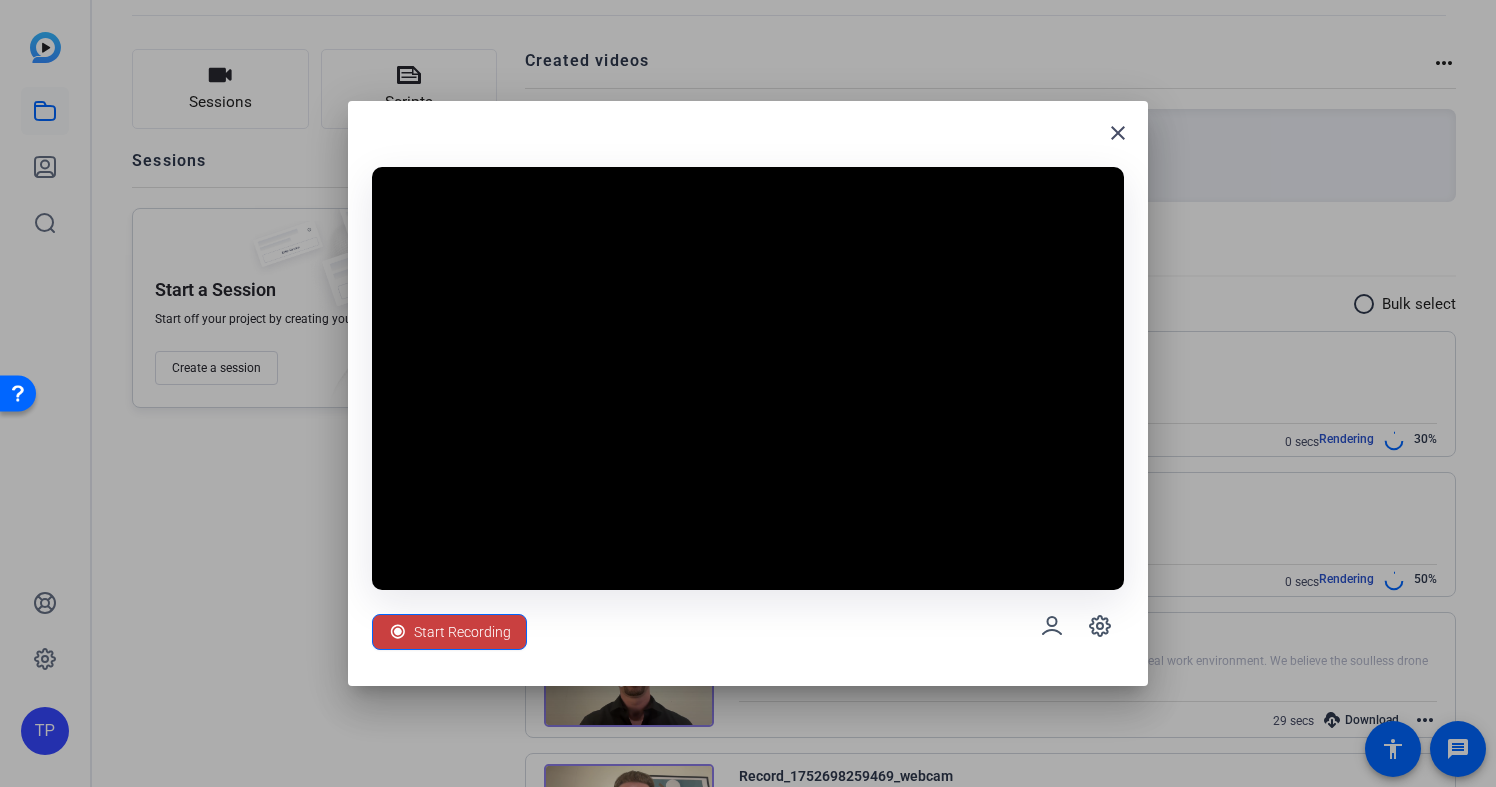 click on "Start Recording" at bounding box center (462, 632) 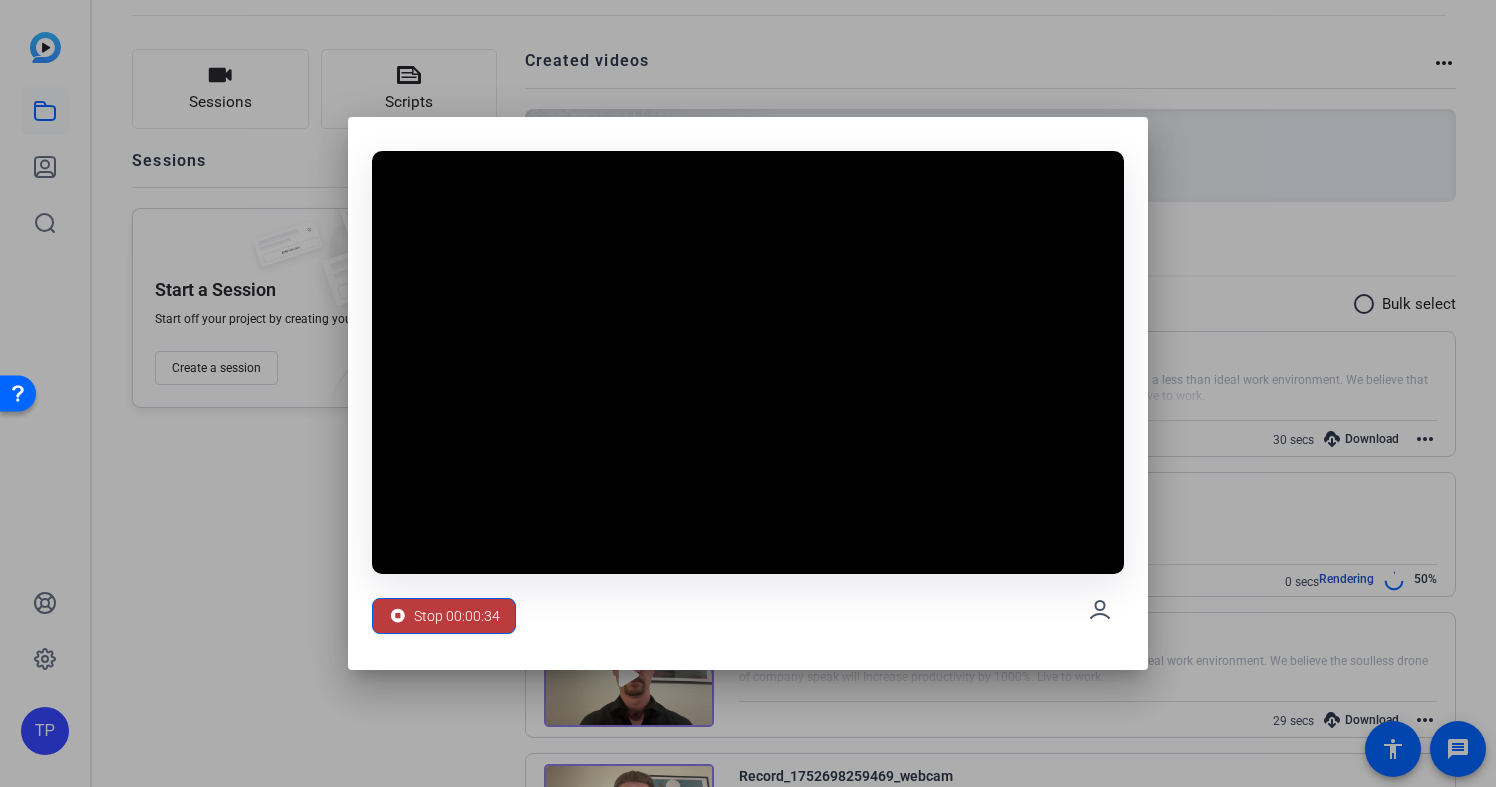 click on "Stop 00:00:34" at bounding box center (457, 616) 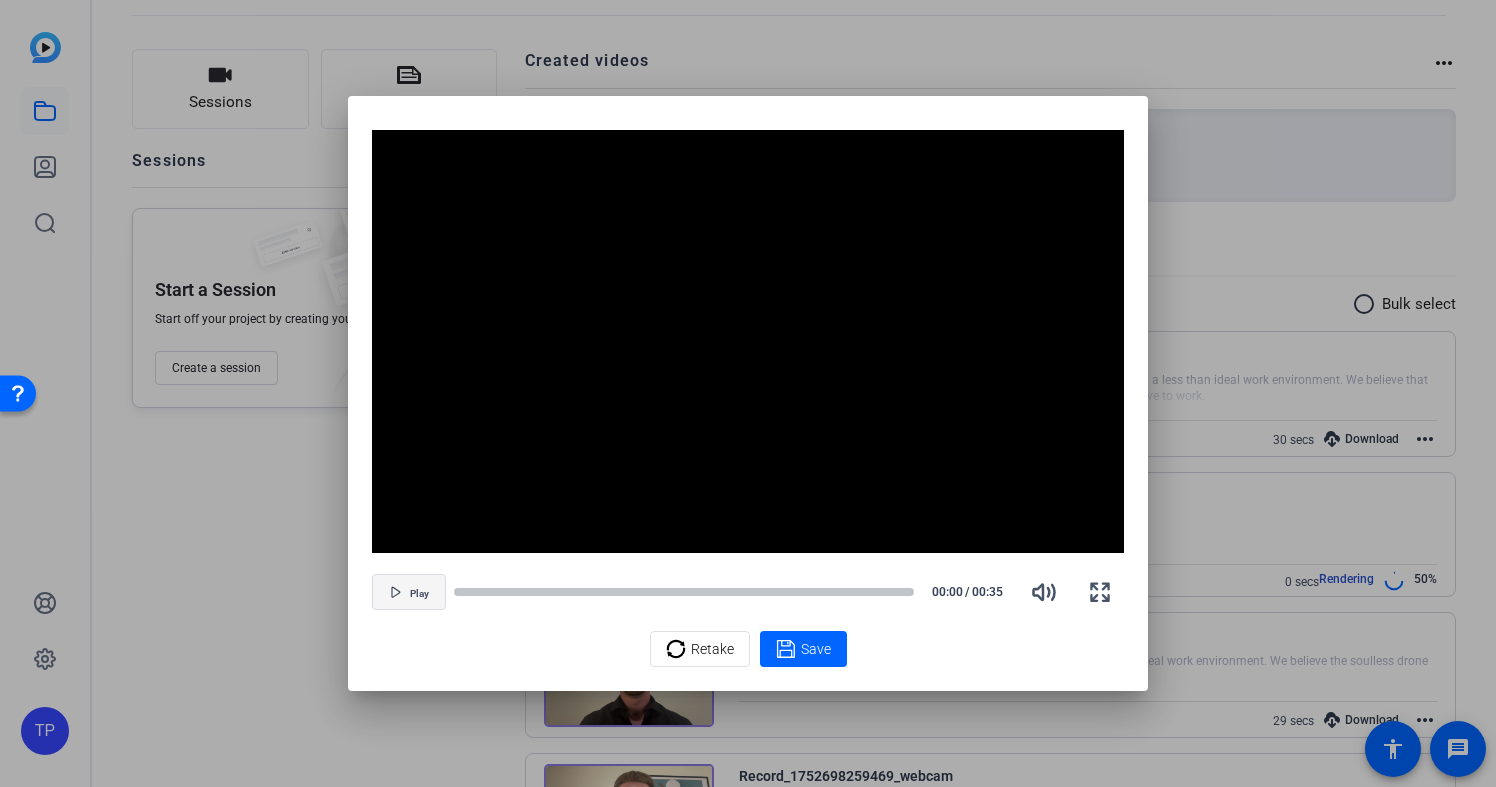 click on "Play" at bounding box center (419, 594) 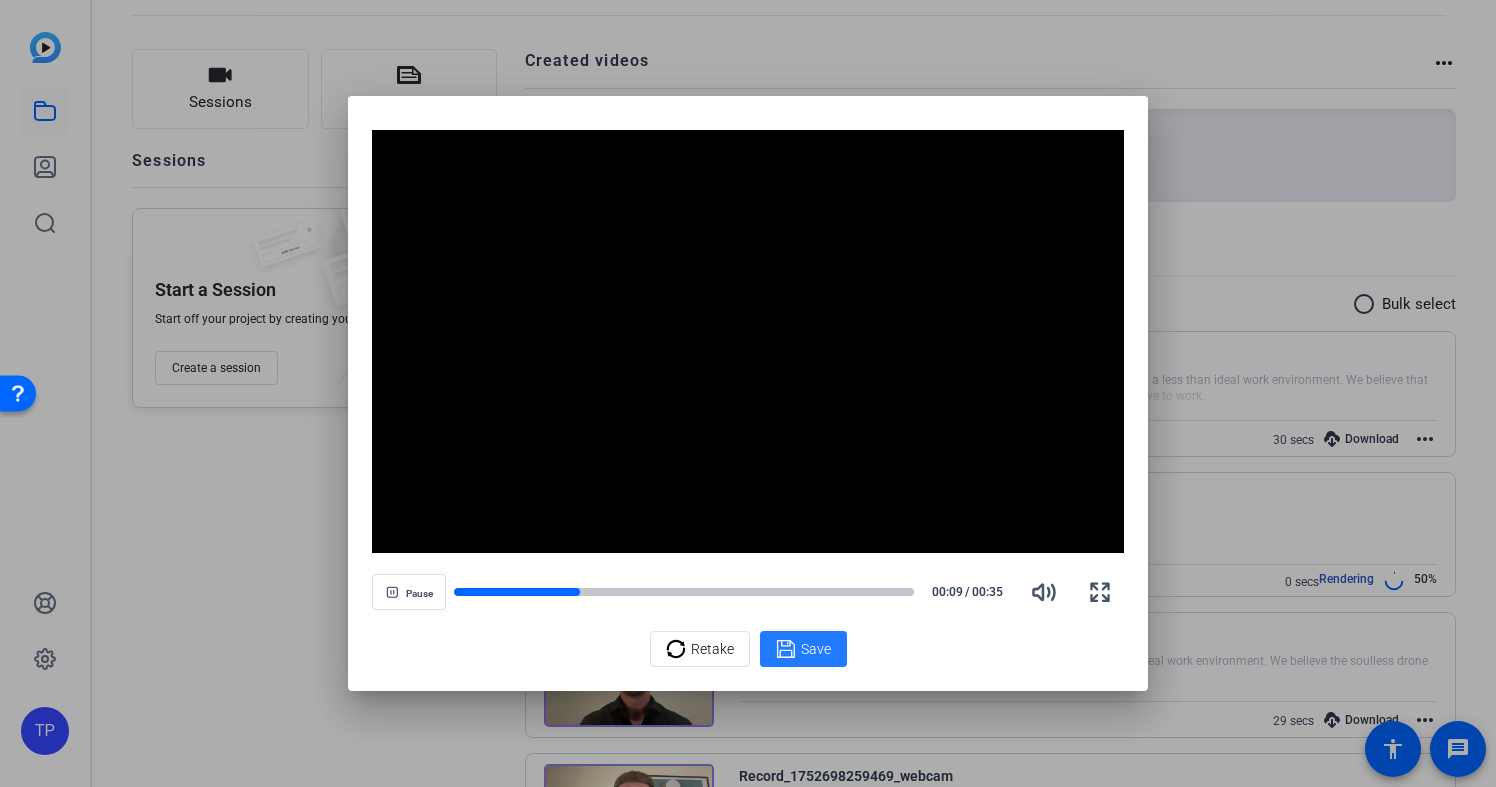 click on "Save" at bounding box center (816, 649) 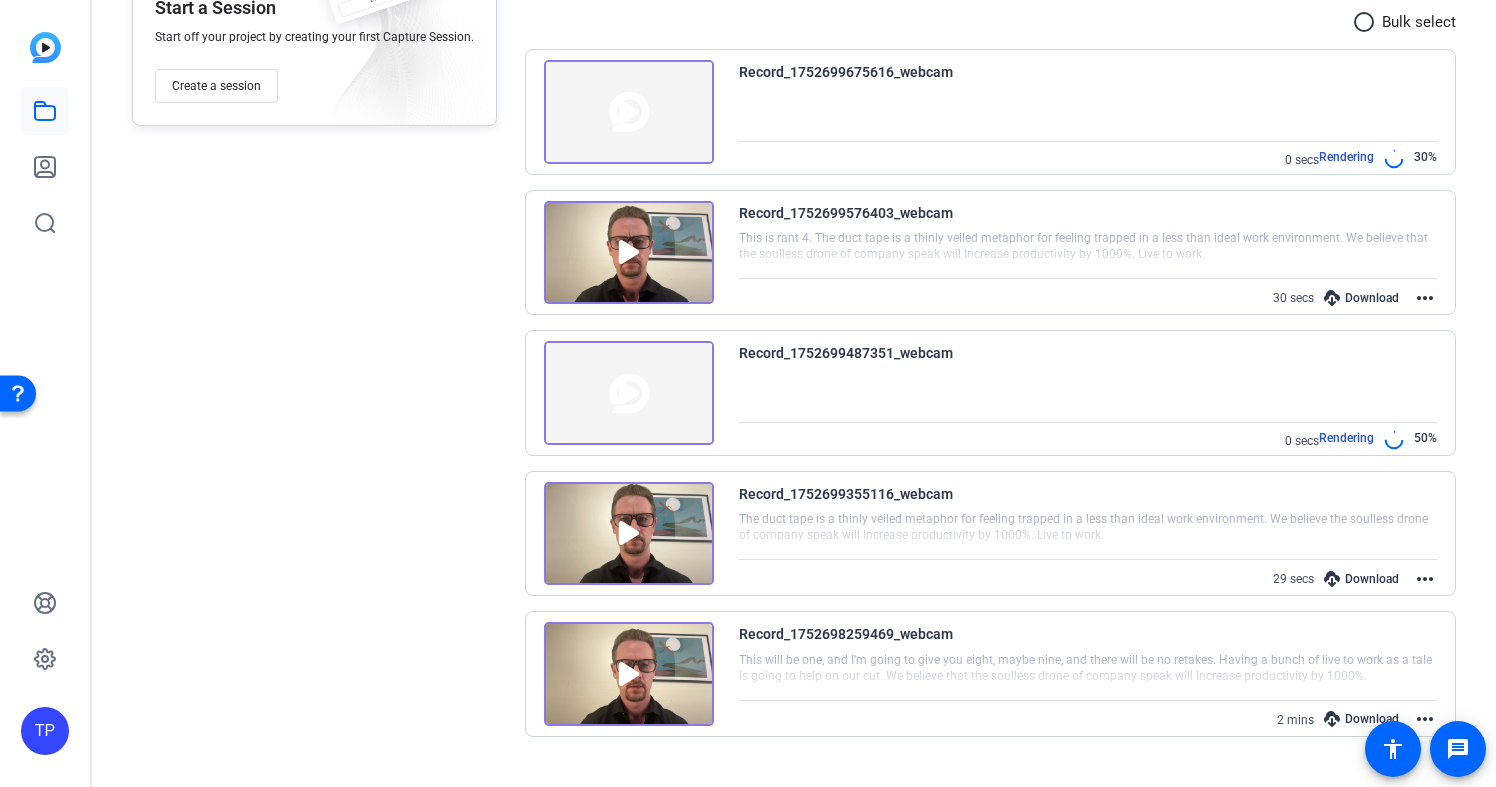 scroll, scrollTop: 0, scrollLeft: 0, axis: both 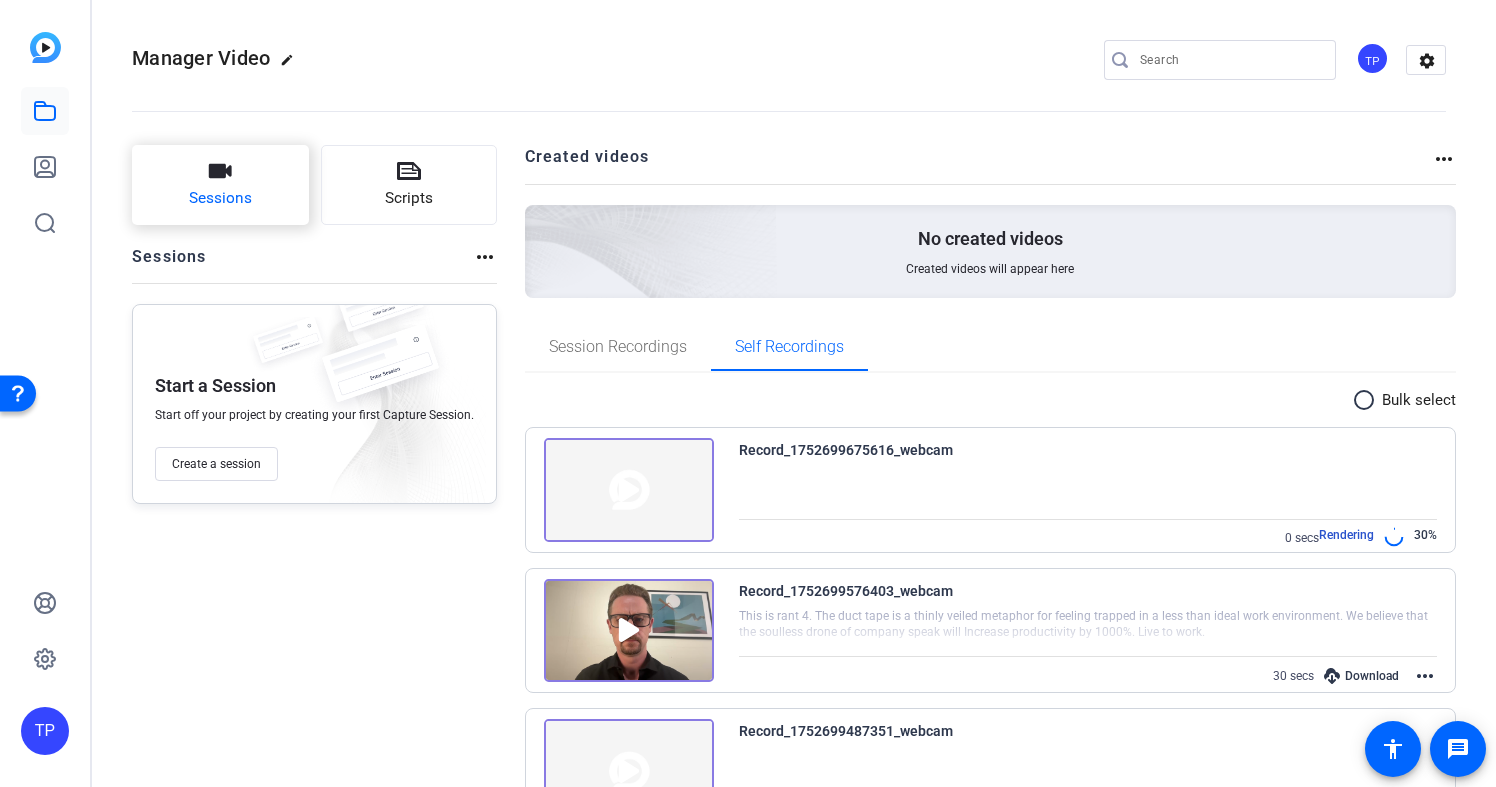 click on "Sessions" 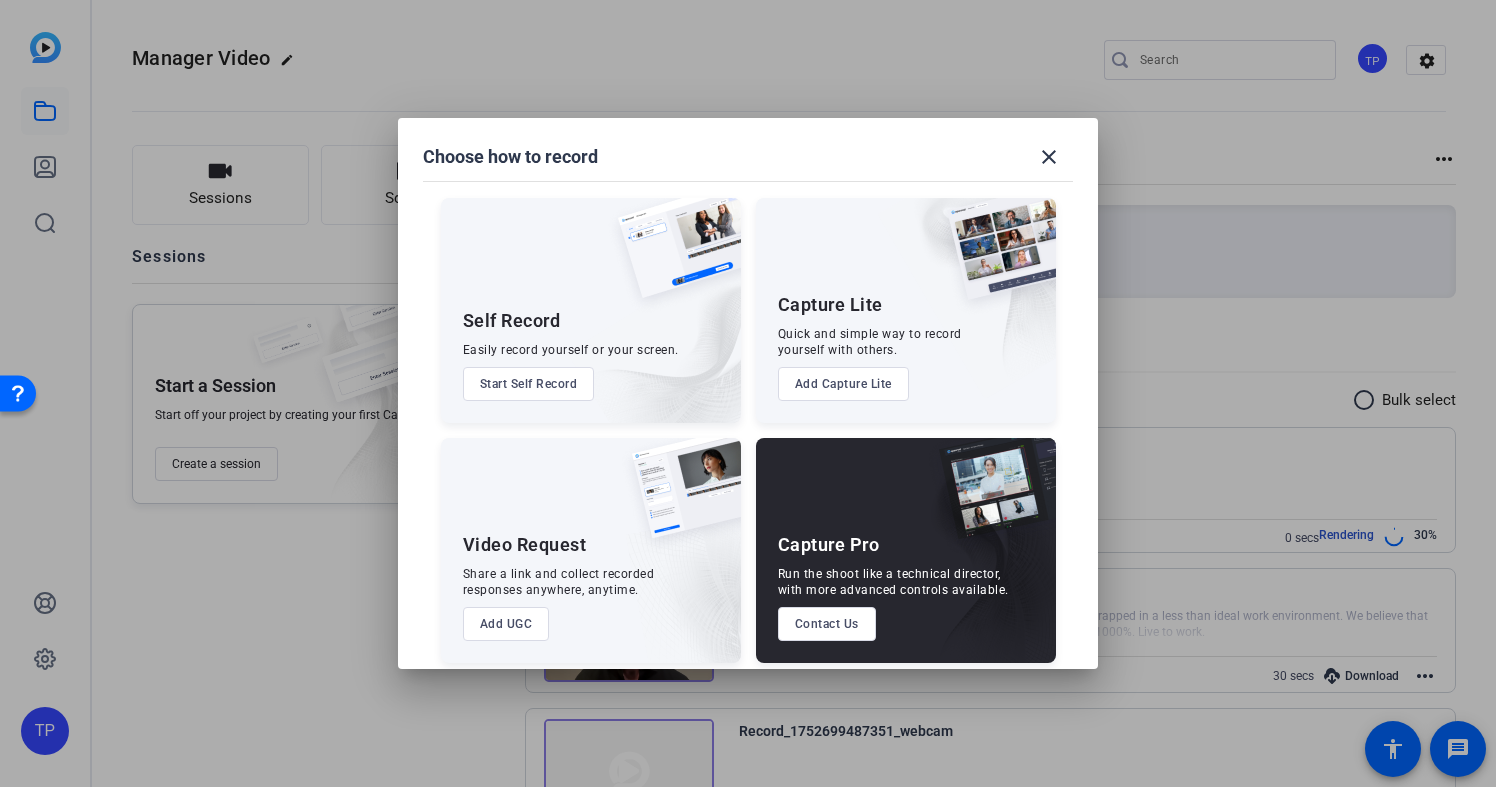 click on "Start Self Record" at bounding box center (529, 384) 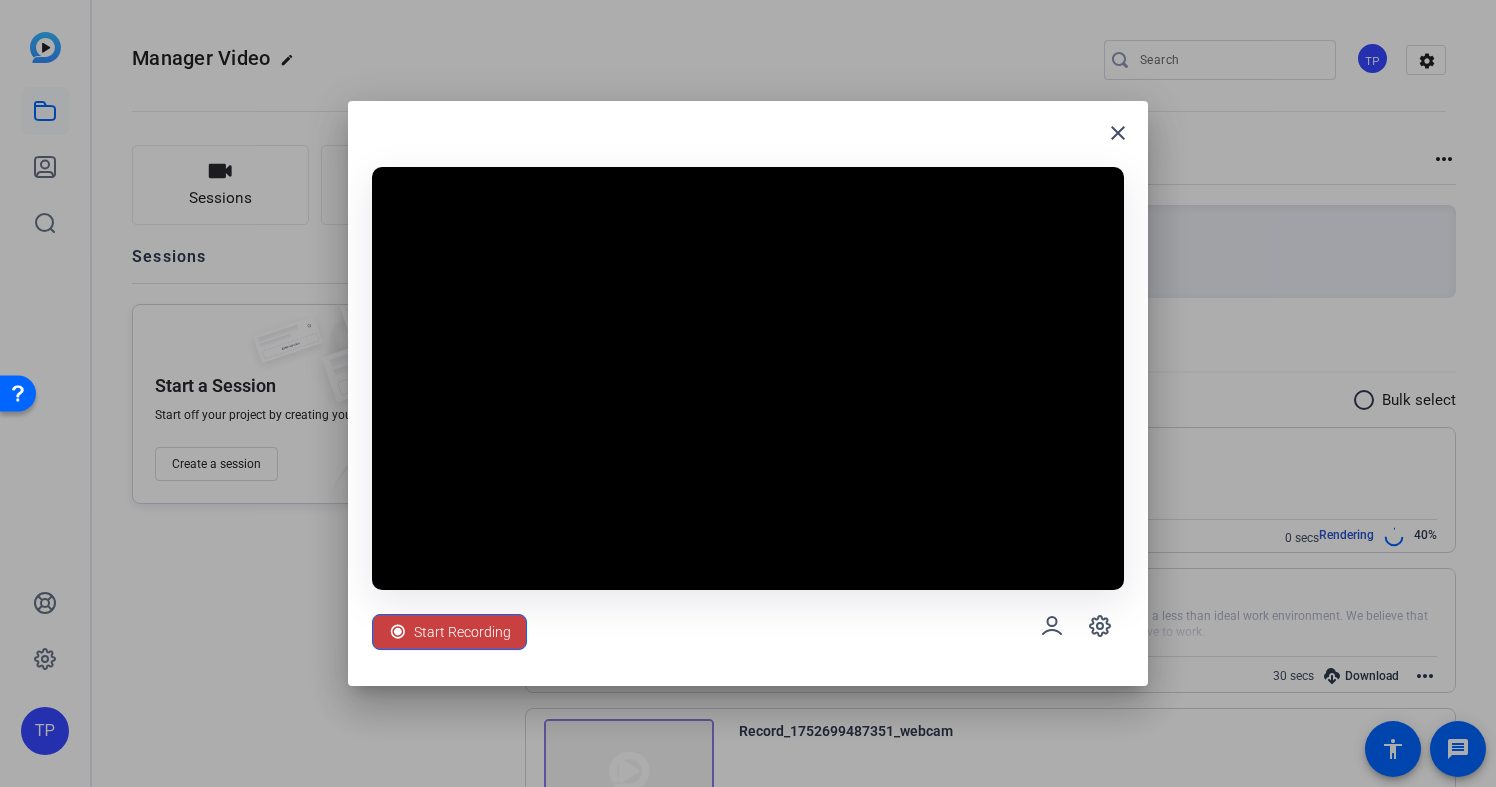 click on "Start Recording" at bounding box center (462, 632) 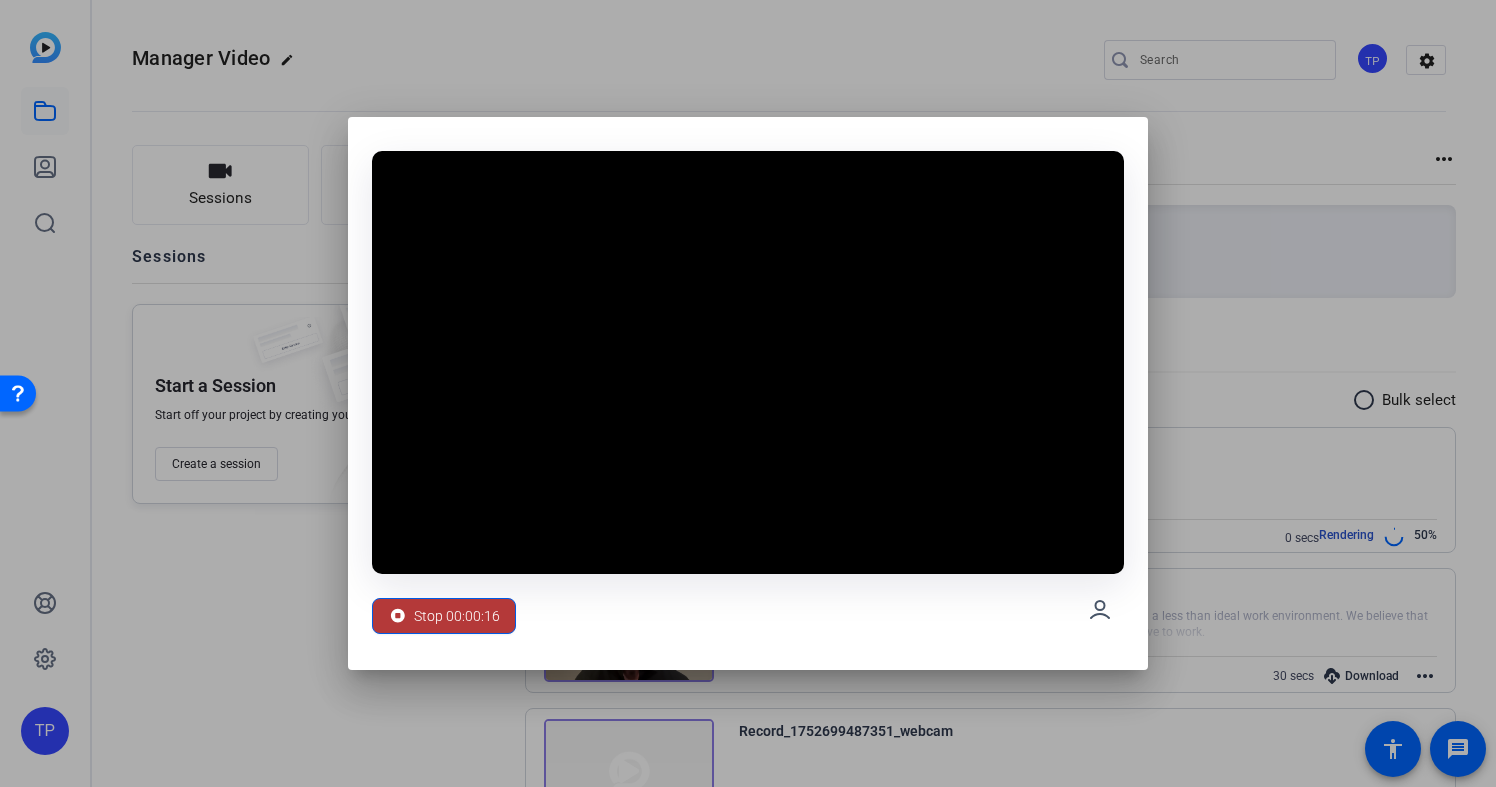 click on "Stop 00:00:16" at bounding box center [457, 616] 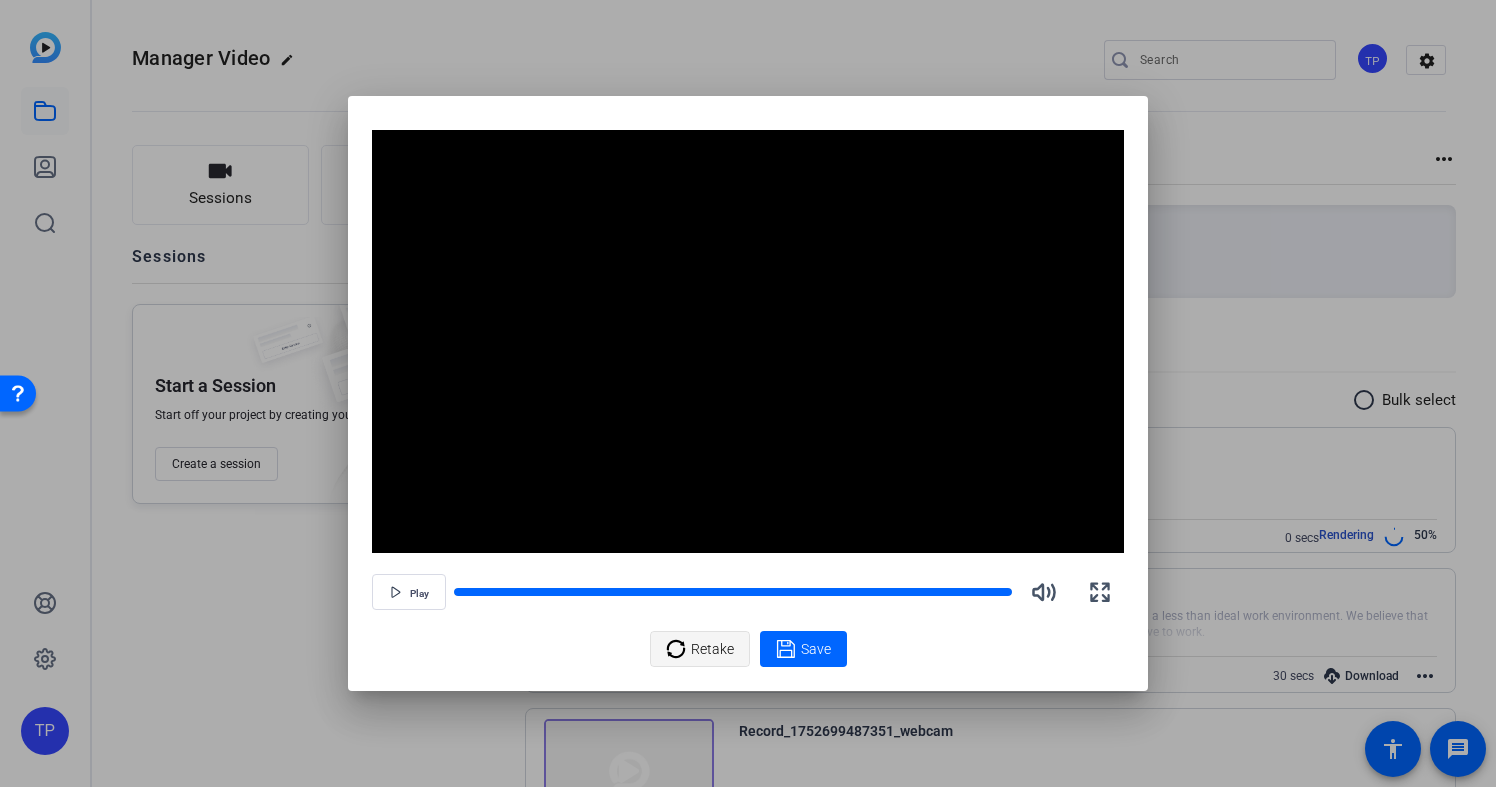 click on "Retake" at bounding box center (712, 649) 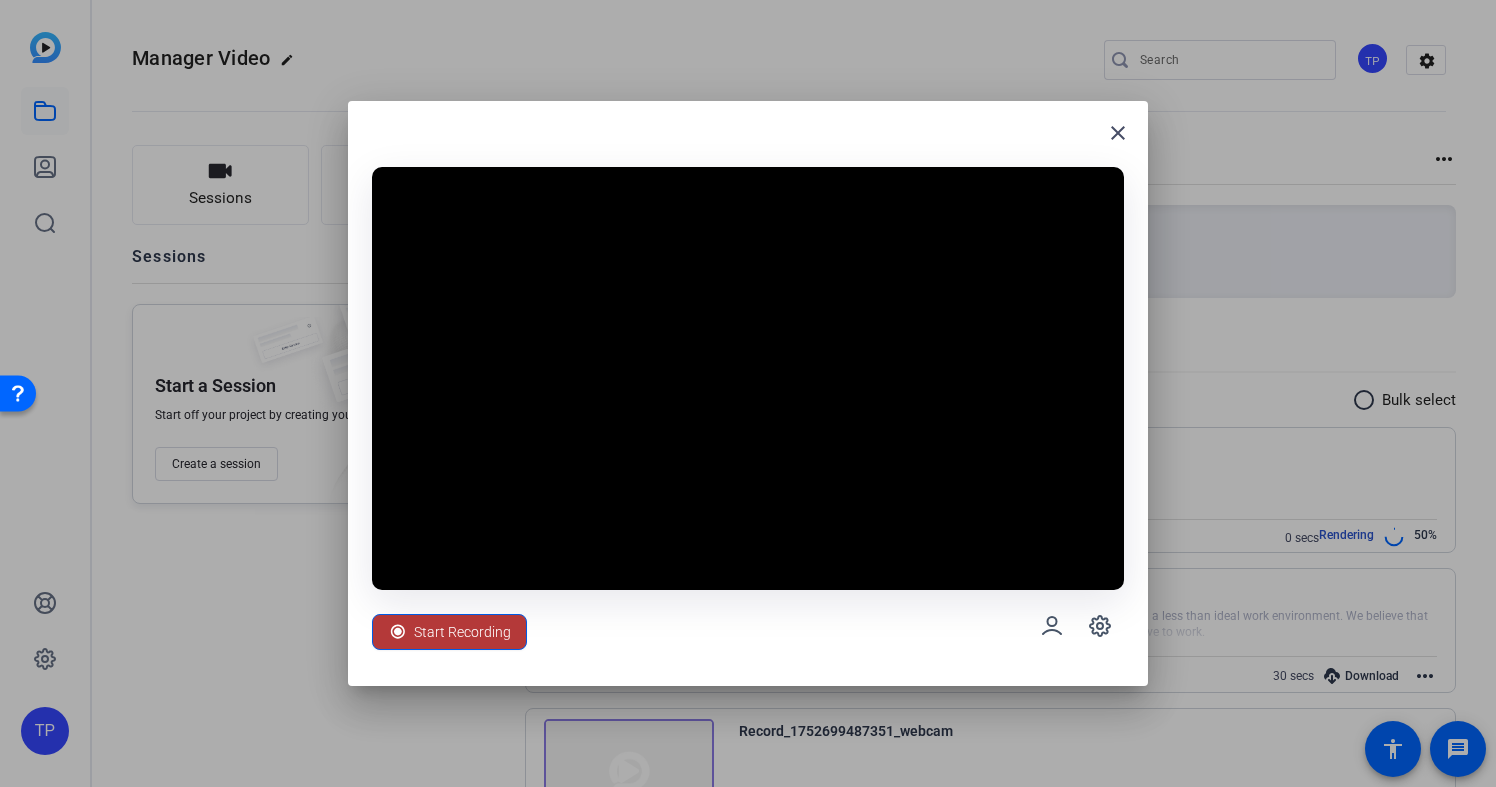 click on "Start Recording" at bounding box center [462, 632] 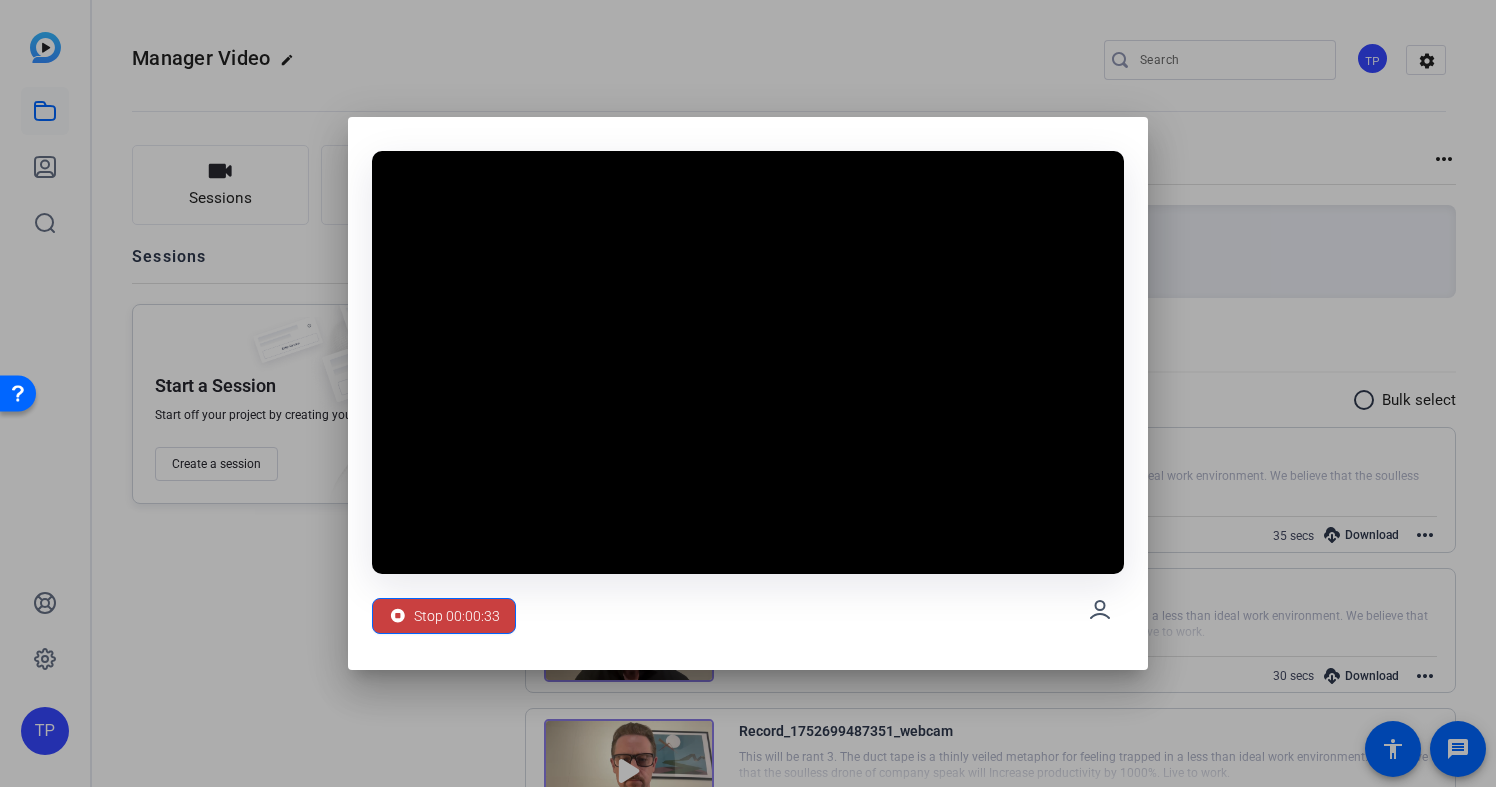 click on "Stop 00:00:33" at bounding box center (457, 616) 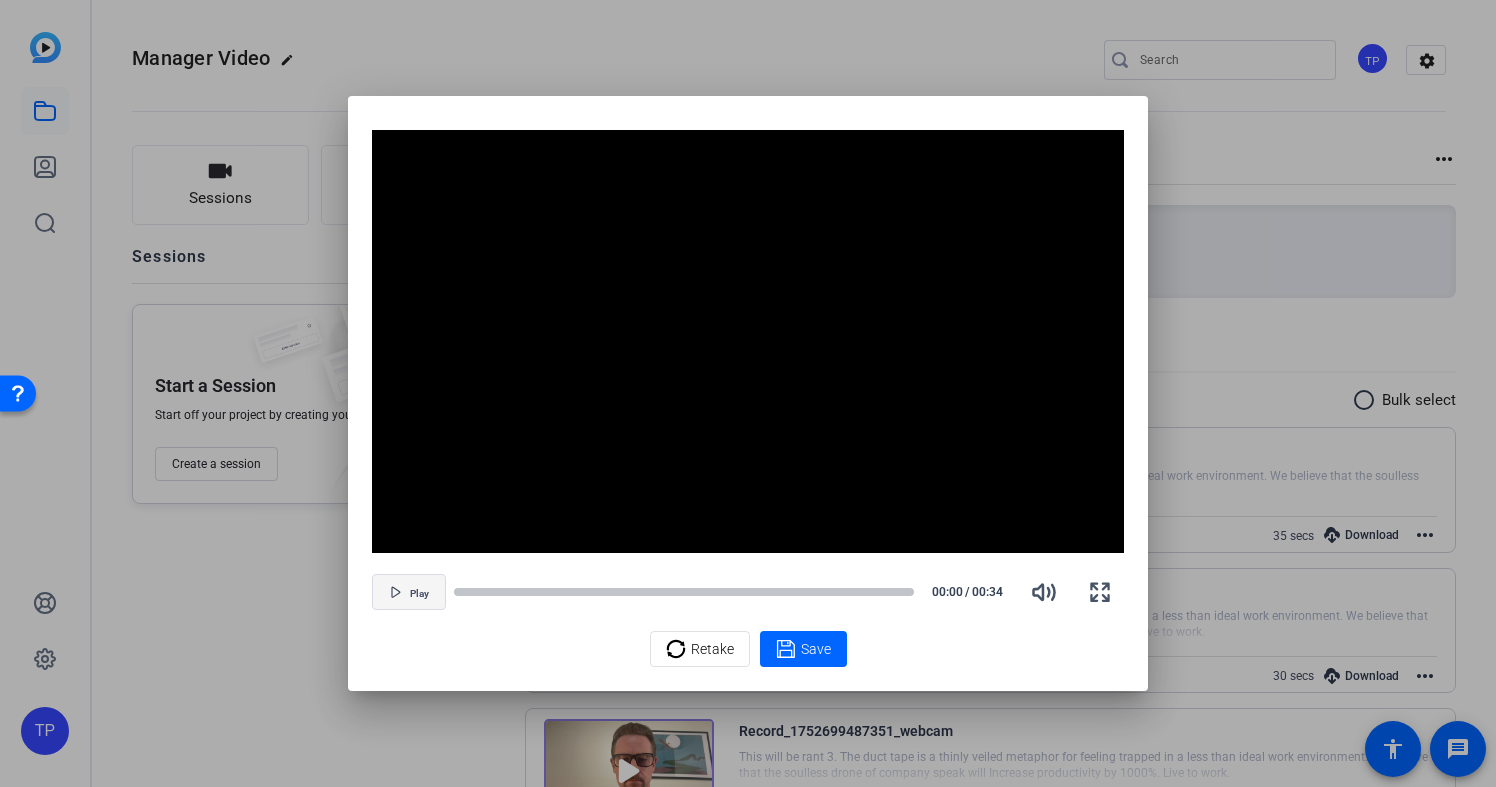 click at bounding box center [409, 592] 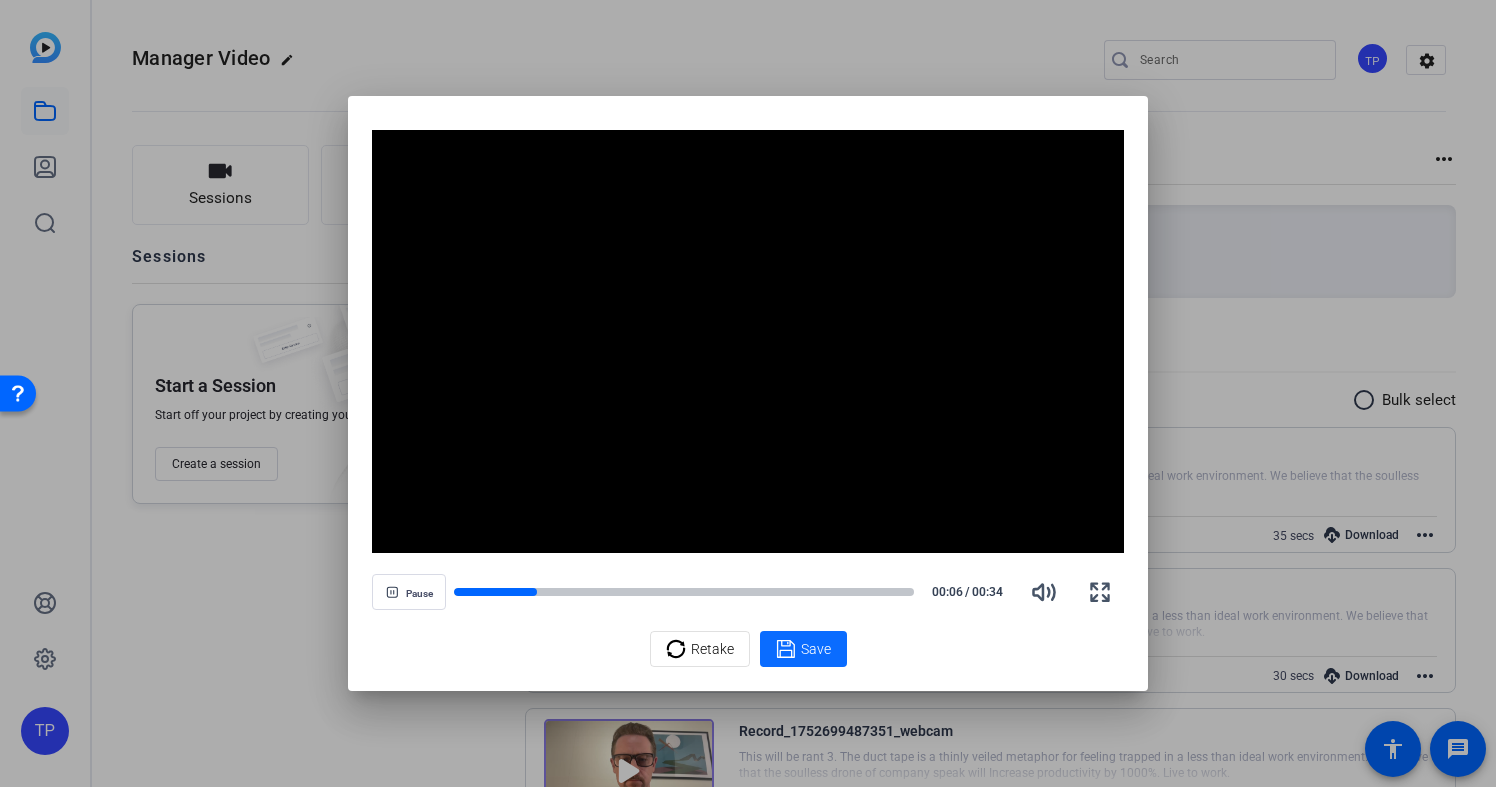 click on "Save" at bounding box center (816, 649) 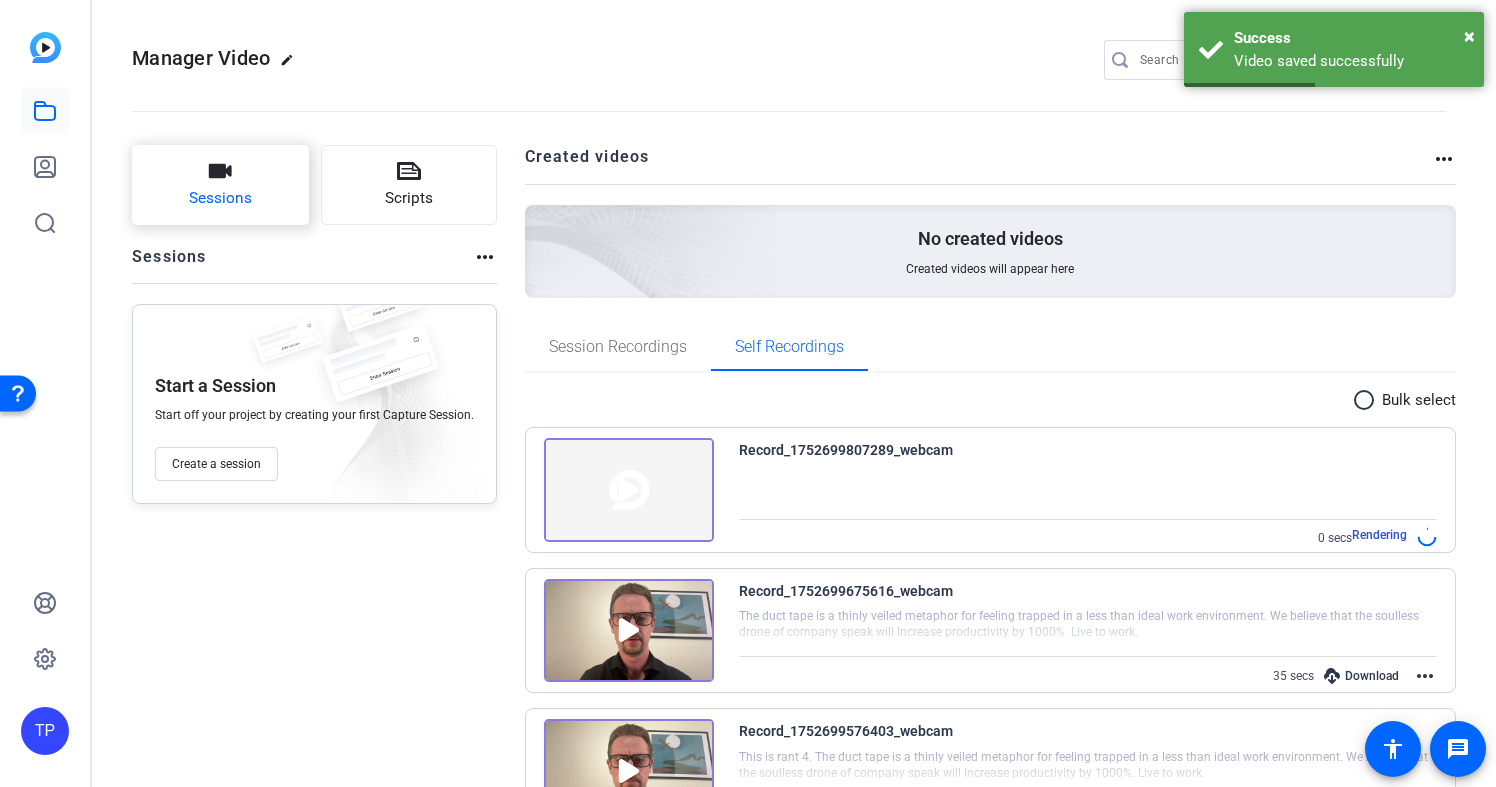 click on "Sessions" 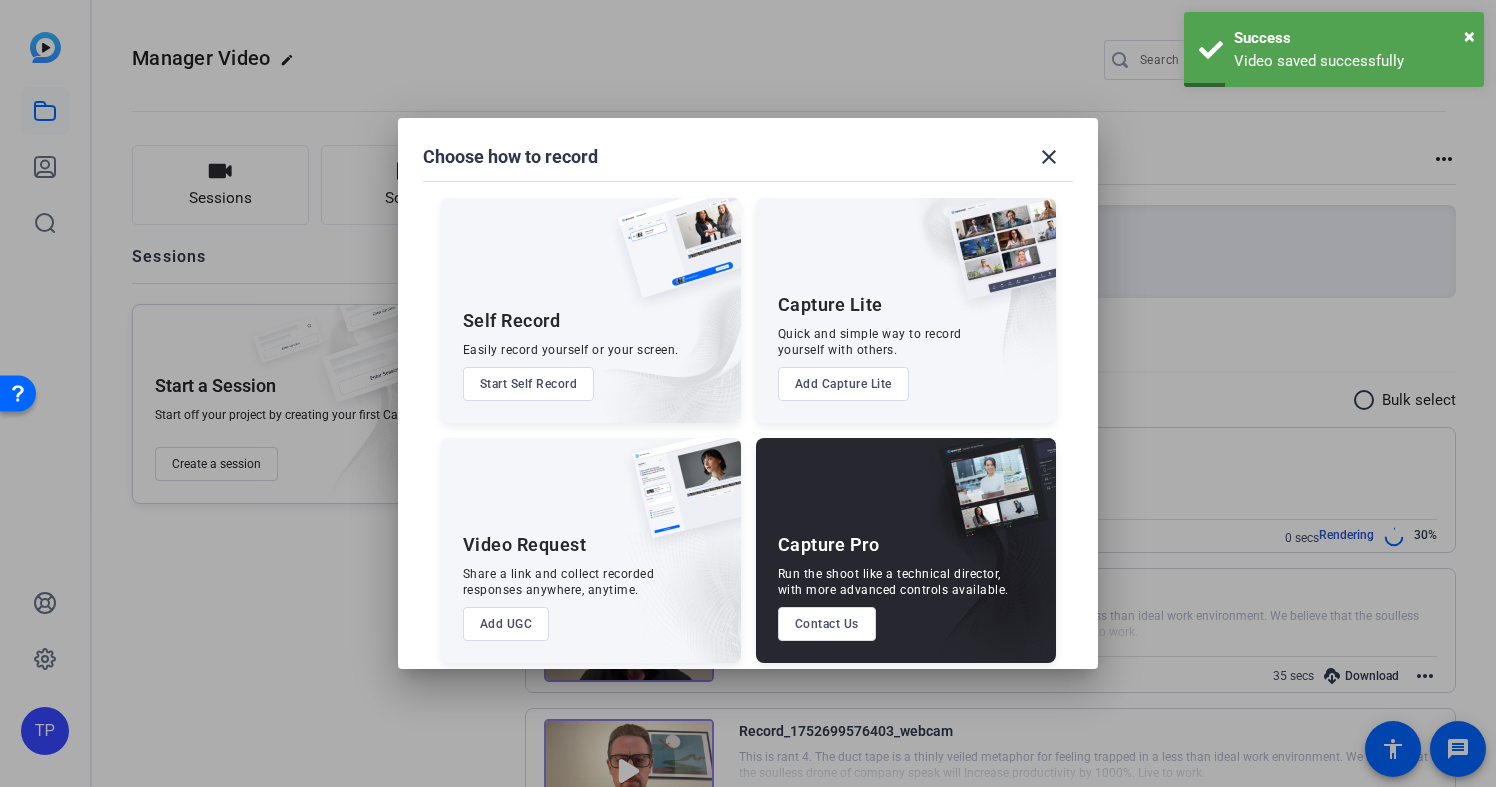 click on "Start Self Record" at bounding box center [529, 384] 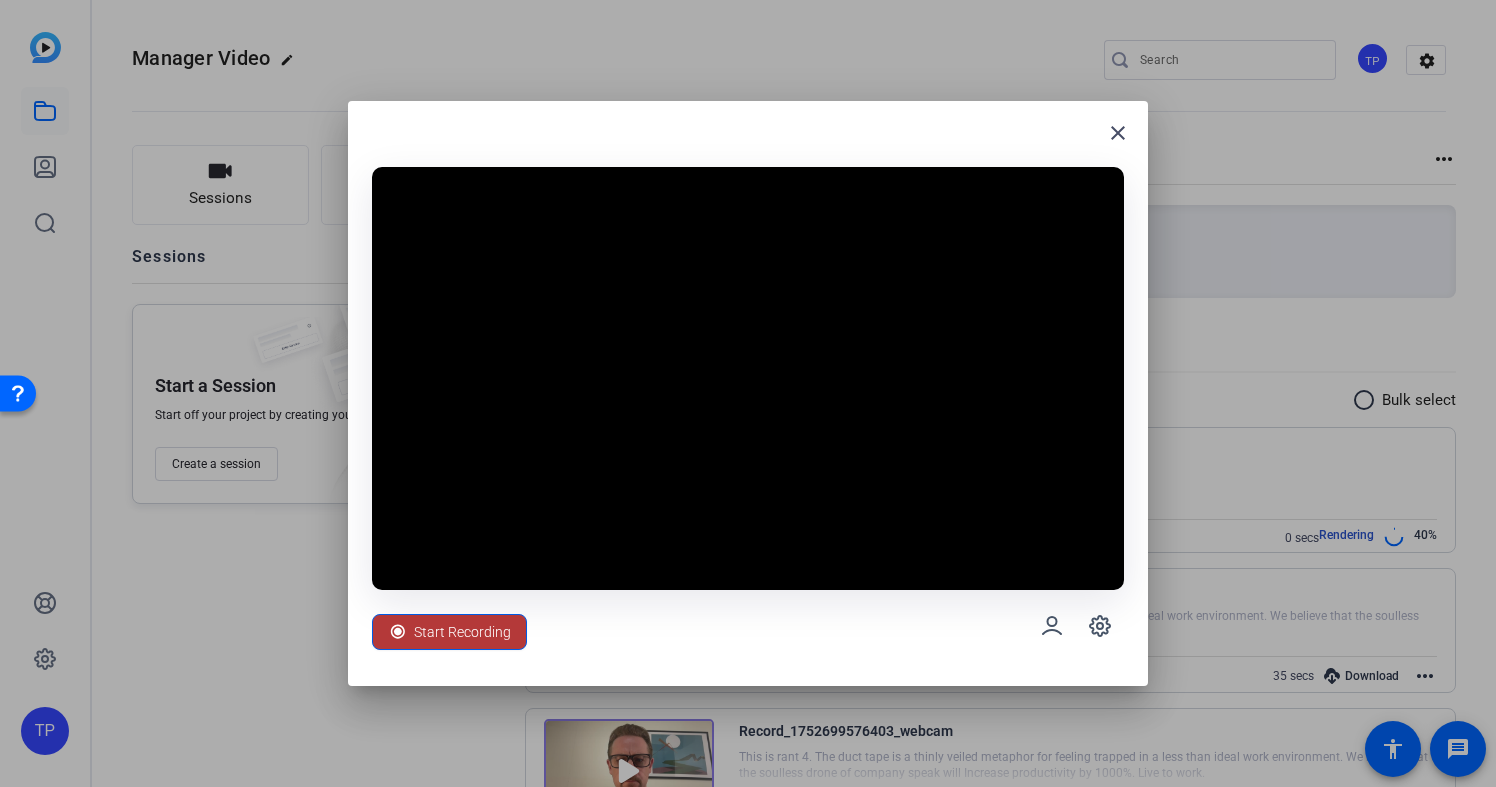 click on "Start Recording" at bounding box center [462, 632] 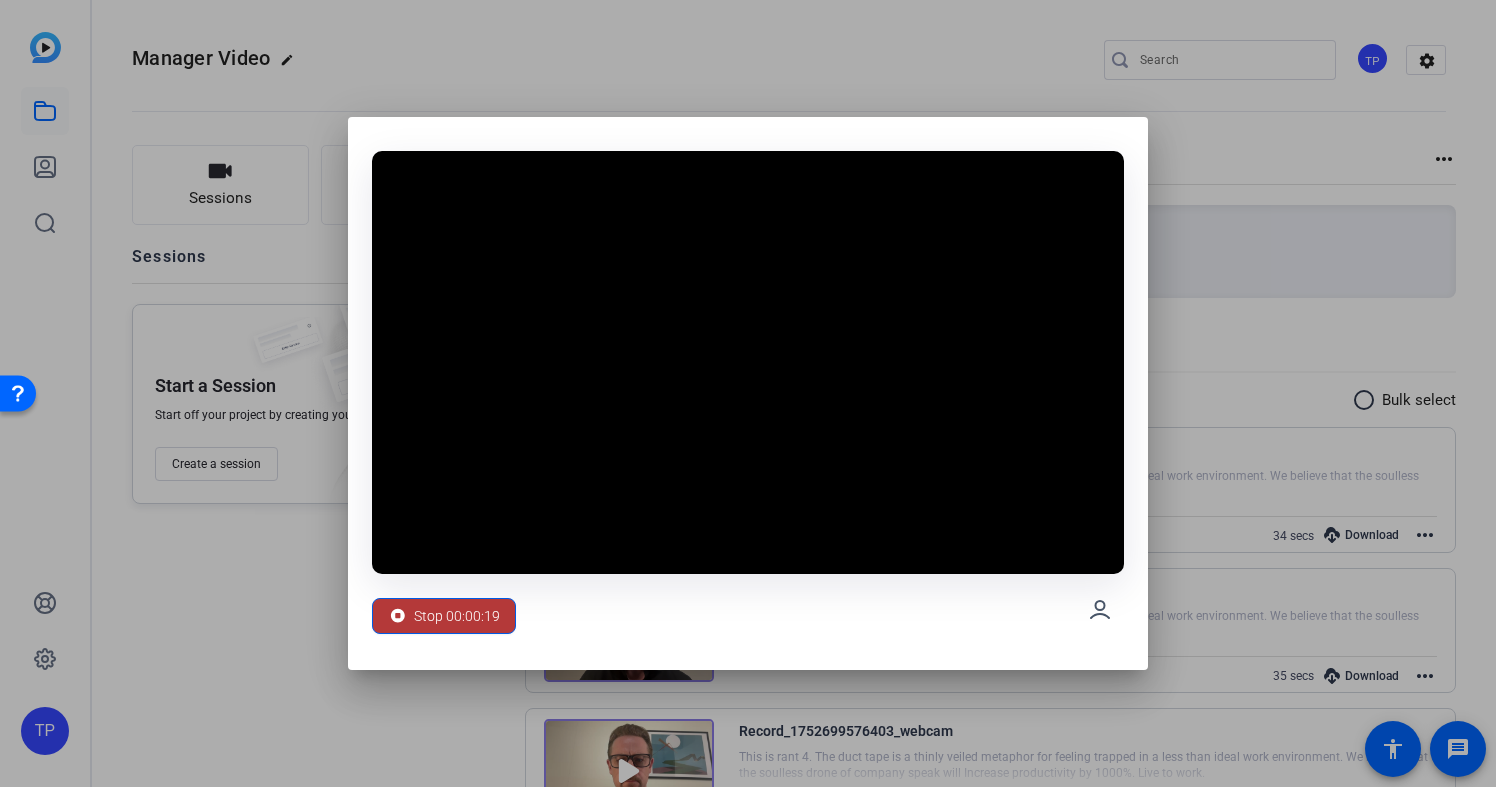 click on "Stop 00:00:19" at bounding box center [457, 616] 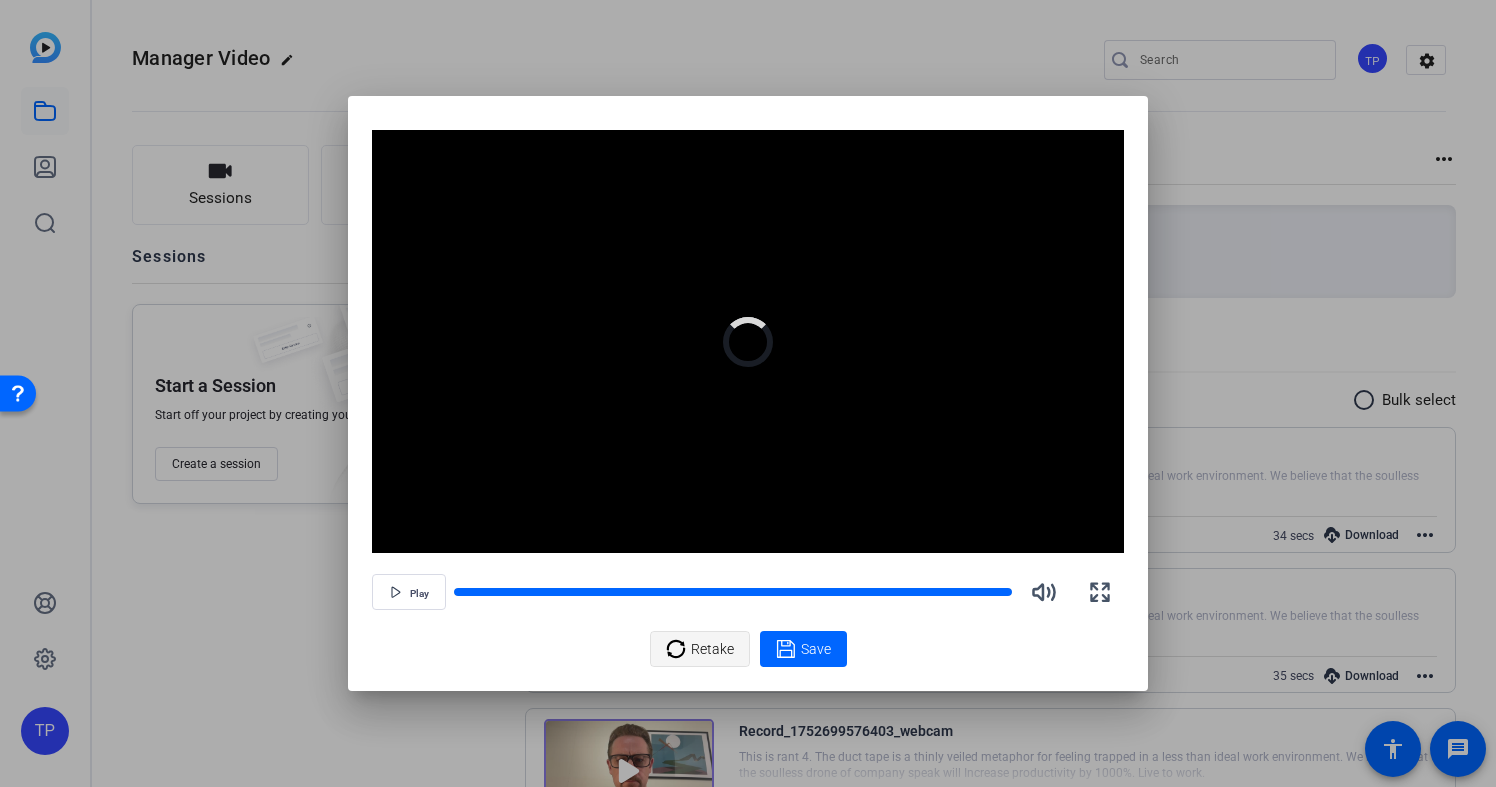 click on "Retake" at bounding box center [712, 649] 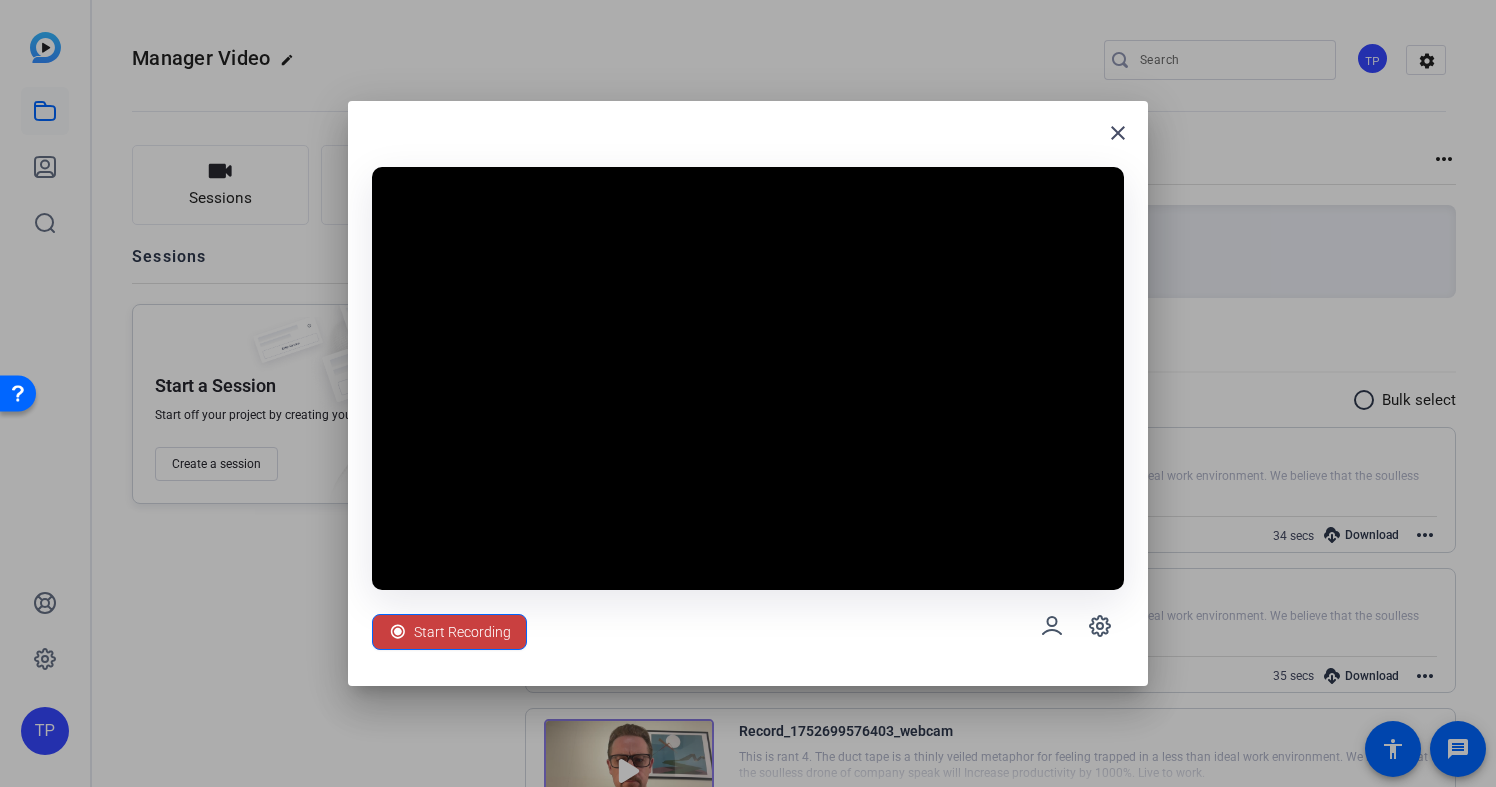 click on "Start Recording" at bounding box center [462, 632] 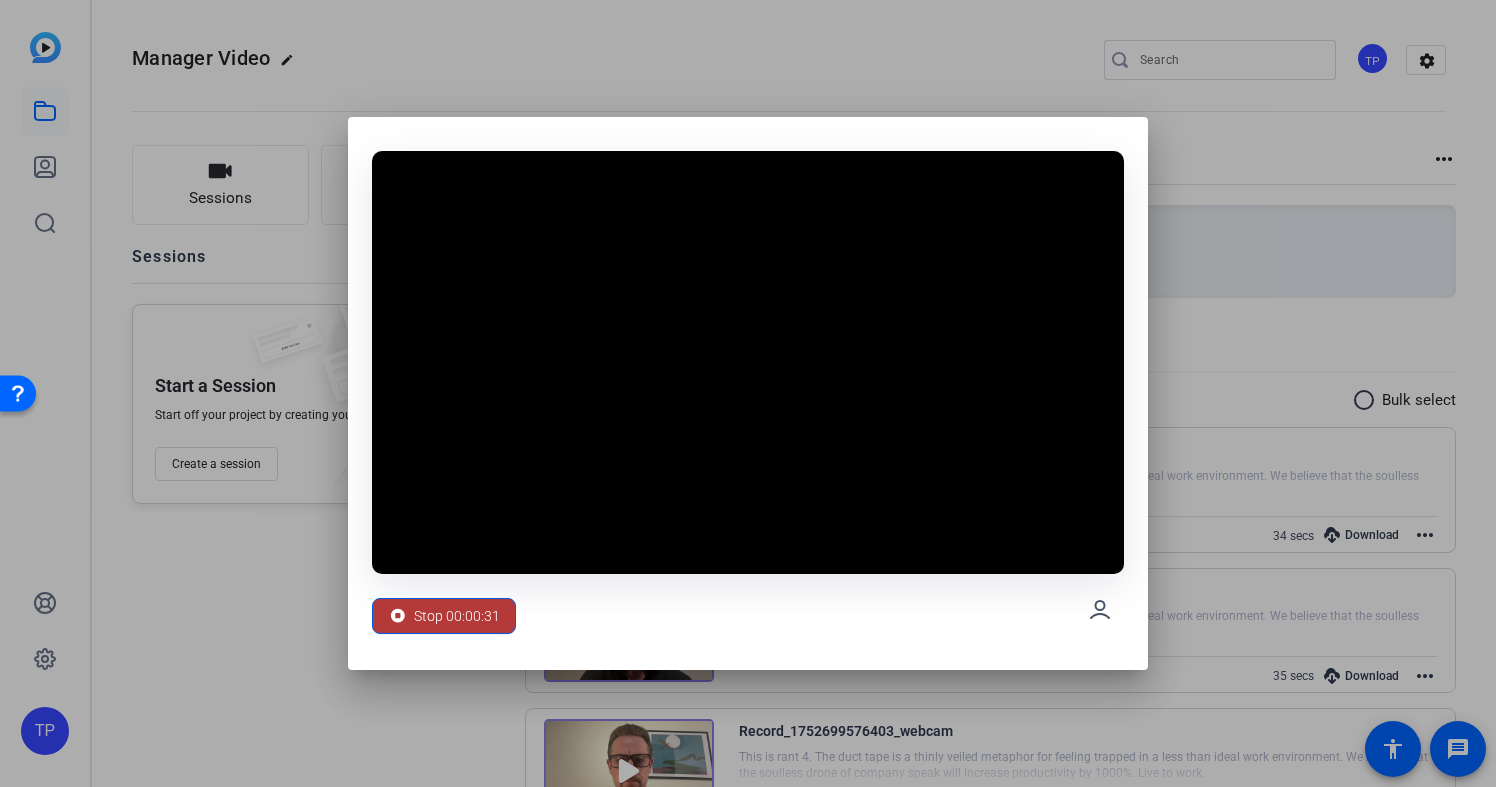 click on "Stop 00:00:31" at bounding box center [457, 616] 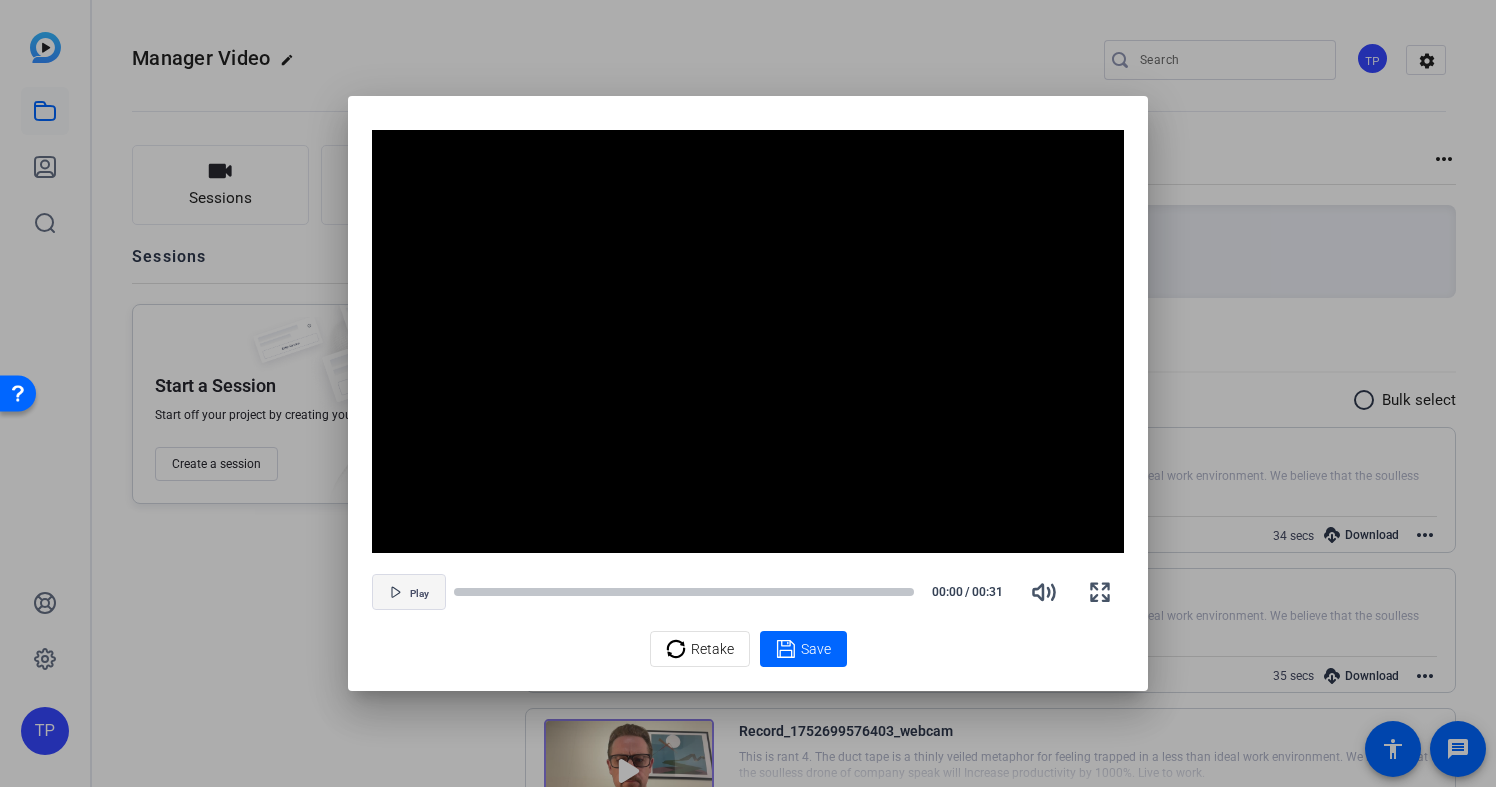 click at bounding box center (409, 592) 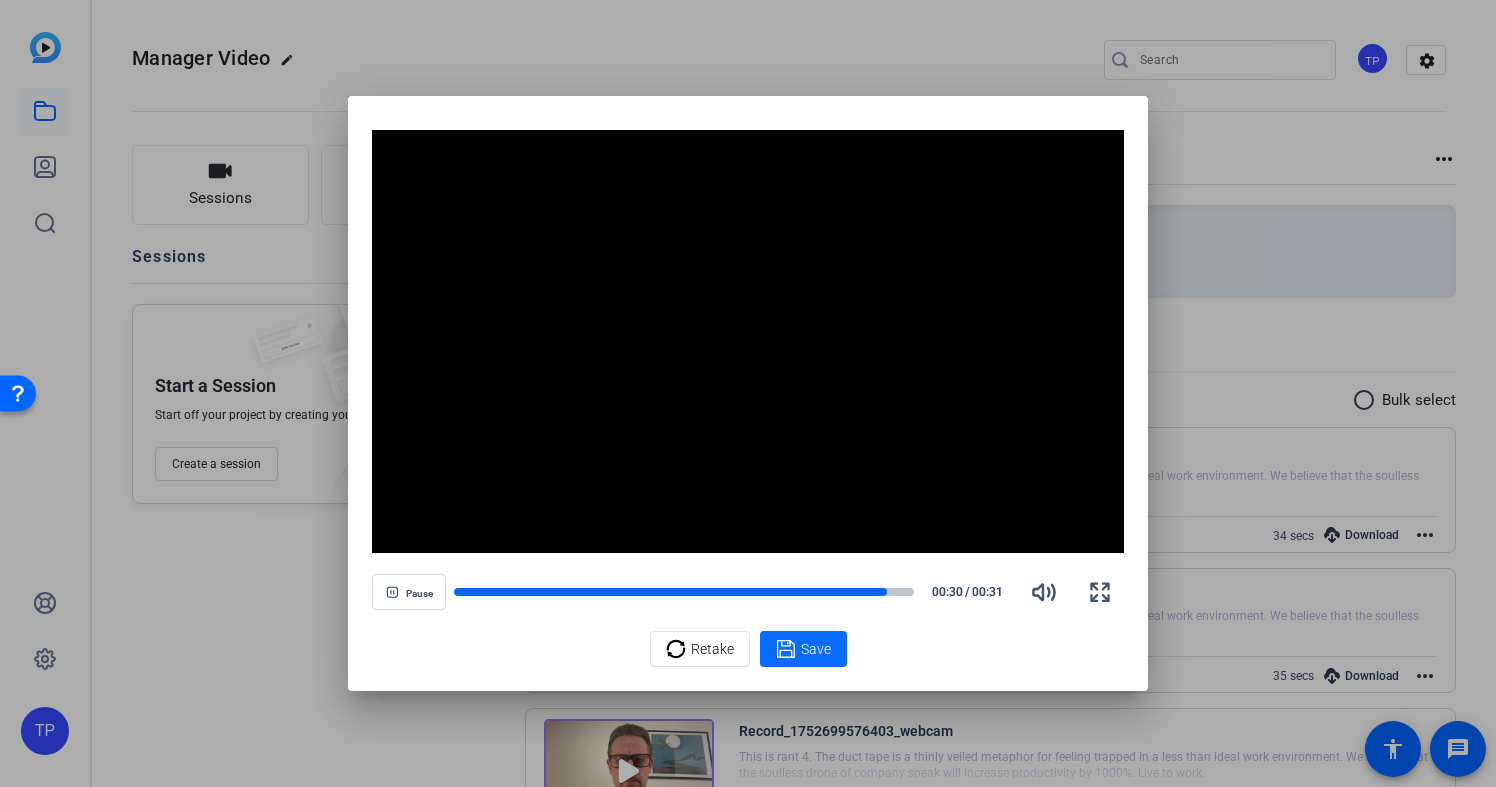 click on "Save" at bounding box center [816, 649] 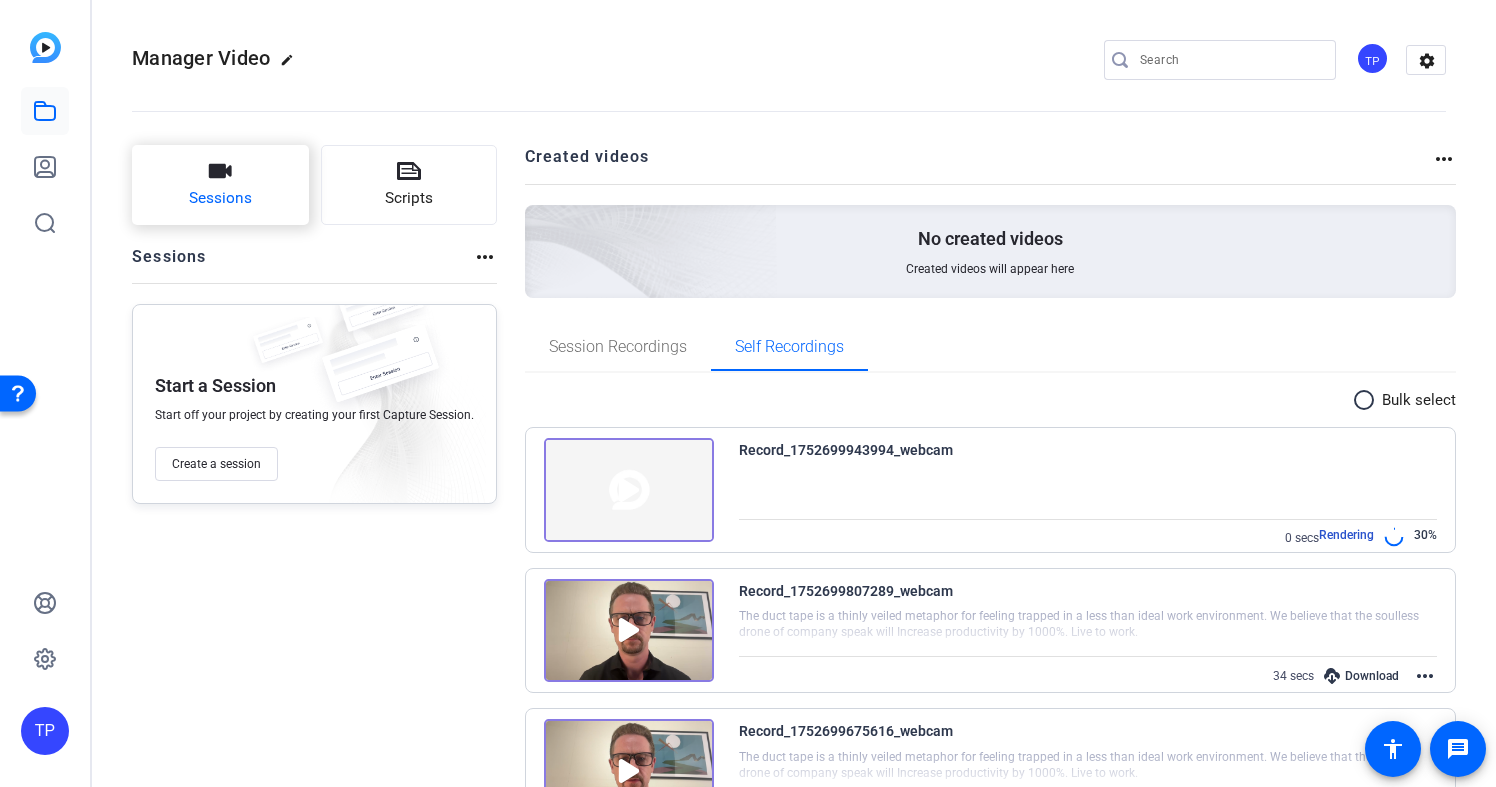 click 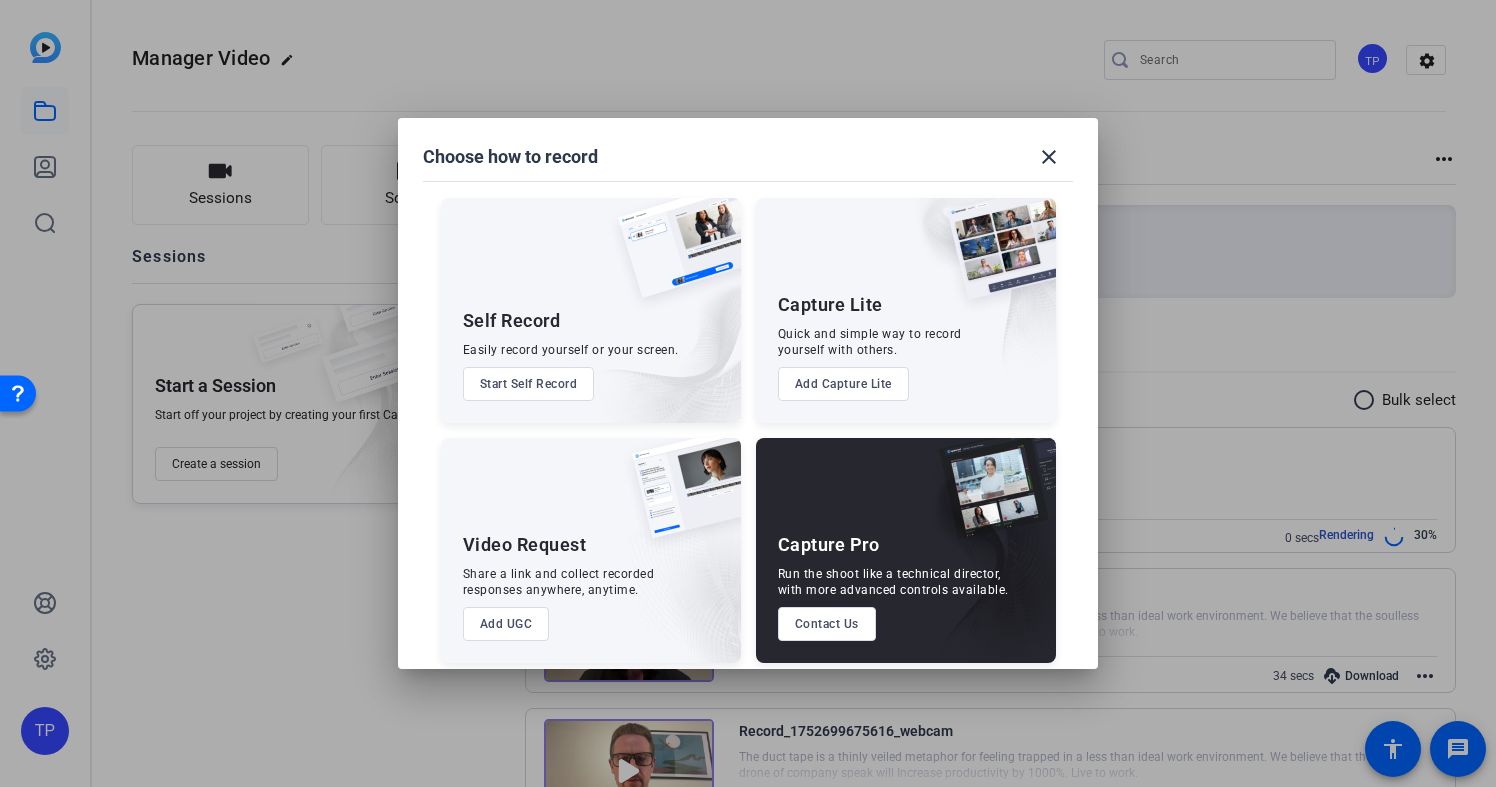 click on "Start Self Record" at bounding box center [529, 384] 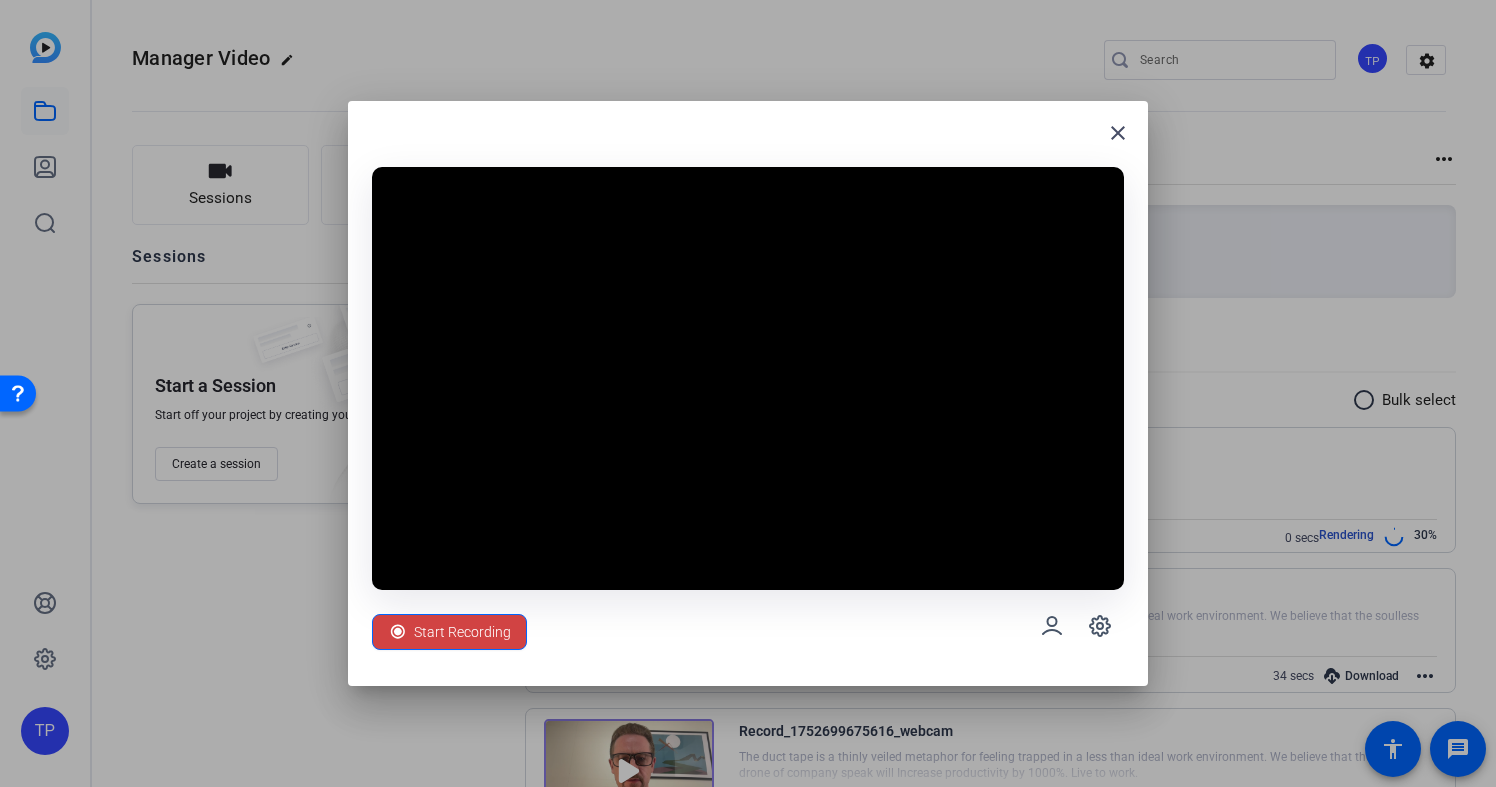click at bounding box center (748, 378) 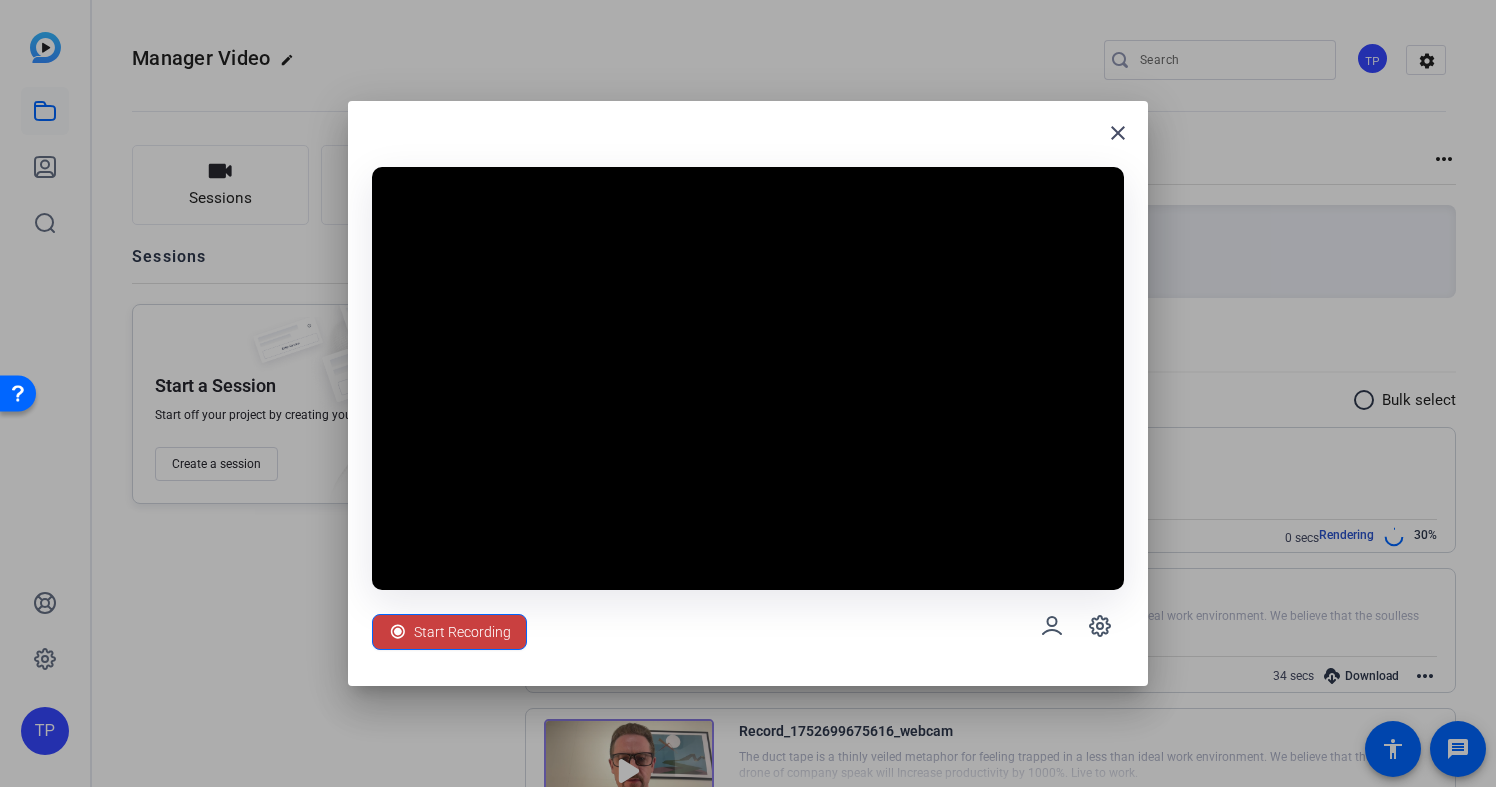 click on "Start Recording" at bounding box center [462, 632] 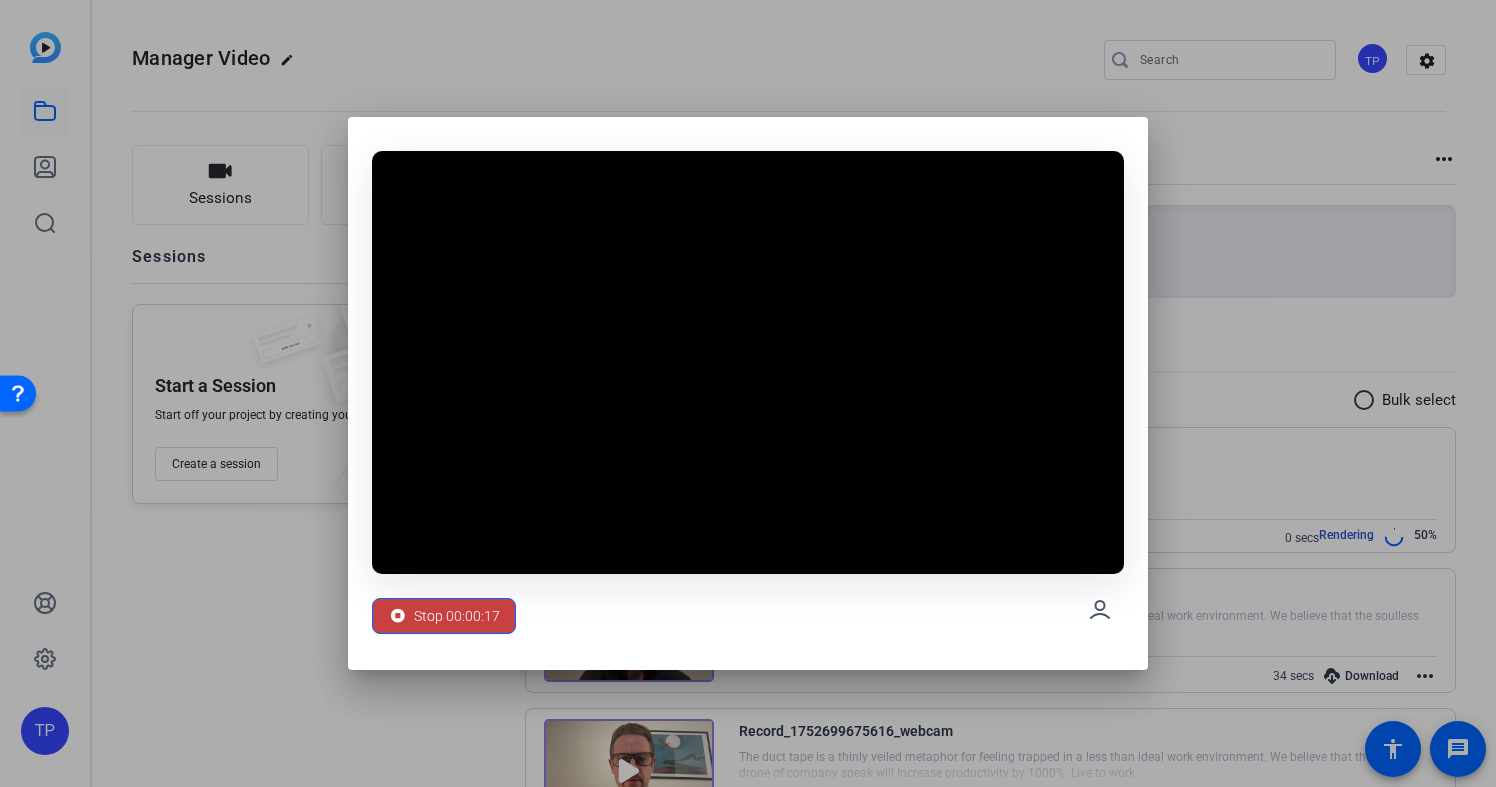 click on "Stop 00:00:17" at bounding box center [457, 616] 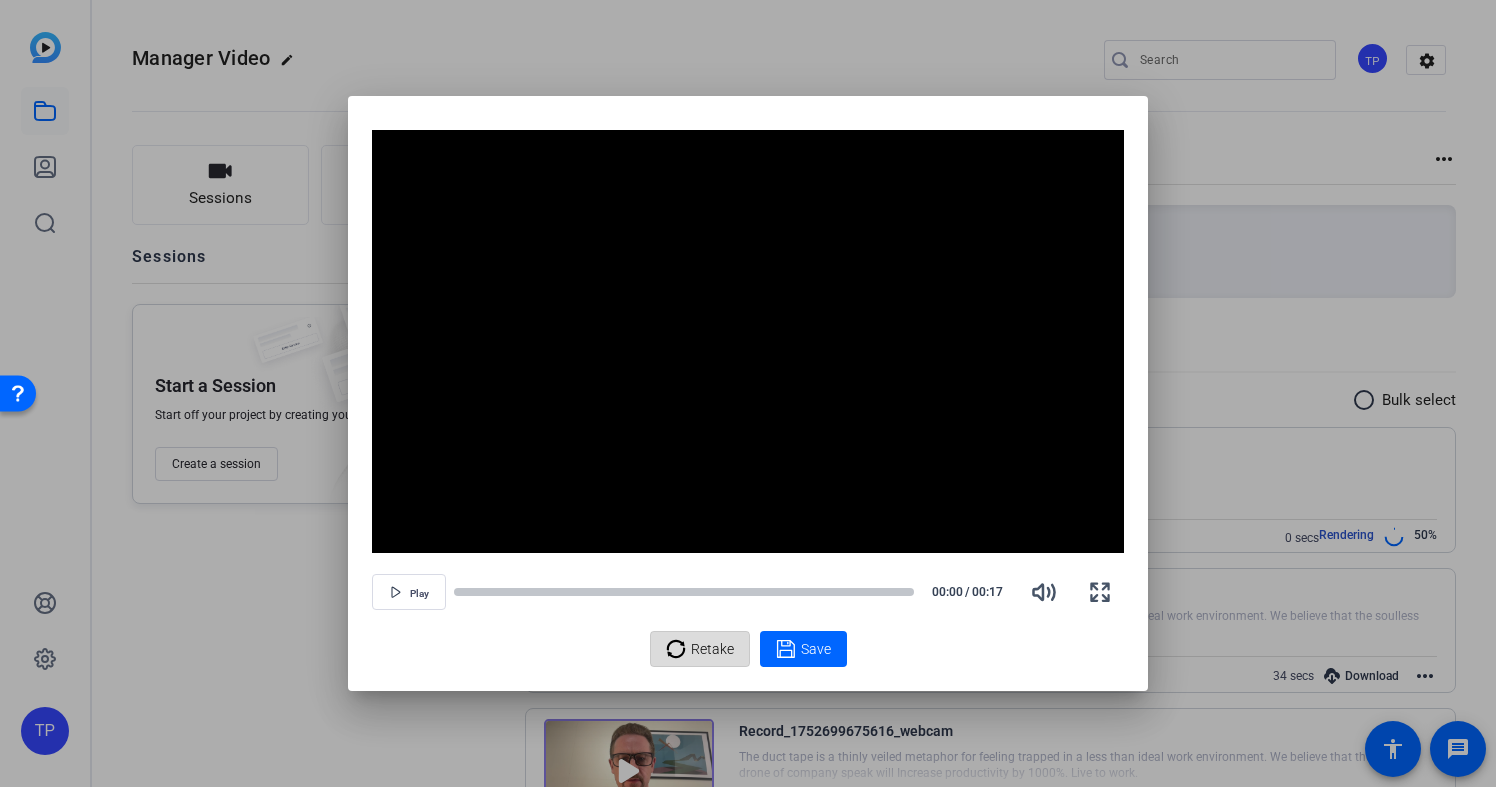 click on "Retake" at bounding box center [712, 649] 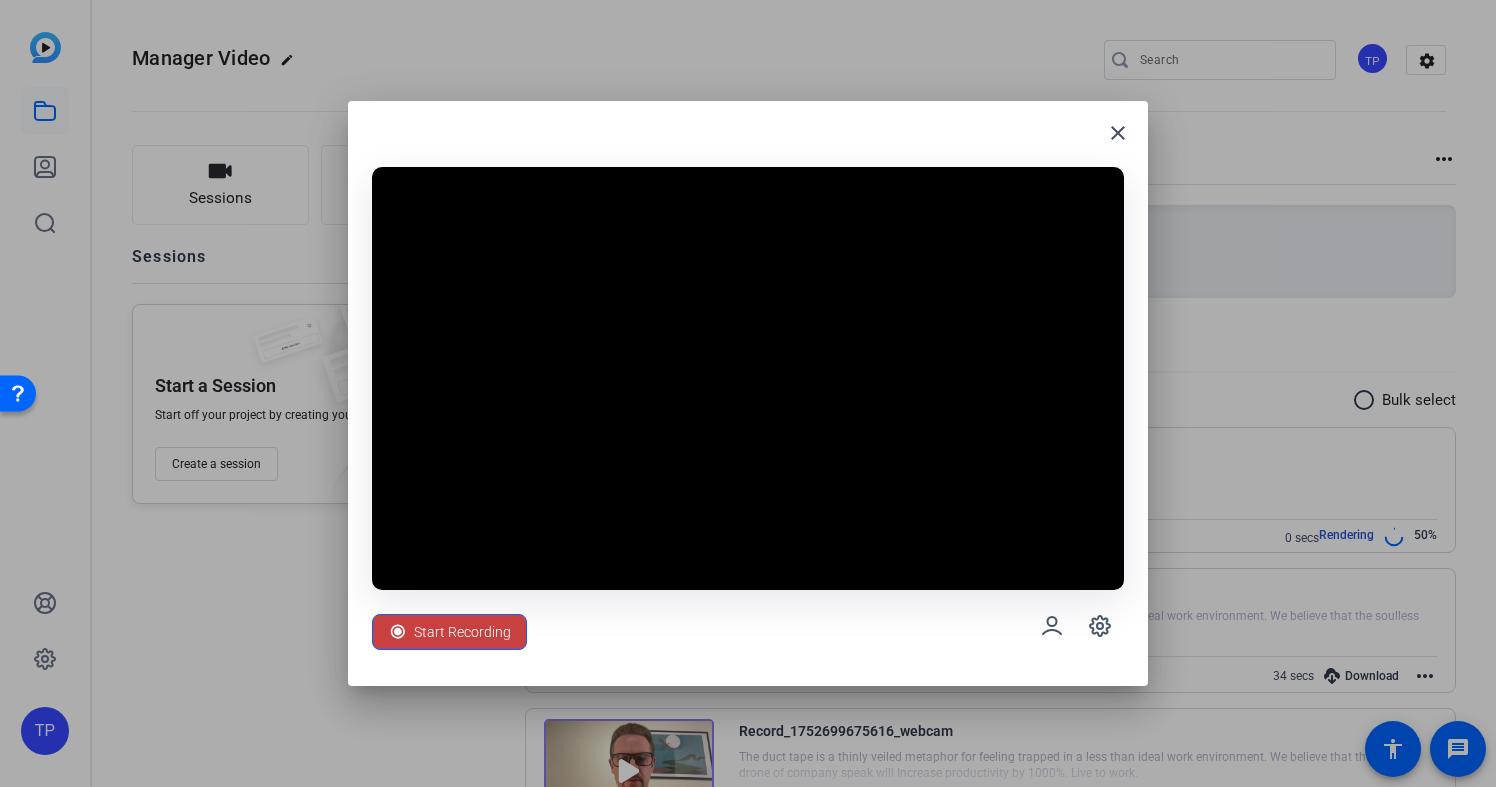 click on "Start Recording" at bounding box center [462, 632] 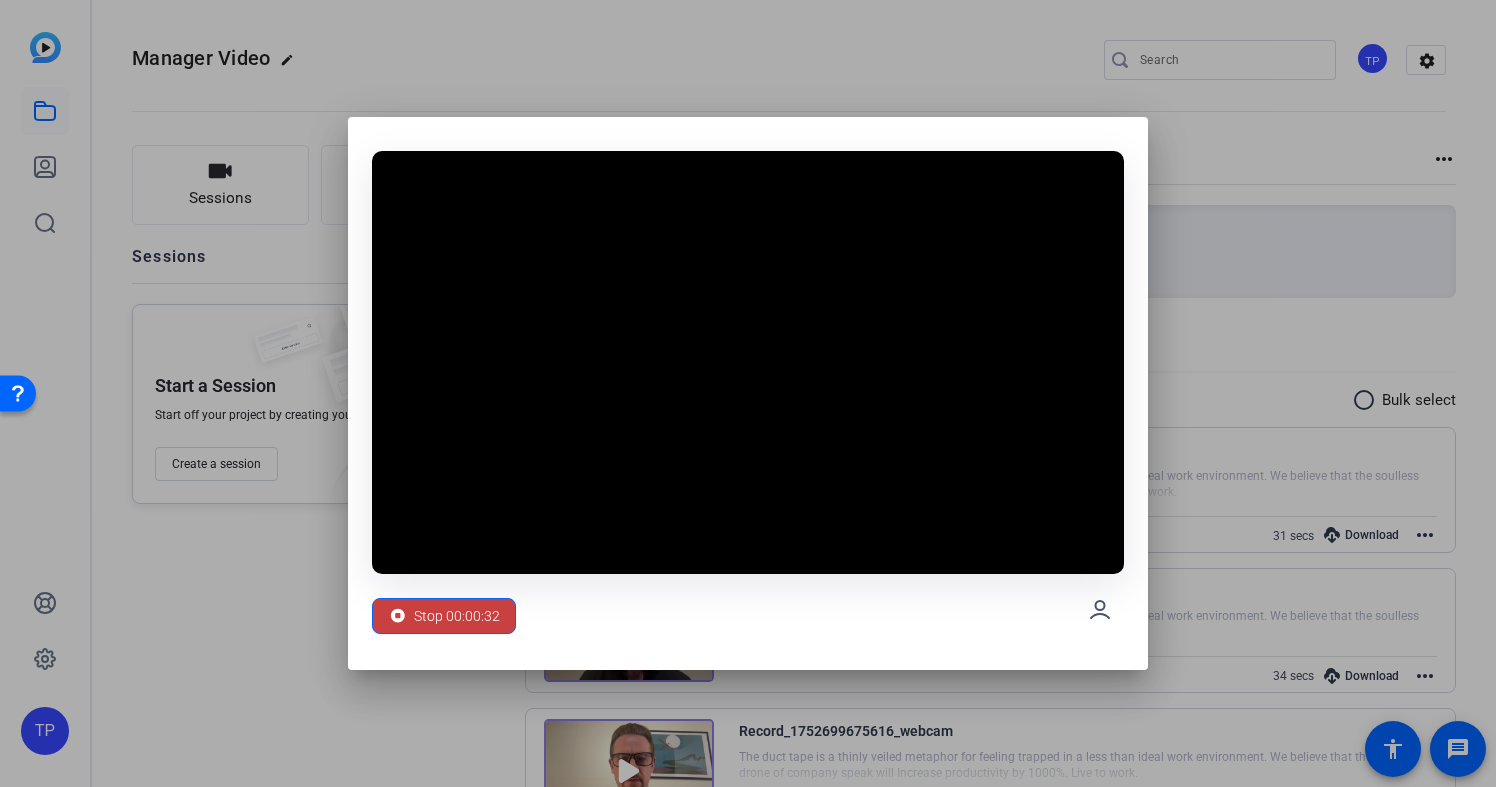 click on "Stop 00:00:32" at bounding box center [457, 616] 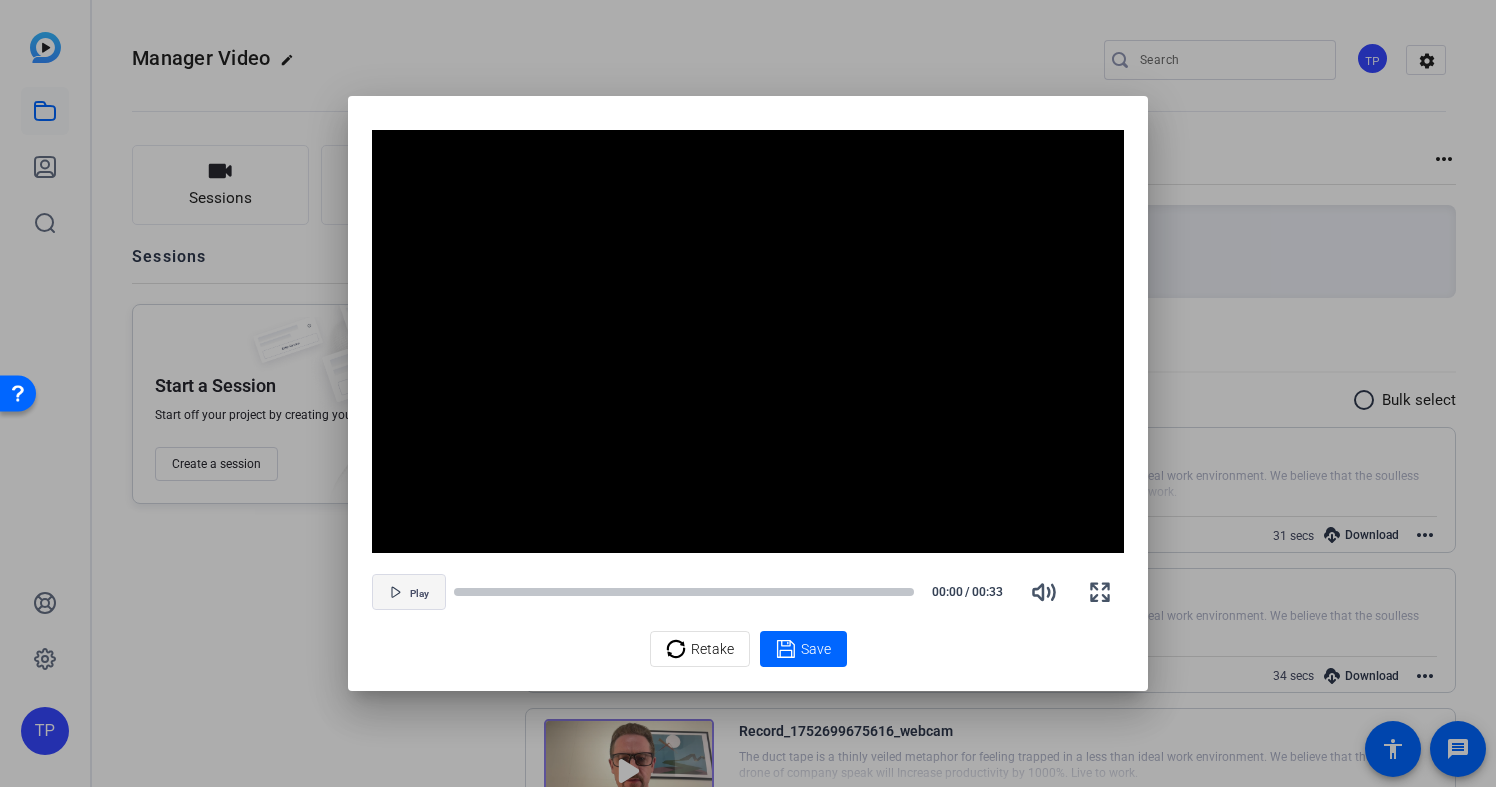 drag, startPoint x: 391, startPoint y: 572, endPoint x: 407, endPoint y: 591, distance: 24.839485 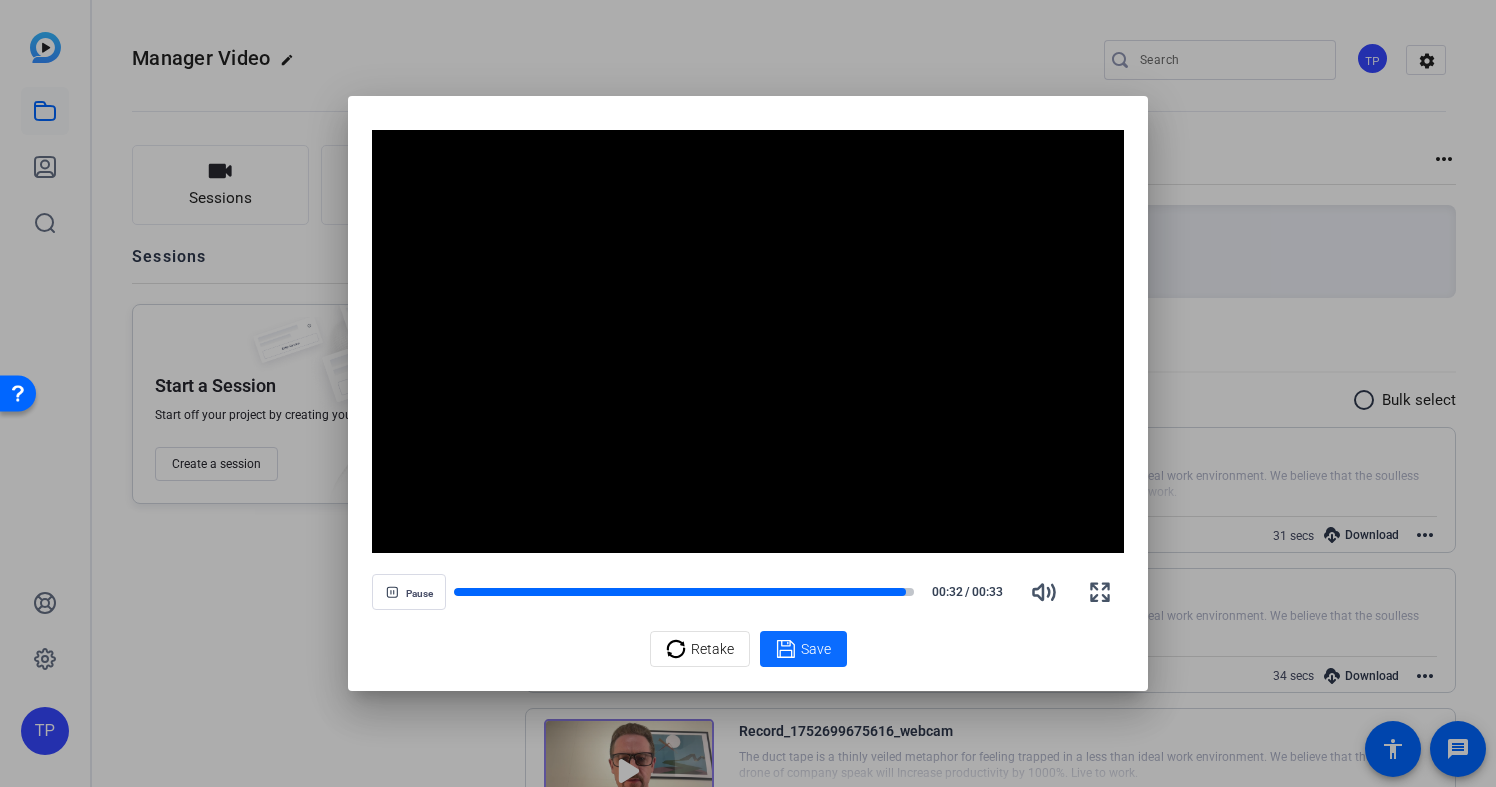 click on "Save" at bounding box center [803, 649] 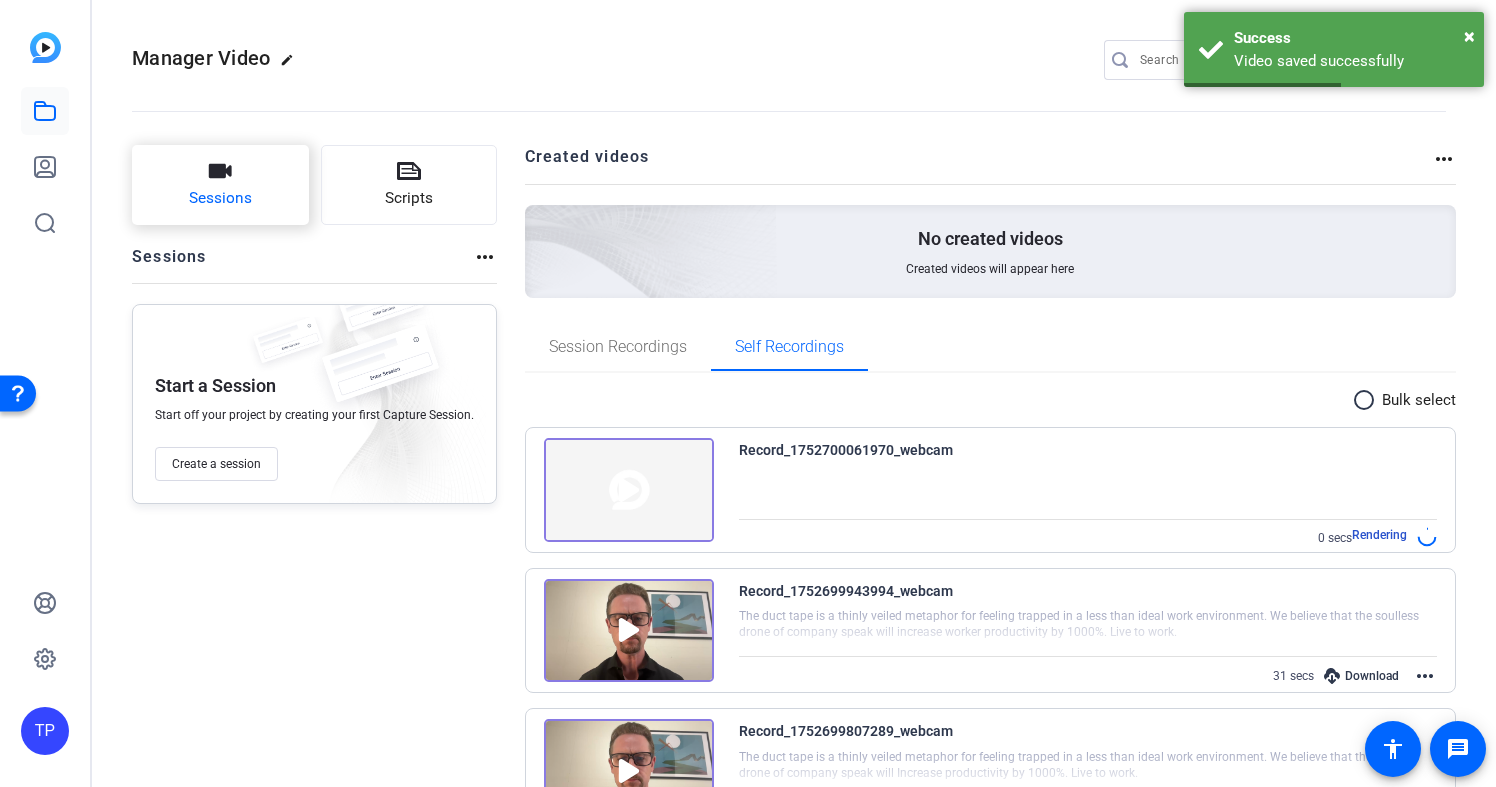 click on "Sessions" 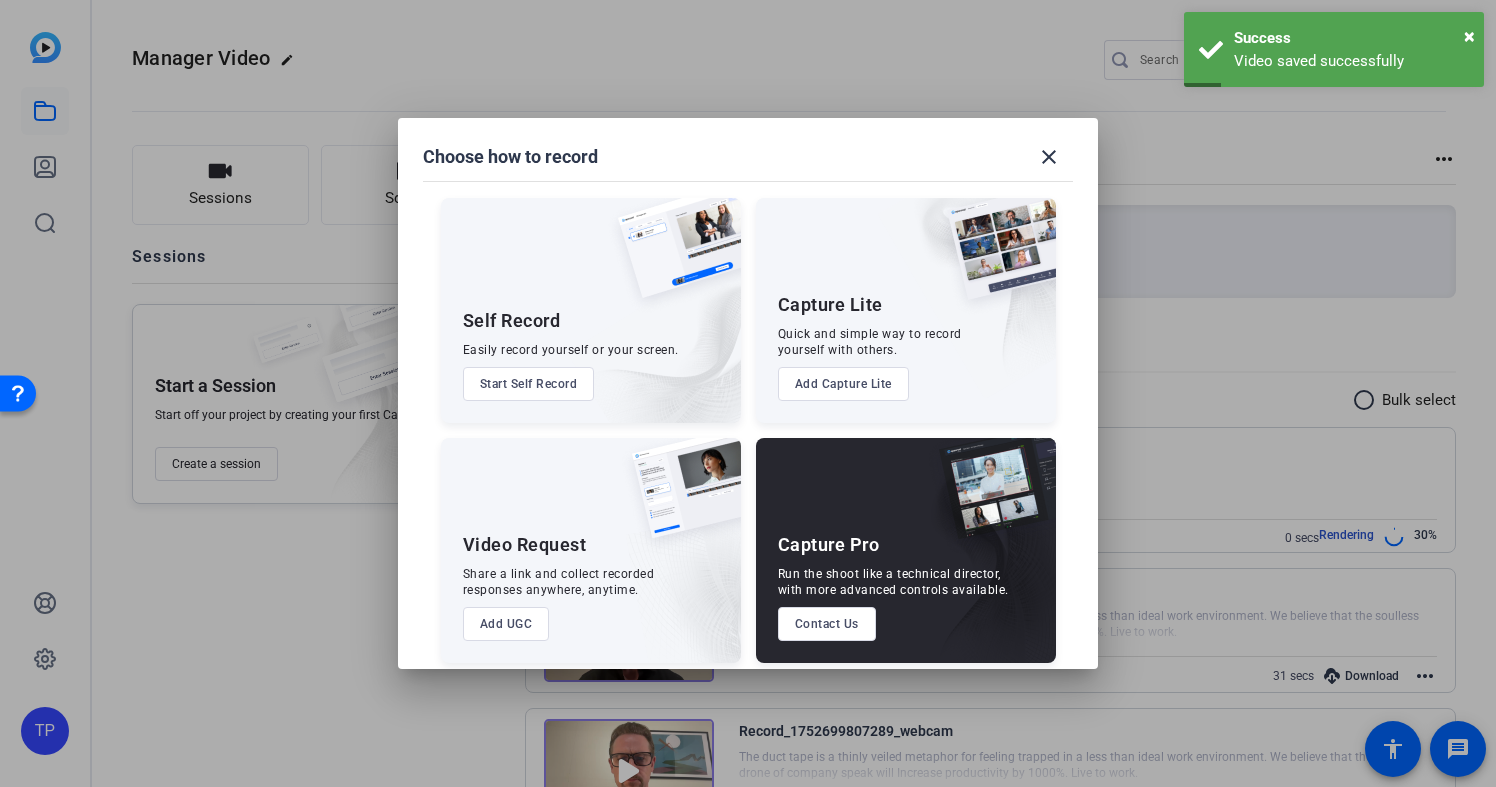 click on "Start Self Record" at bounding box center [529, 384] 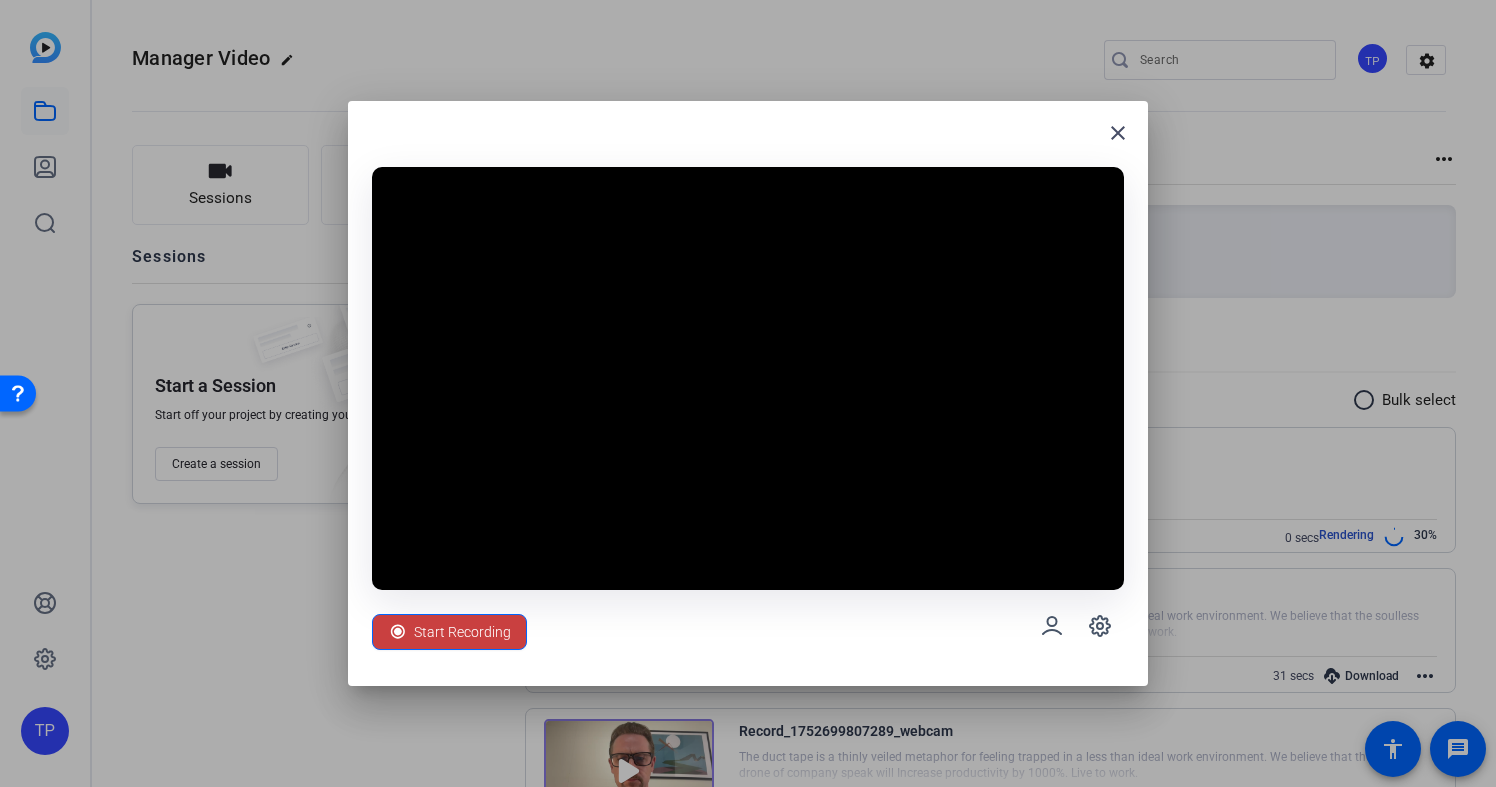 click on "Start Recording" at bounding box center [462, 632] 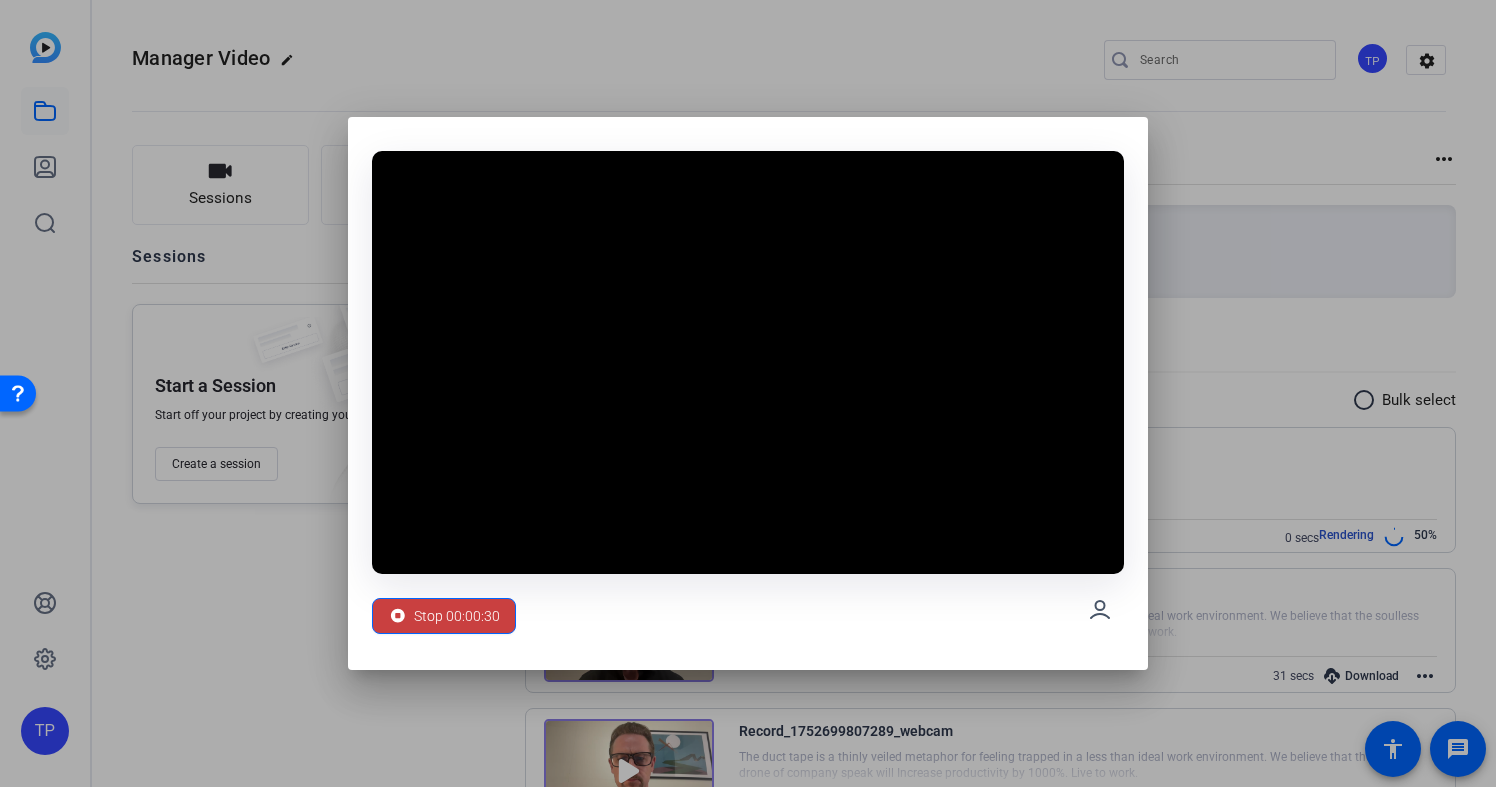 click on "Stop 00:00:30" at bounding box center (457, 616) 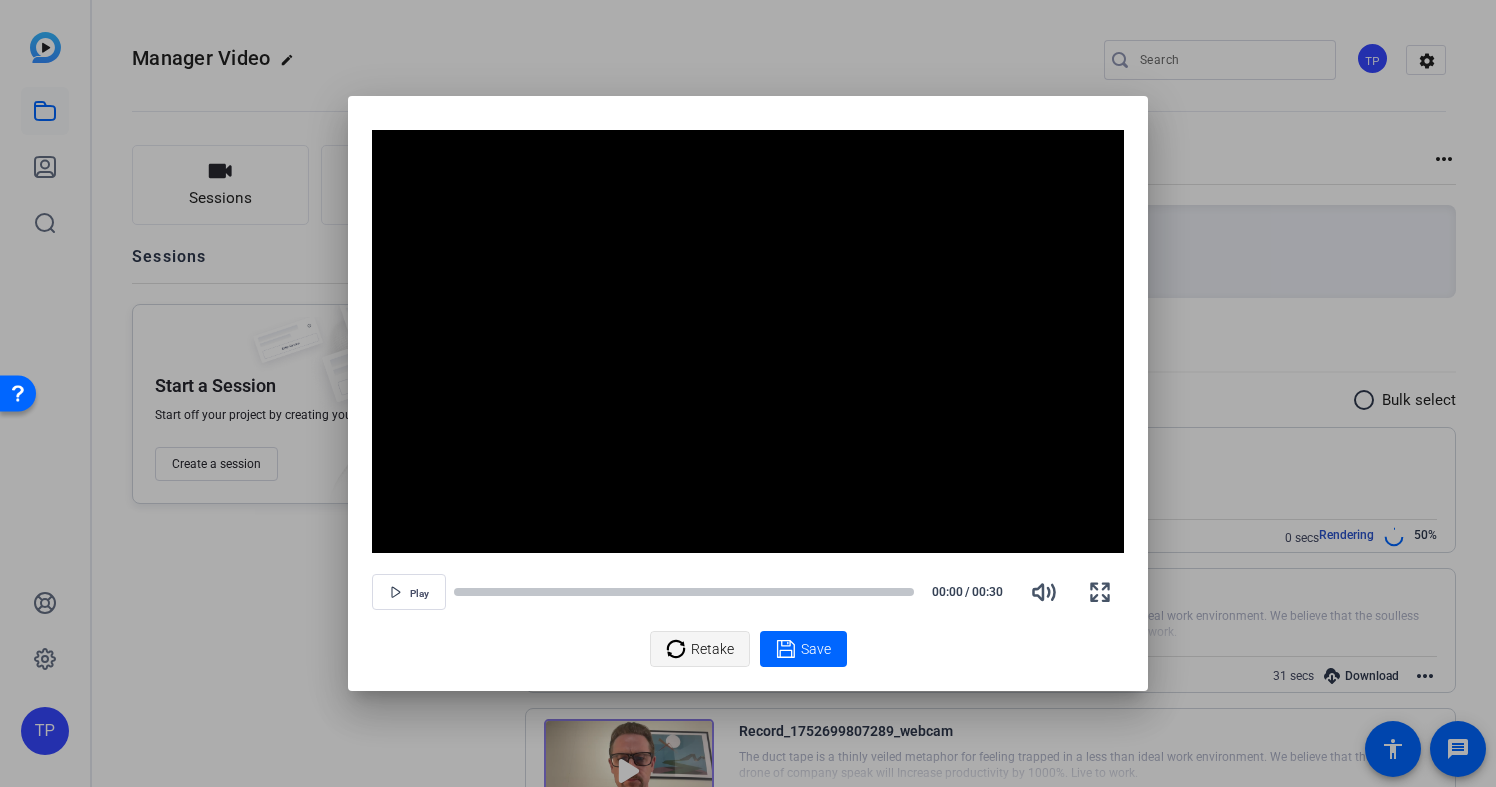 click on "Retake" at bounding box center (712, 649) 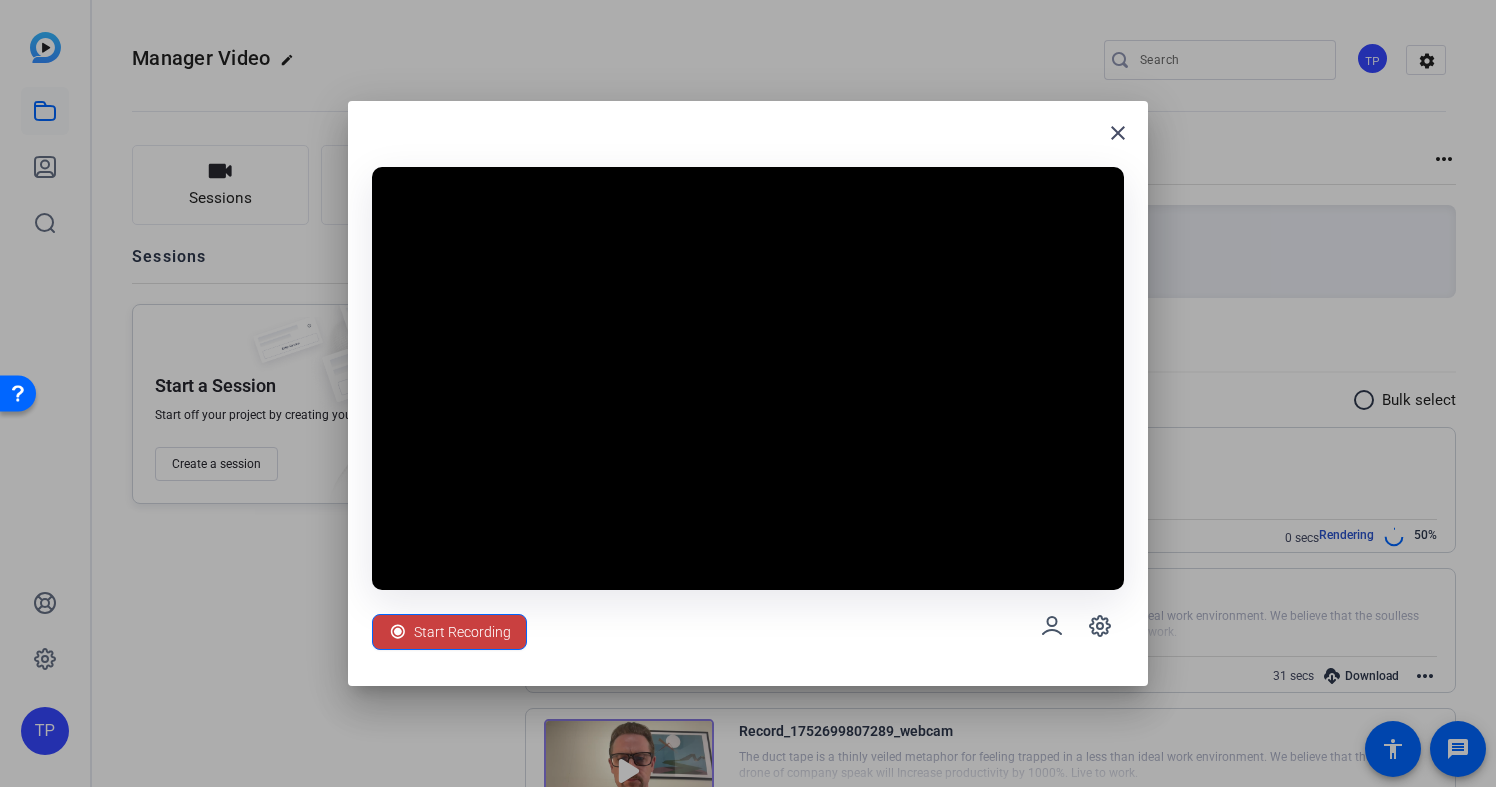 click on "Start Recording" at bounding box center [462, 632] 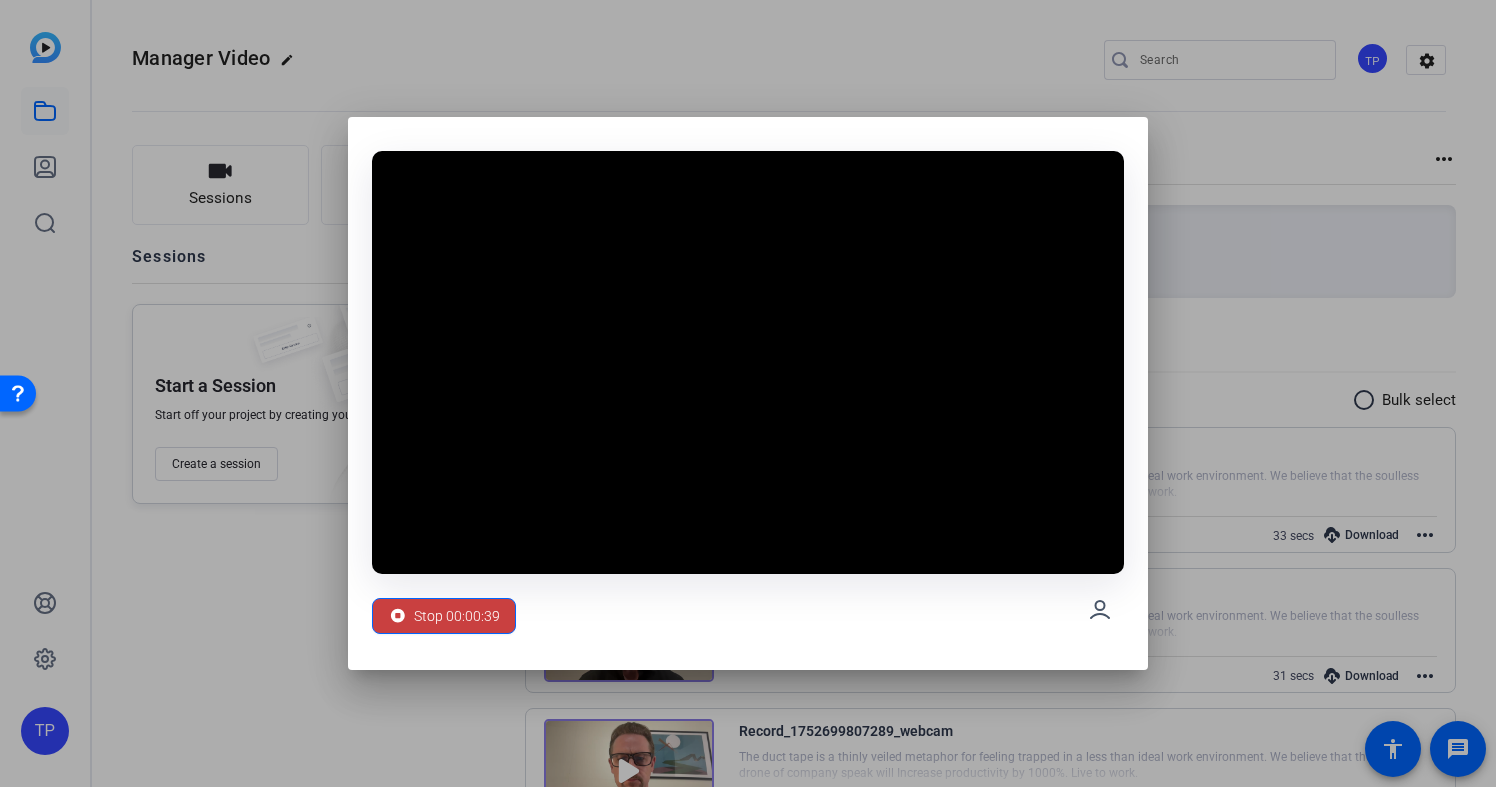 click on "Stop 00:00:39" at bounding box center (457, 616) 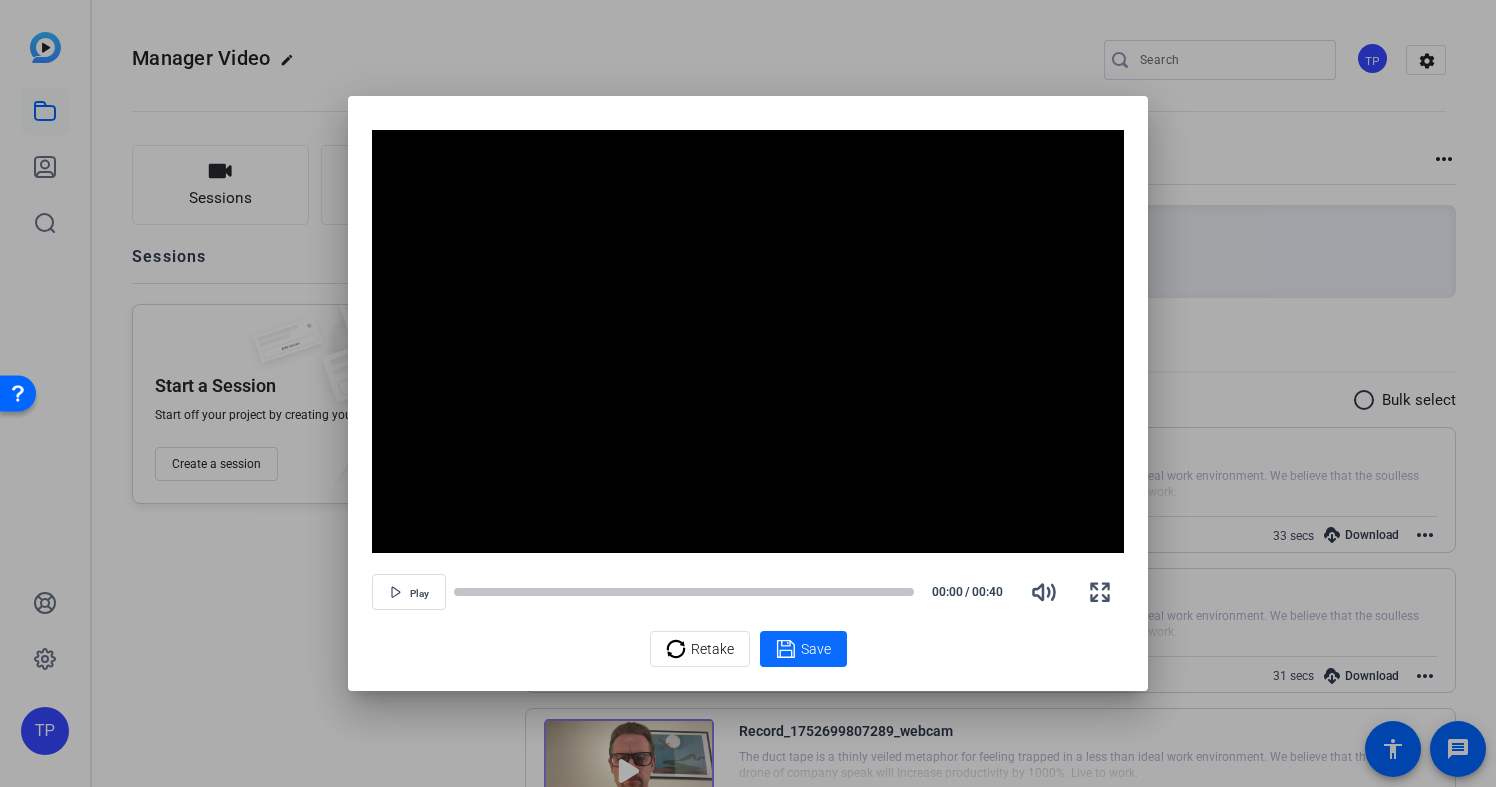 click on "Save" at bounding box center [816, 649] 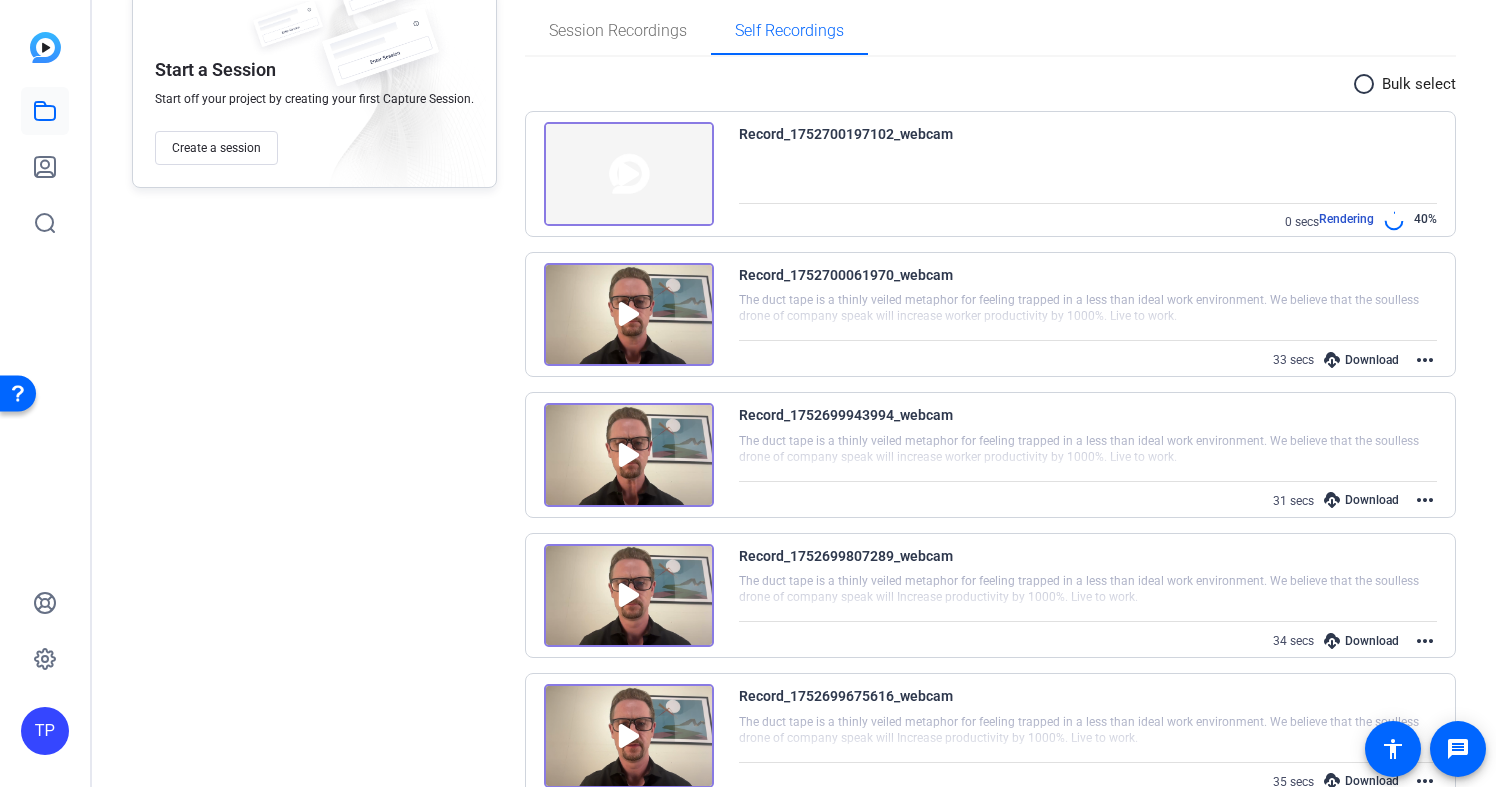 scroll, scrollTop: 0, scrollLeft: 0, axis: both 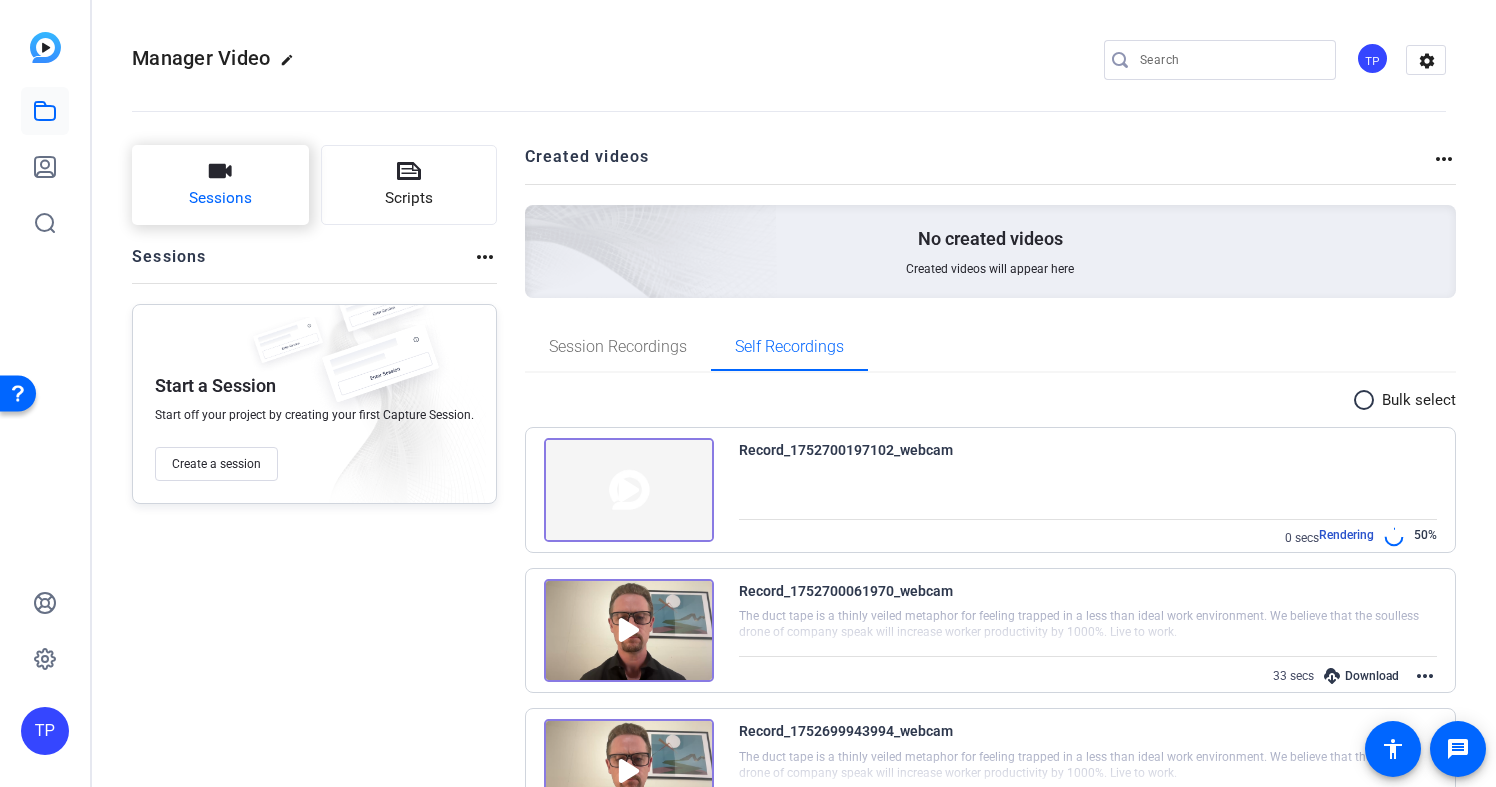 click on "Sessions" 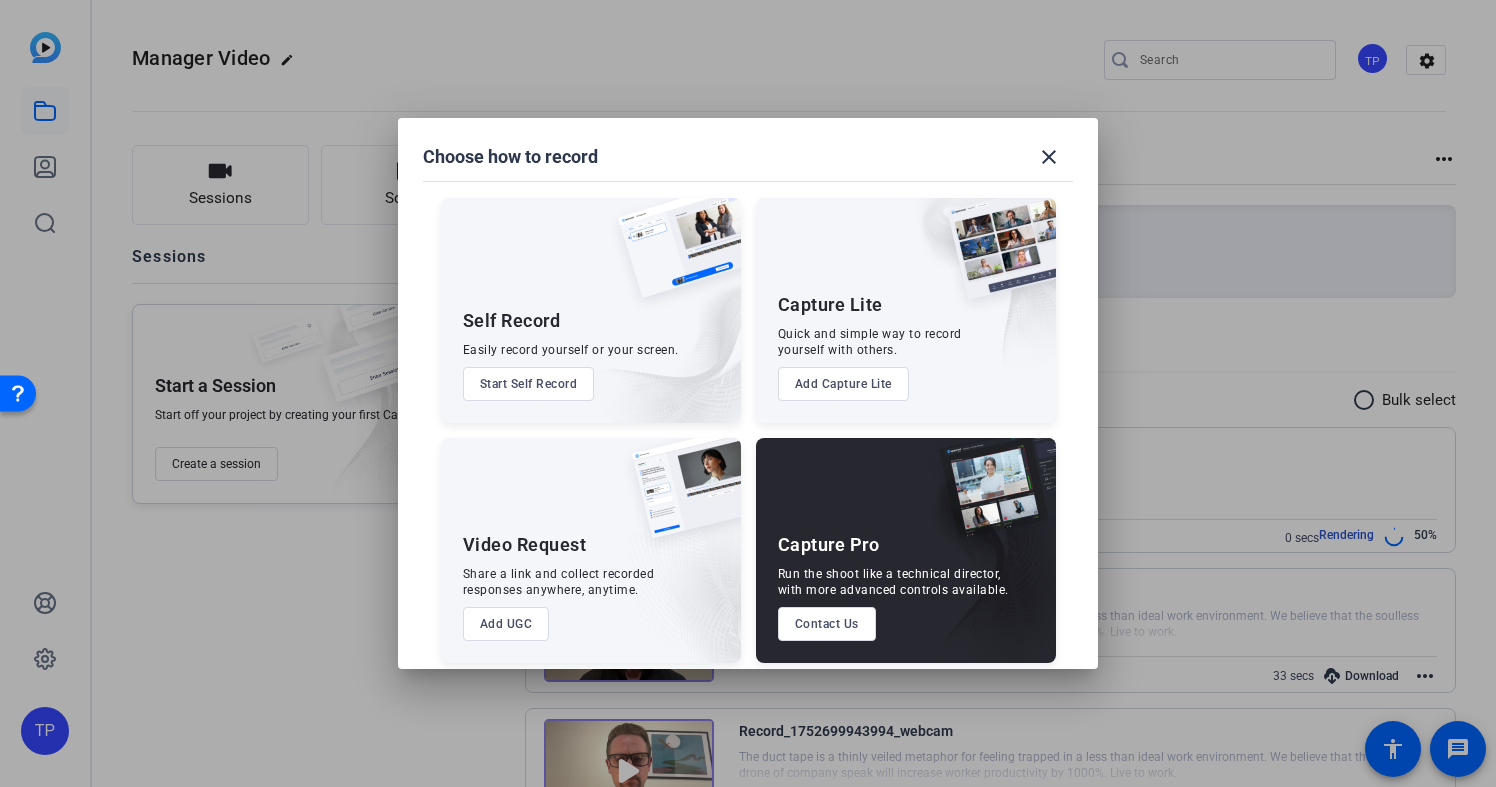 click on "Start Self Record" at bounding box center (529, 384) 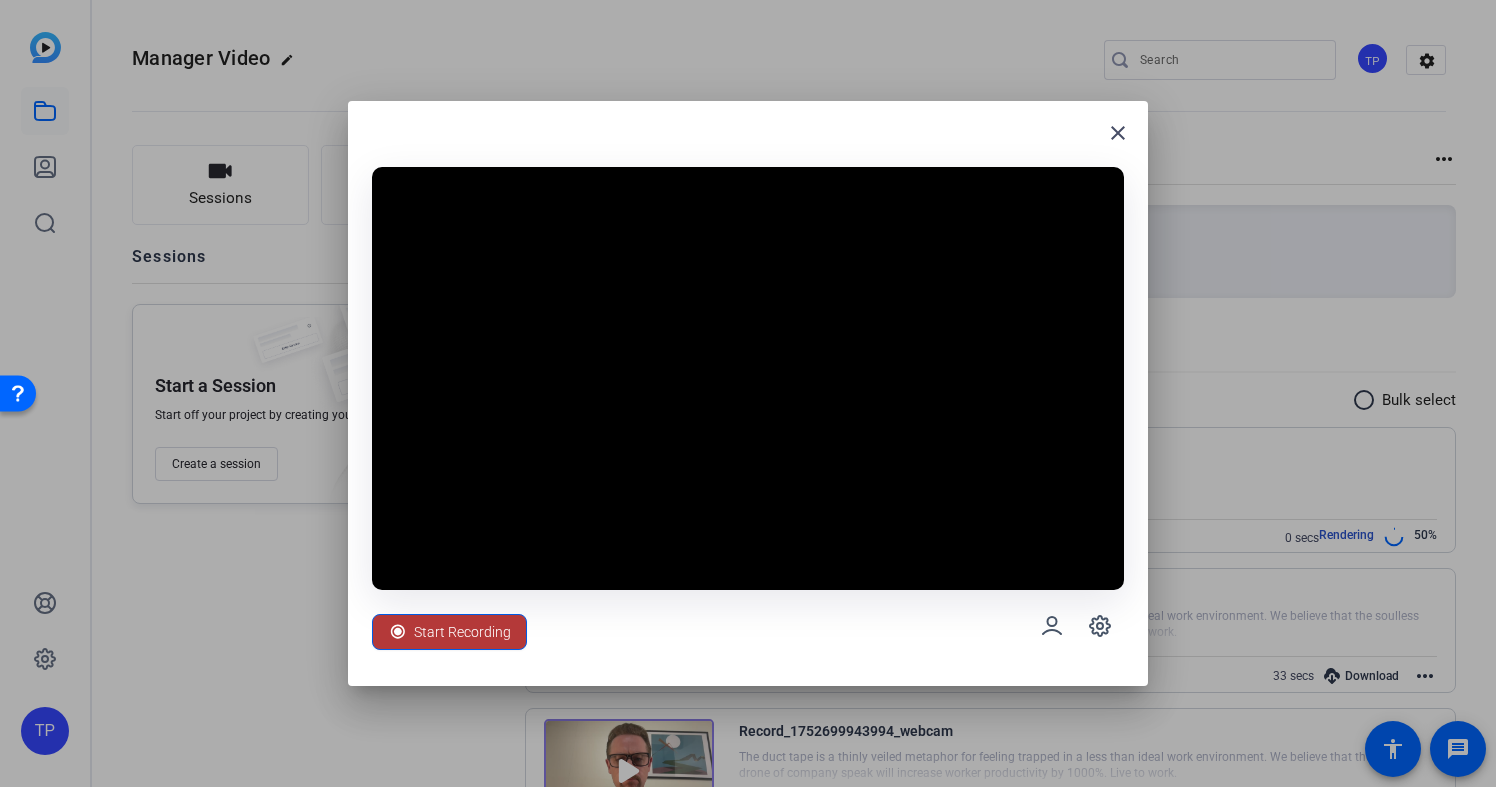 click on "Start Recording" at bounding box center [462, 632] 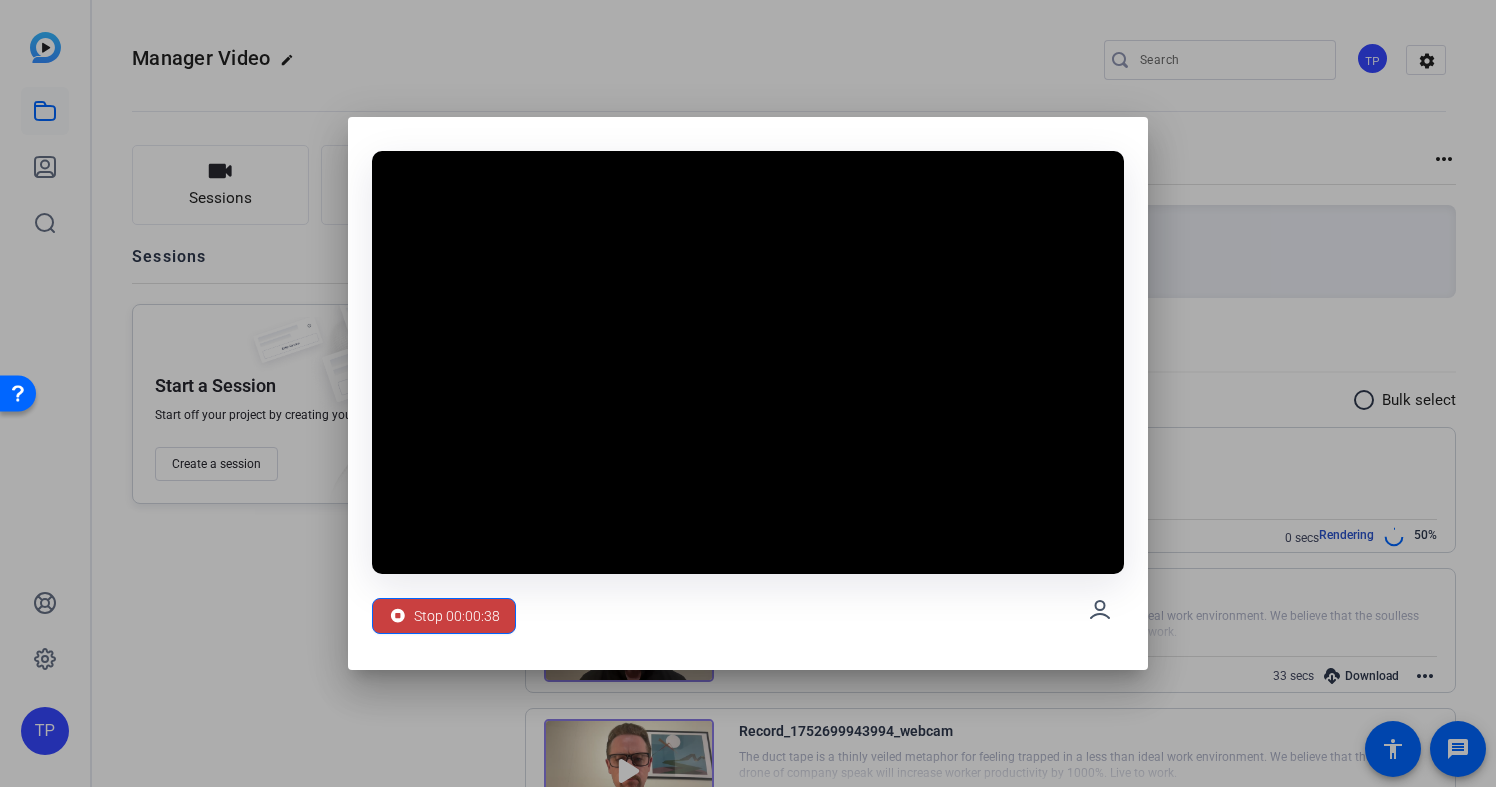 click on "Stop 00:00:38" at bounding box center (457, 616) 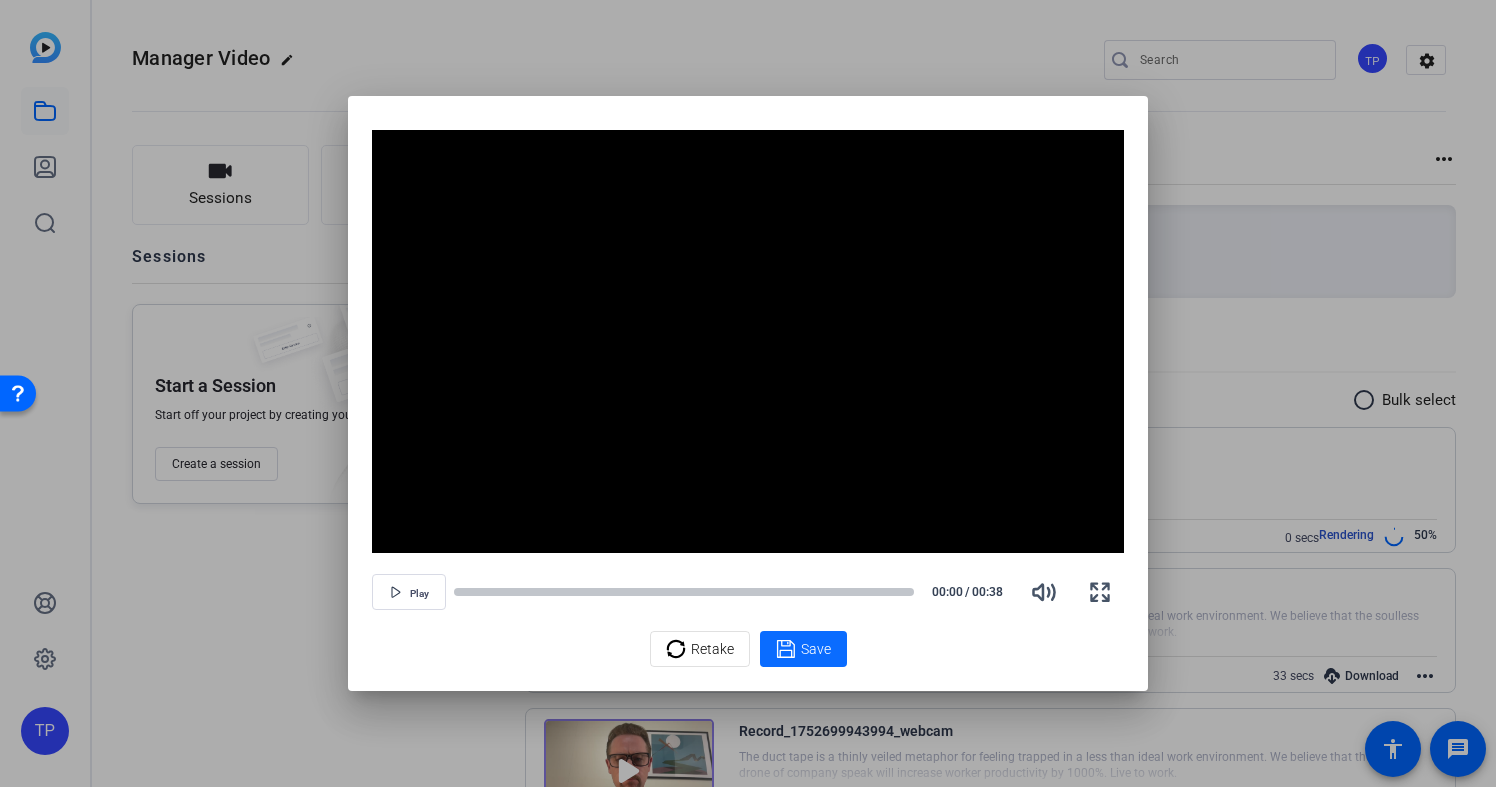 click on "Save" at bounding box center (816, 649) 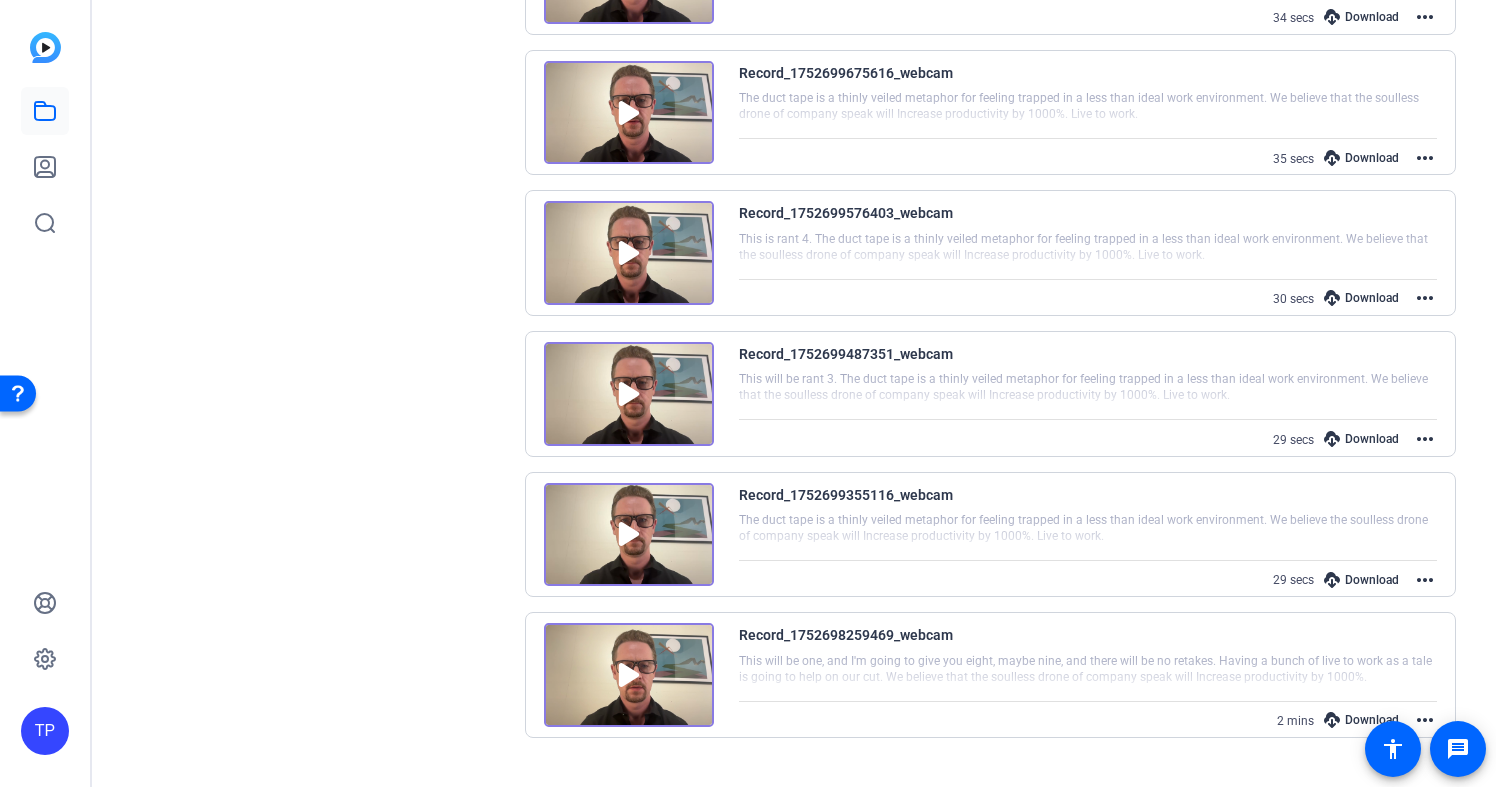 scroll, scrollTop: 0, scrollLeft: 0, axis: both 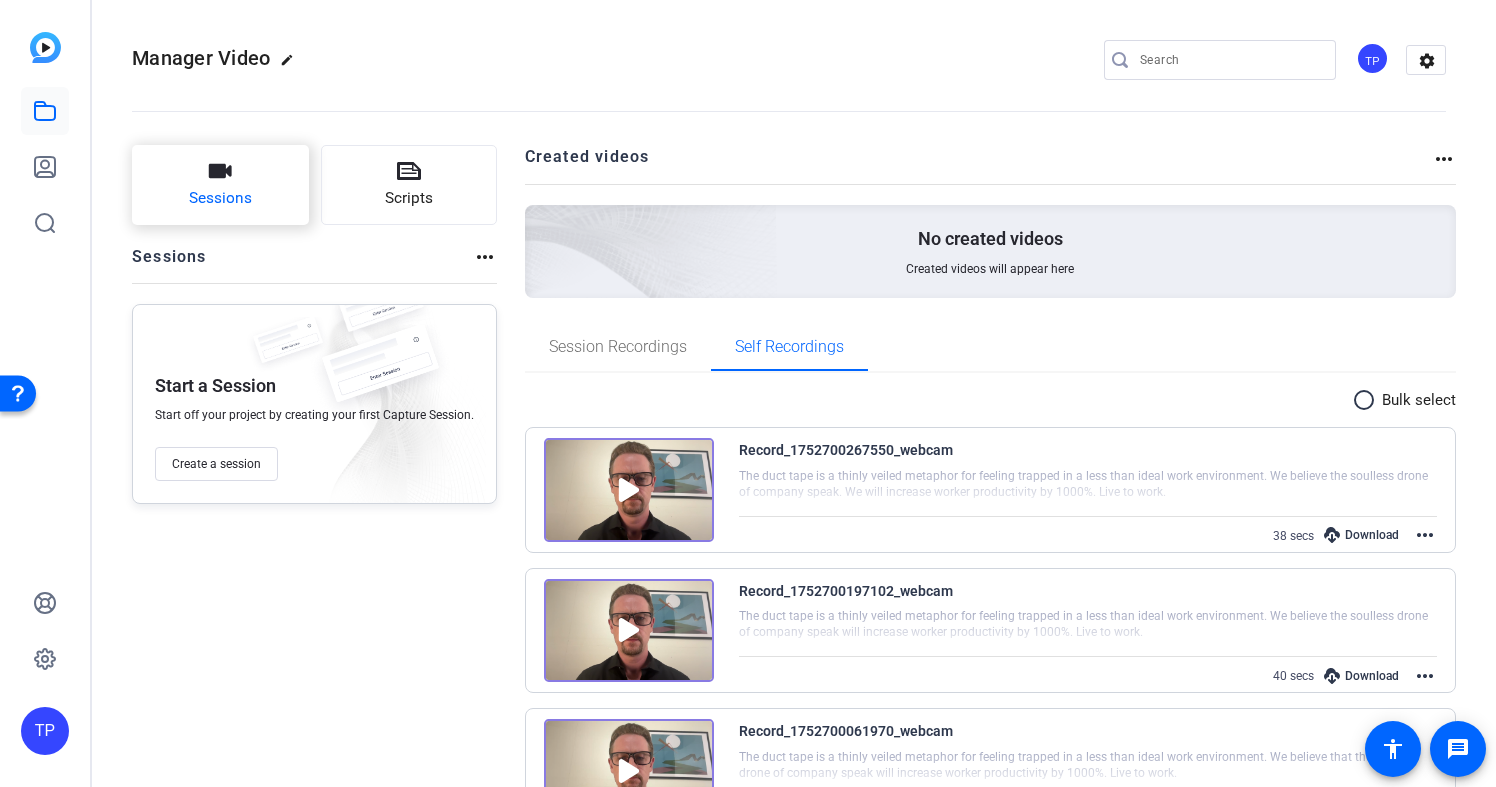 click 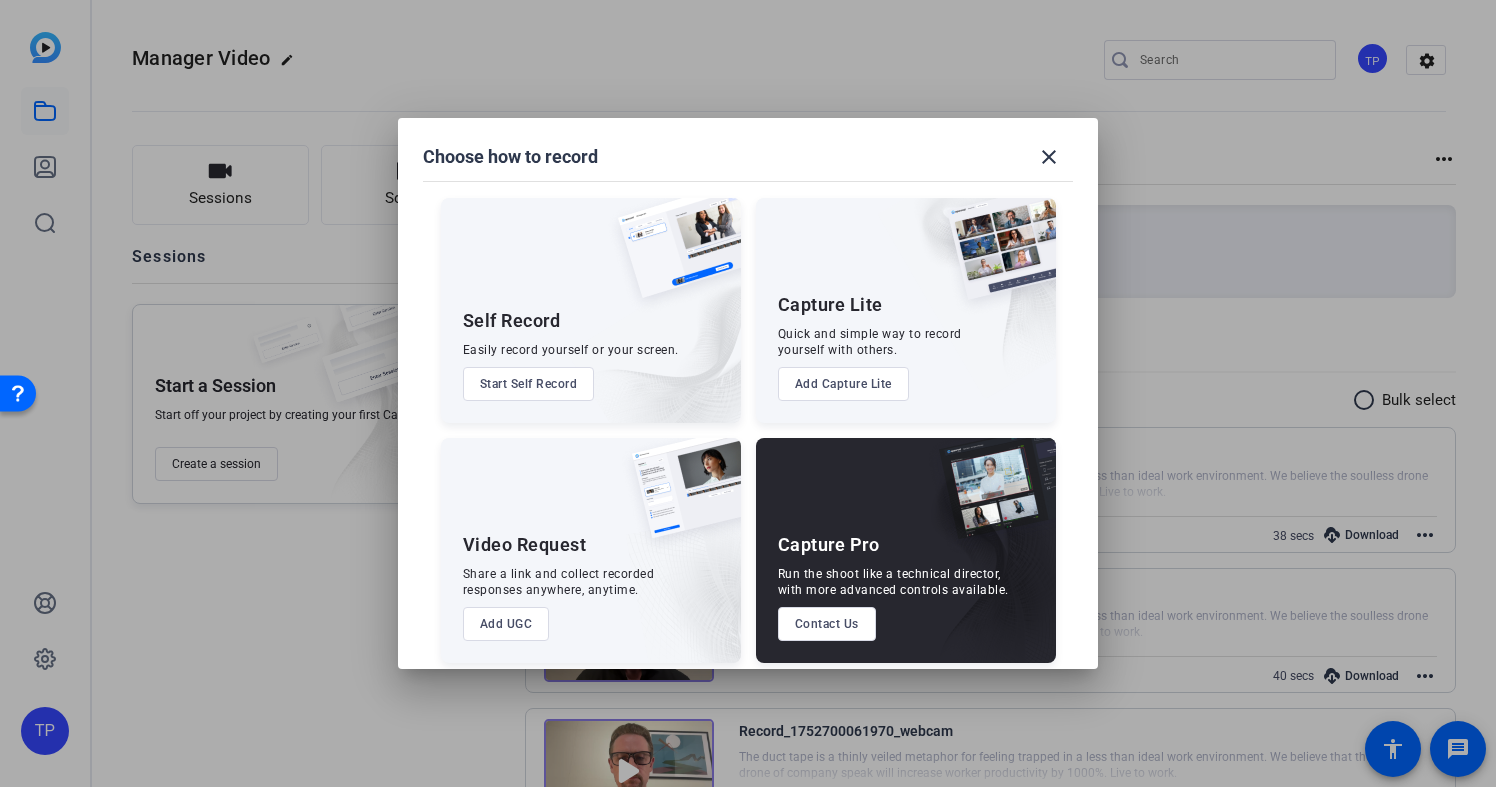 click on "Start Self Record" at bounding box center [529, 384] 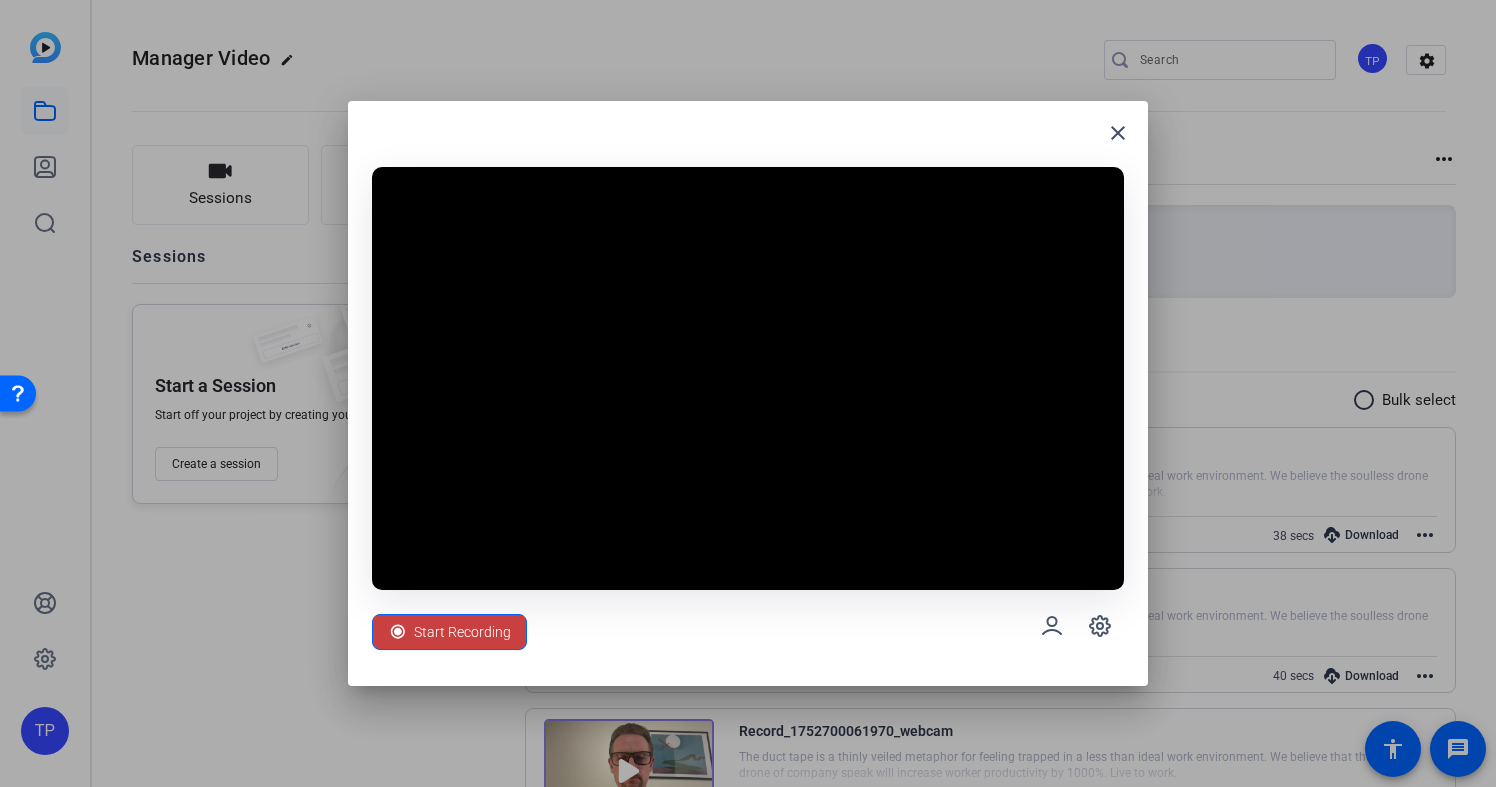 click on "Start Recording" at bounding box center [462, 632] 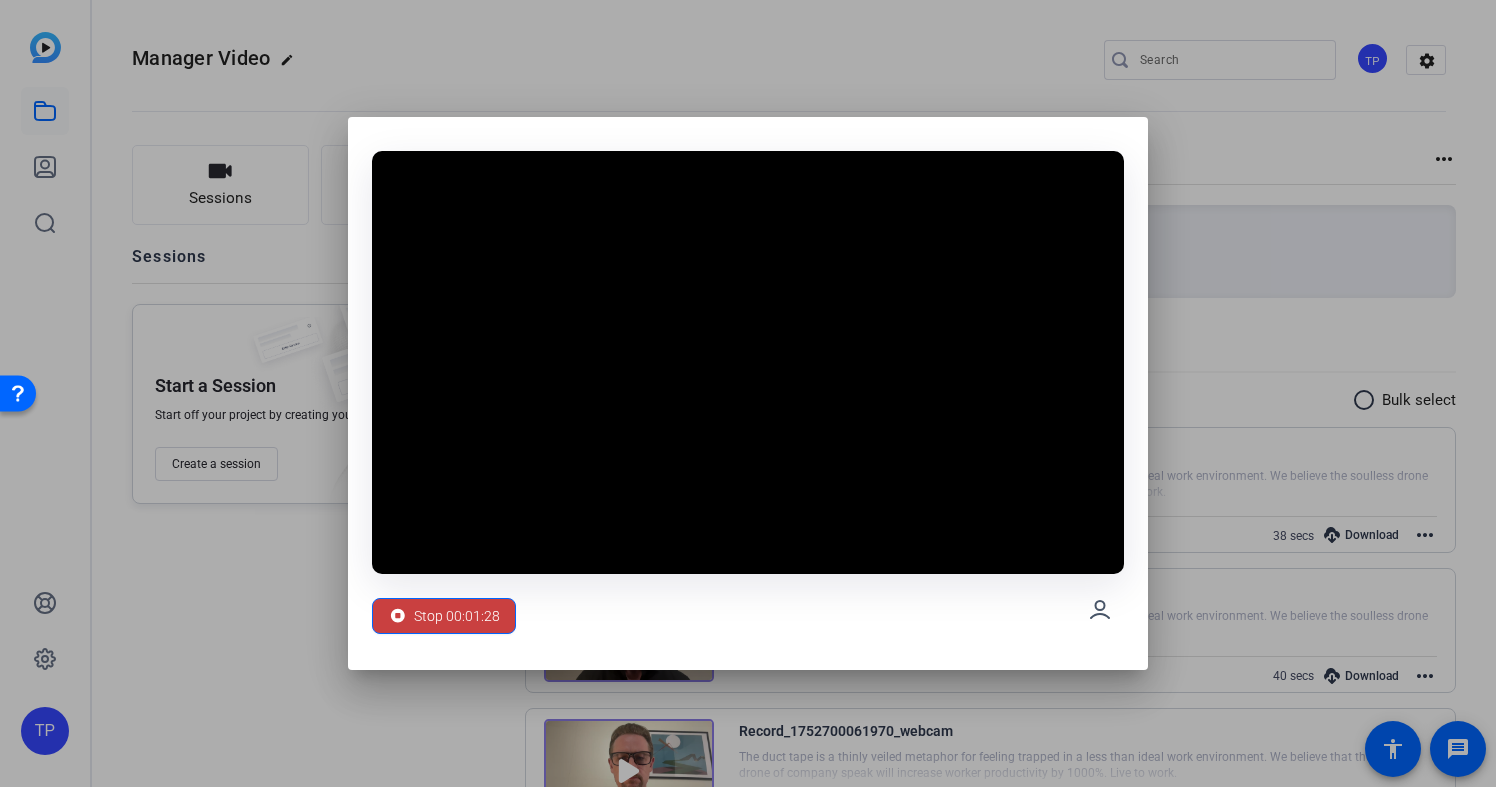 click on "Stop 00:01:28" at bounding box center (457, 616) 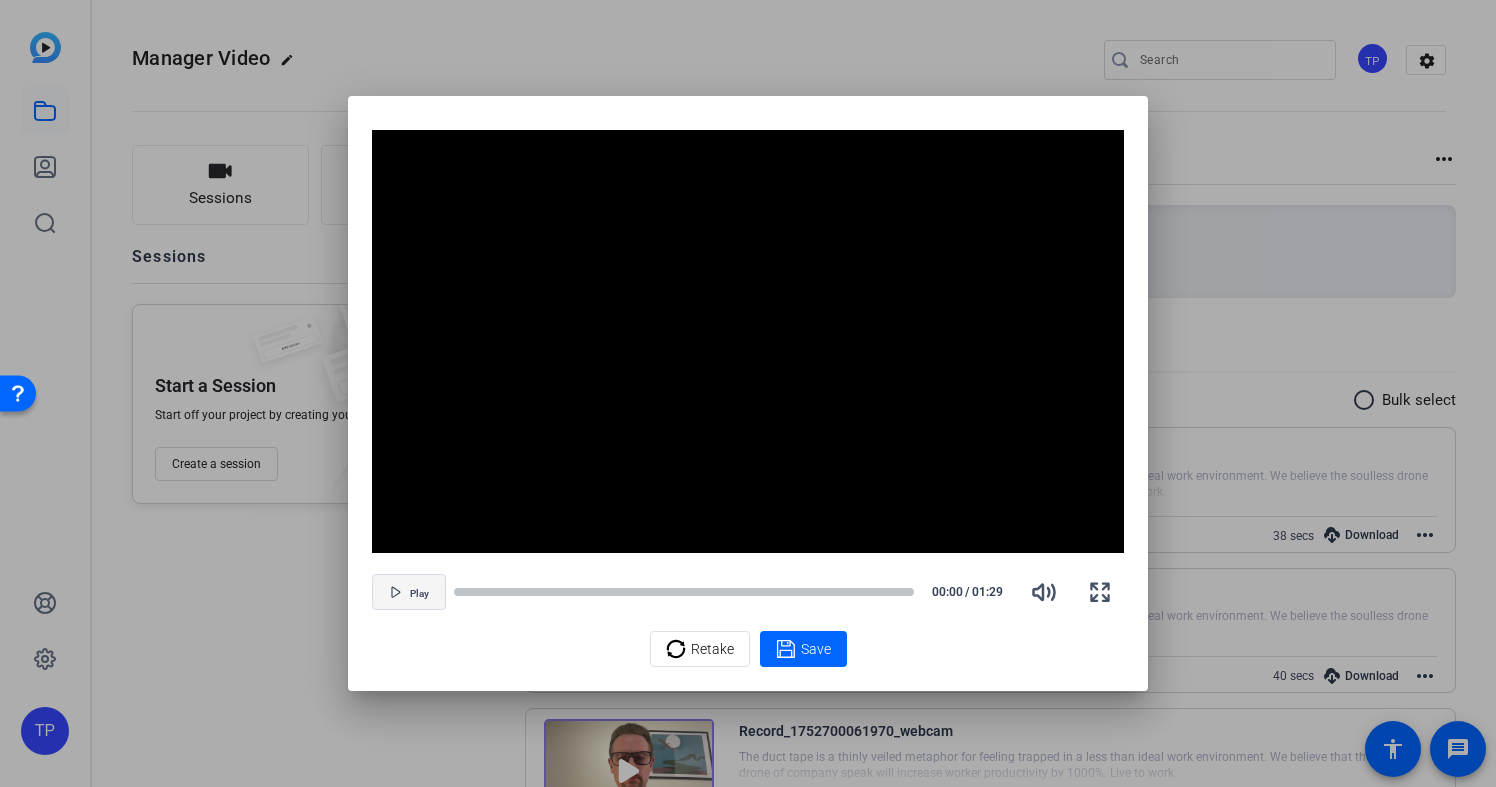 click at bounding box center [409, 592] 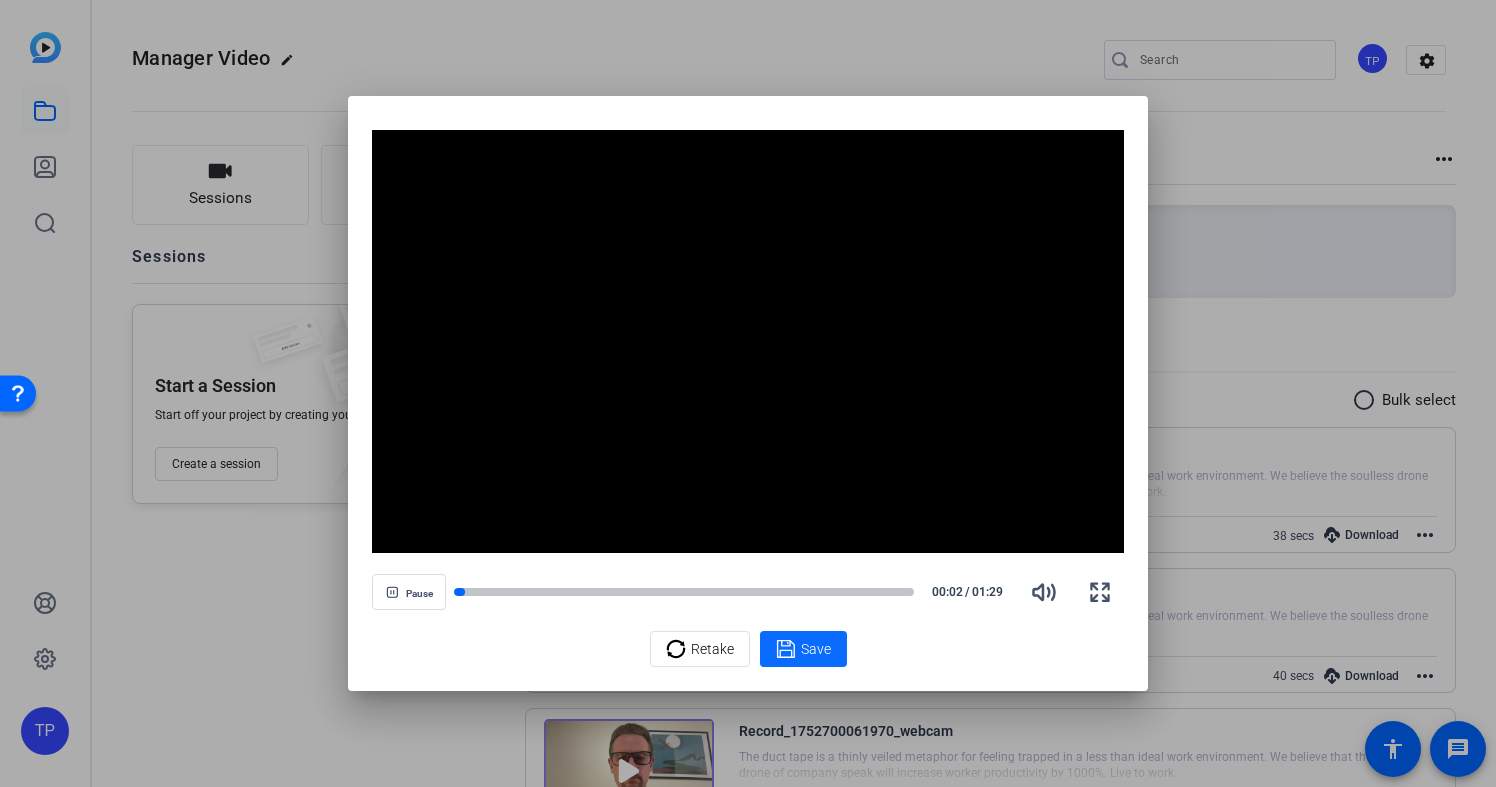 click on "Save" at bounding box center (816, 649) 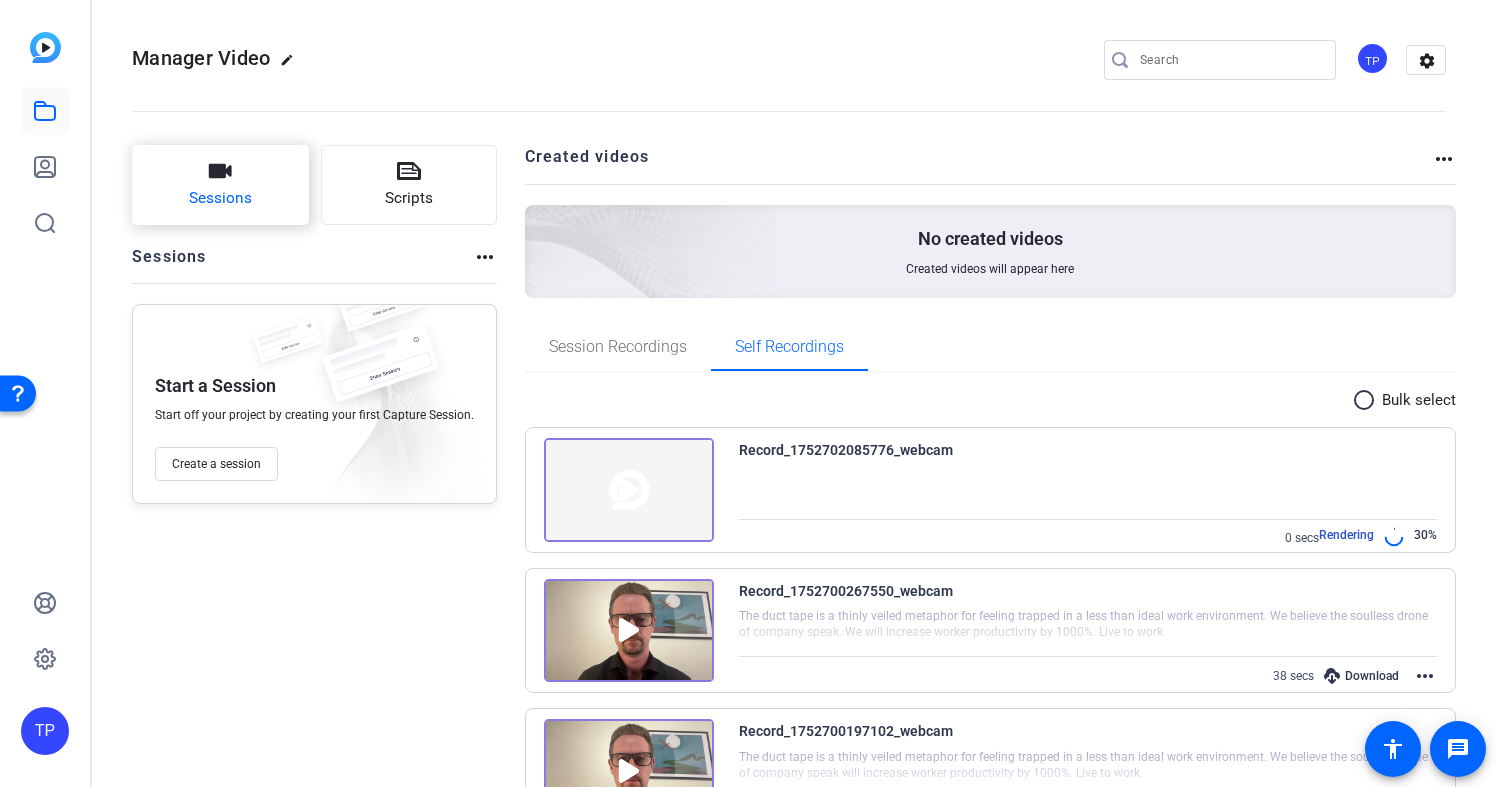 click on "Sessions" 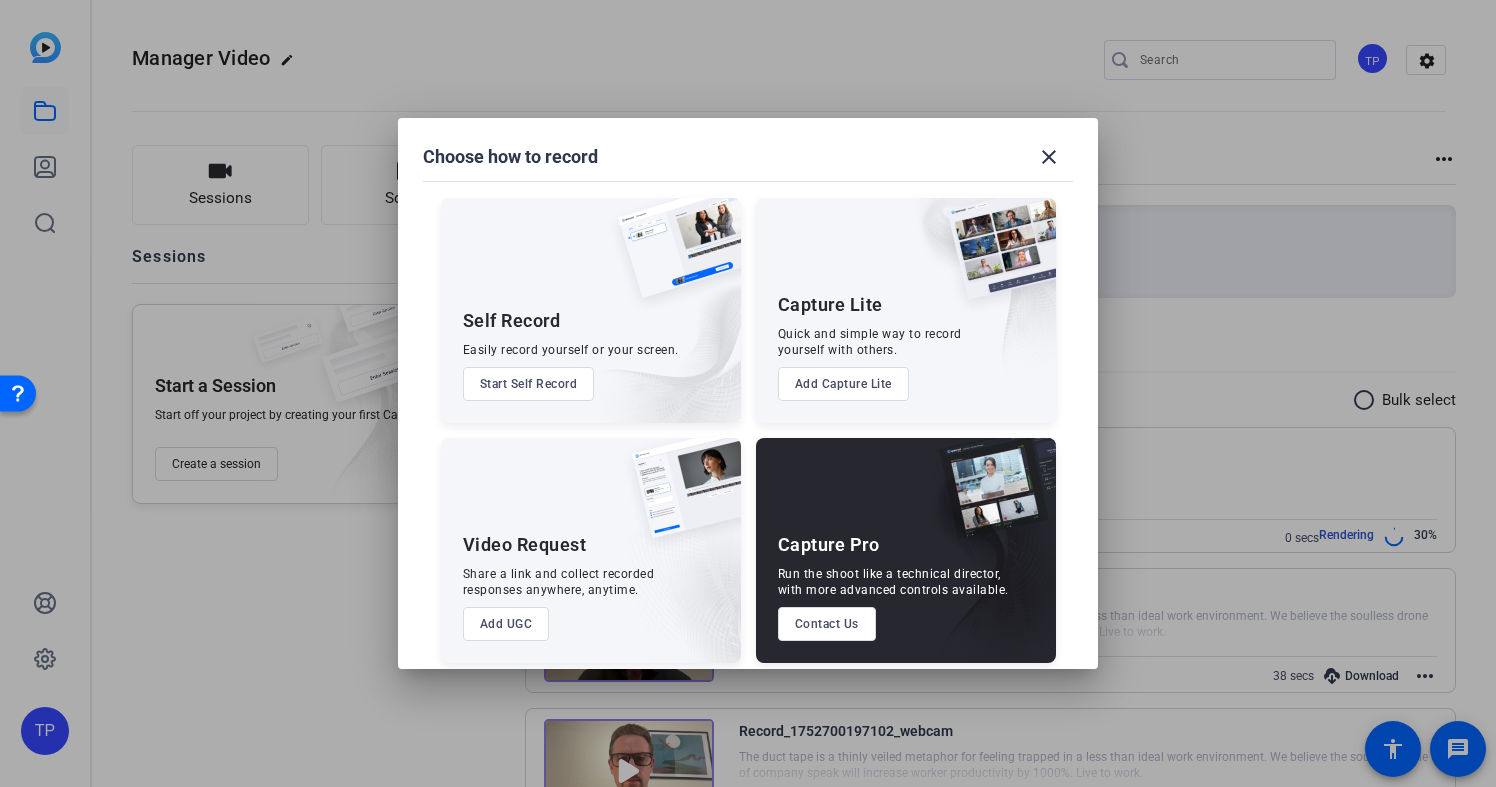 click on "Start Self Record" at bounding box center (529, 384) 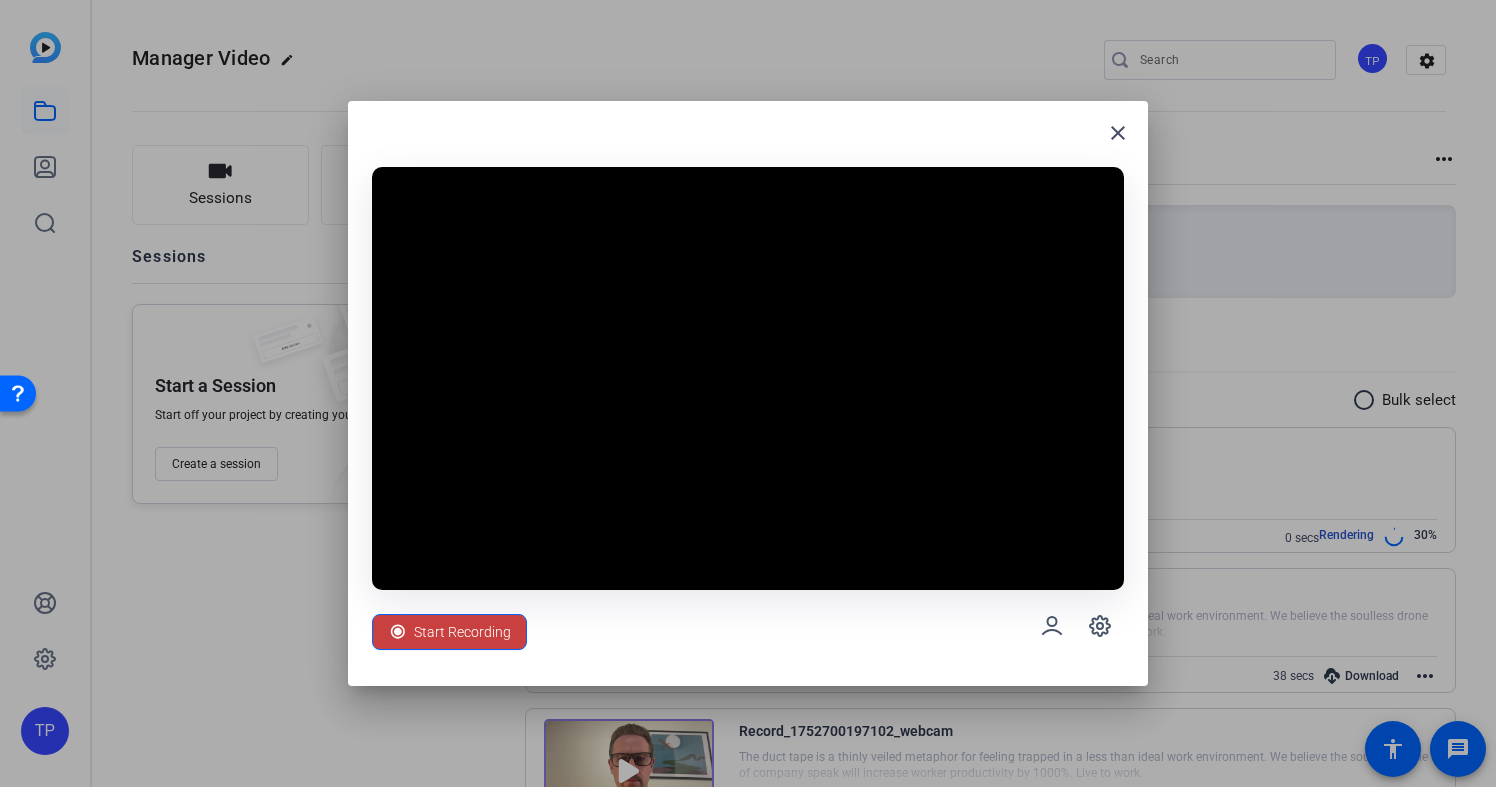 click on "Start Recording" at bounding box center [462, 632] 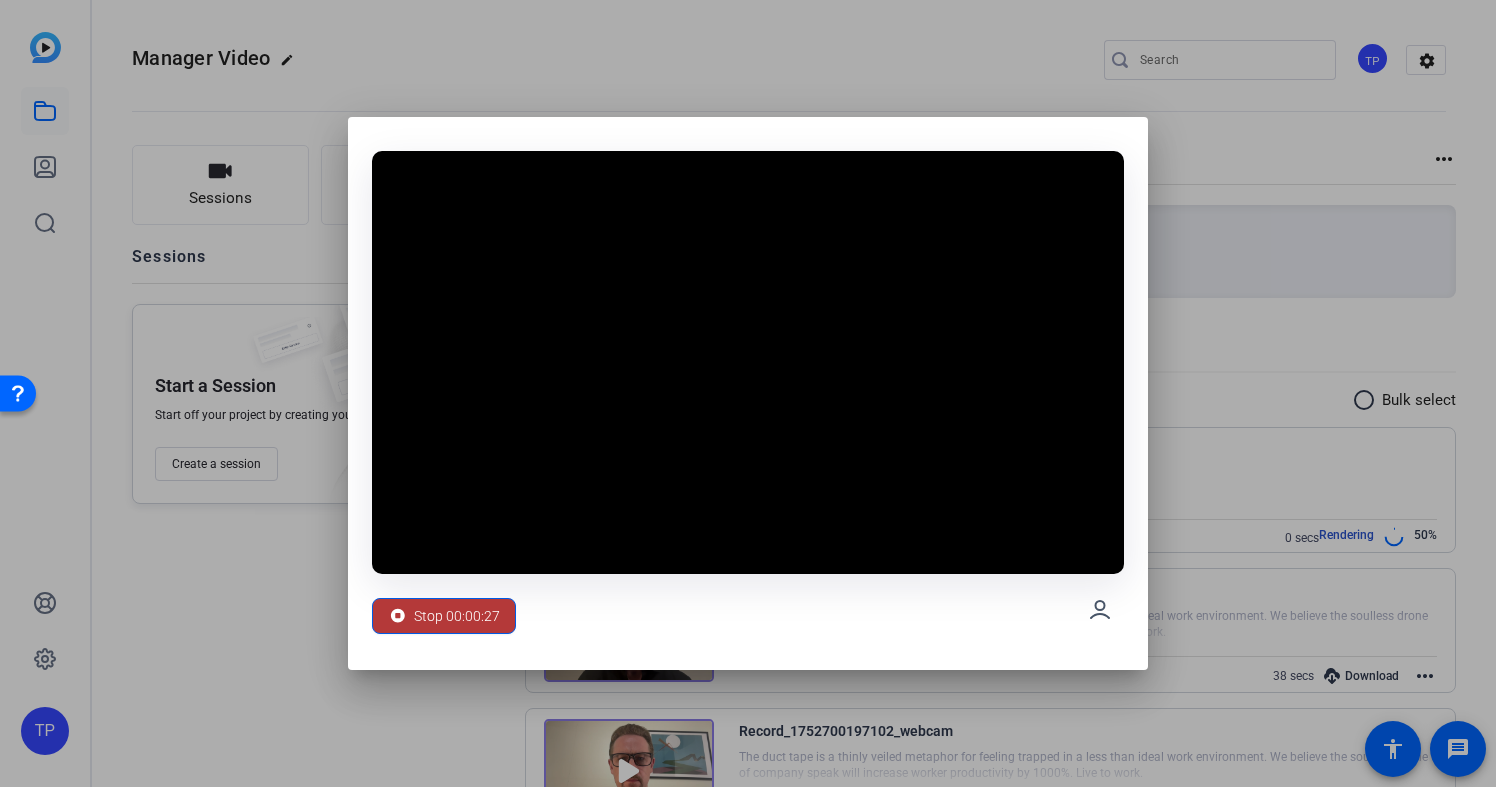 click on "Stop 00:00:27" at bounding box center (457, 616) 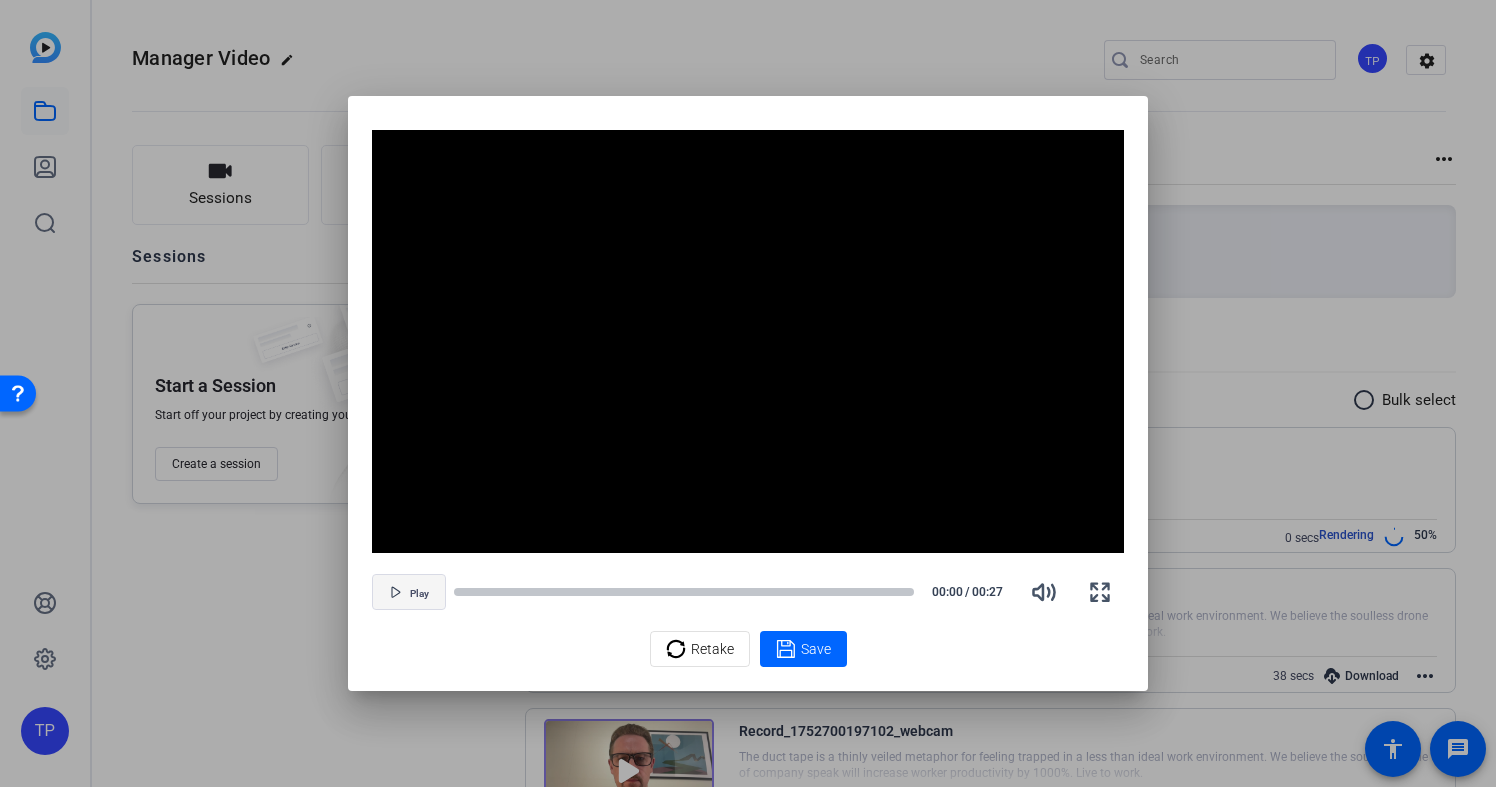 click on "Play" at bounding box center (419, 594) 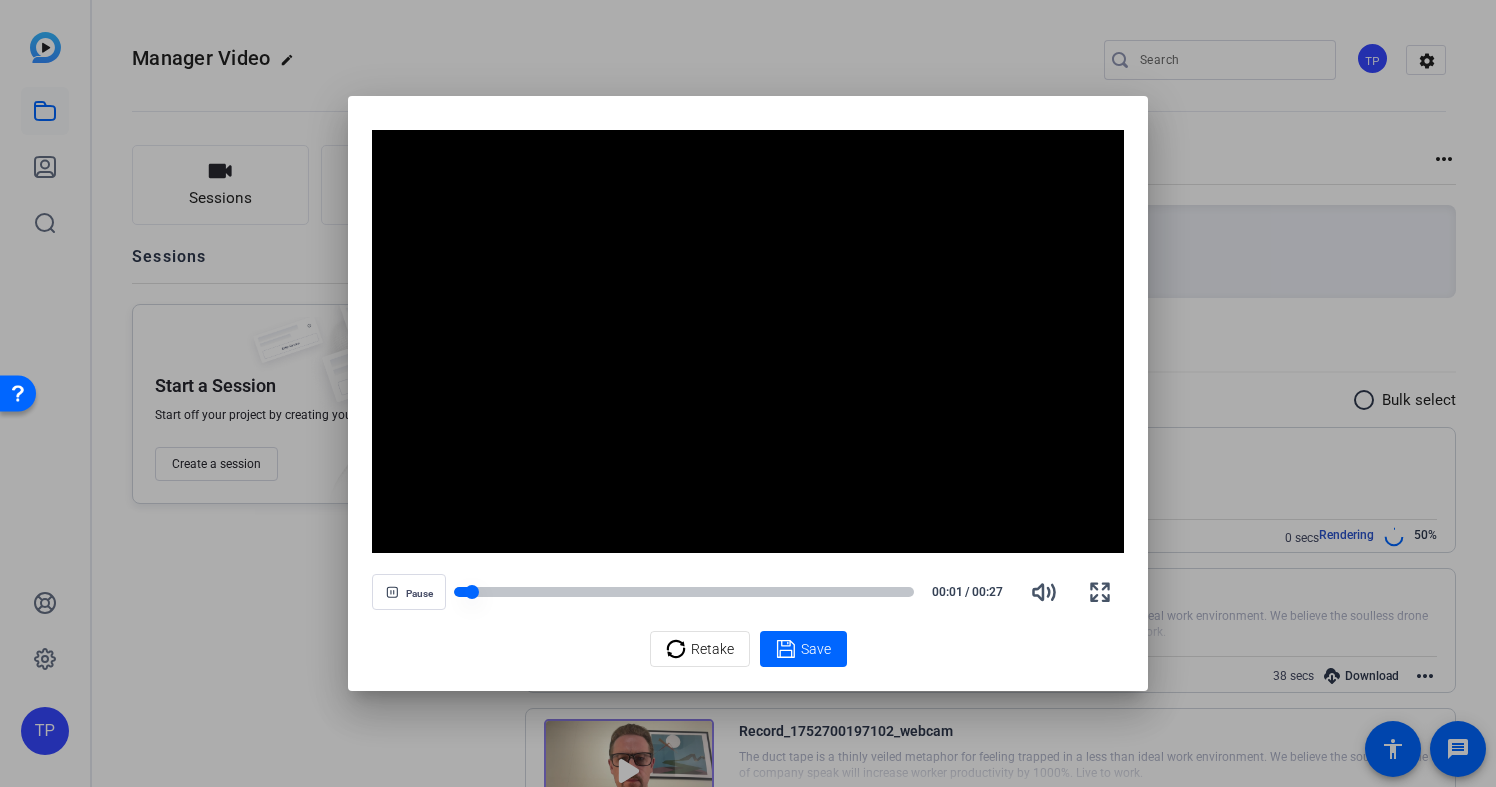 click at bounding box center [684, 592] 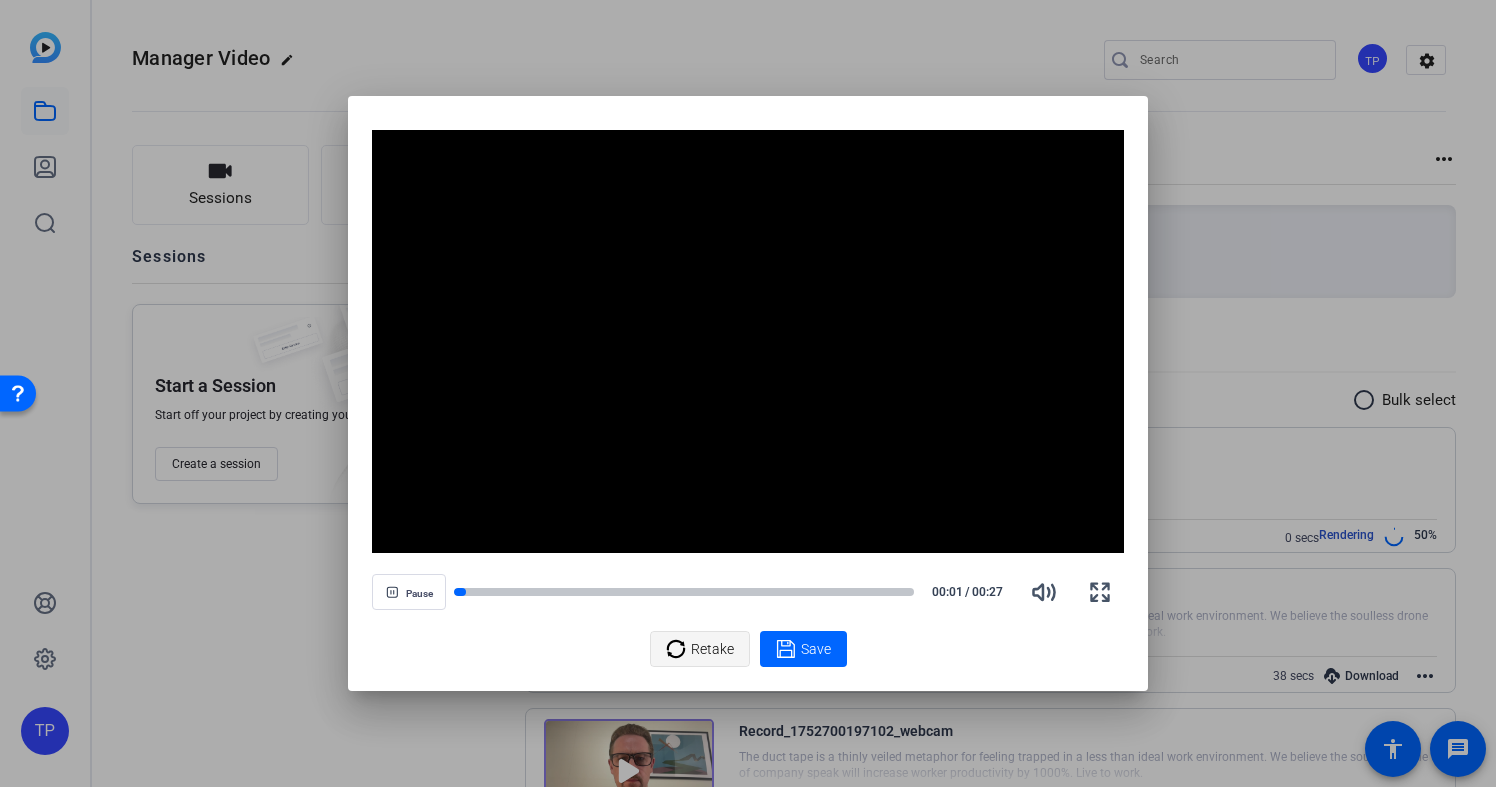 click on "Retake" at bounding box center [712, 649] 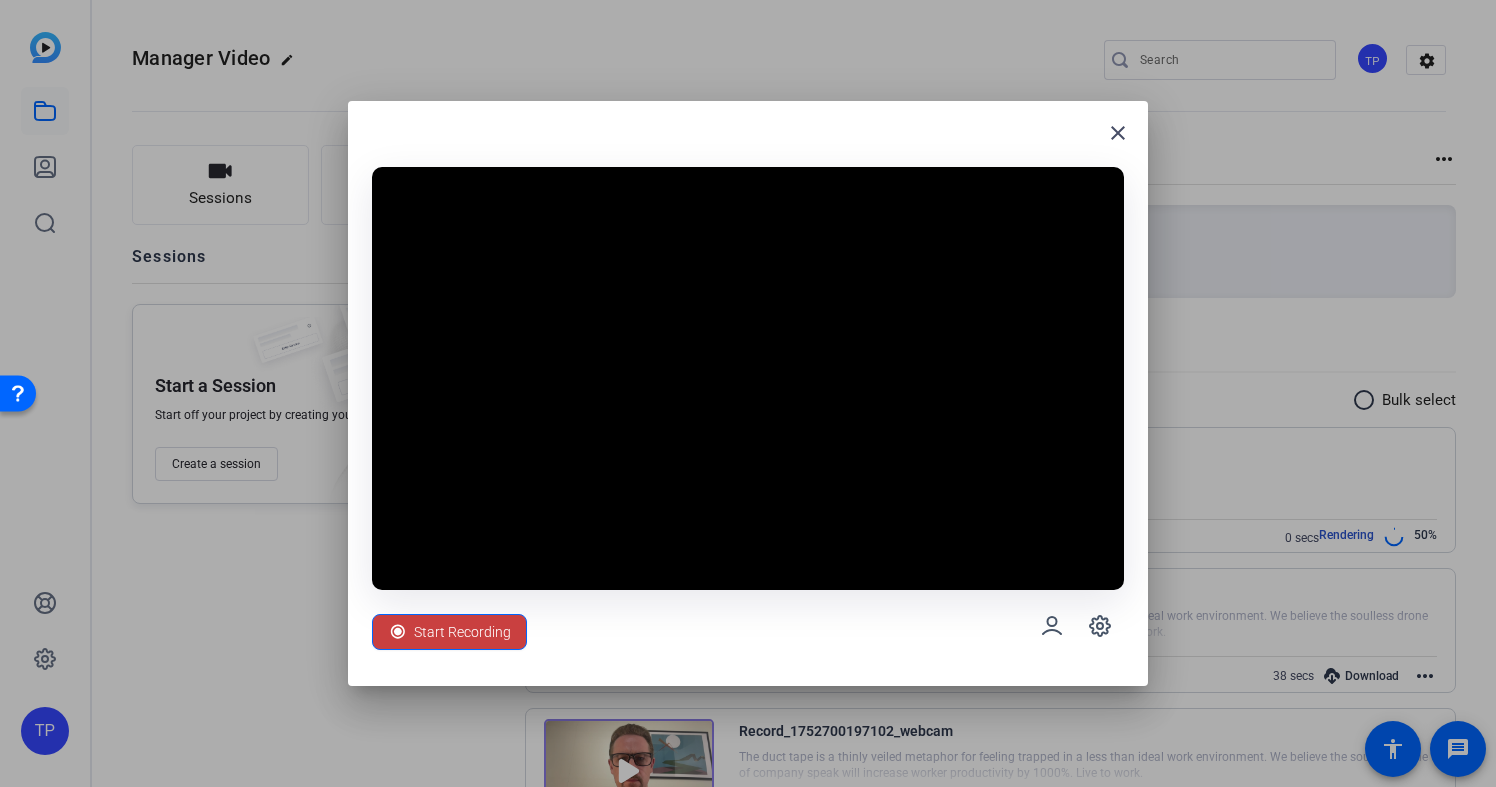 click on "Start Recording" at bounding box center [462, 632] 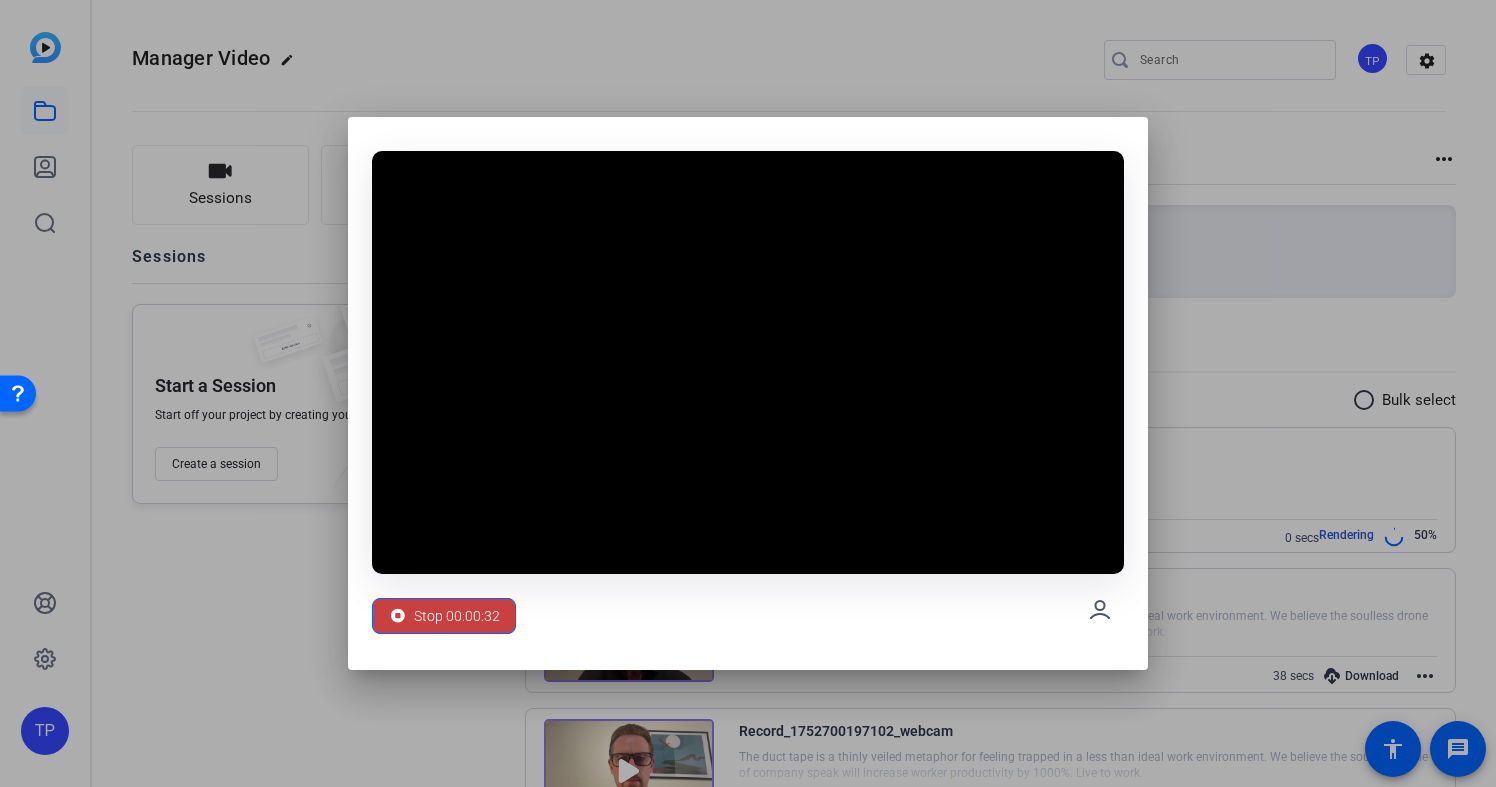 click on "Stop 00:00:32" at bounding box center (457, 616) 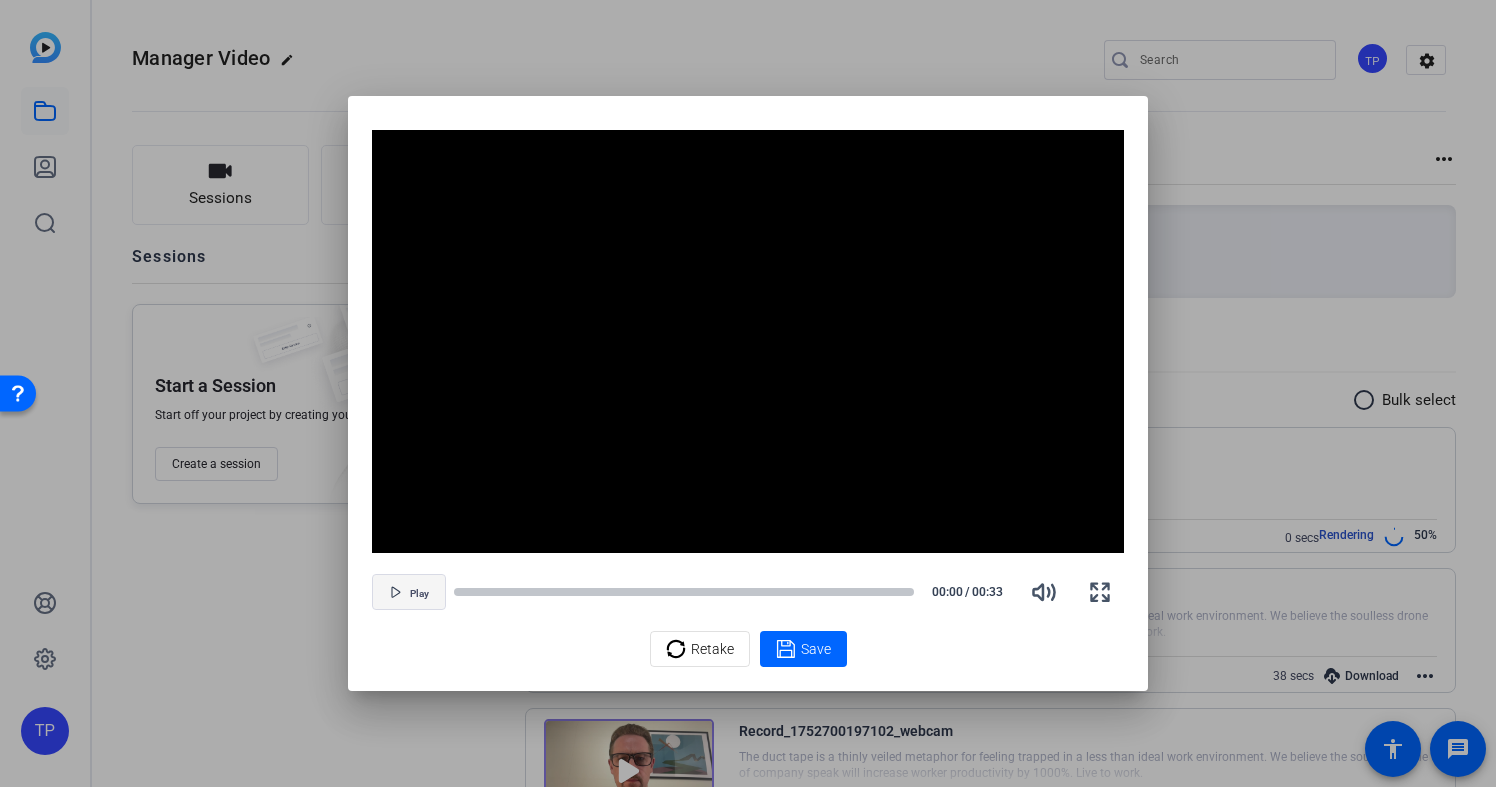 click on "Play" at bounding box center [419, 594] 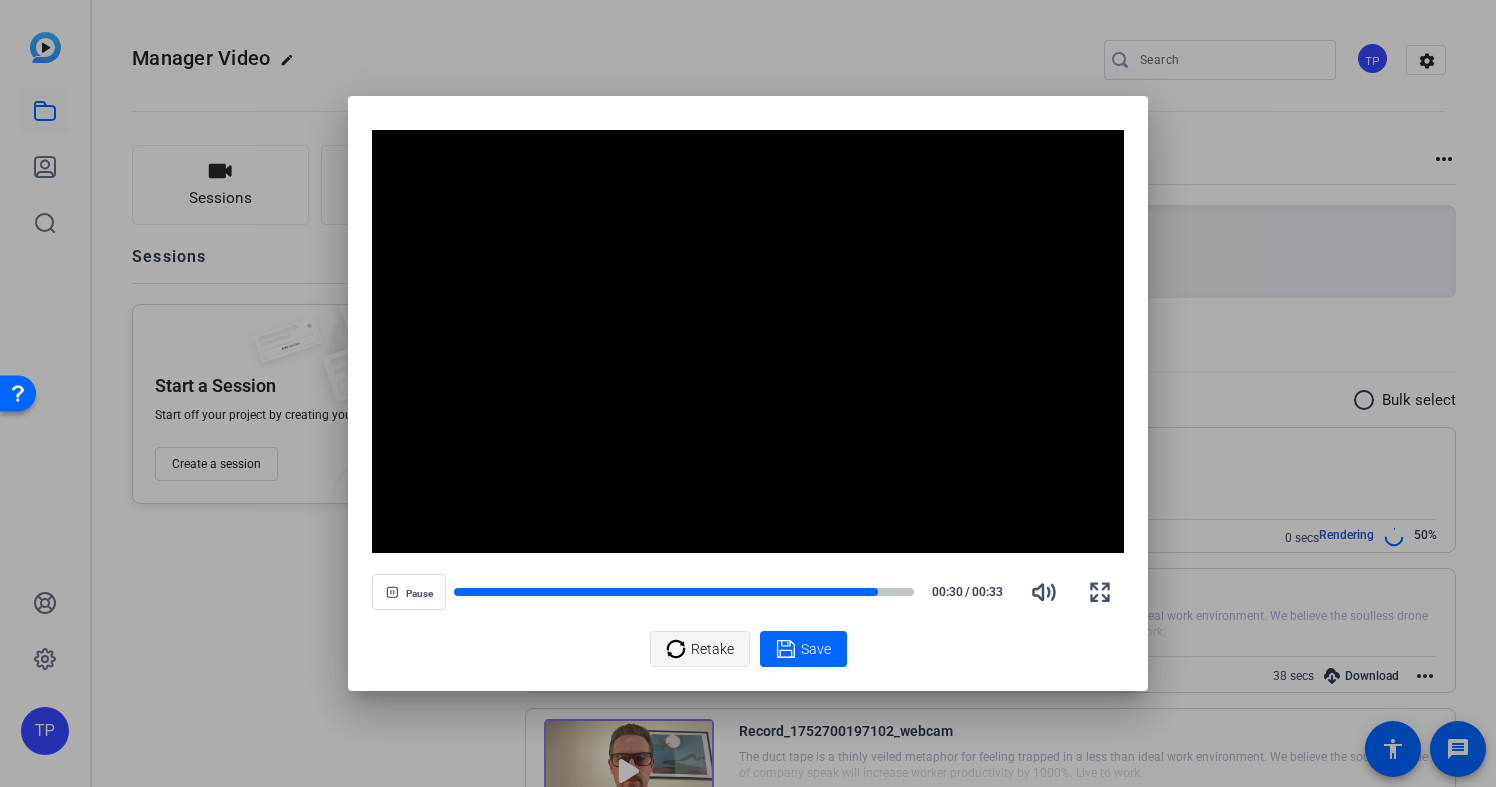 click on "Retake" at bounding box center (712, 649) 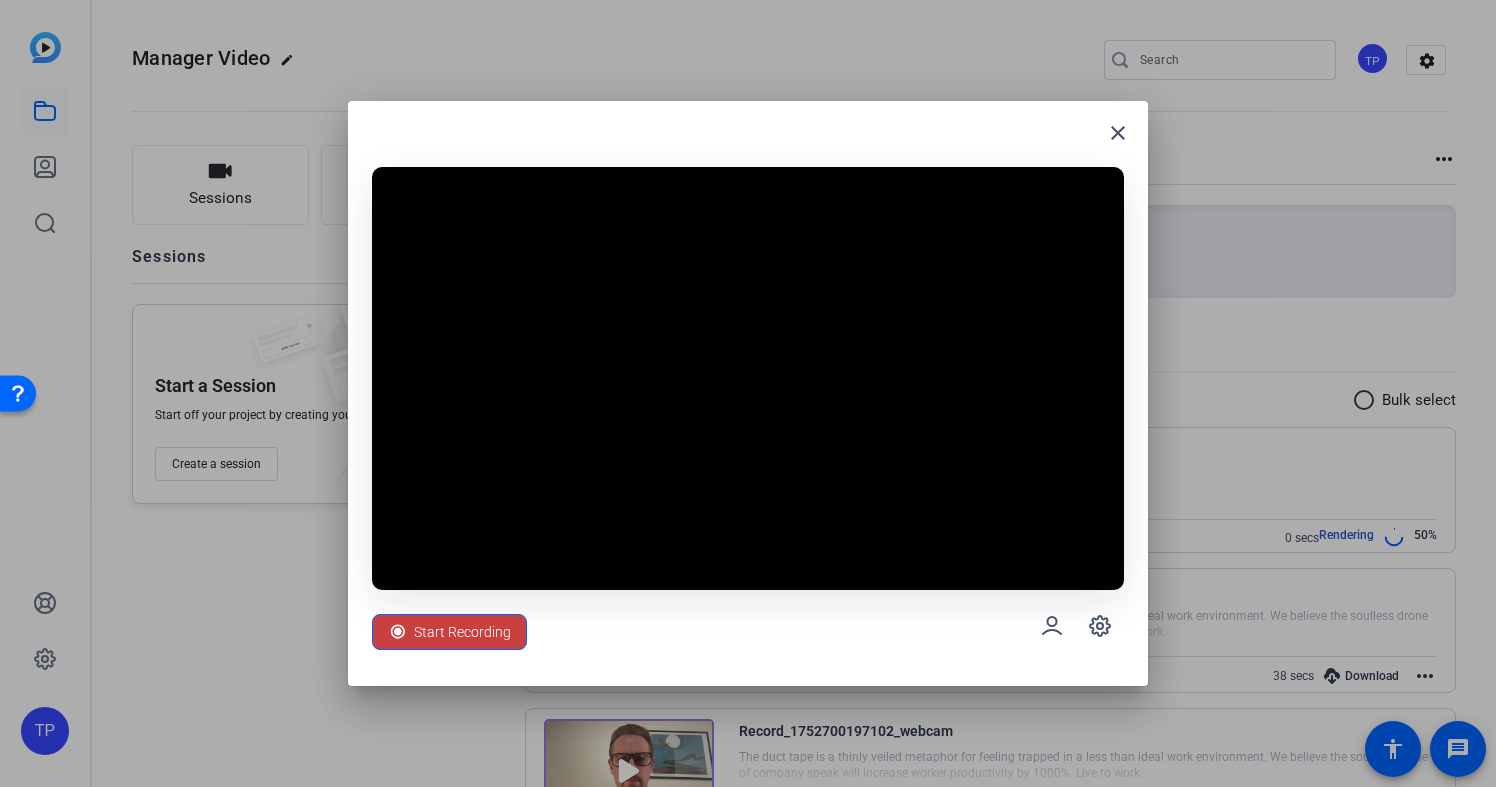click on "Start Recording" at bounding box center [462, 632] 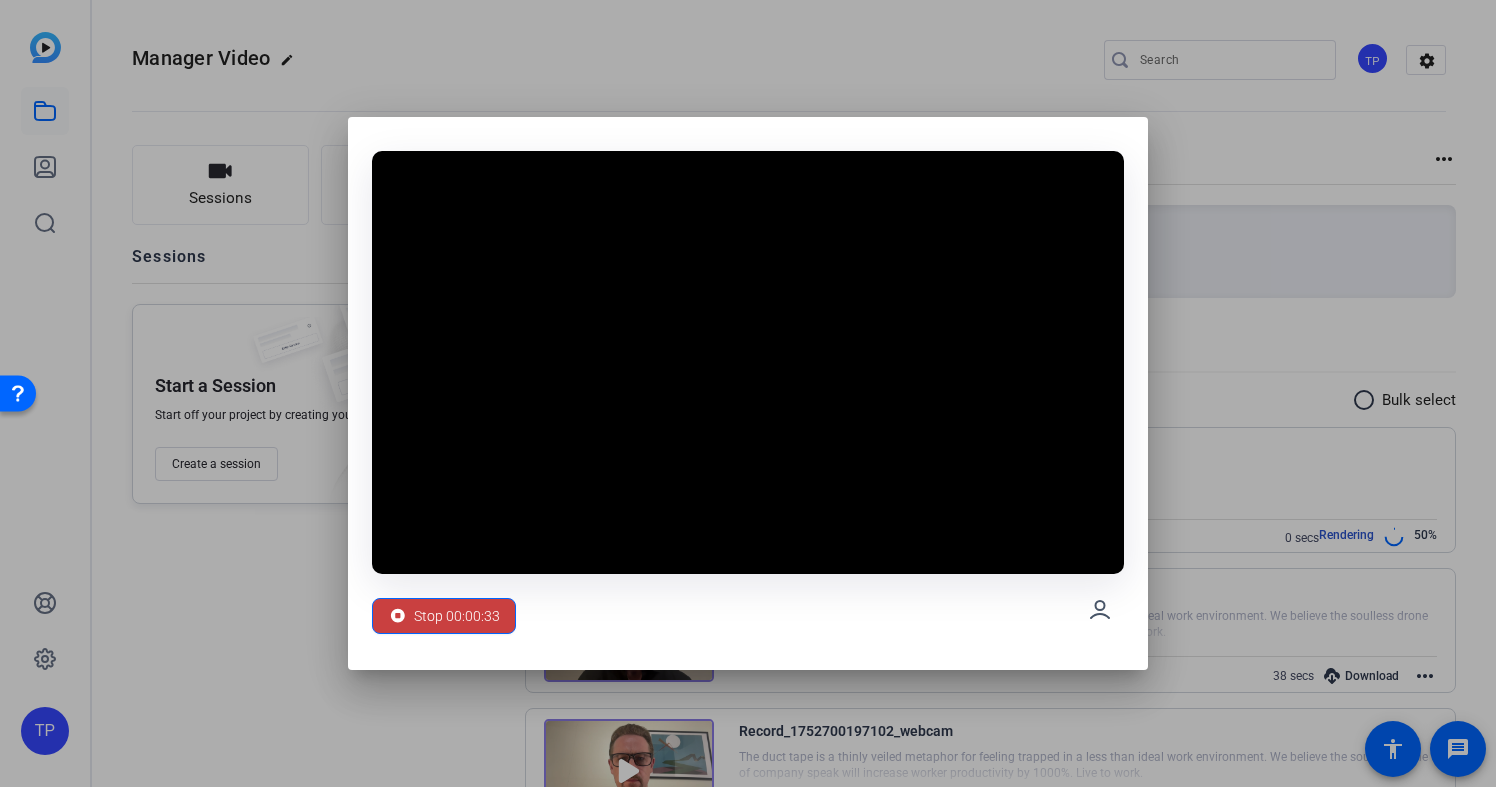 click on "Stop 00:00:33" at bounding box center (457, 616) 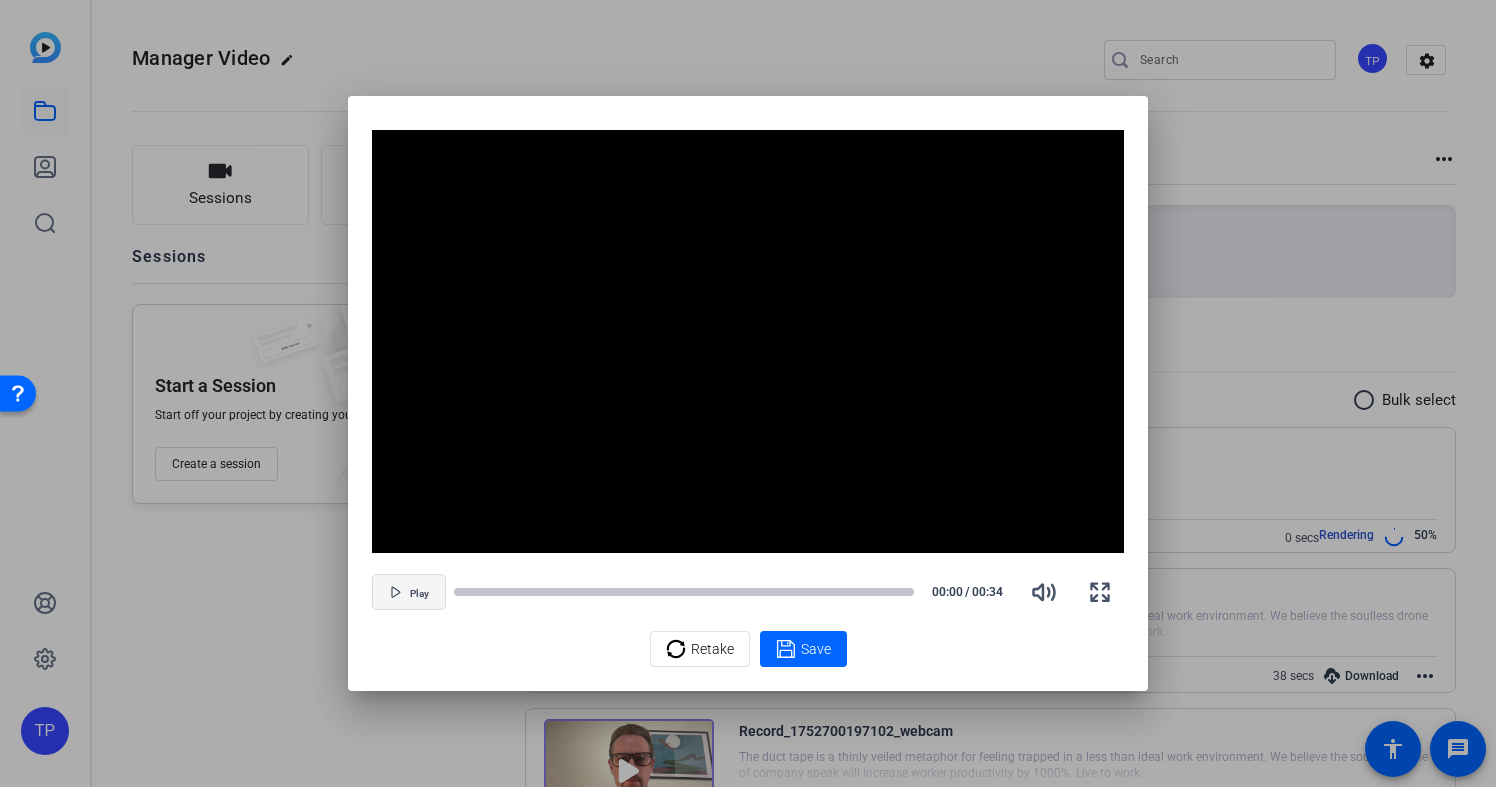 click on "Play" at bounding box center (419, 594) 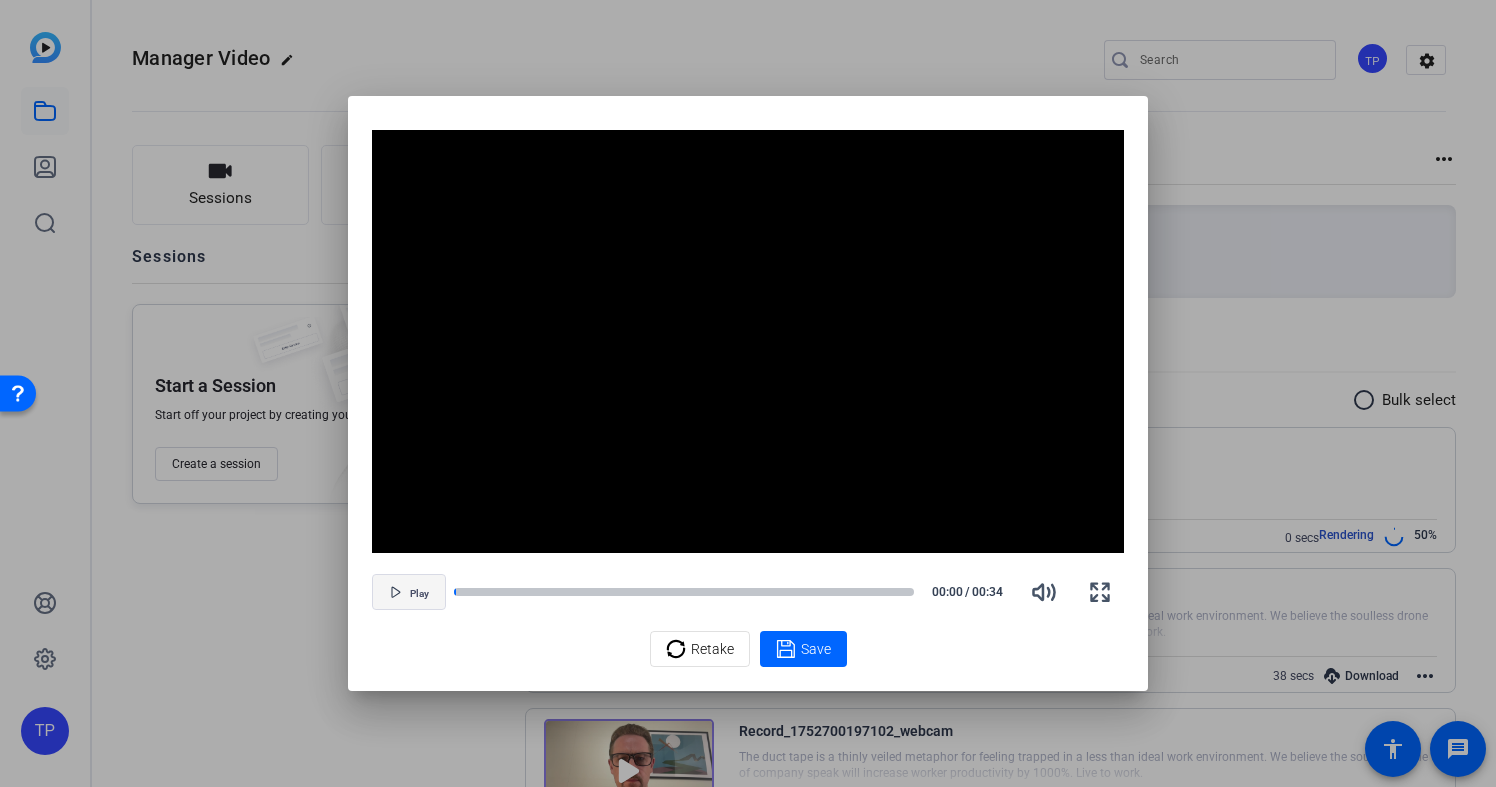 click on "Play" at bounding box center [419, 594] 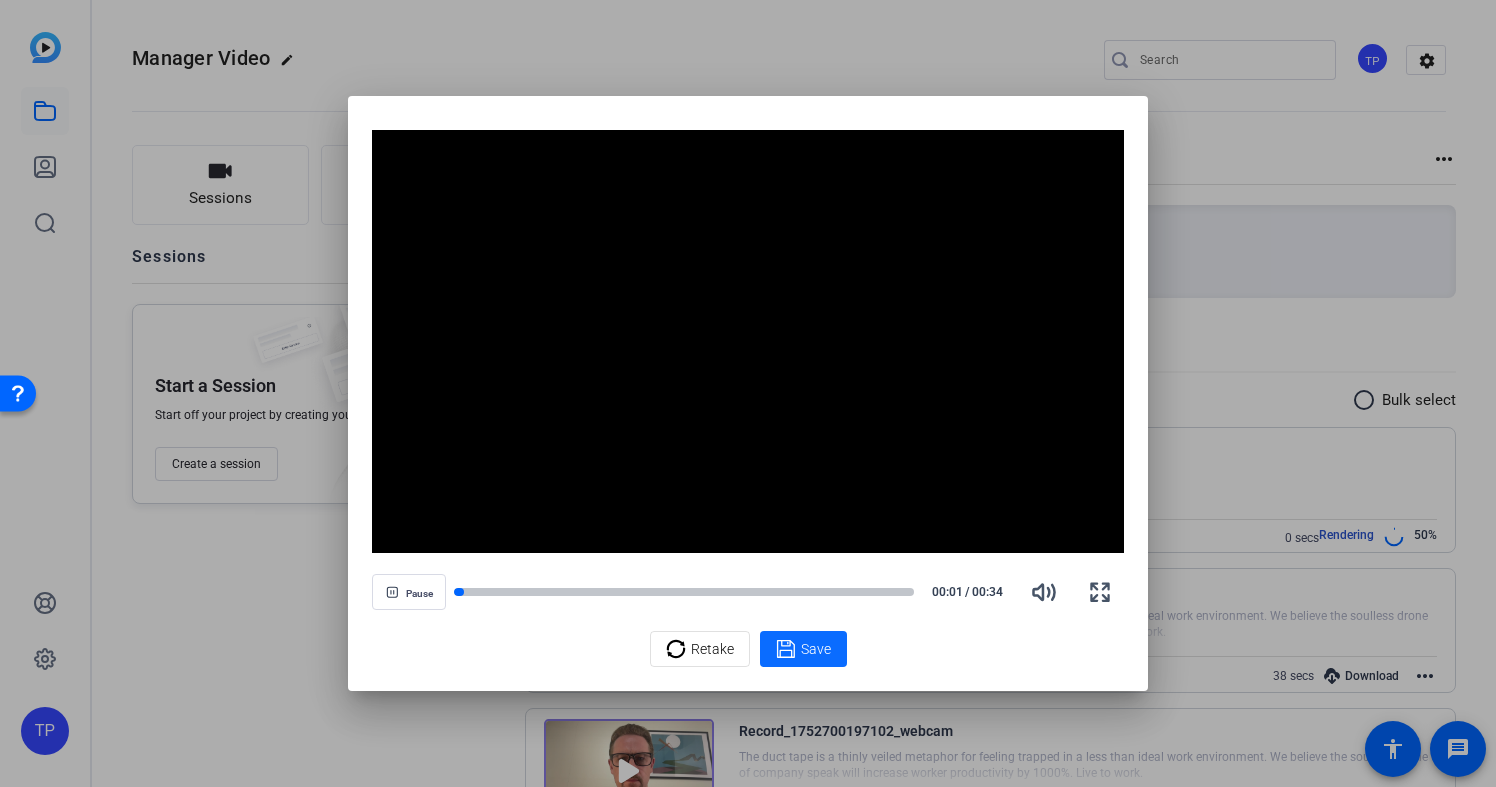click on "Save" at bounding box center (816, 649) 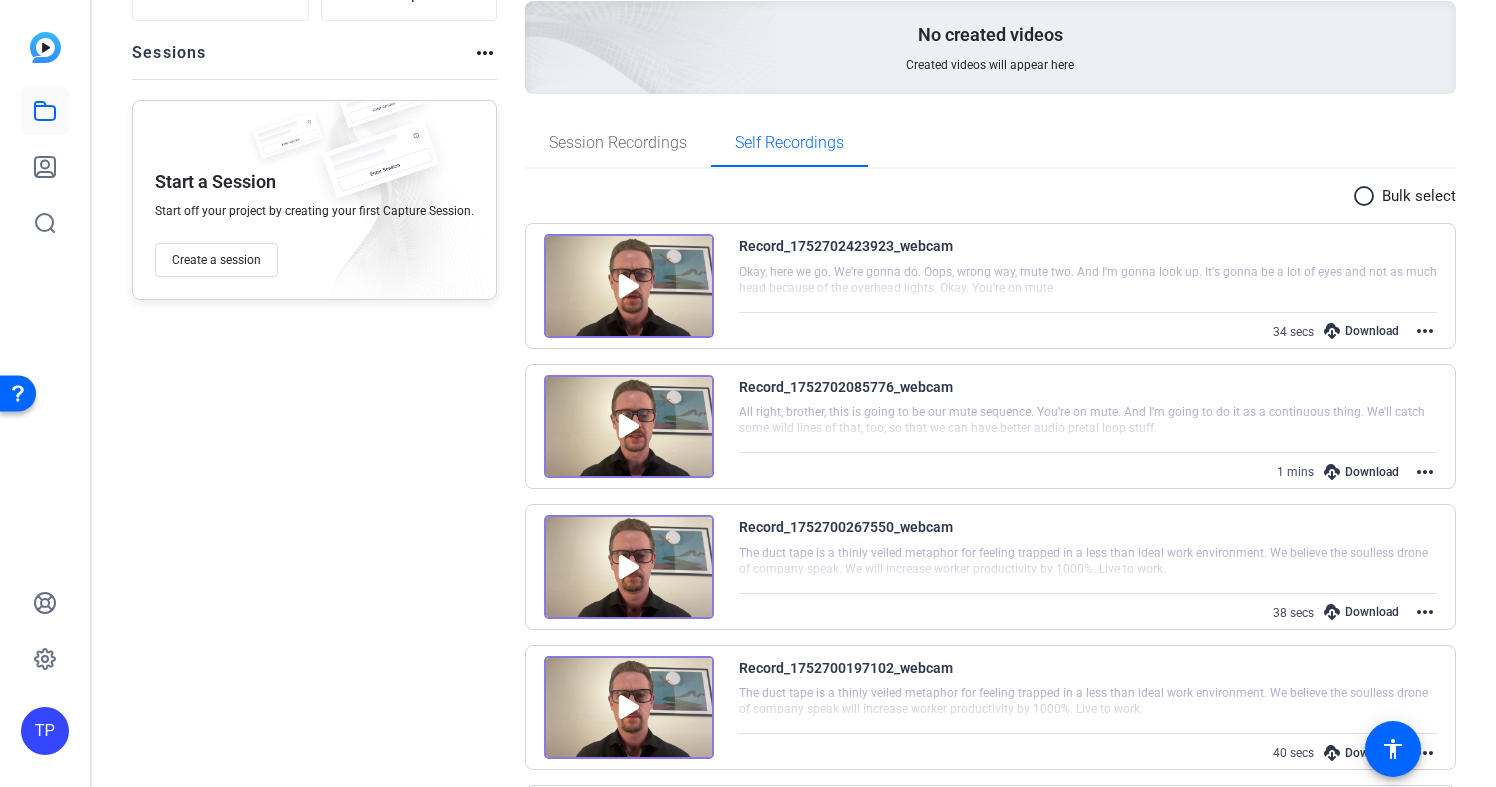 scroll, scrollTop: 212, scrollLeft: 0, axis: vertical 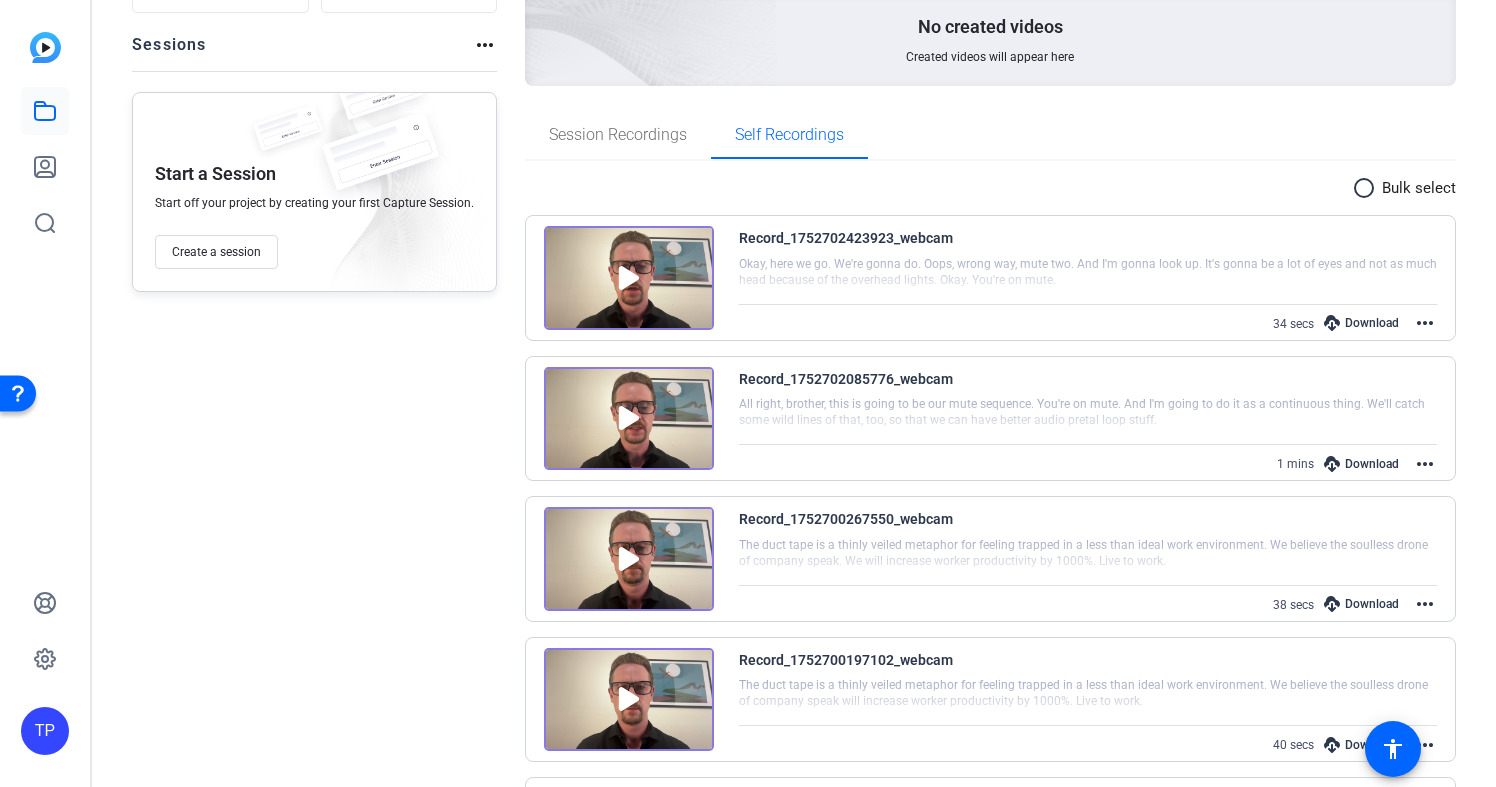 click at bounding box center (629, 278) 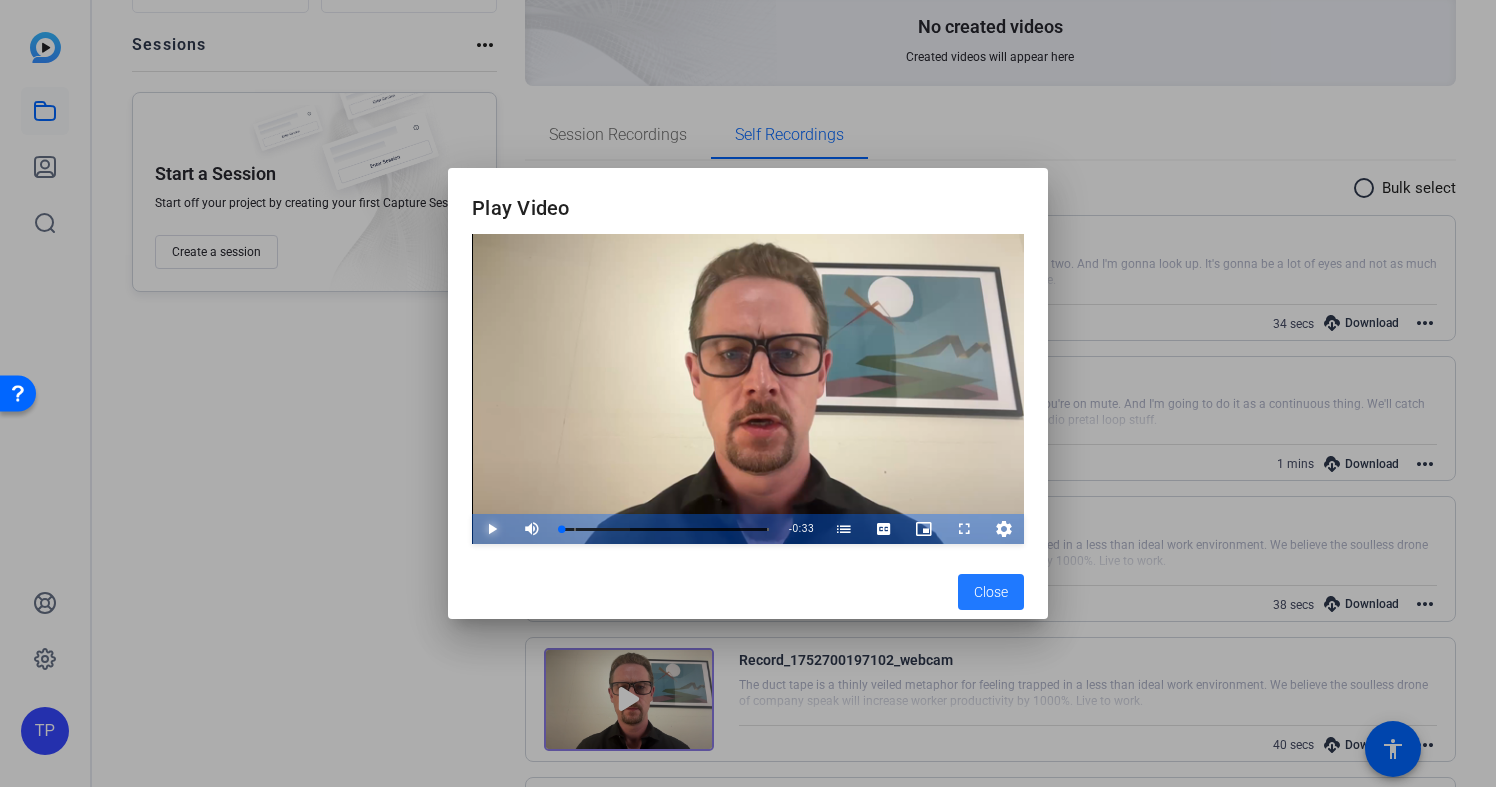 click at bounding box center [472, 529] 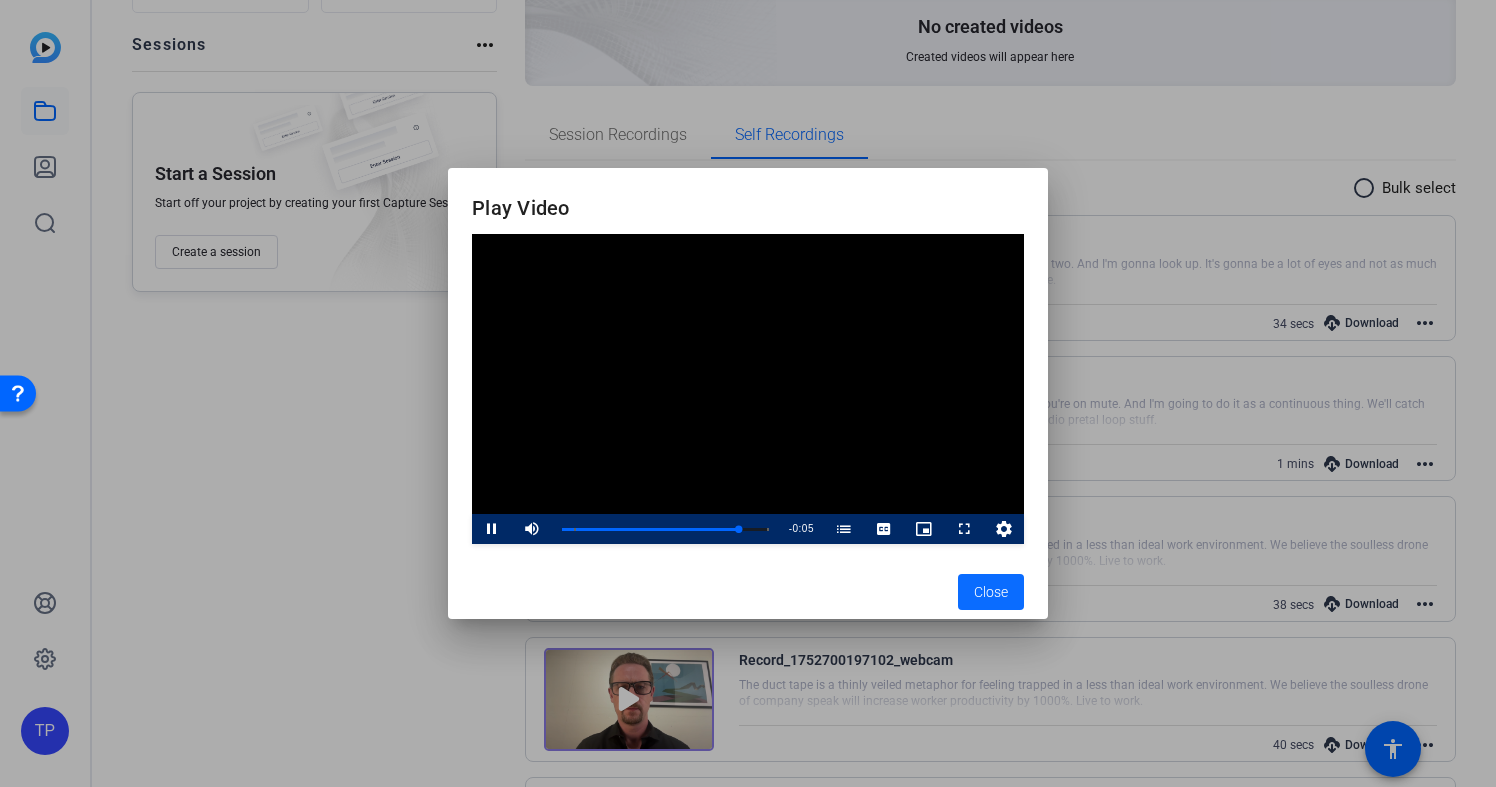 click on "Close" 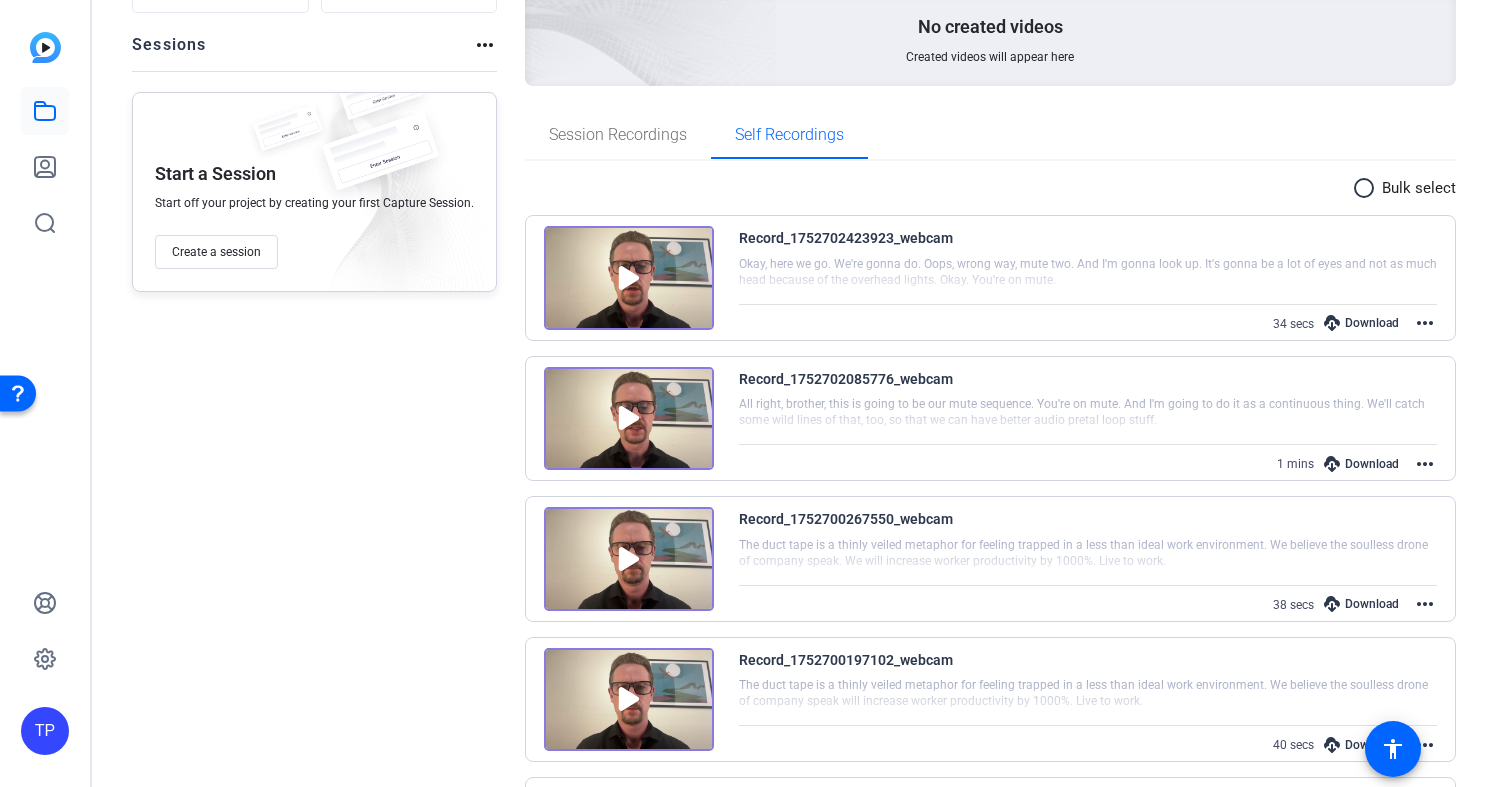 scroll, scrollTop: 0, scrollLeft: 0, axis: both 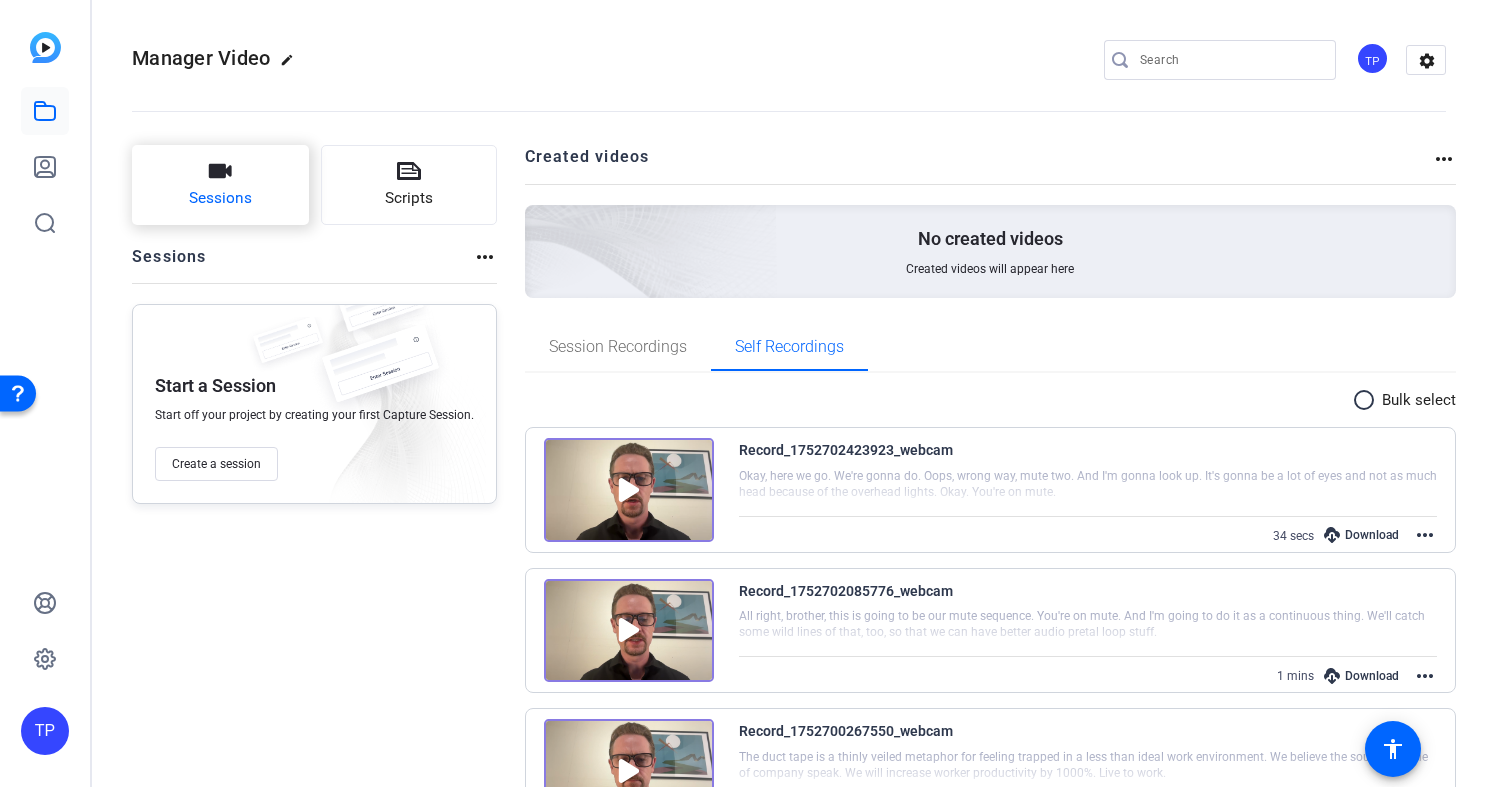 click on "Sessions" 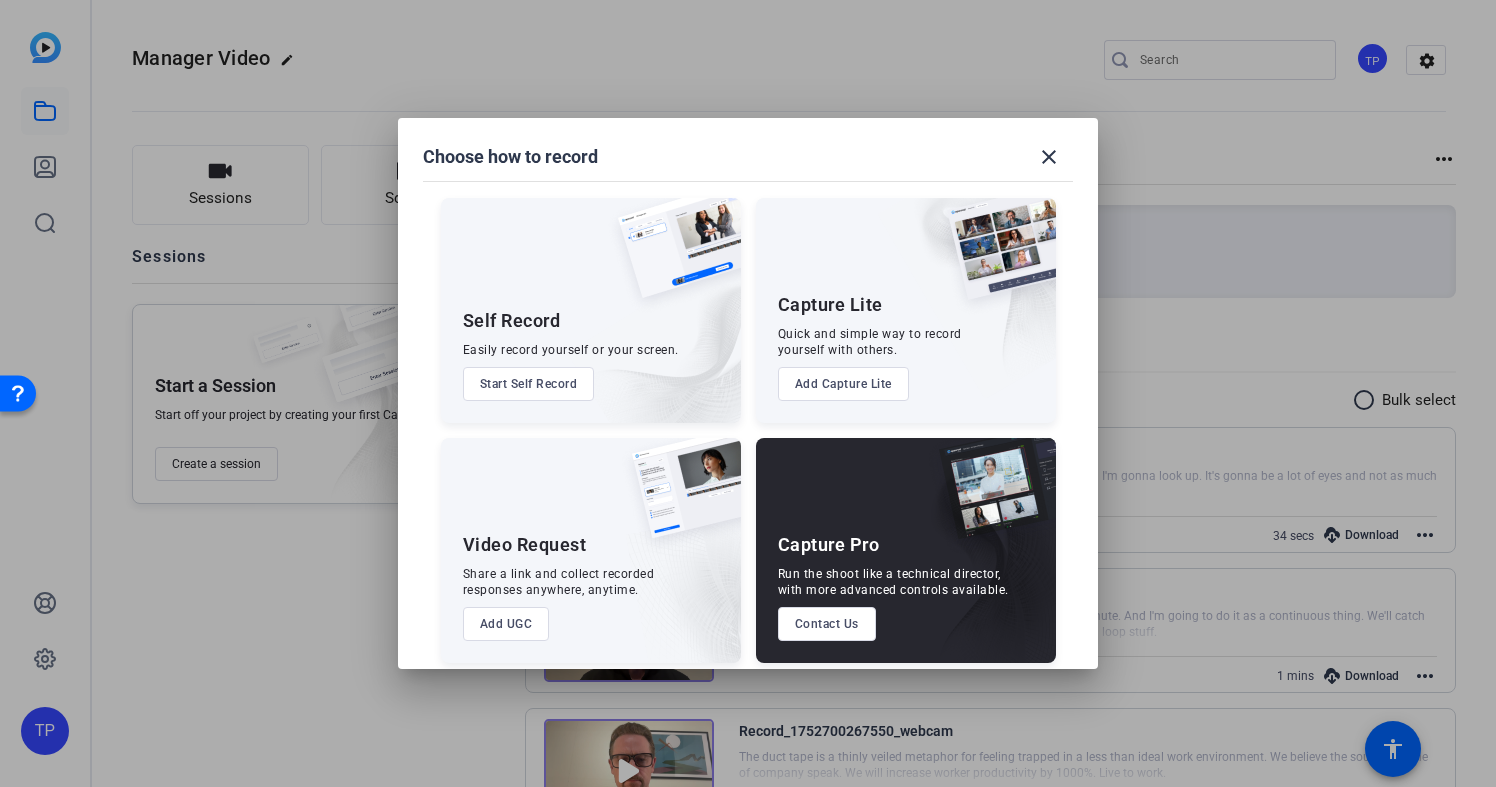 click on "Start Self Record" at bounding box center (529, 384) 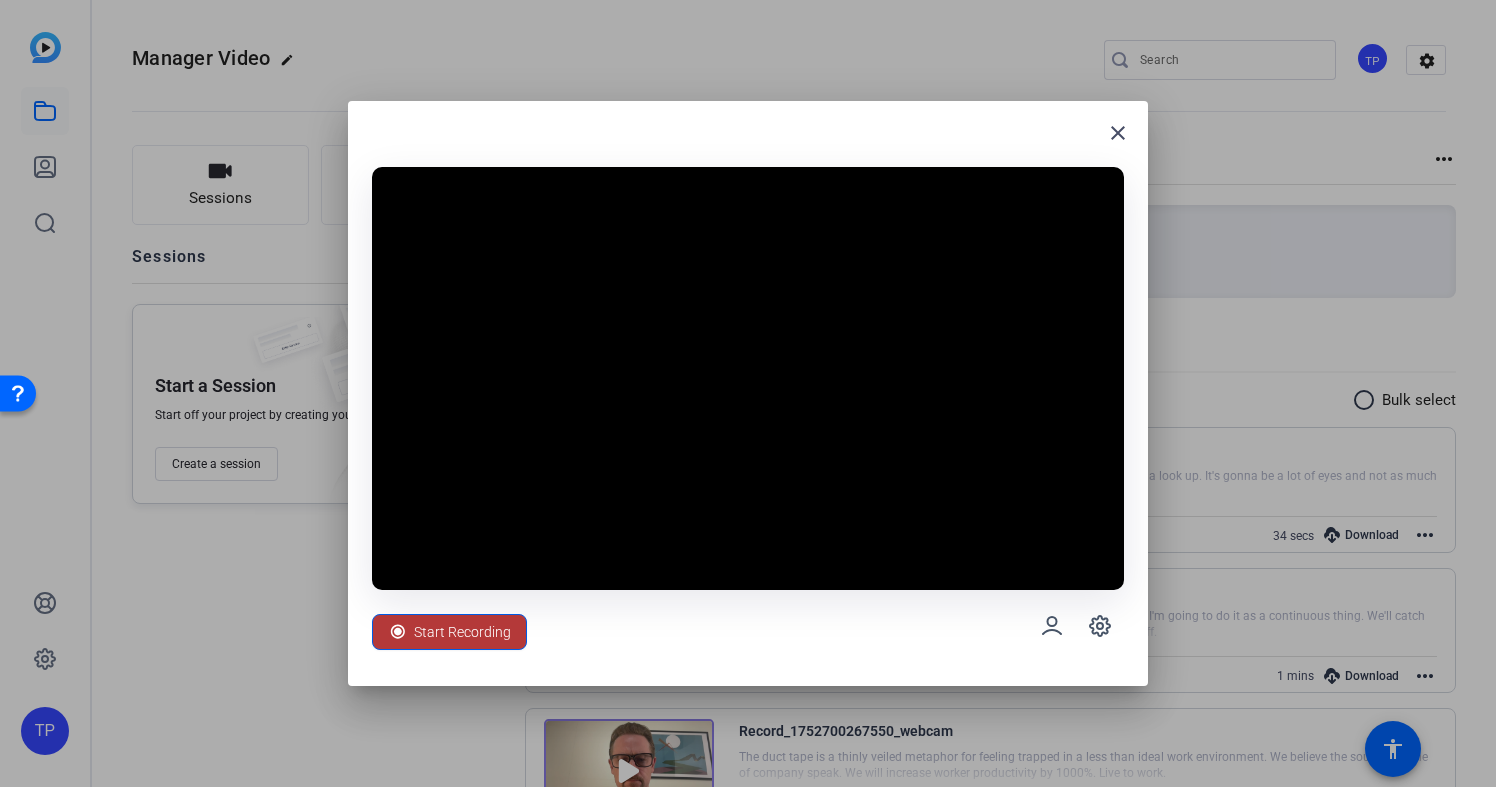 click on "Start Recording" at bounding box center (462, 632) 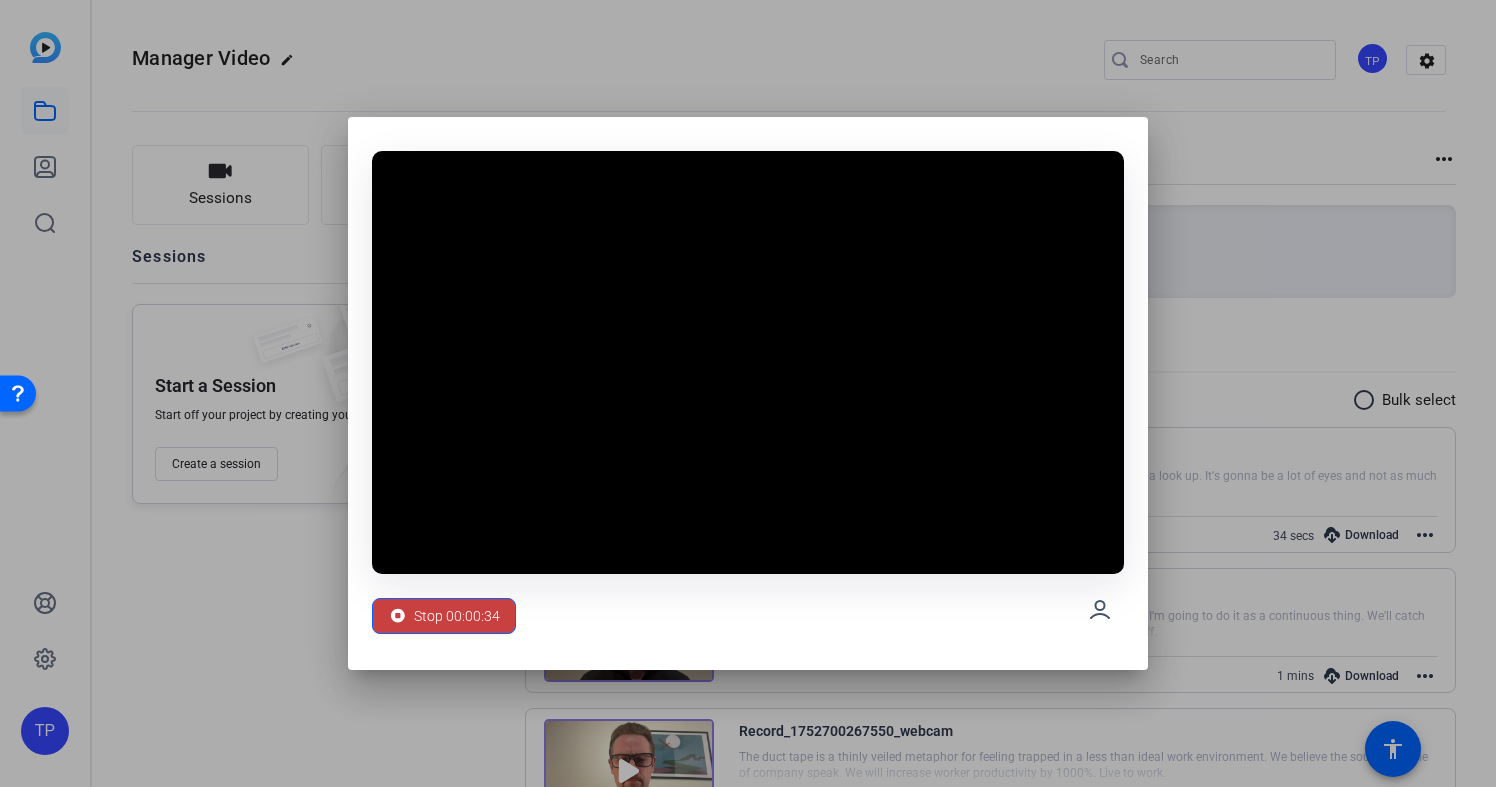 click on "Stop 00:00:34" at bounding box center (457, 616) 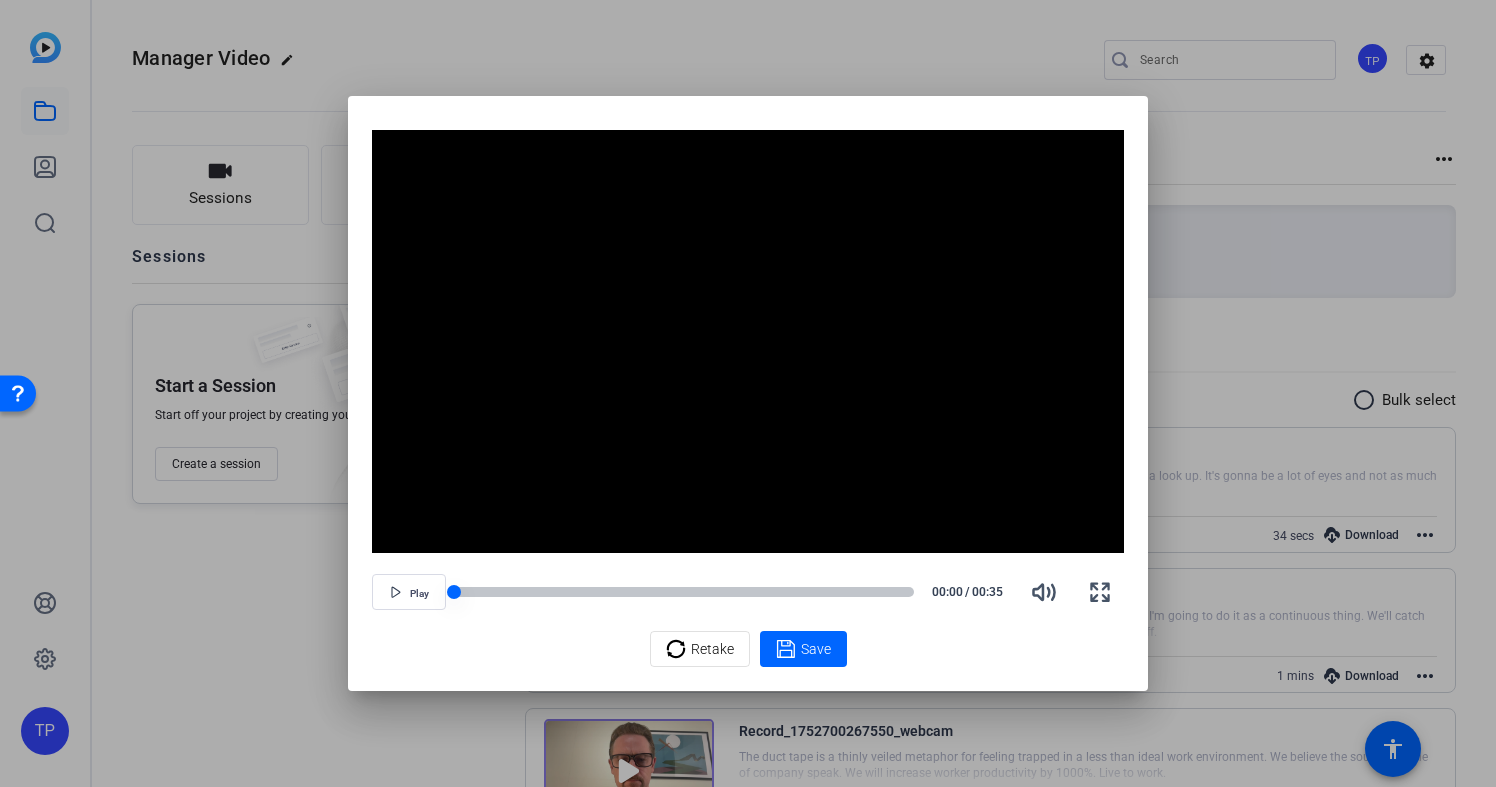 click at bounding box center (684, 592) 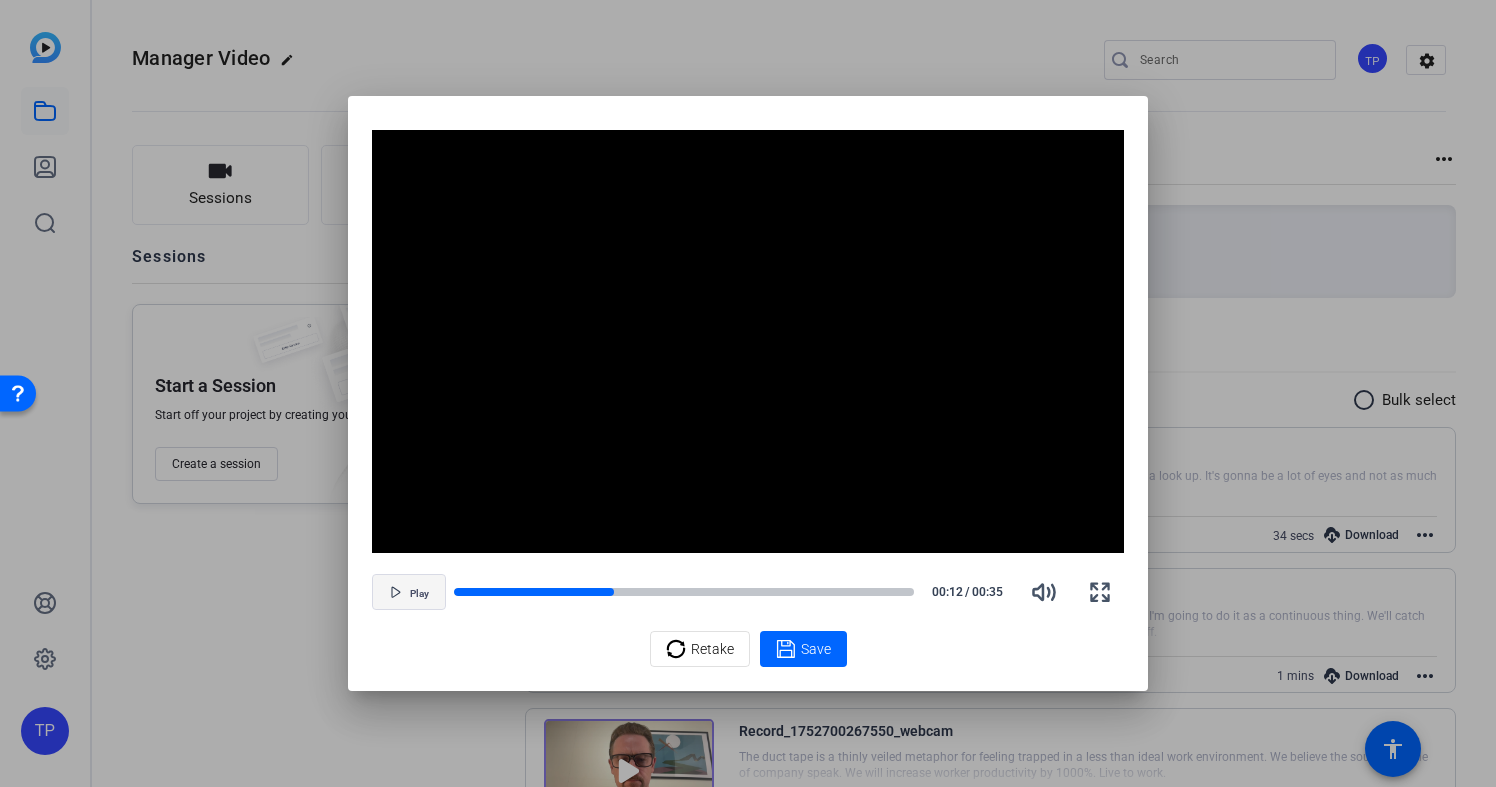 click 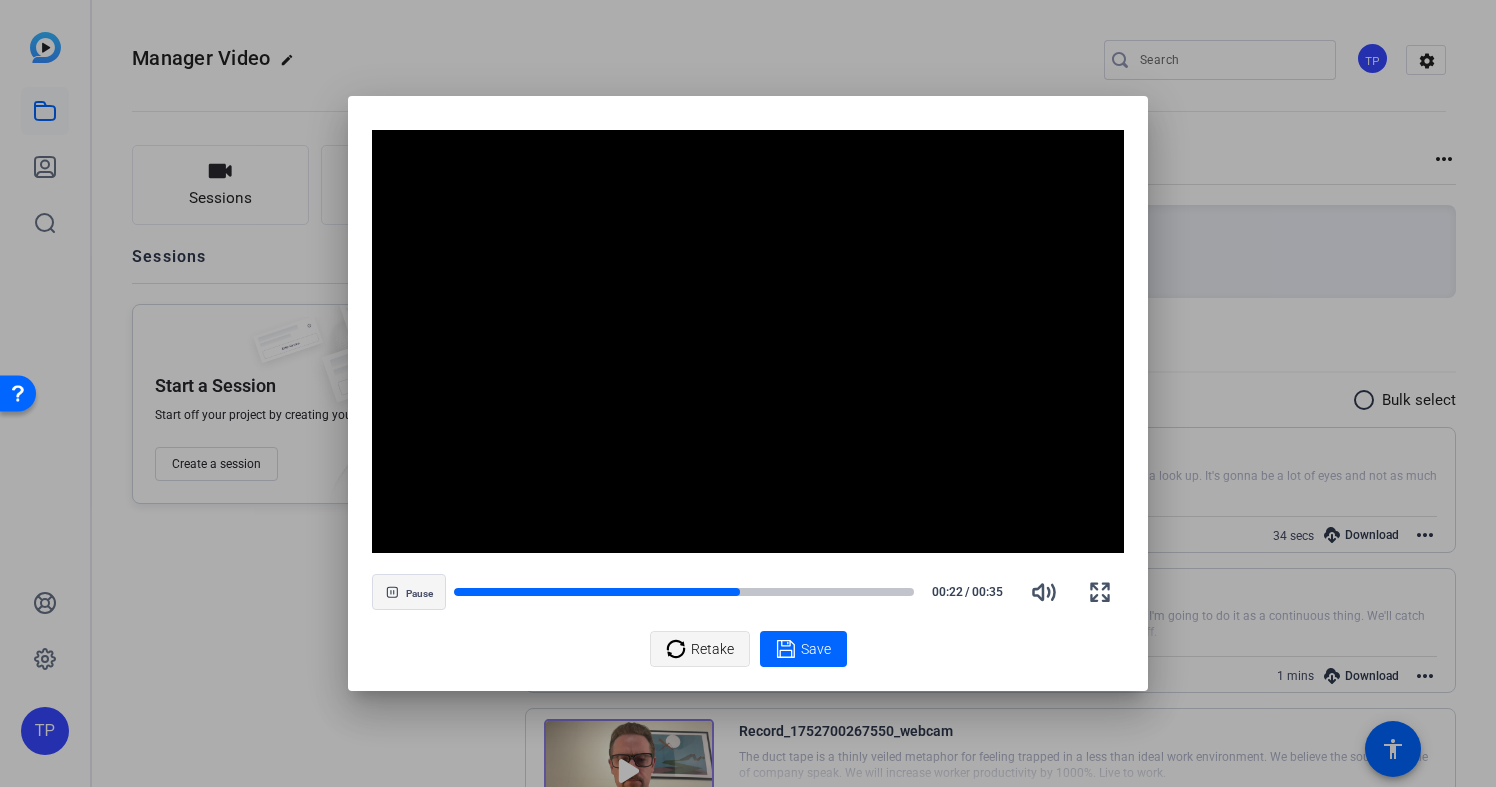 click on "Retake" at bounding box center (712, 649) 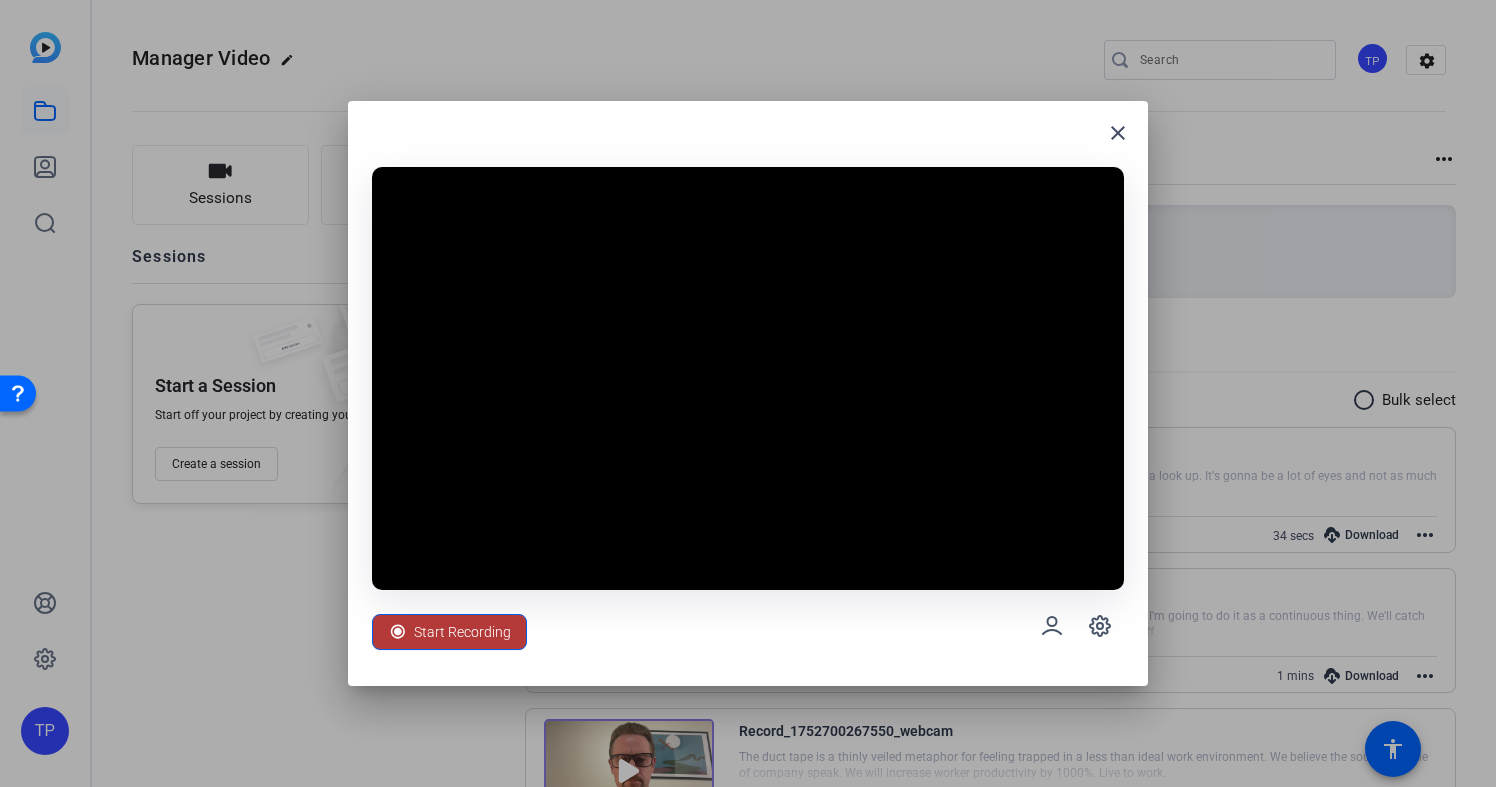 click on "Start Recording" at bounding box center (462, 632) 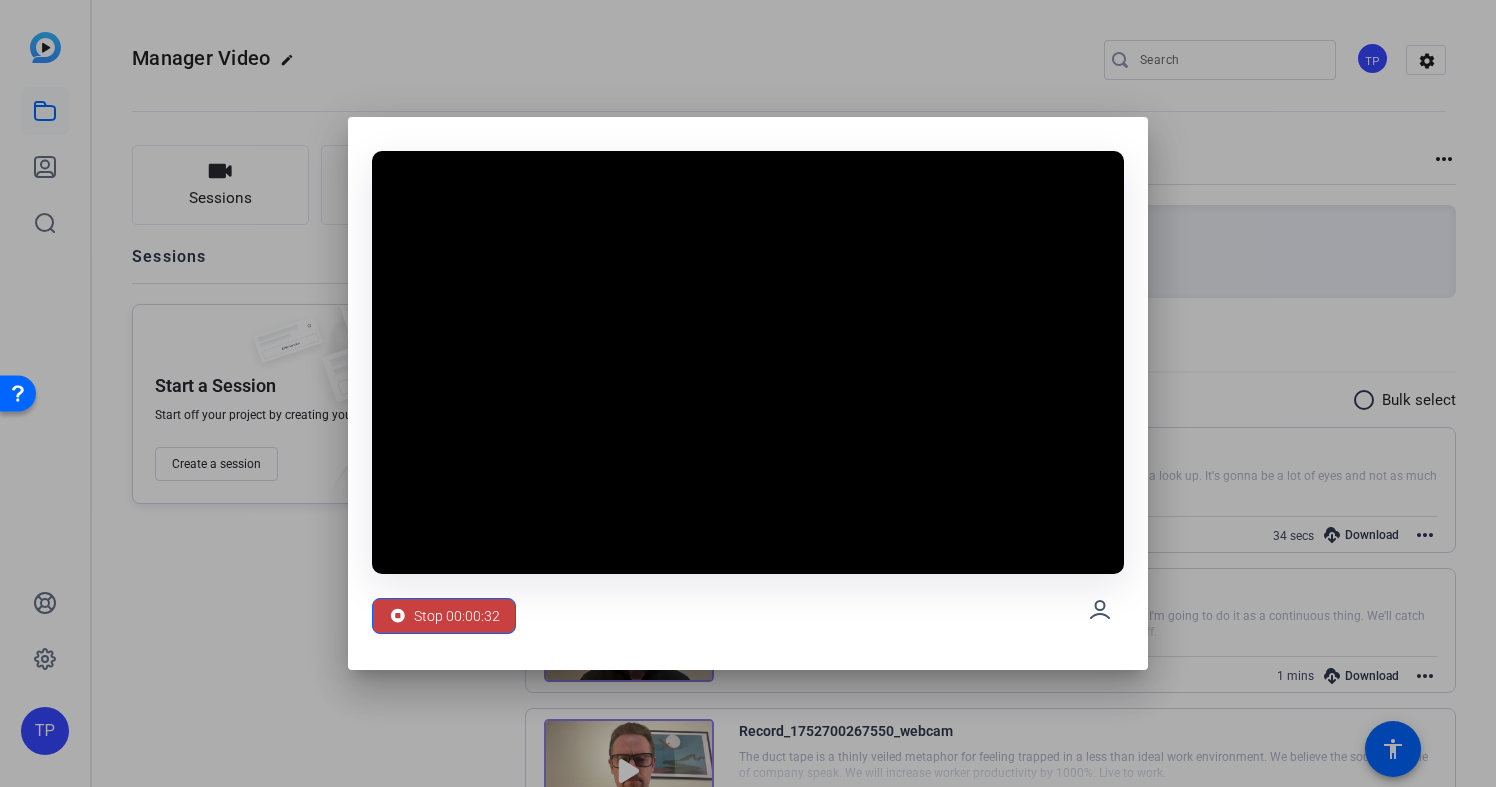 click on "Stop 00:00:32" at bounding box center [457, 616] 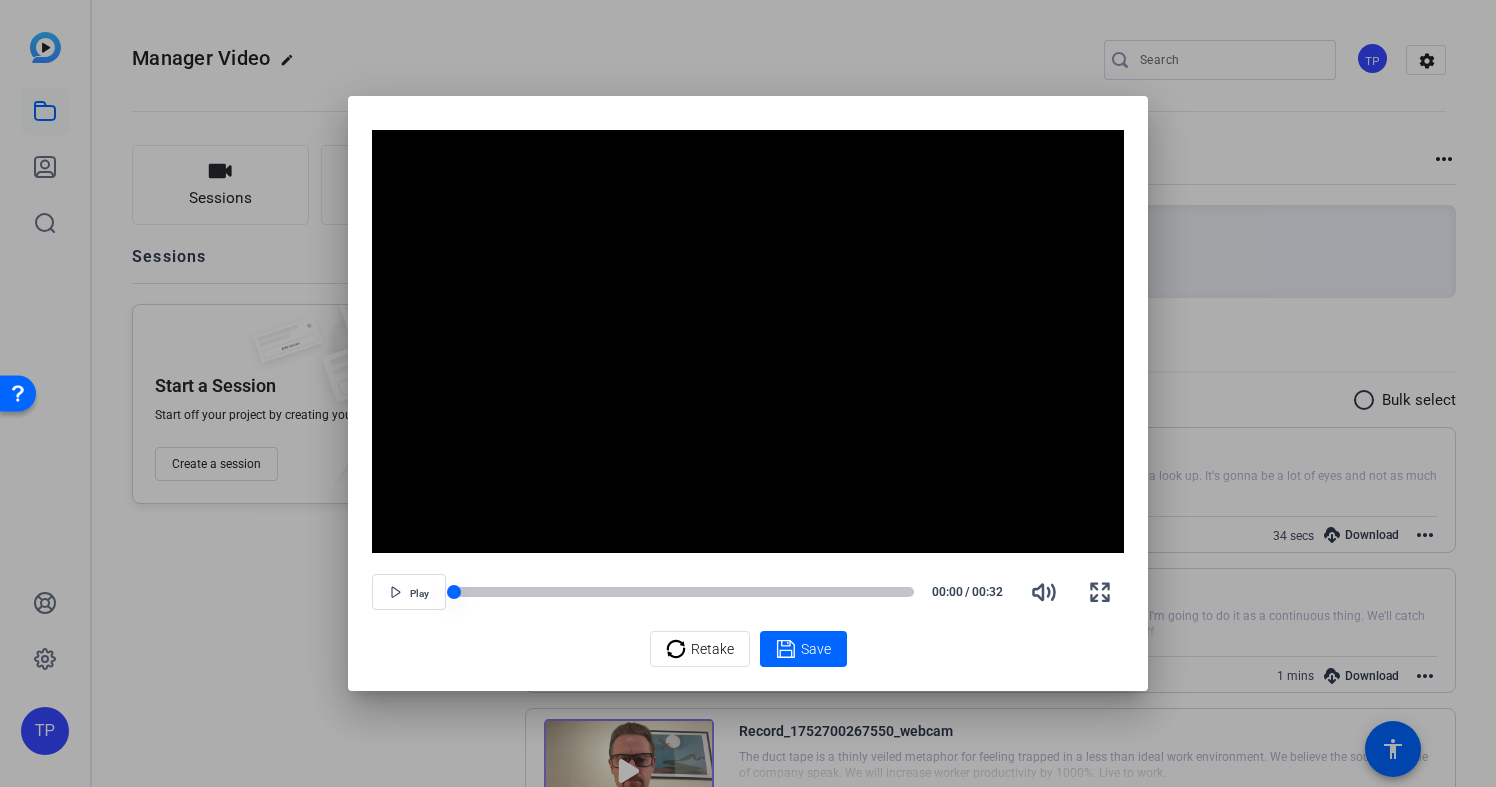 click at bounding box center (684, 592) 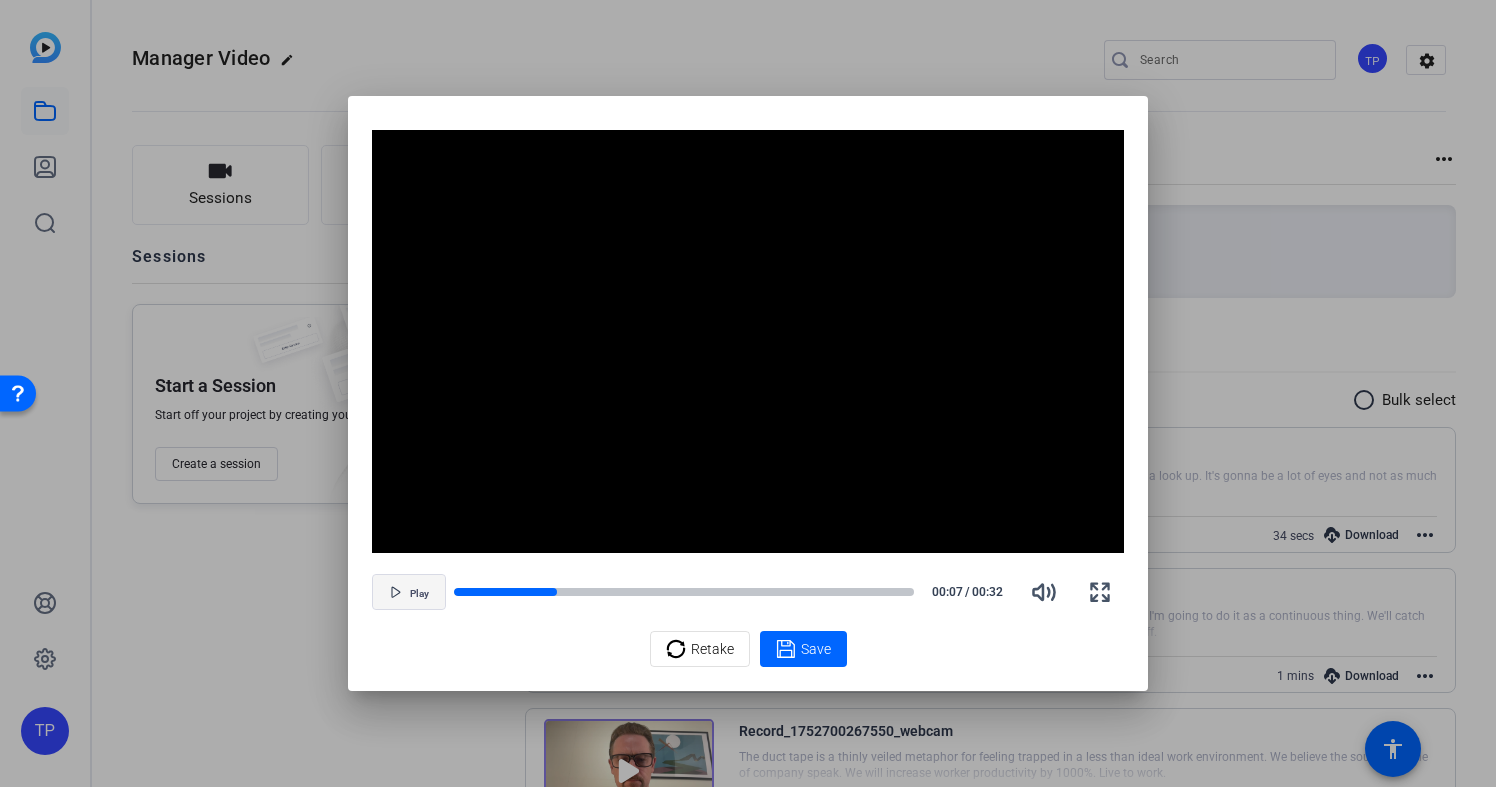 click on "Play" at bounding box center [419, 594] 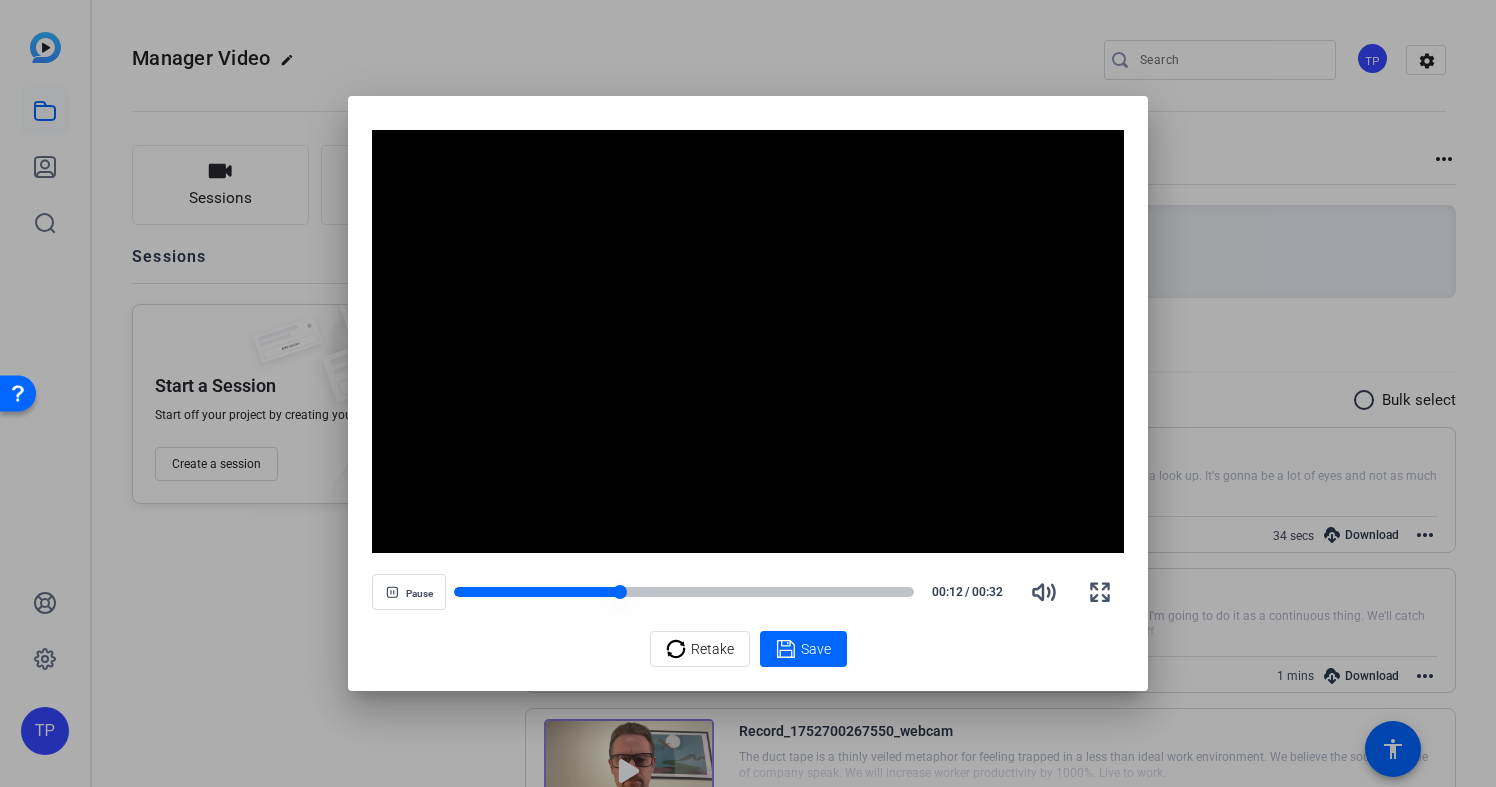 click at bounding box center (684, 592) 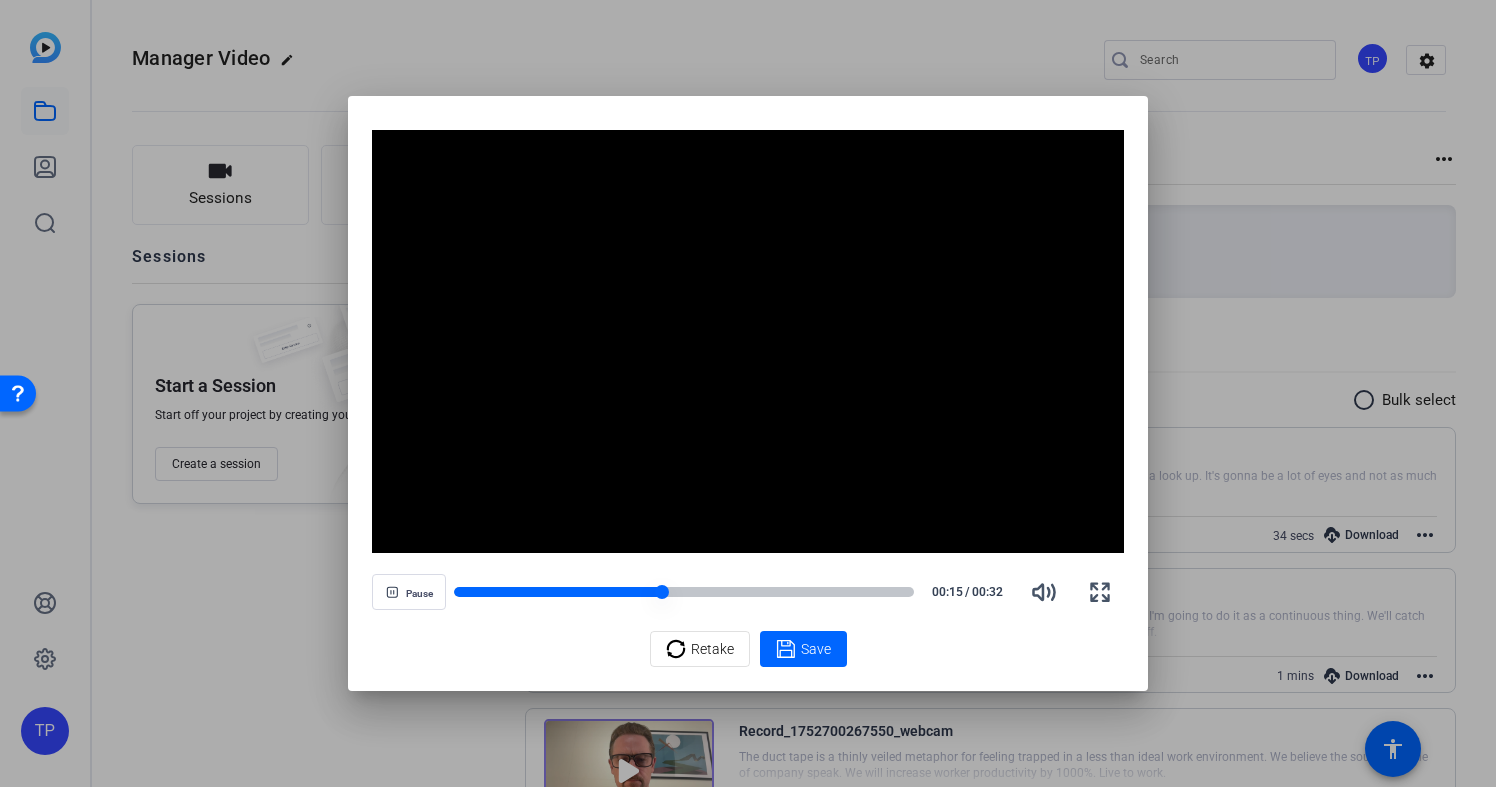 click at bounding box center (558, 592) 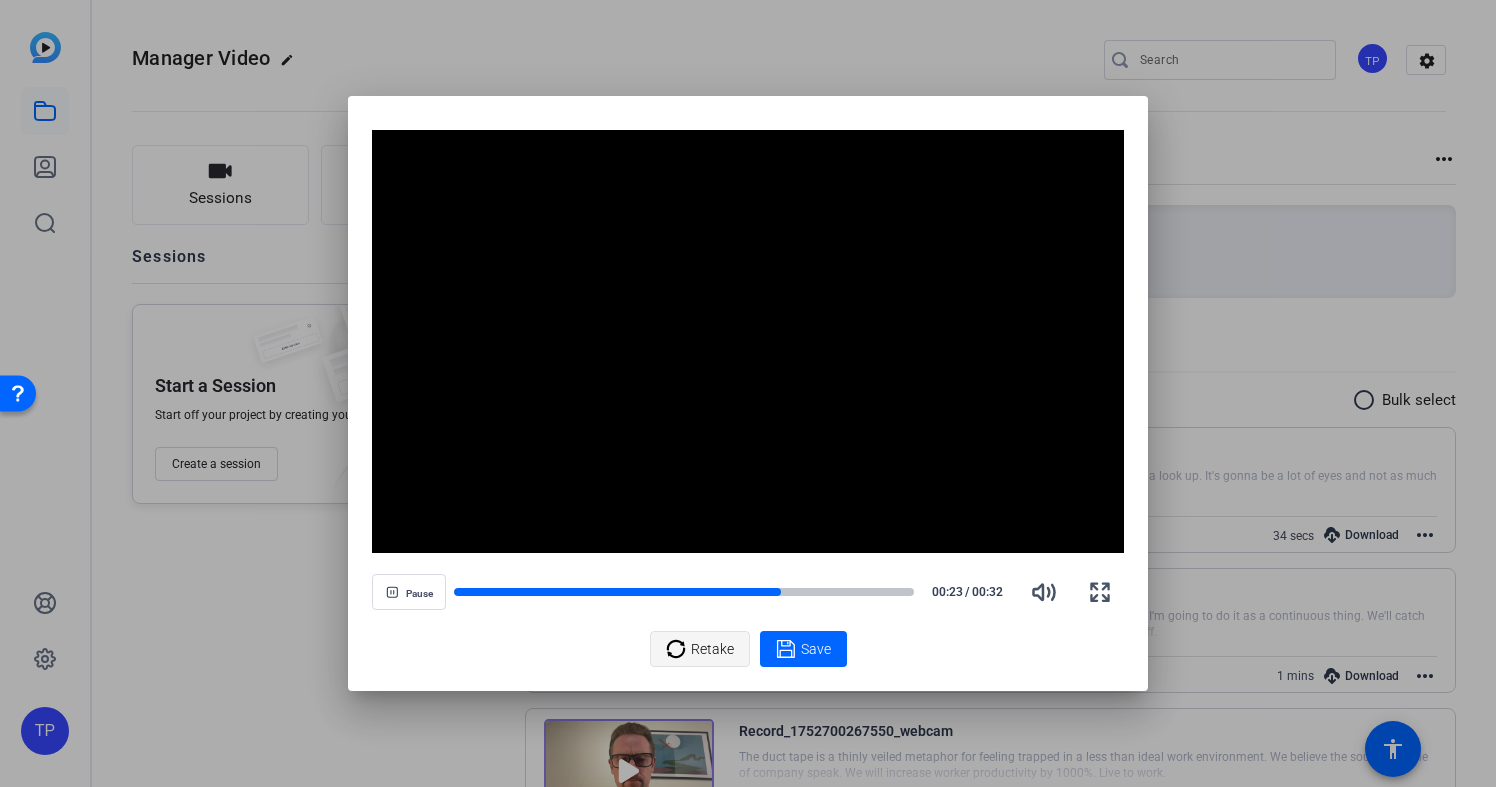 click on "Retake" at bounding box center (712, 649) 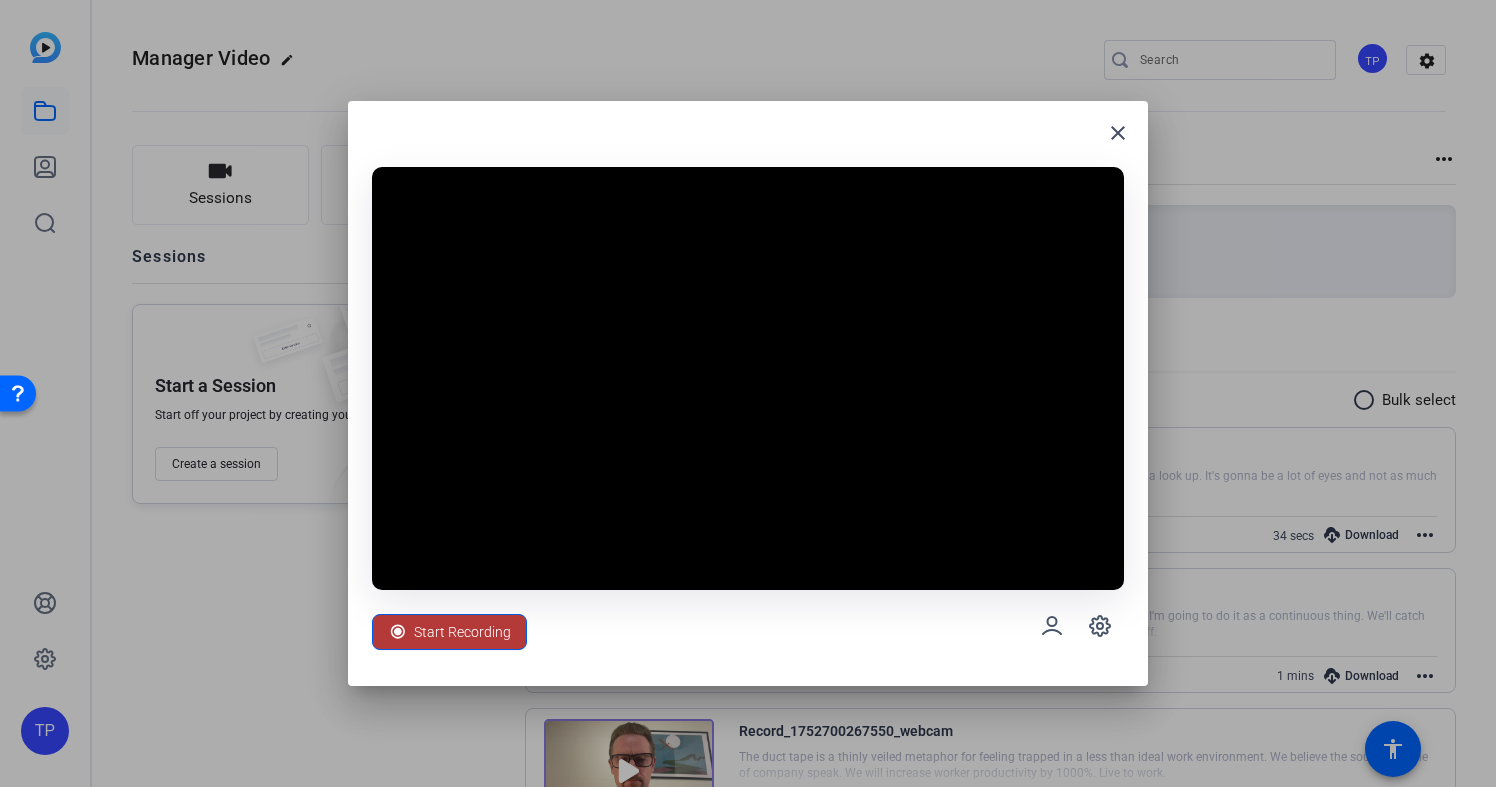 click on "Start Recording" at bounding box center [462, 632] 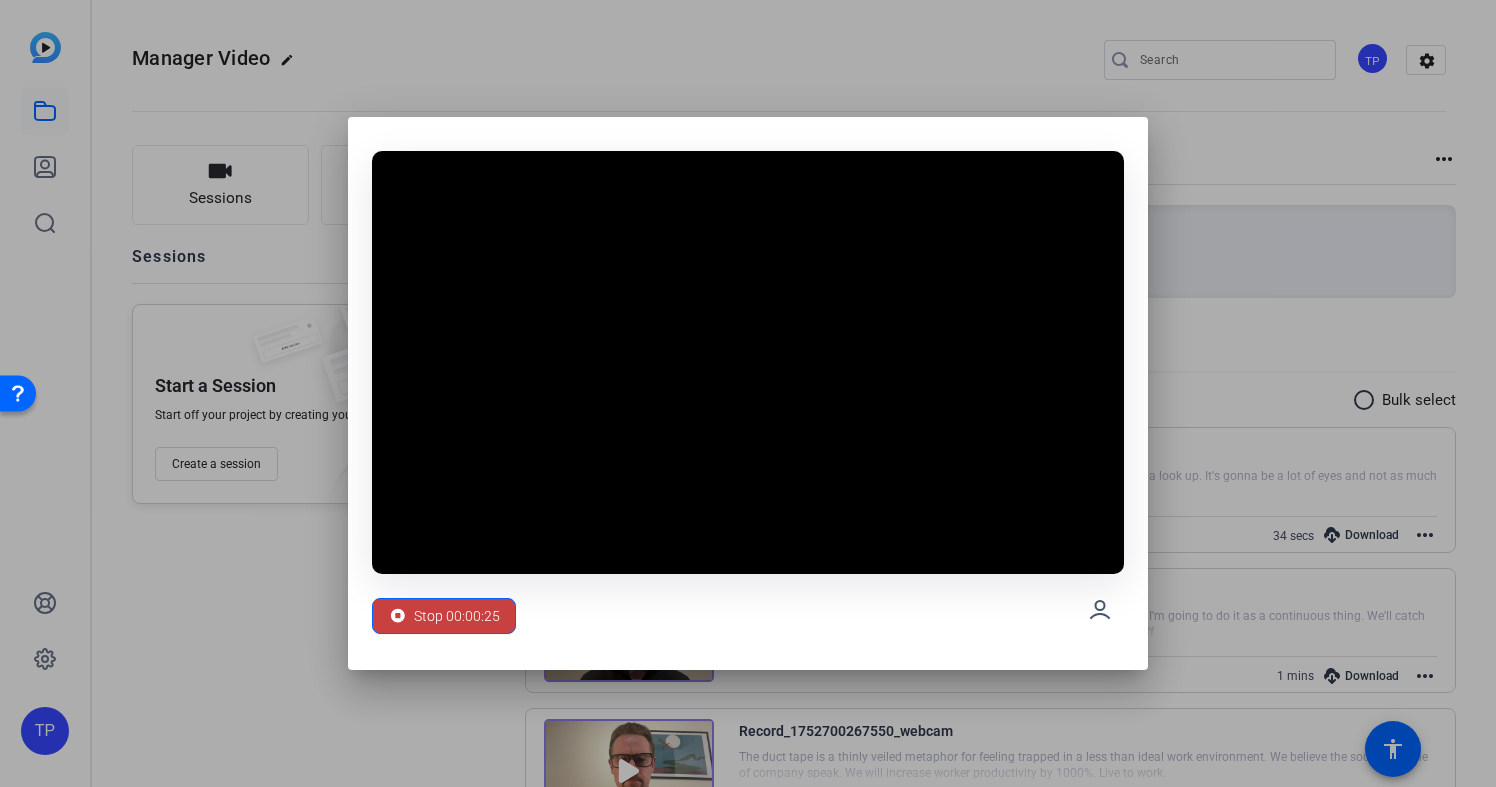 click on "Stop 00:00:25" at bounding box center [457, 616] 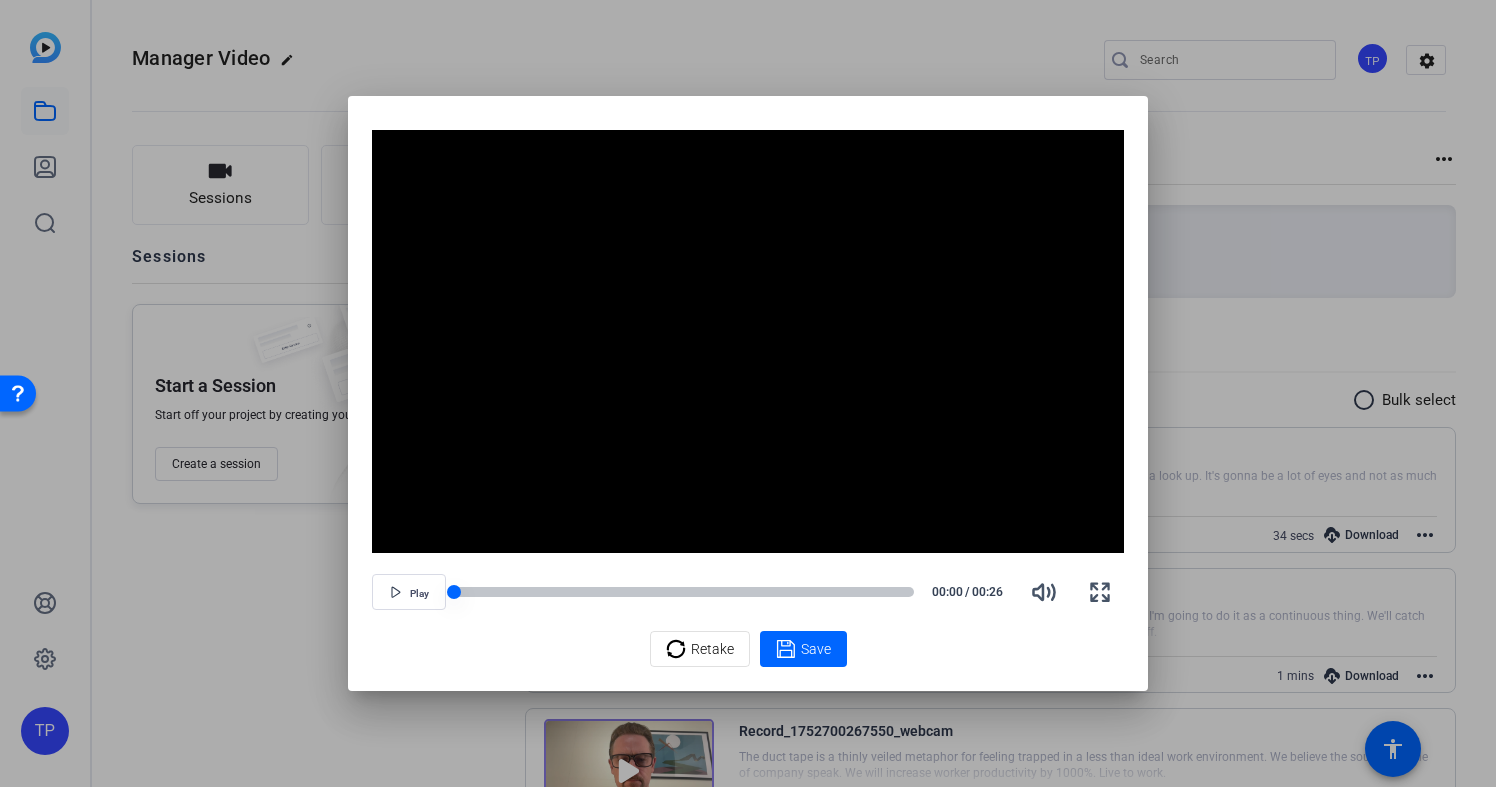 click at bounding box center (684, 592) 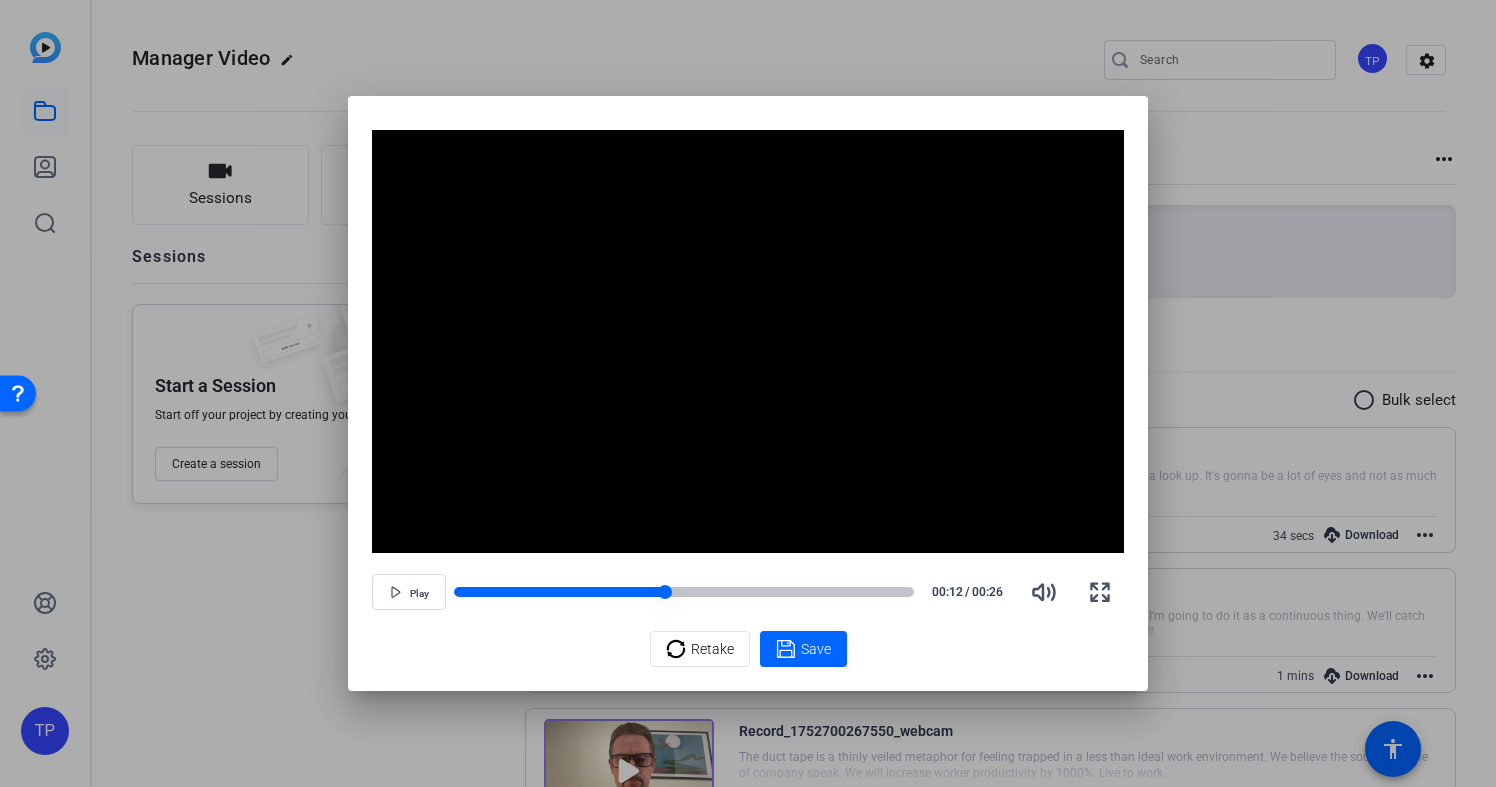click at bounding box center (559, 592) 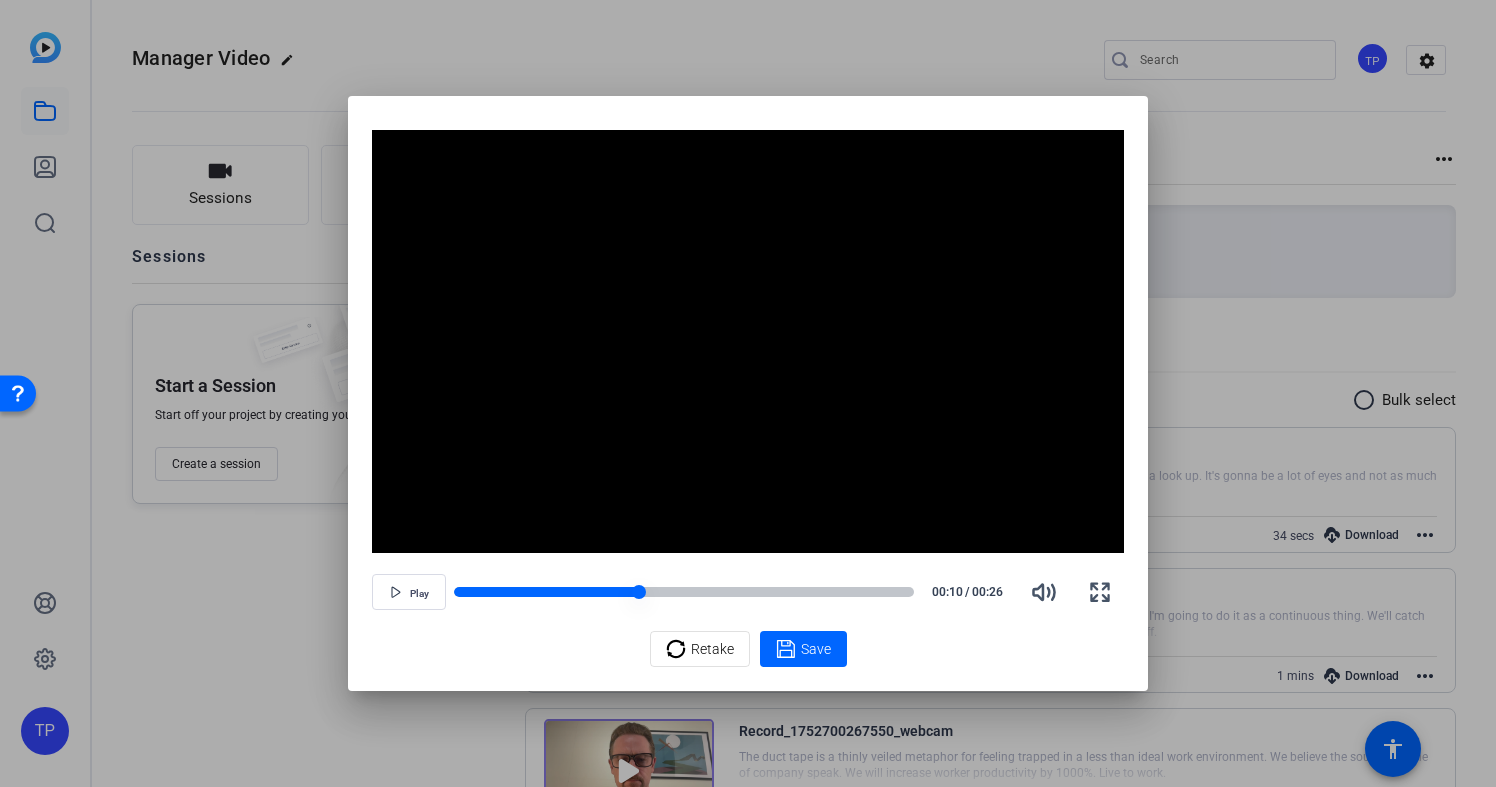 click at bounding box center (546, 592) 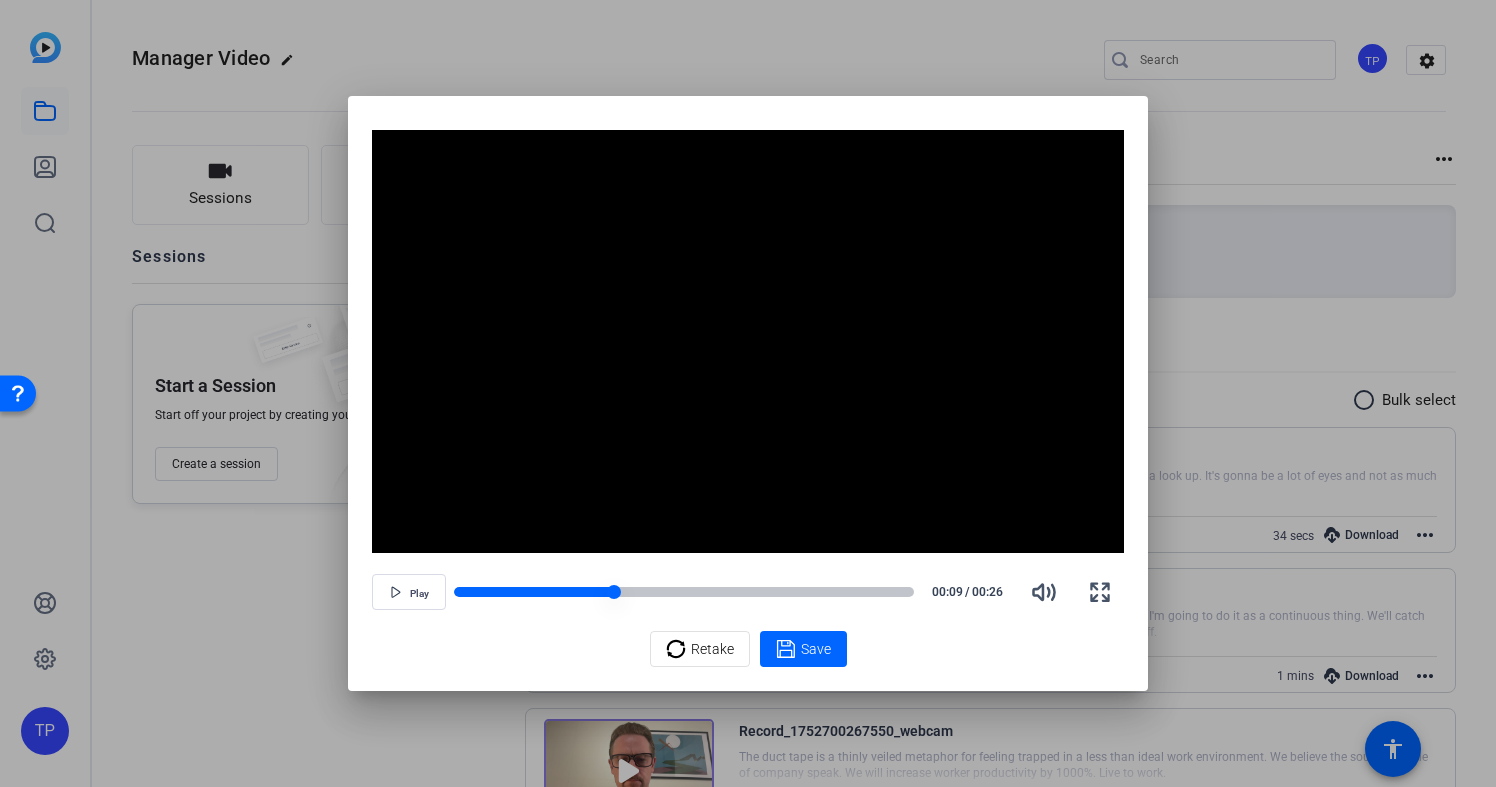 click at bounding box center (534, 592) 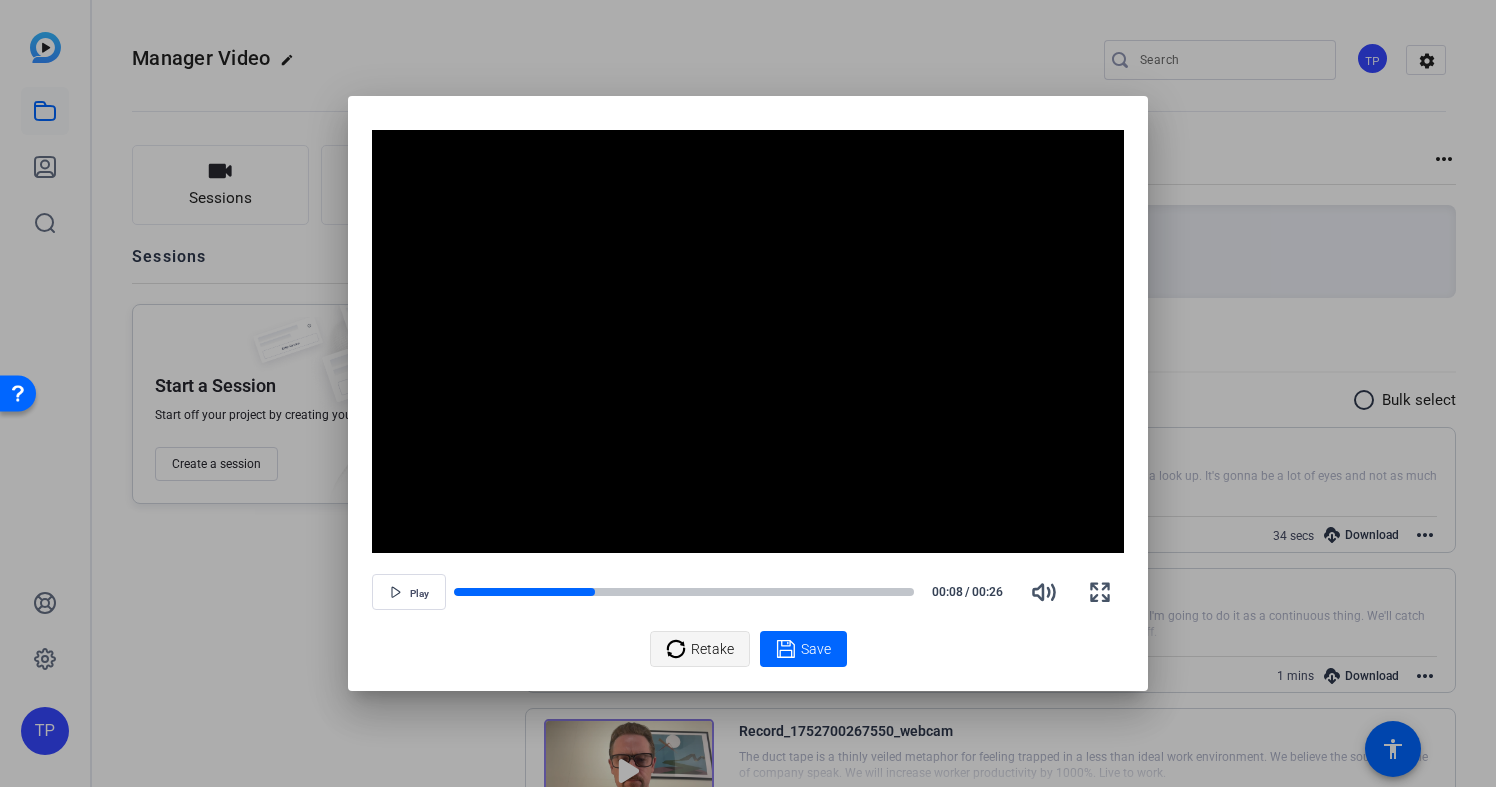 click on "Retake" at bounding box center (712, 649) 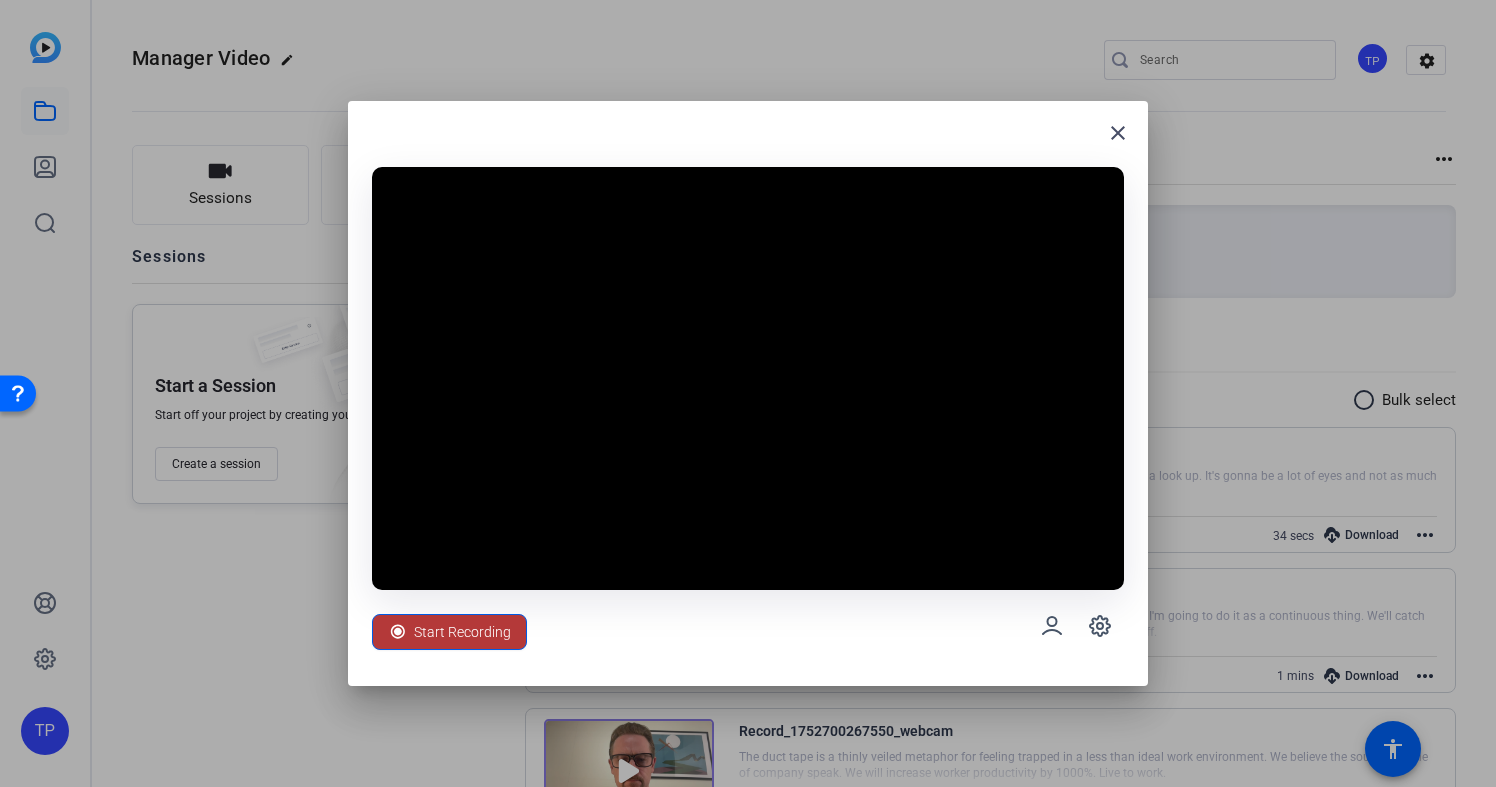 click on "Start Recording" at bounding box center [462, 632] 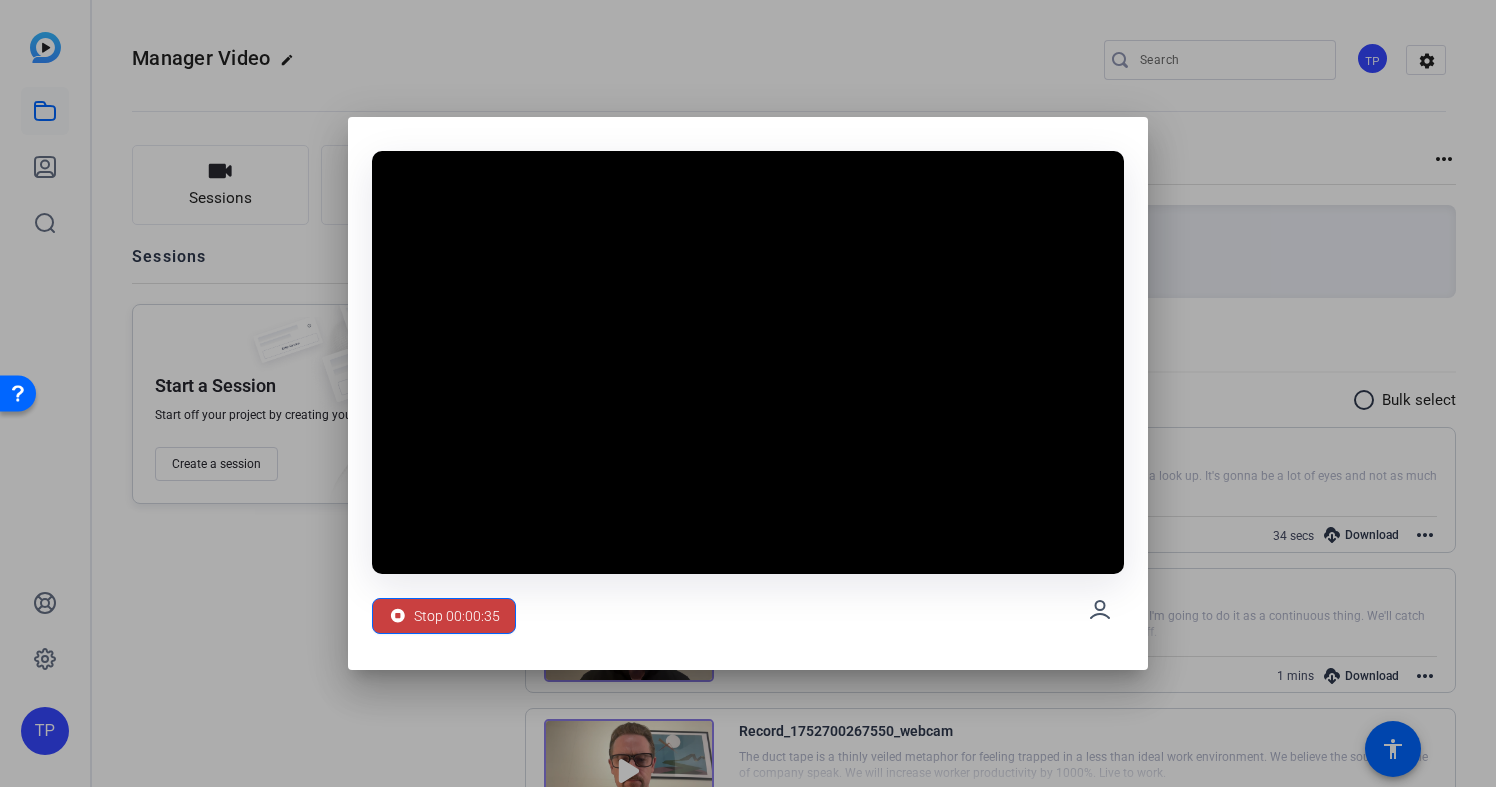 click on "Stop 00:00:35" at bounding box center (457, 616) 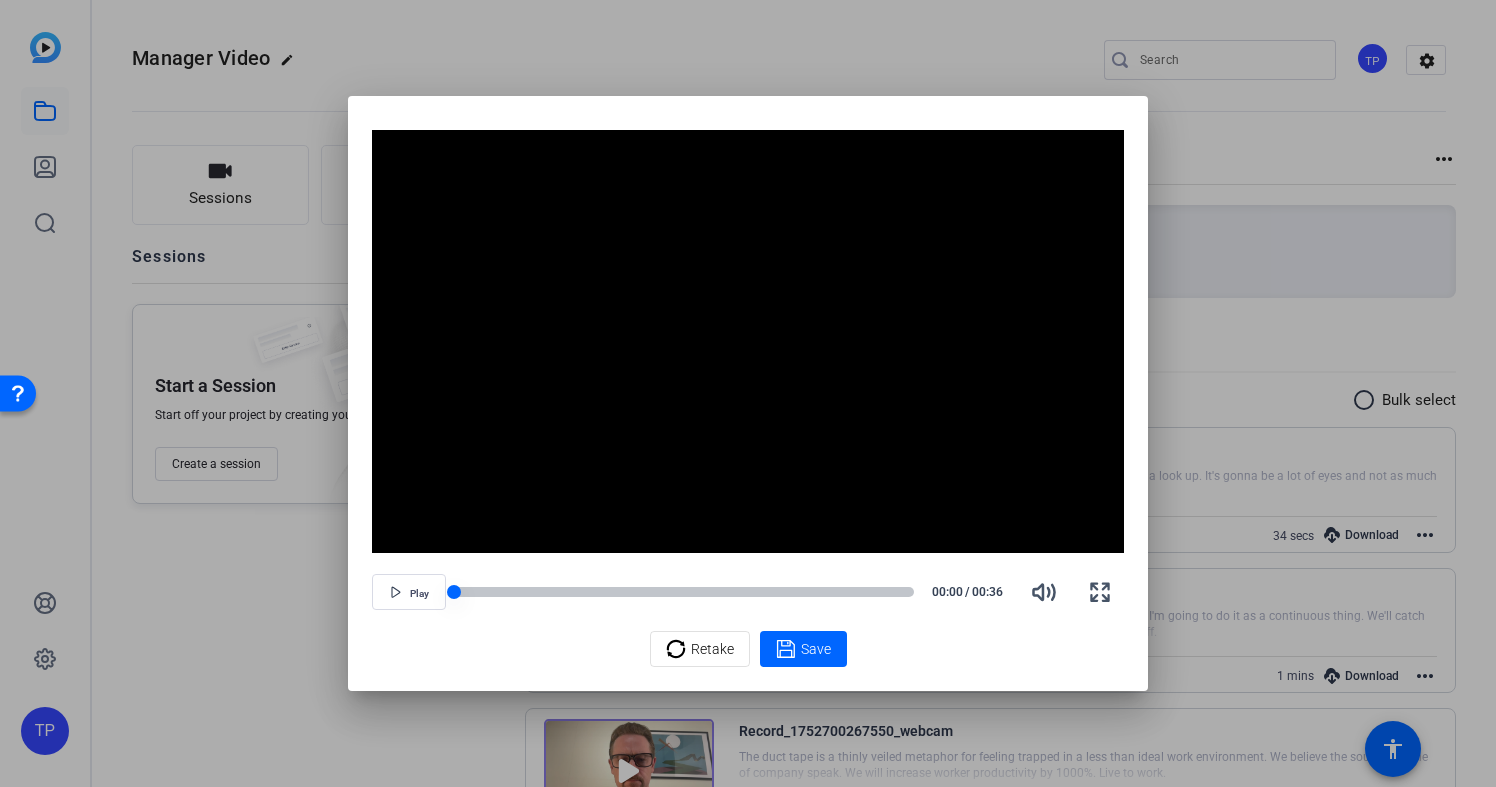 click at bounding box center (684, 592) 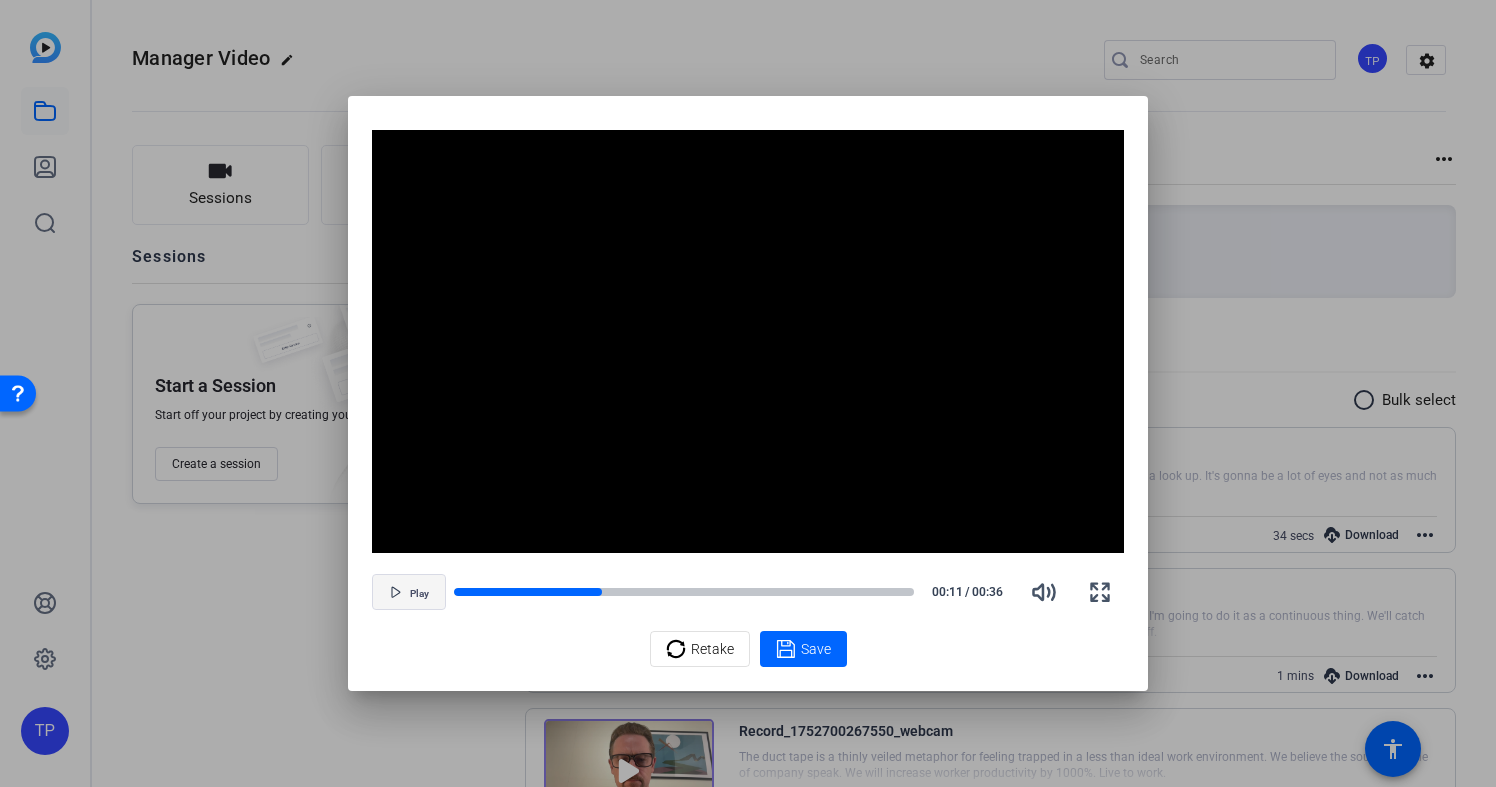 click at bounding box center (409, 592) 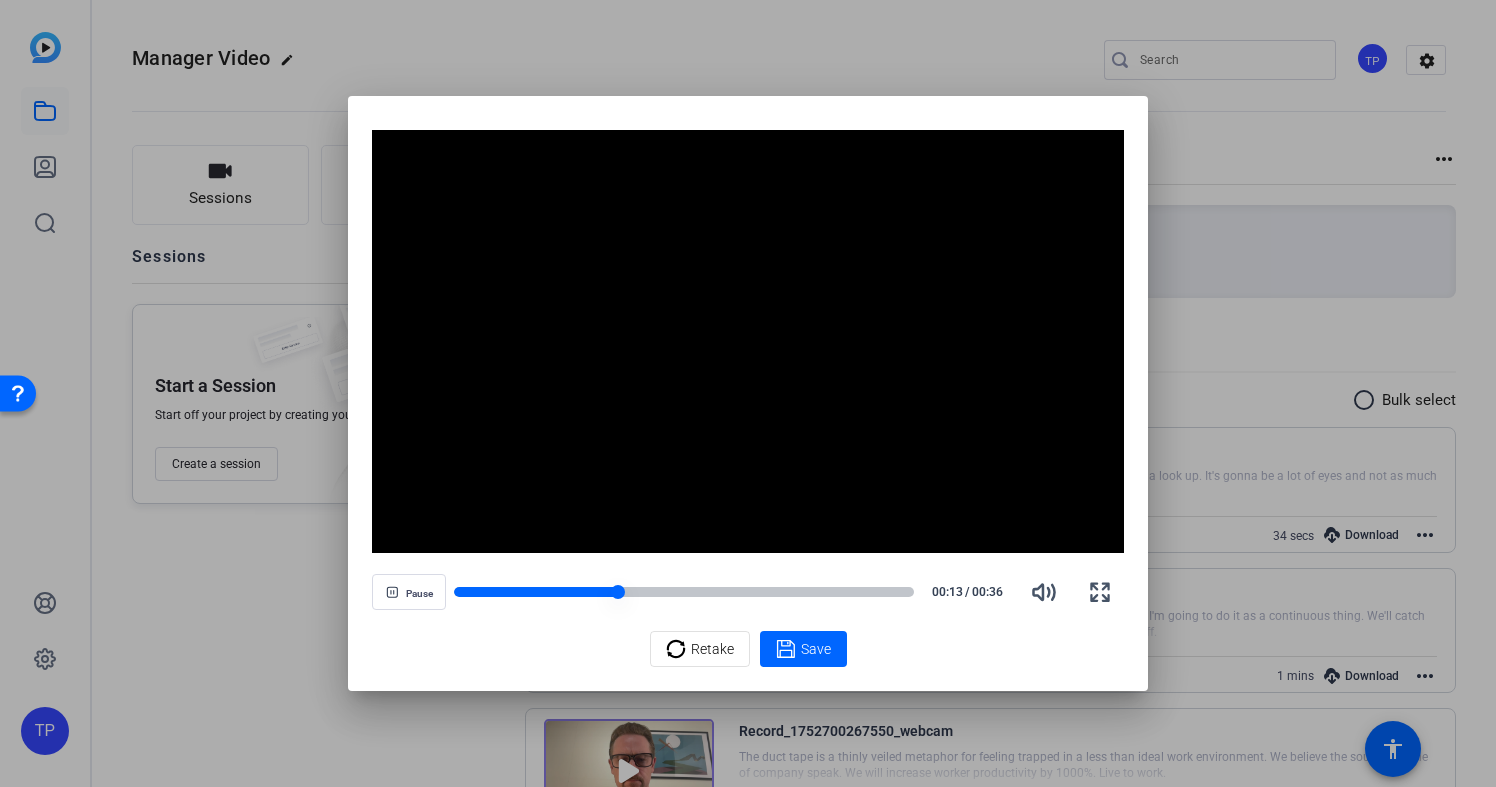 click at bounding box center (684, 592) 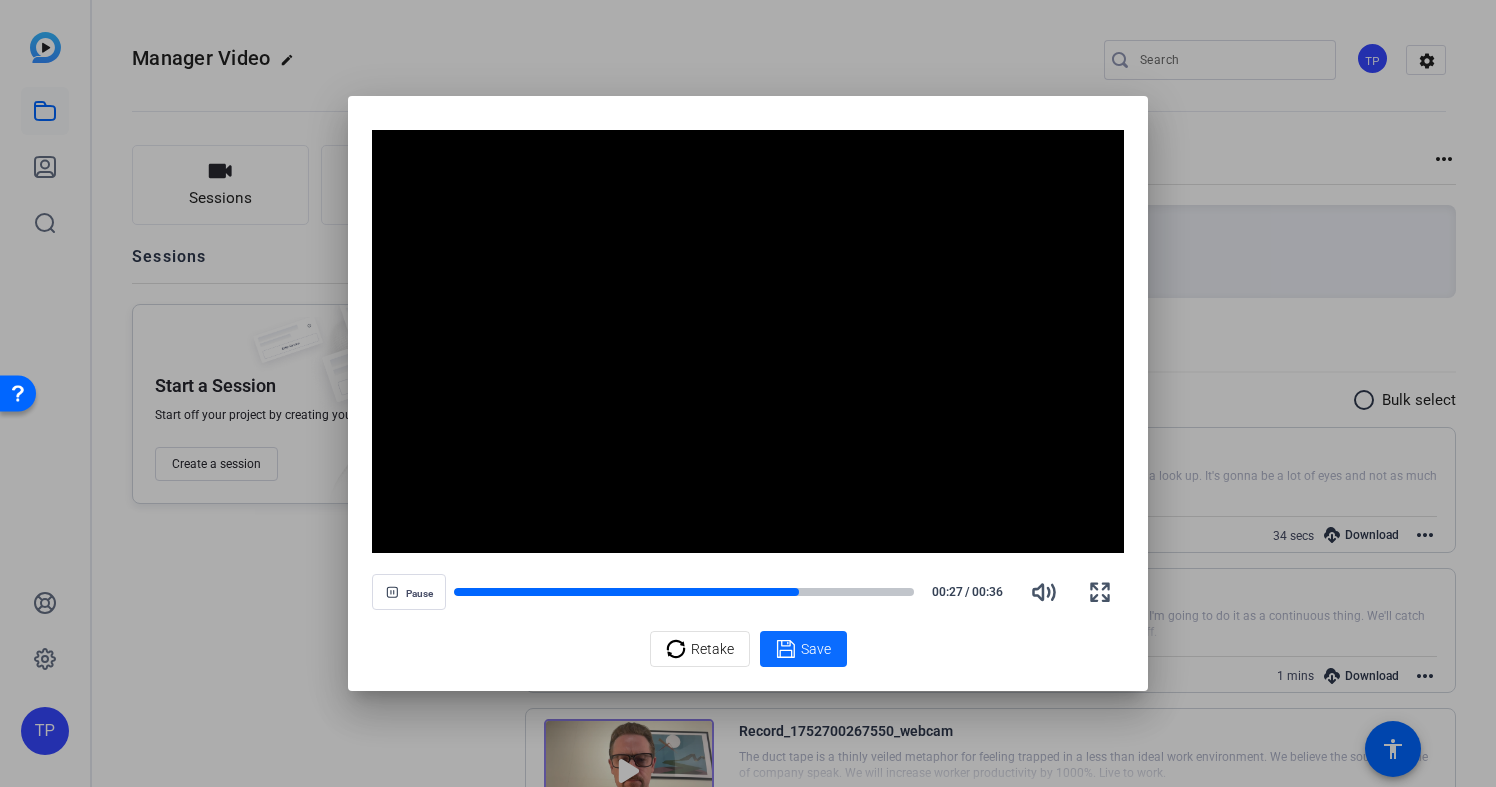 click on "Save" at bounding box center (816, 649) 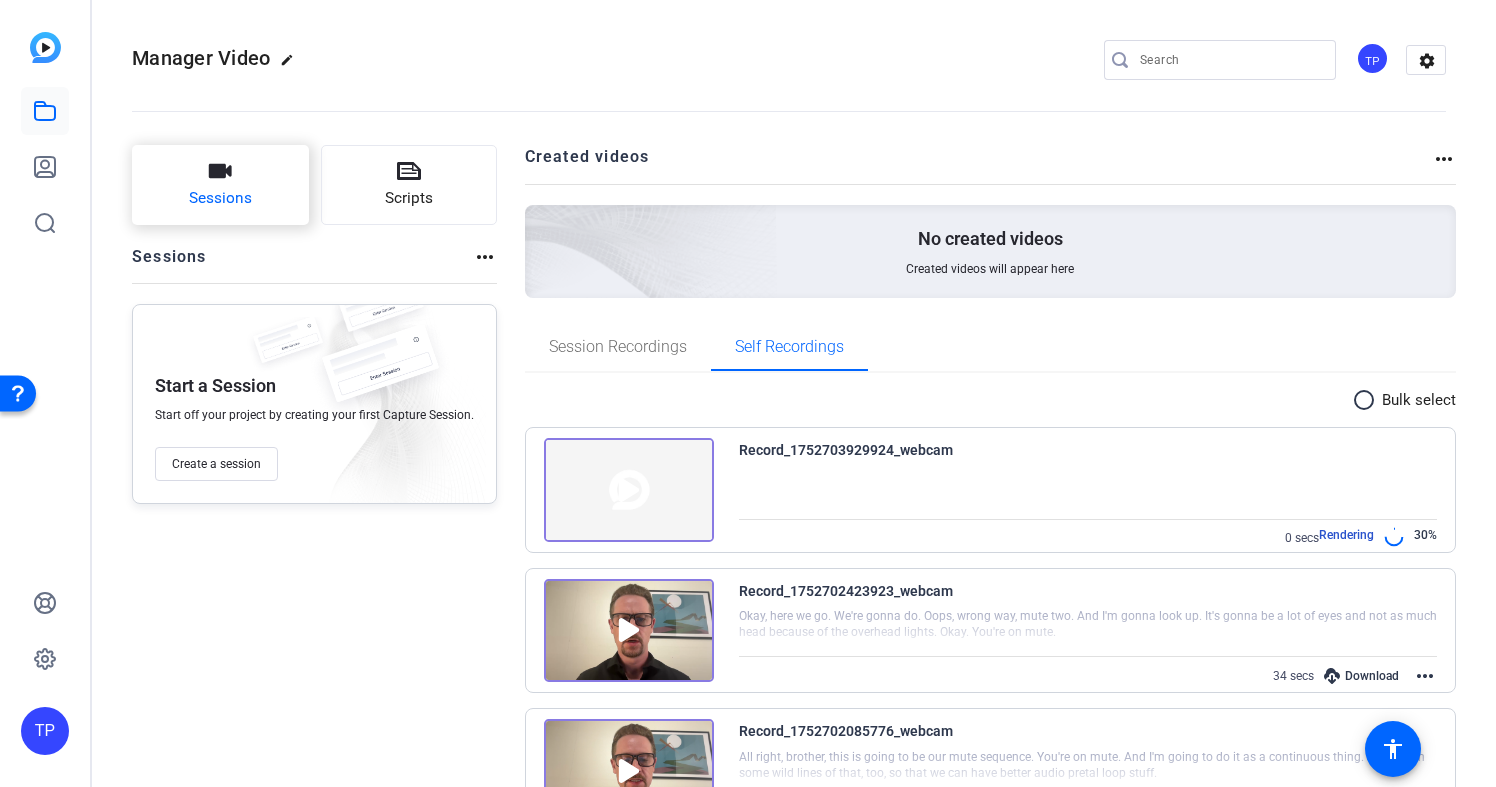 click 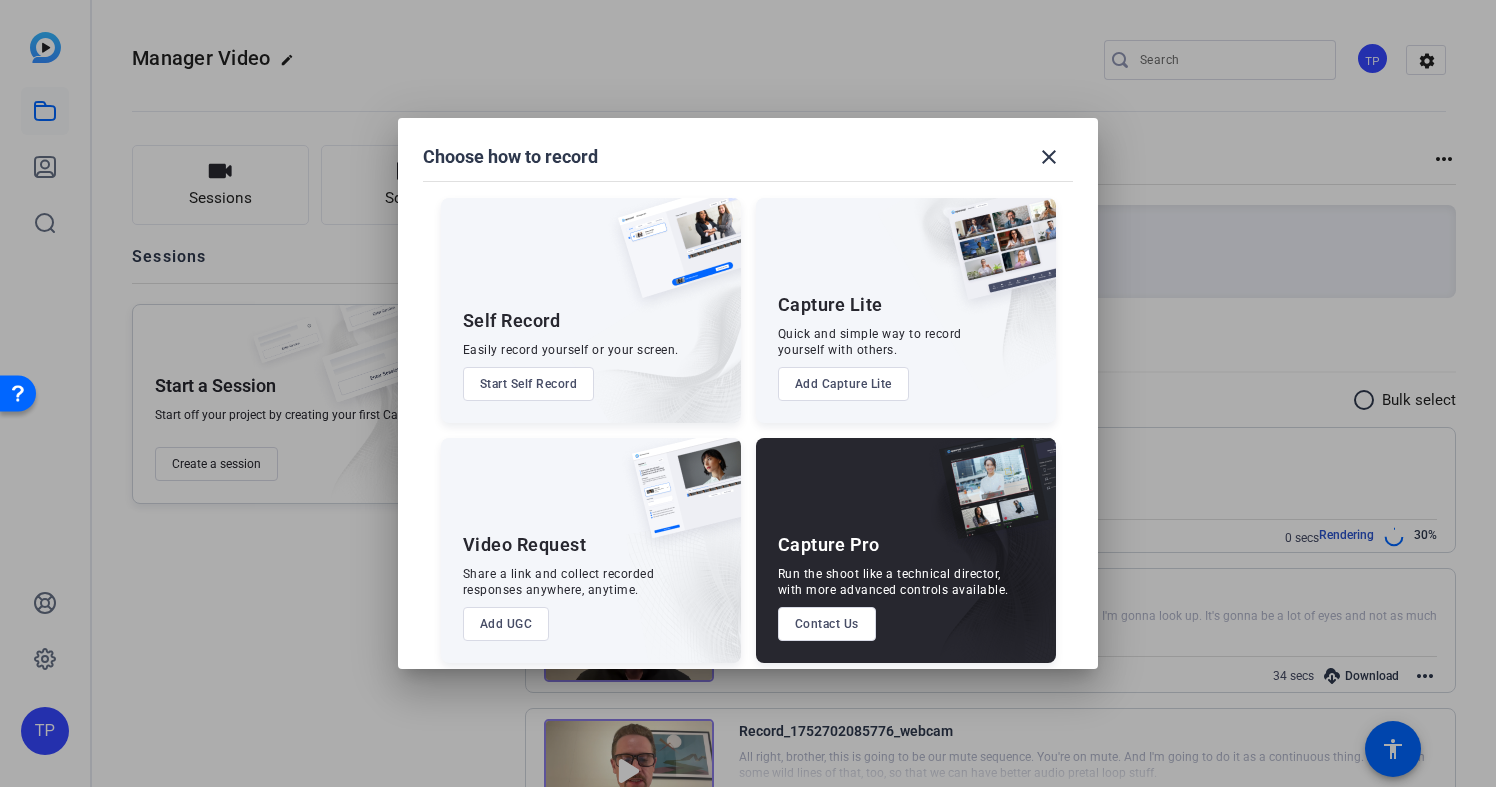 click on "Start Self Record" at bounding box center [529, 384] 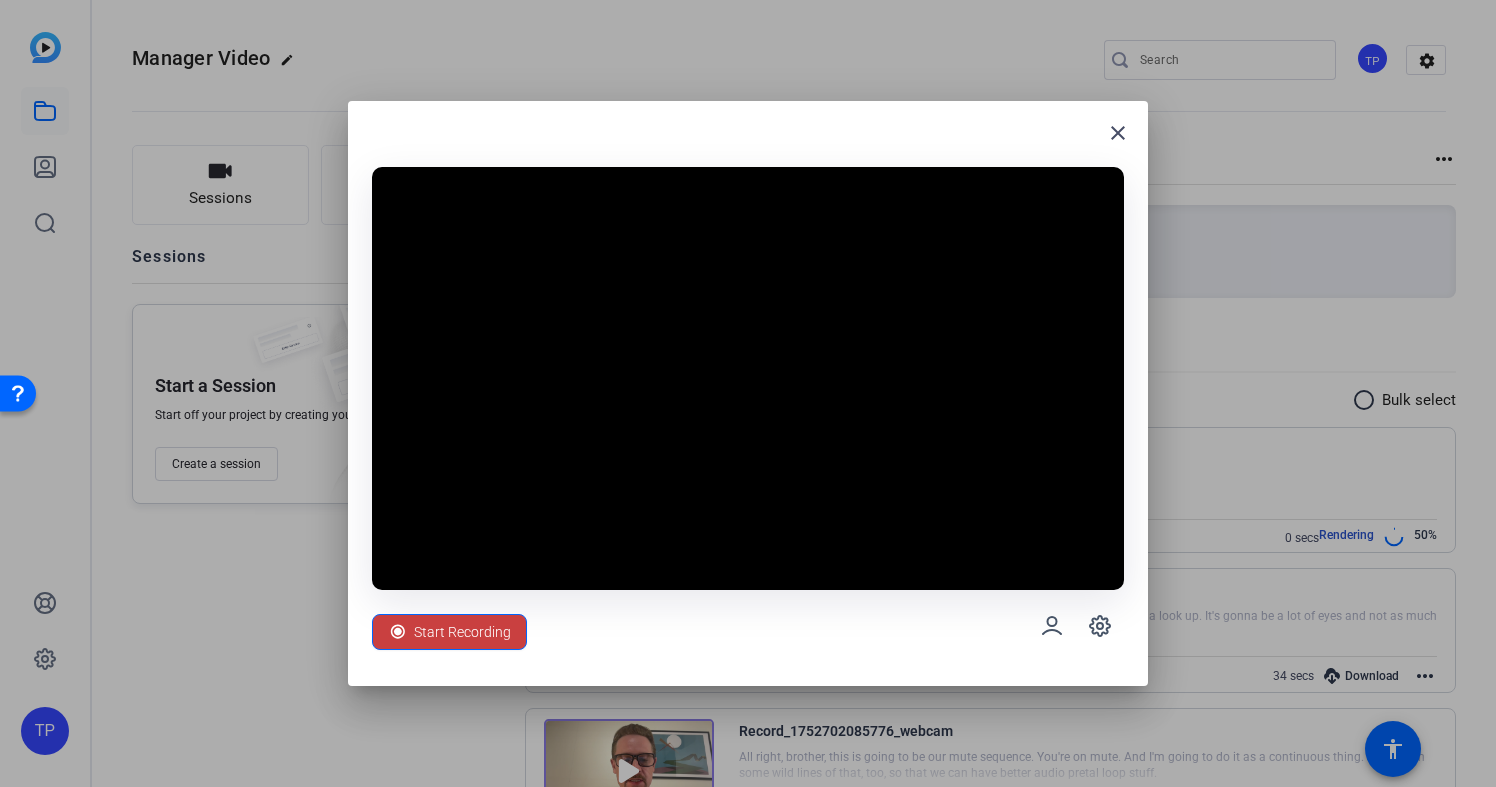 click on "Start Recording" at bounding box center [462, 632] 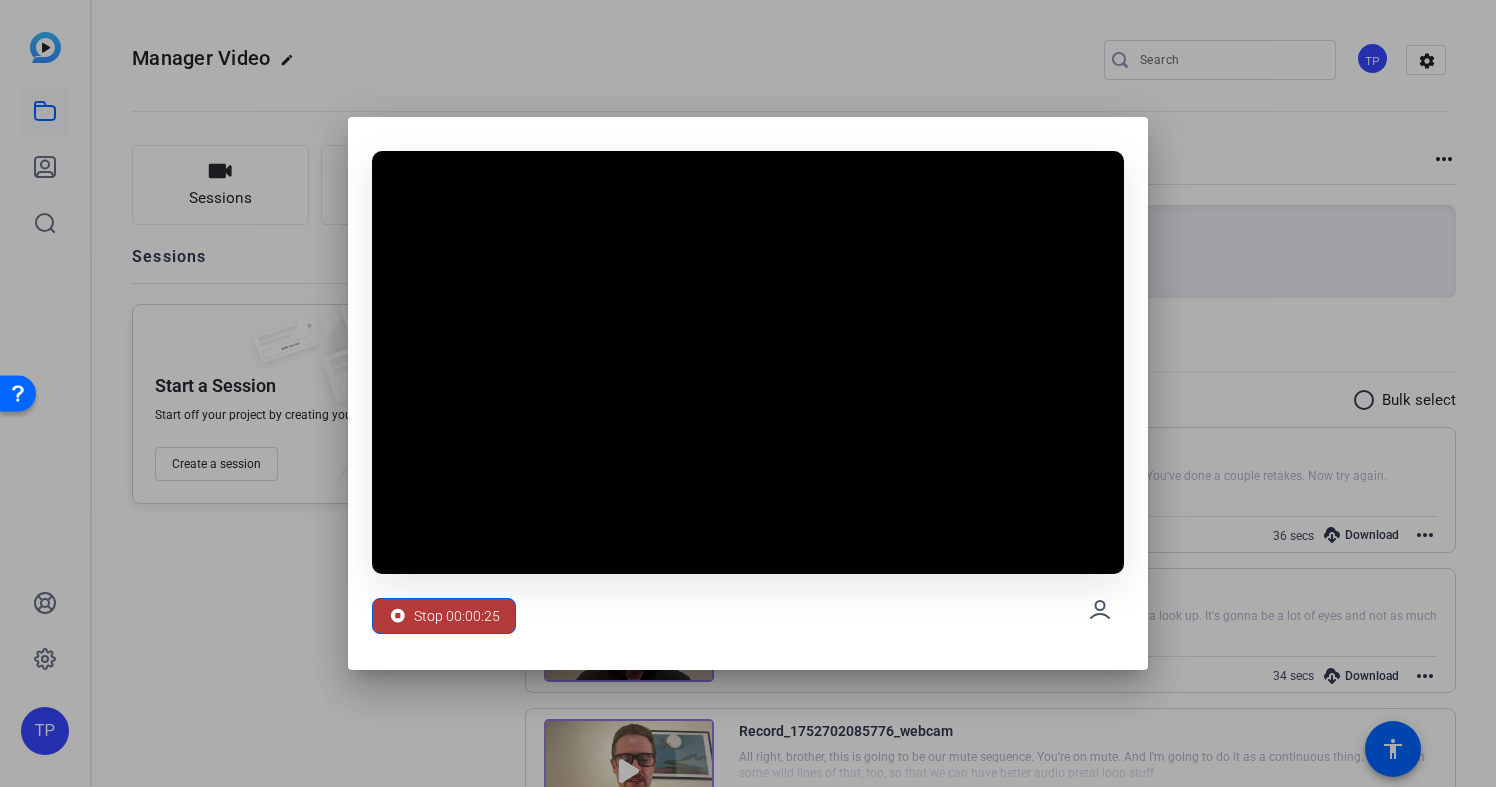 click on "Stop 00:00:25" at bounding box center (457, 616) 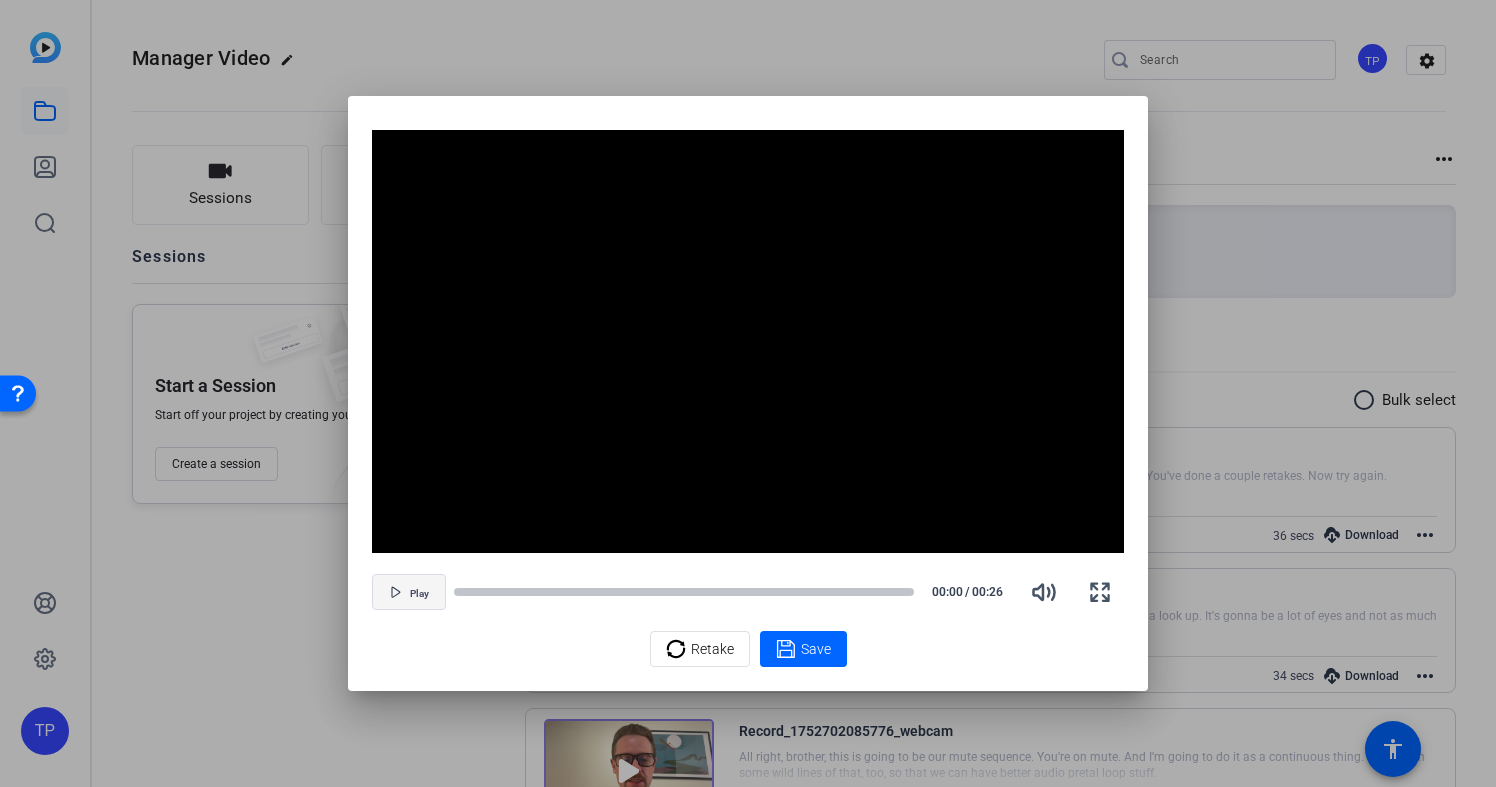 click on "Play" at bounding box center (419, 594) 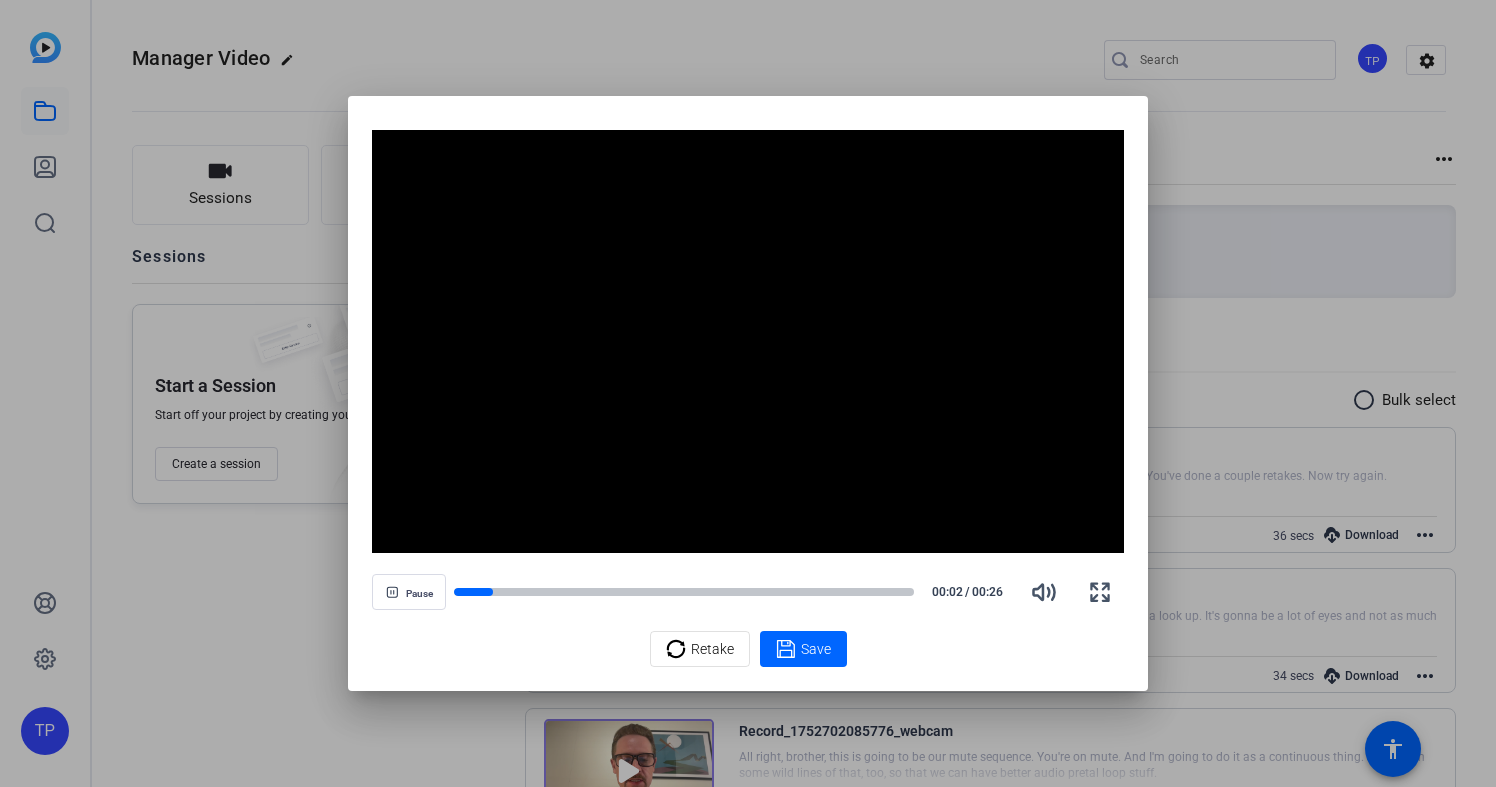 scroll, scrollTop: 0, scrollLeft: 0, axis: both 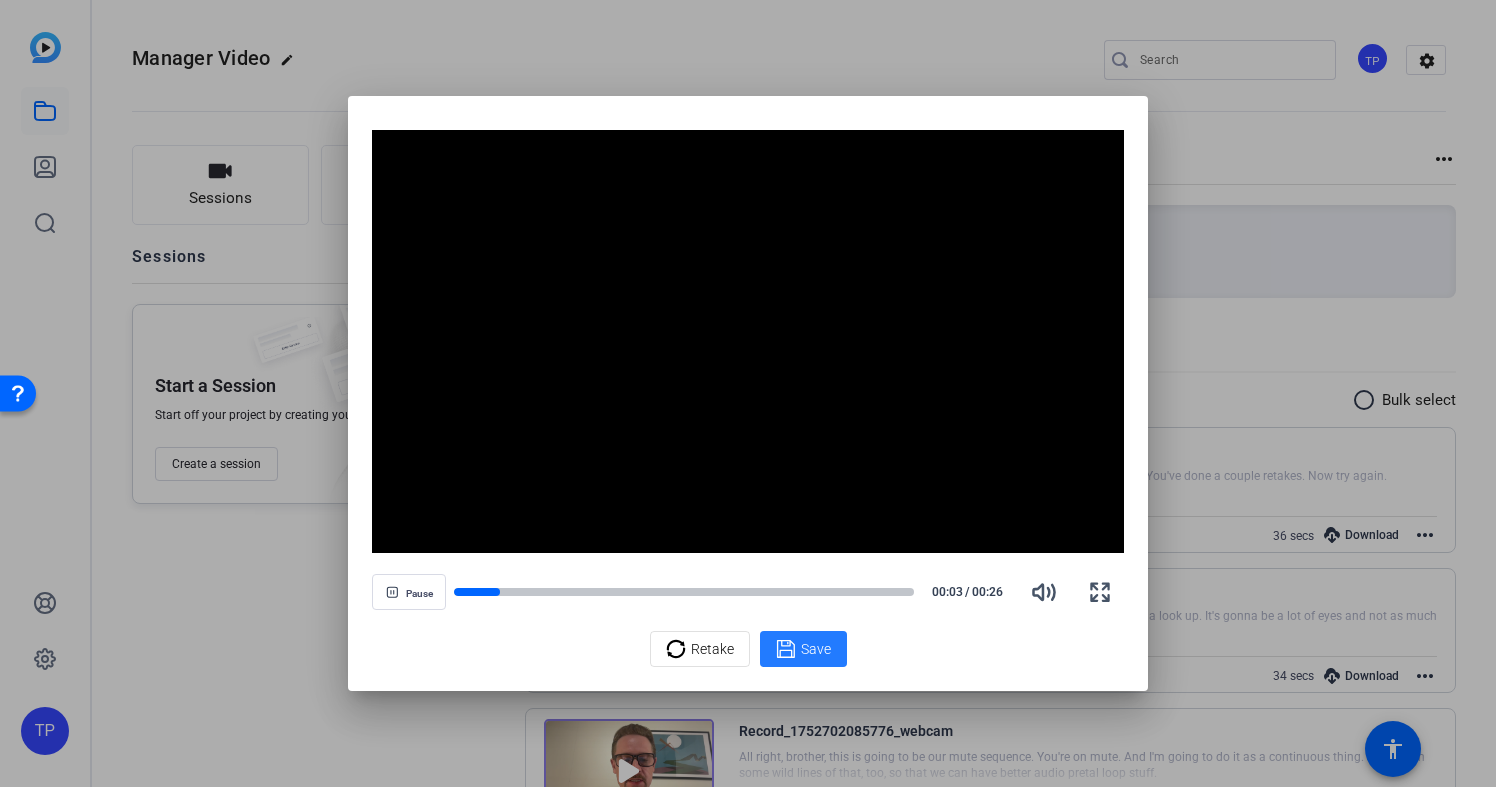 click on "Save" at bounding box center [816, 649] 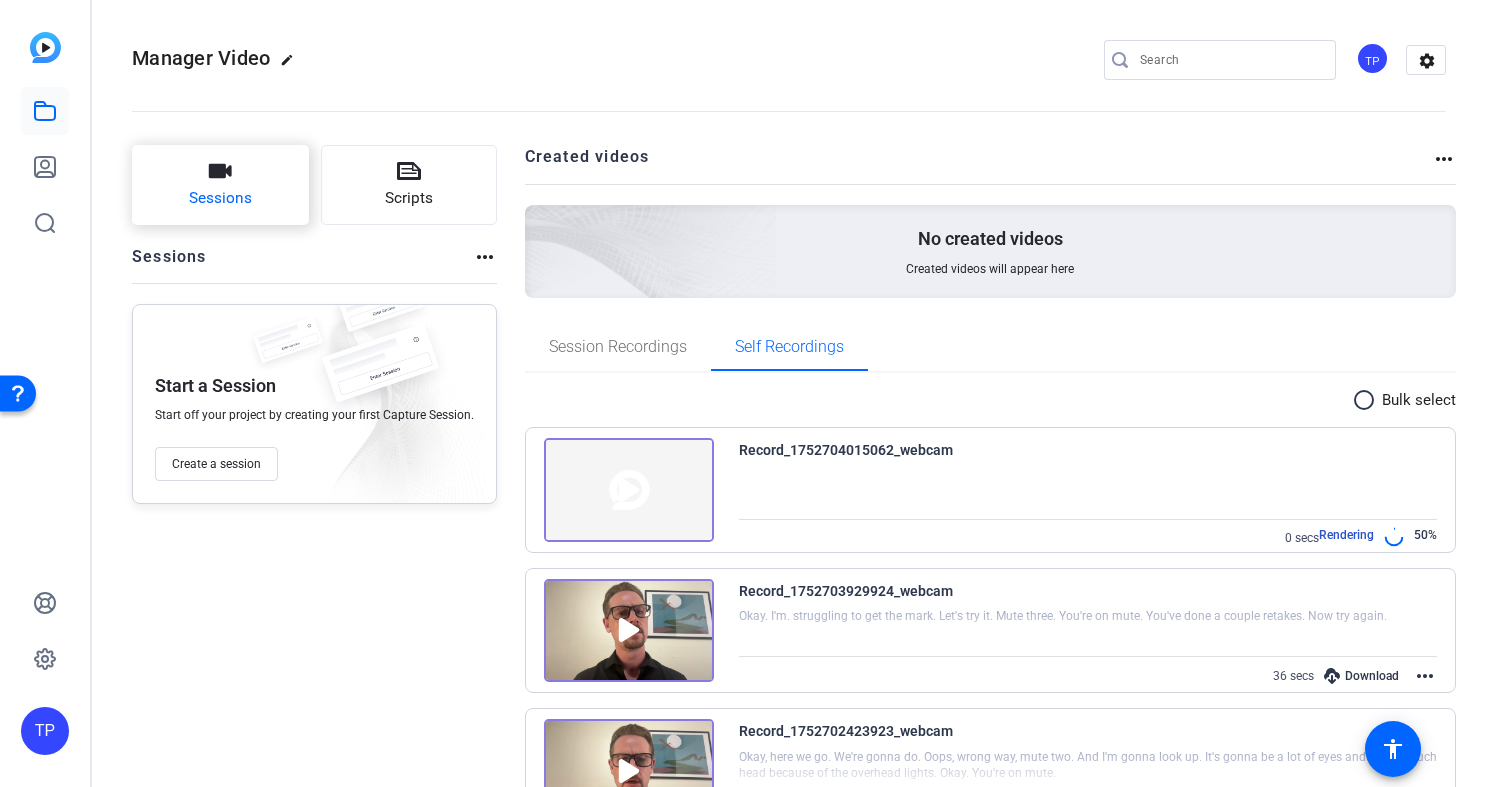 click on "Sessions" 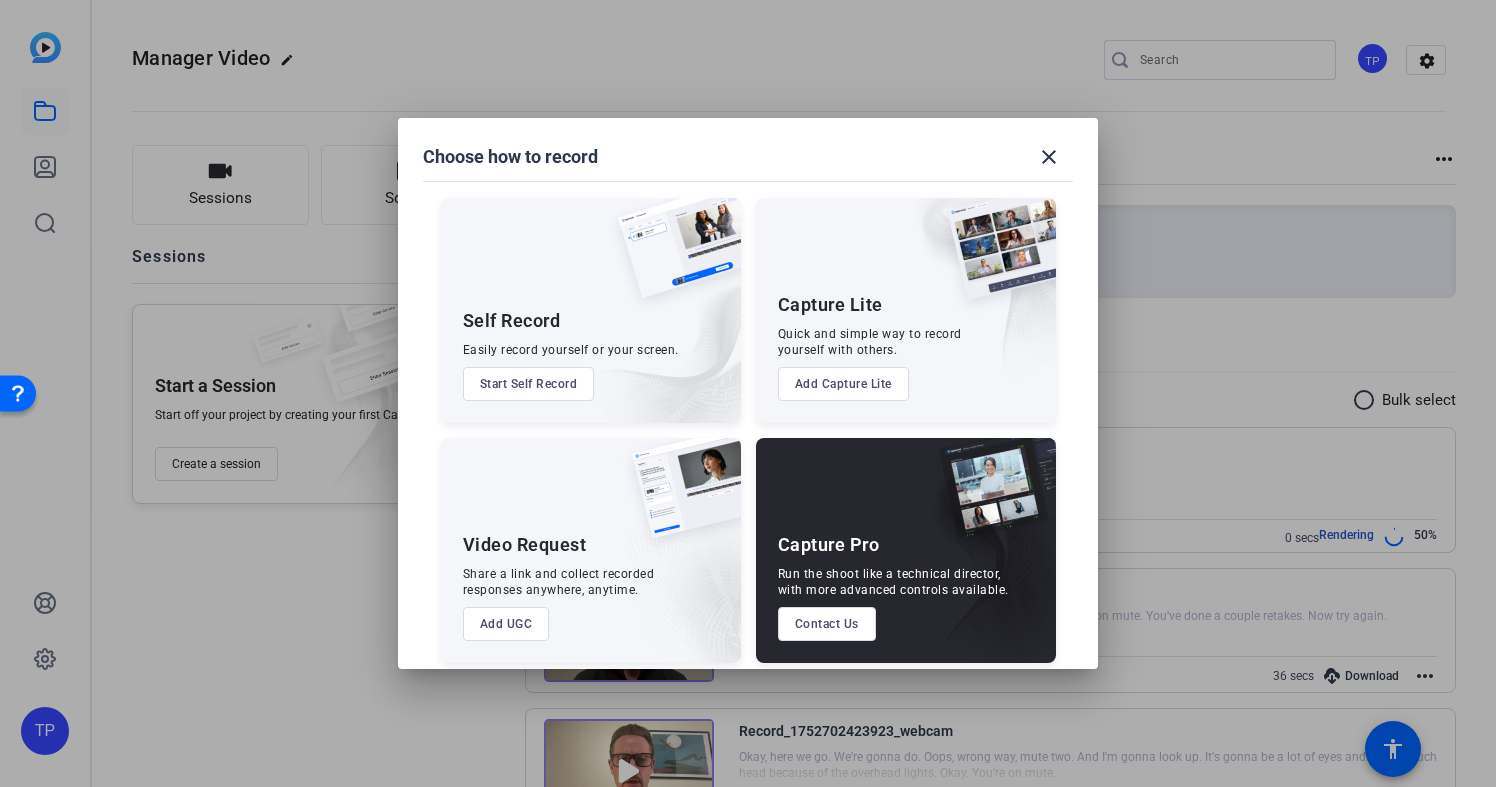 click on "Start Self Record" at bounding box center [529, 384] 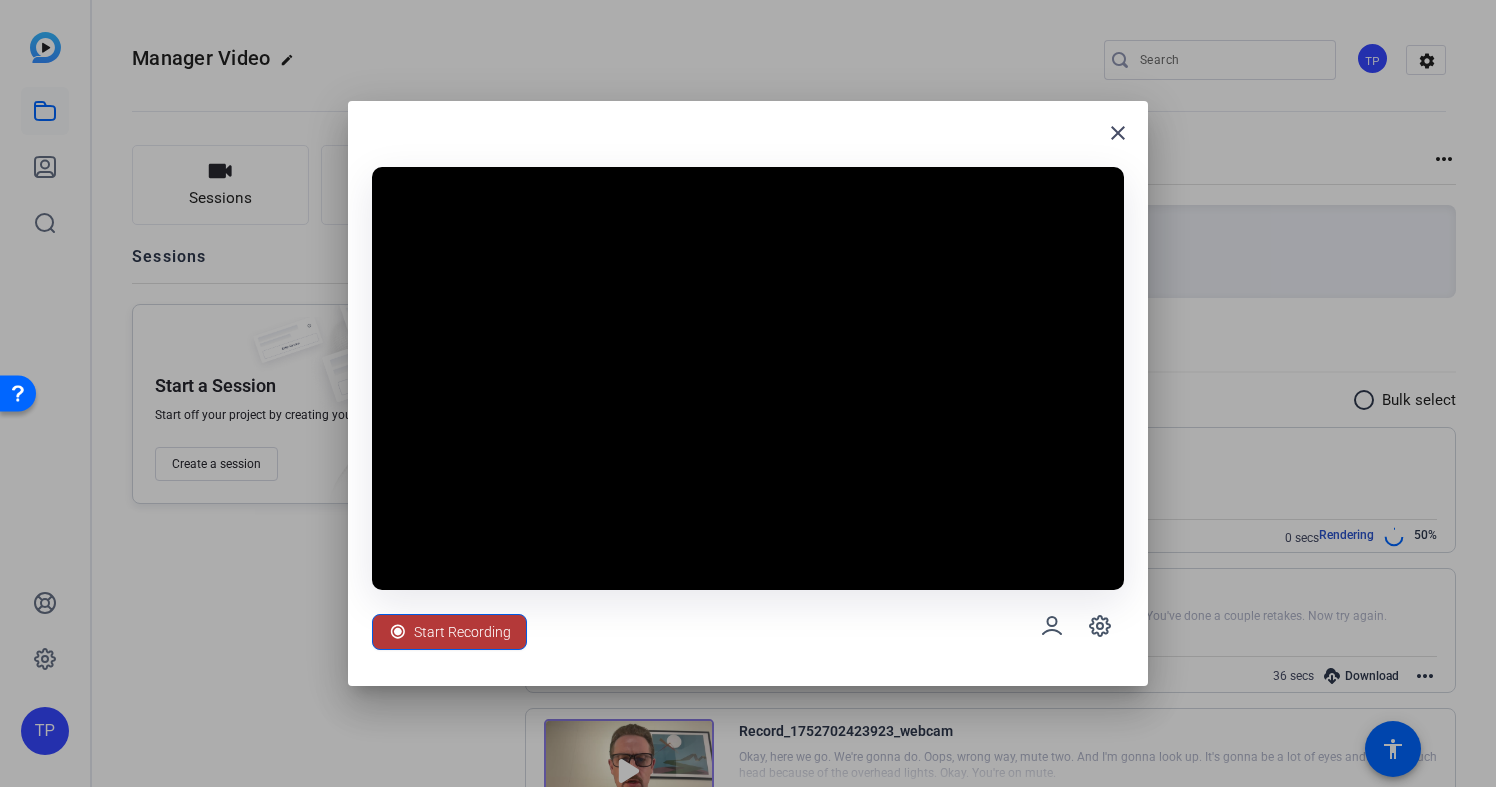 click on "Start Recording" at bounding box center [462, 632] 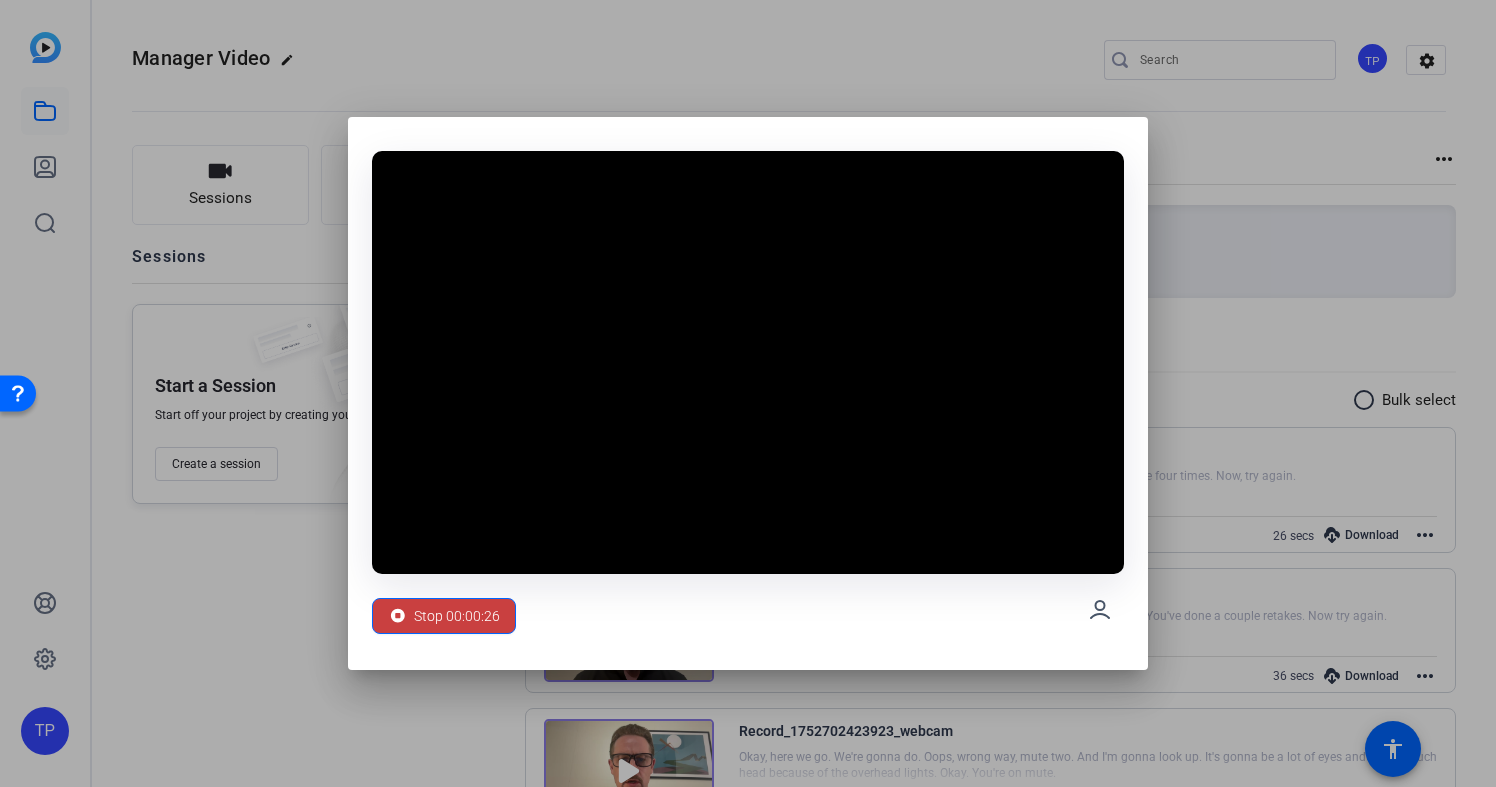 click on "Stop 00:00:26" at bounding box center (457, 616) 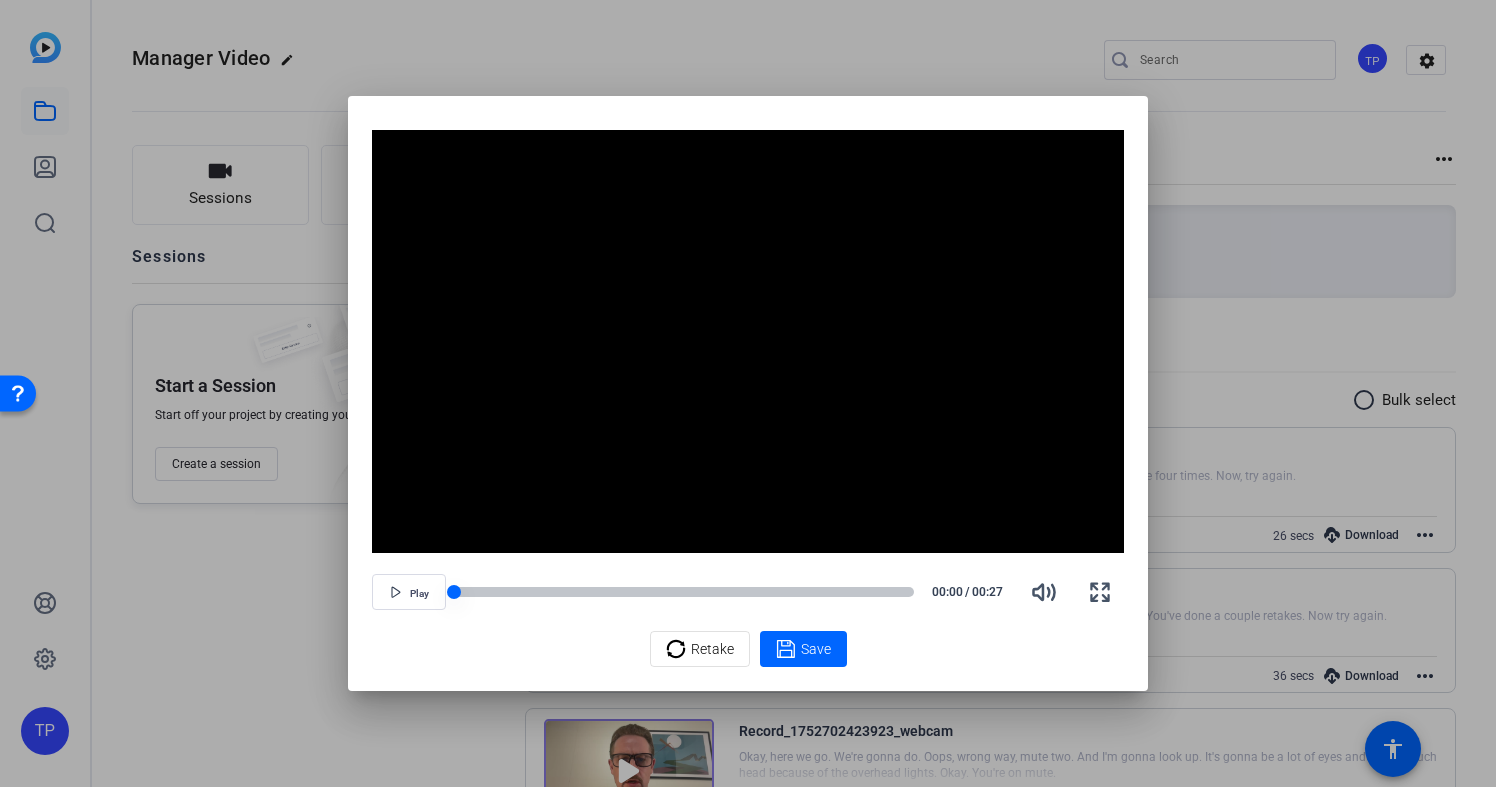 click at bounding box center (684, 592) 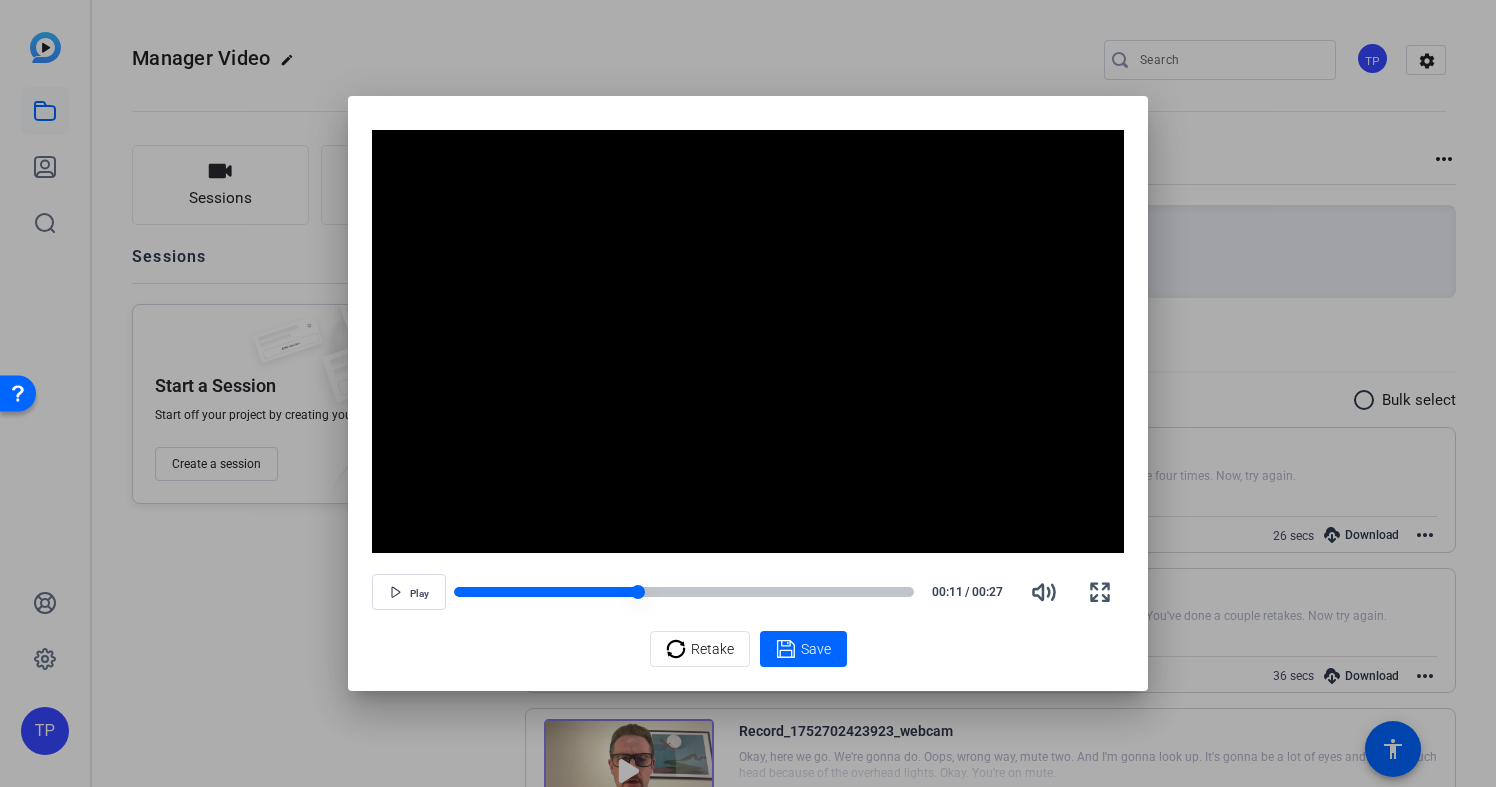 click at bounding box center [546, 592] 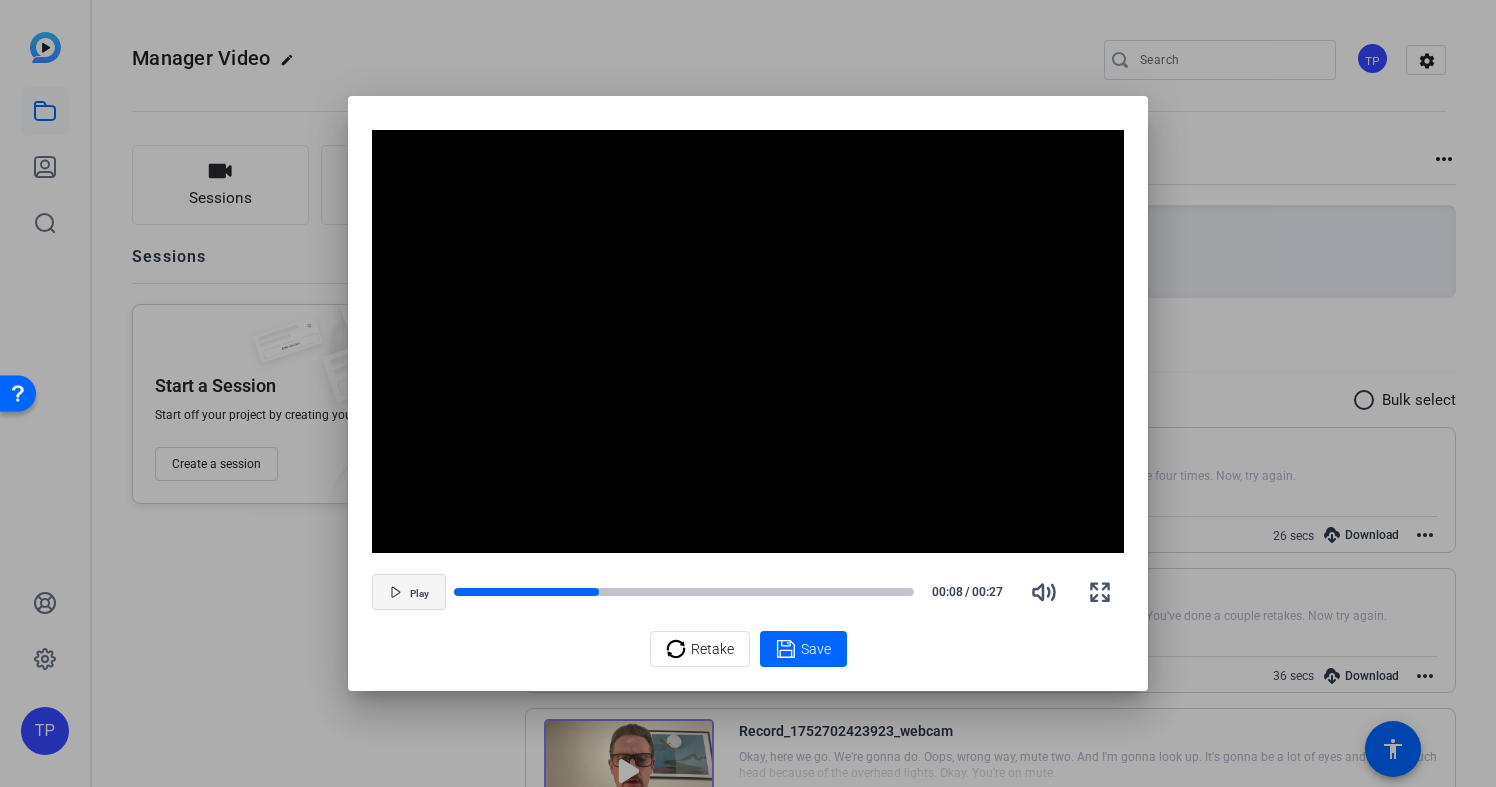 click at bounding box center (409, 592) 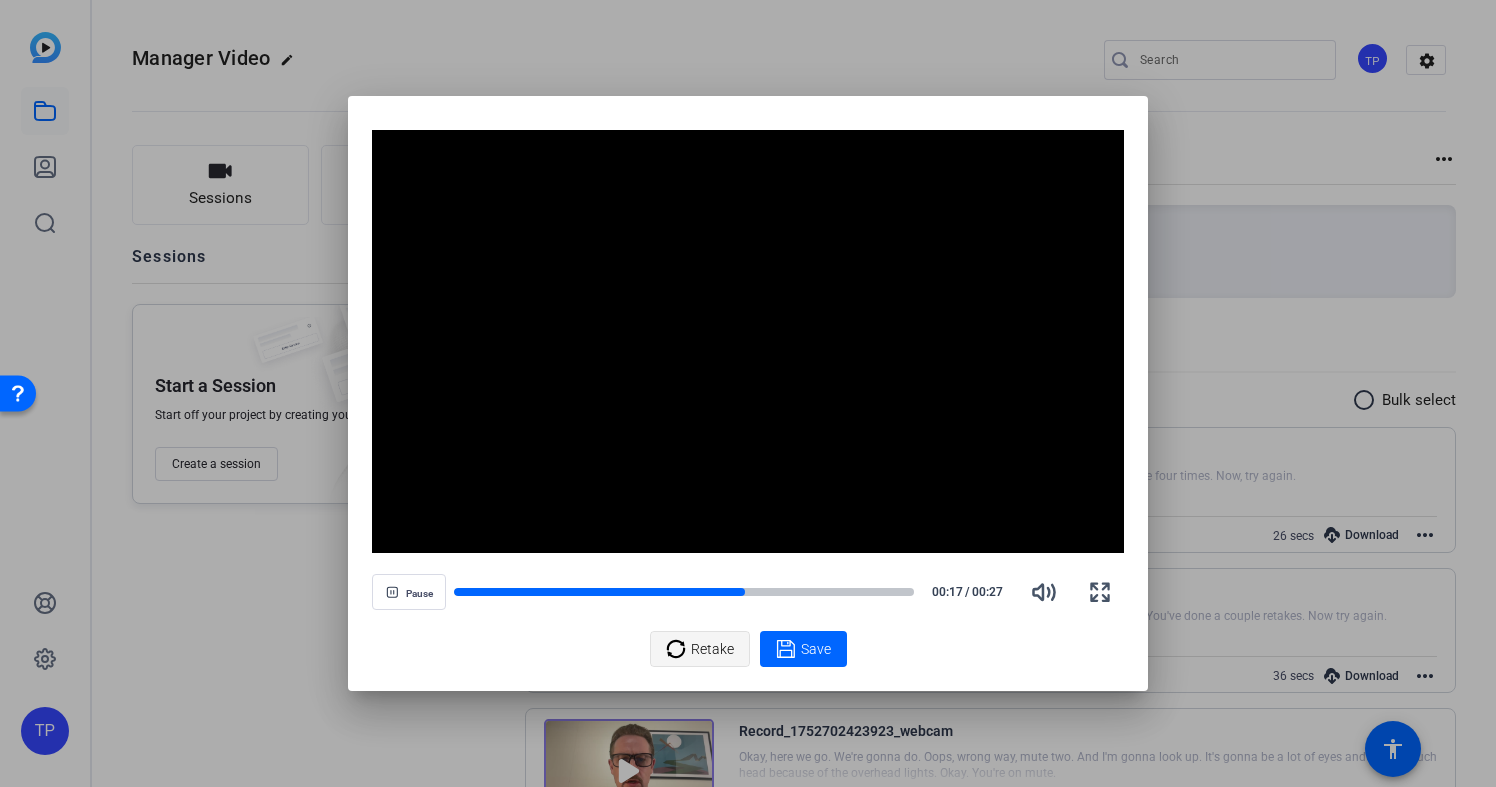 click on "Retake" at bounding box center (712, 649) 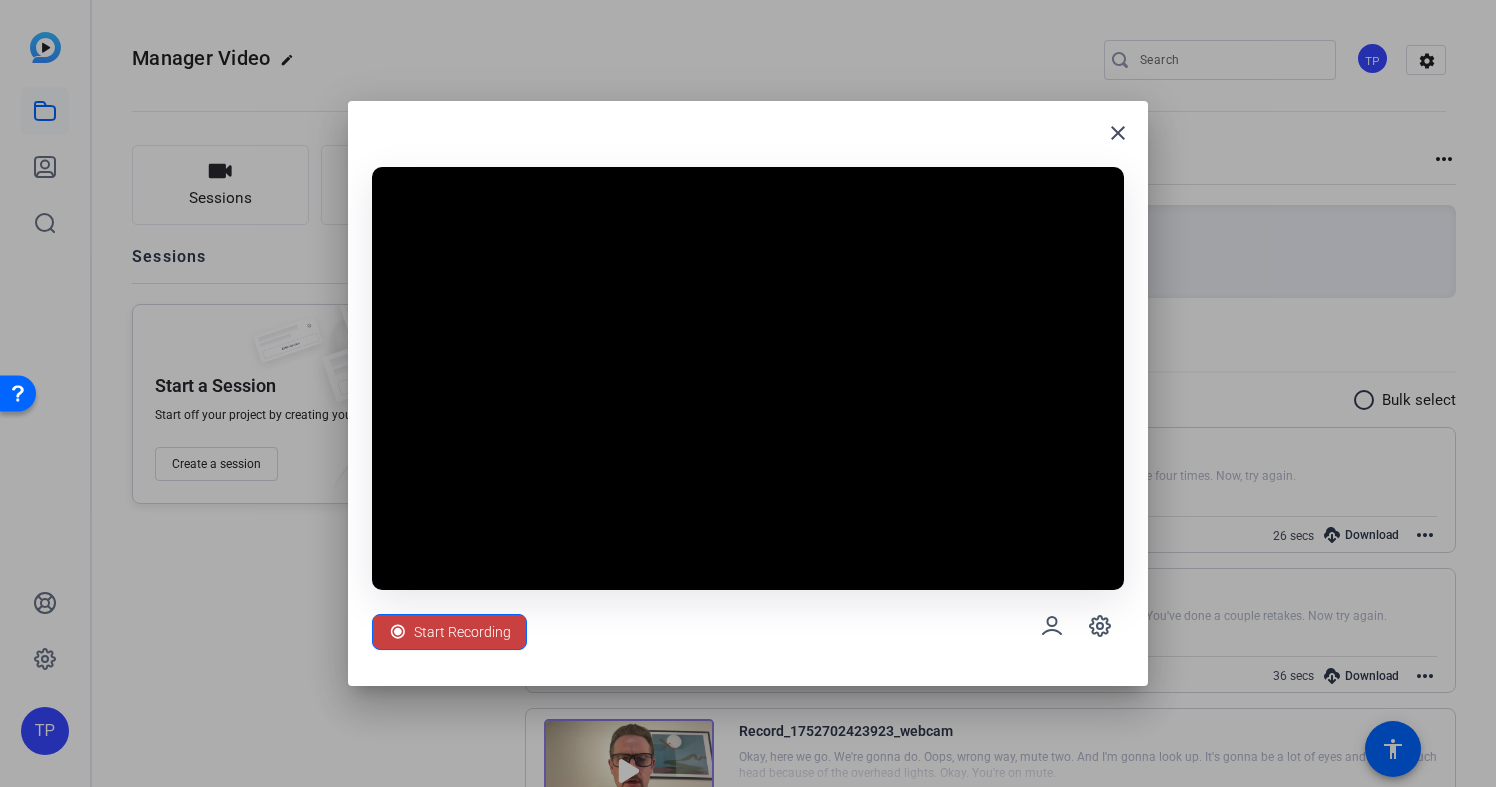 click on "Start Recording" at bounding box center [462, 632] 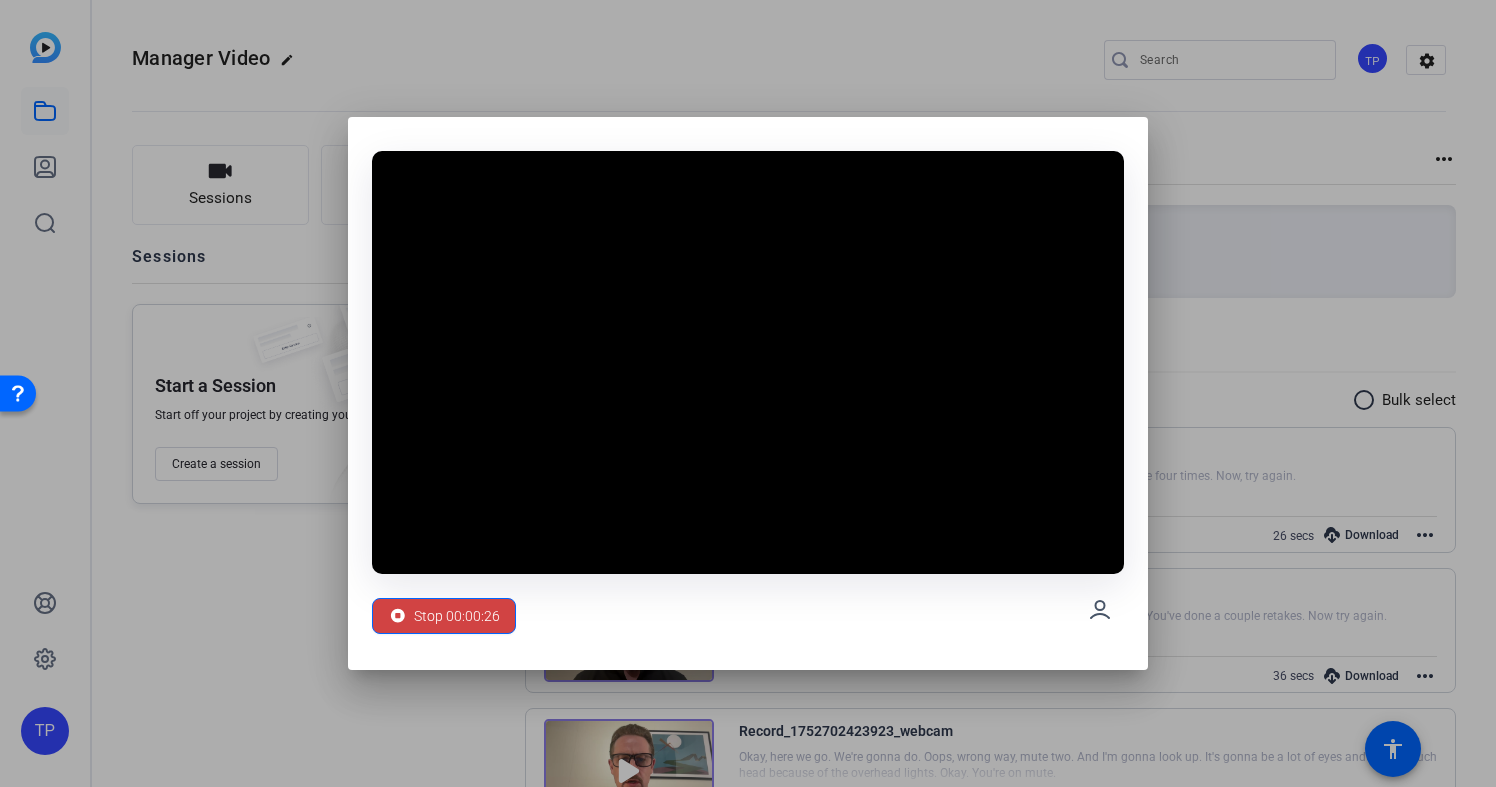 click on "Stop 00:00:26" at bounding box center (457, 616) 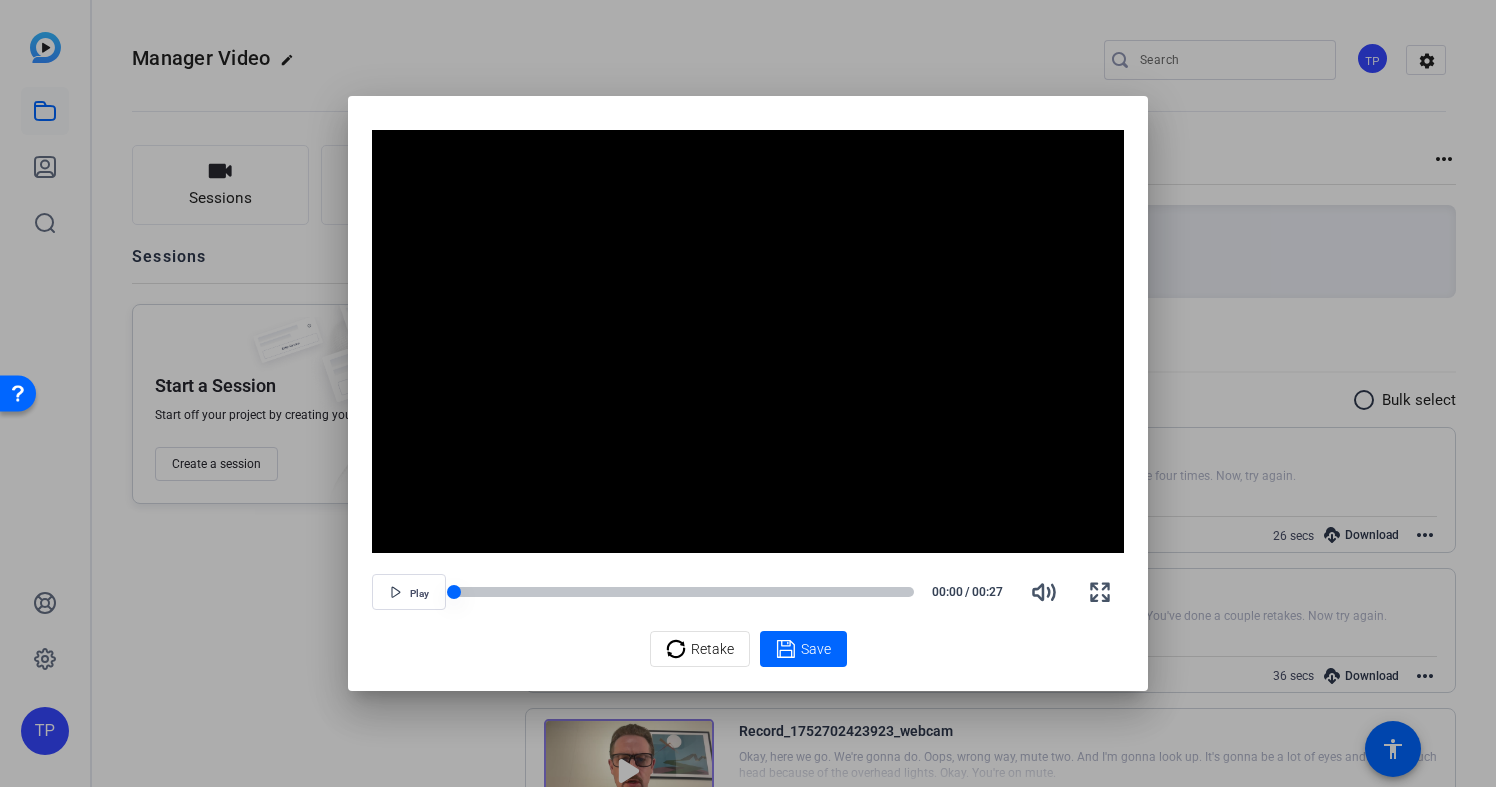 click at bounding box center [684, 592] 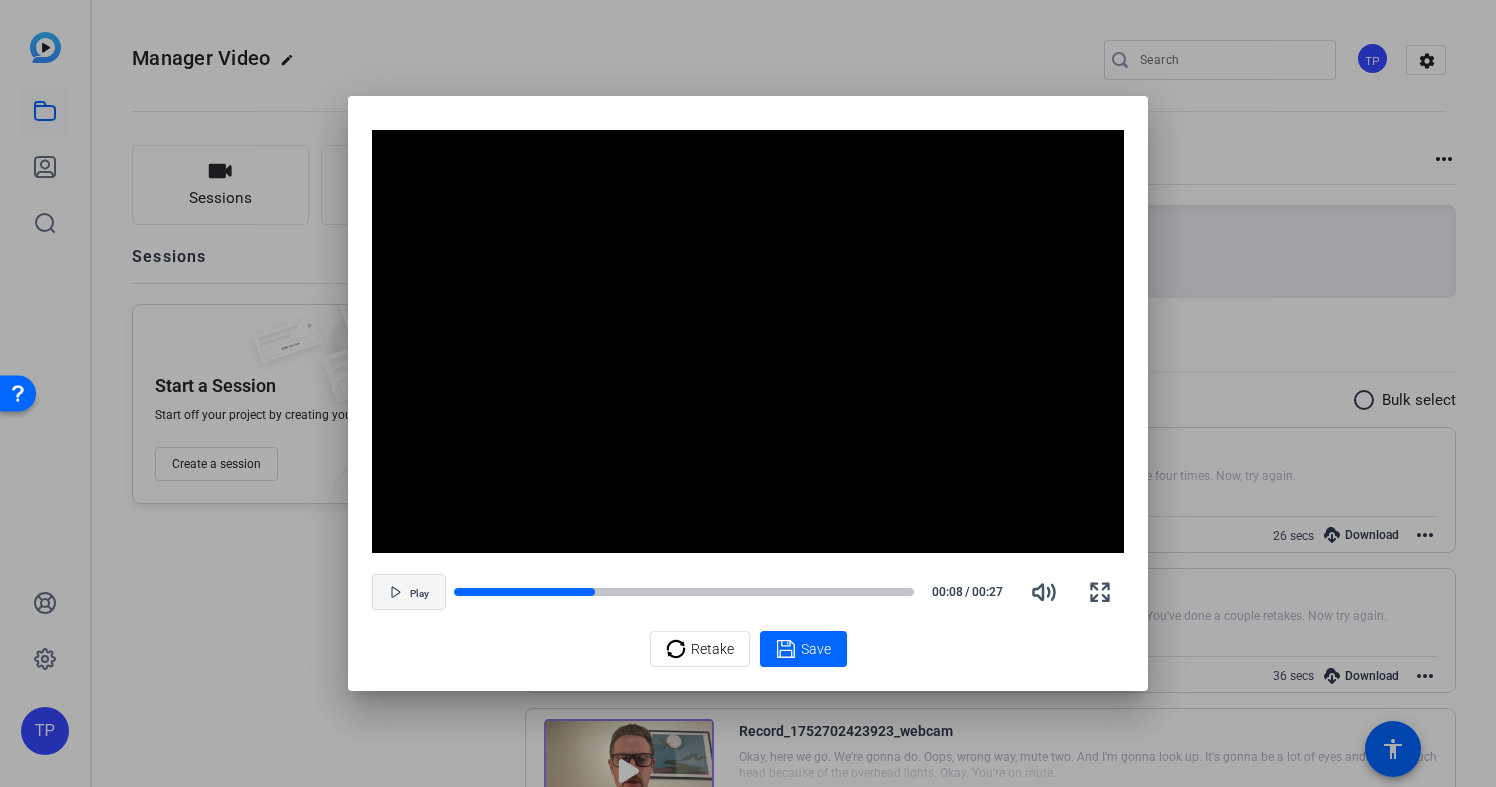 click at bounding box center [409, 592] 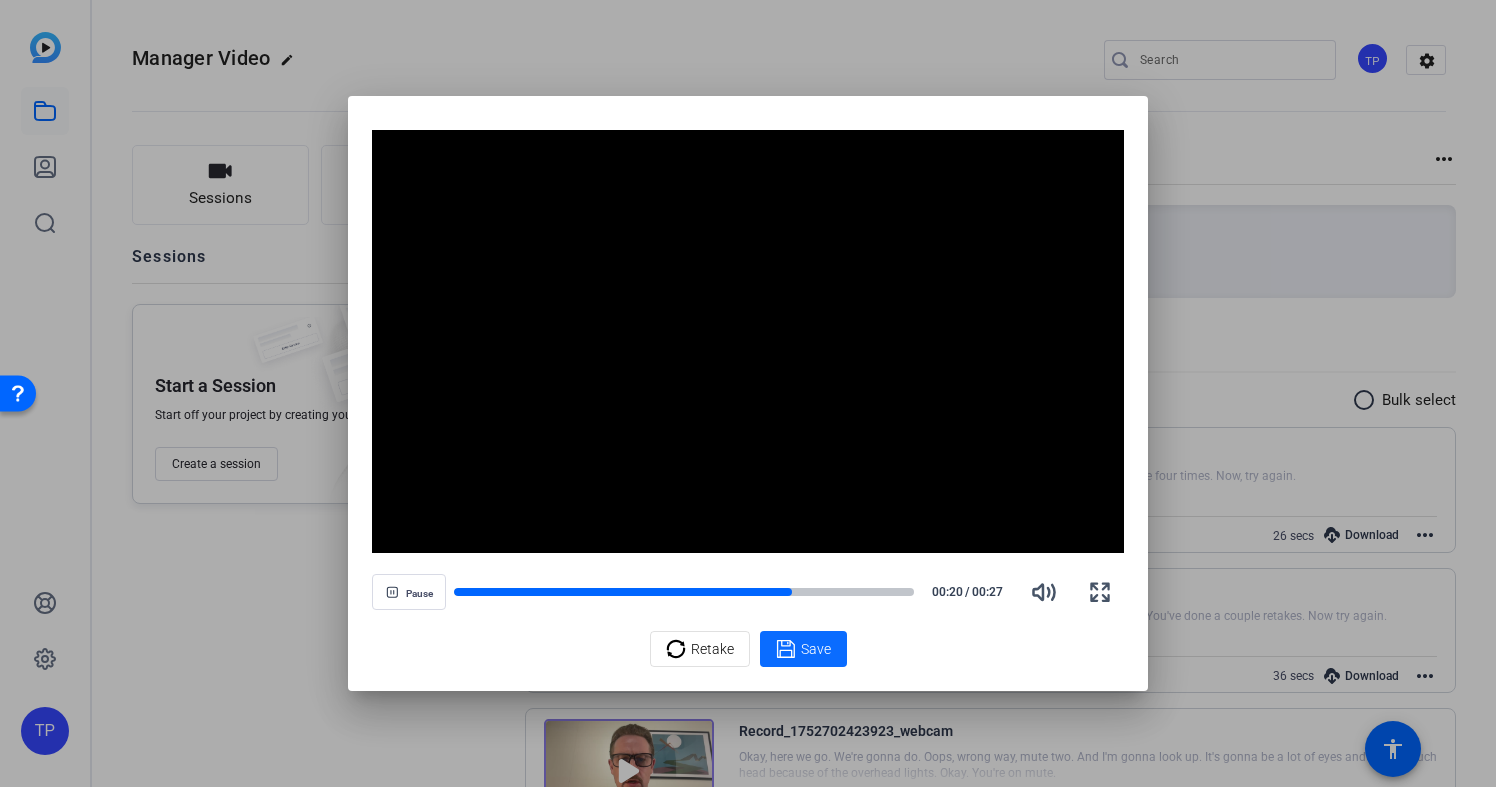 click on "Save" at bounding box center [816, 649] 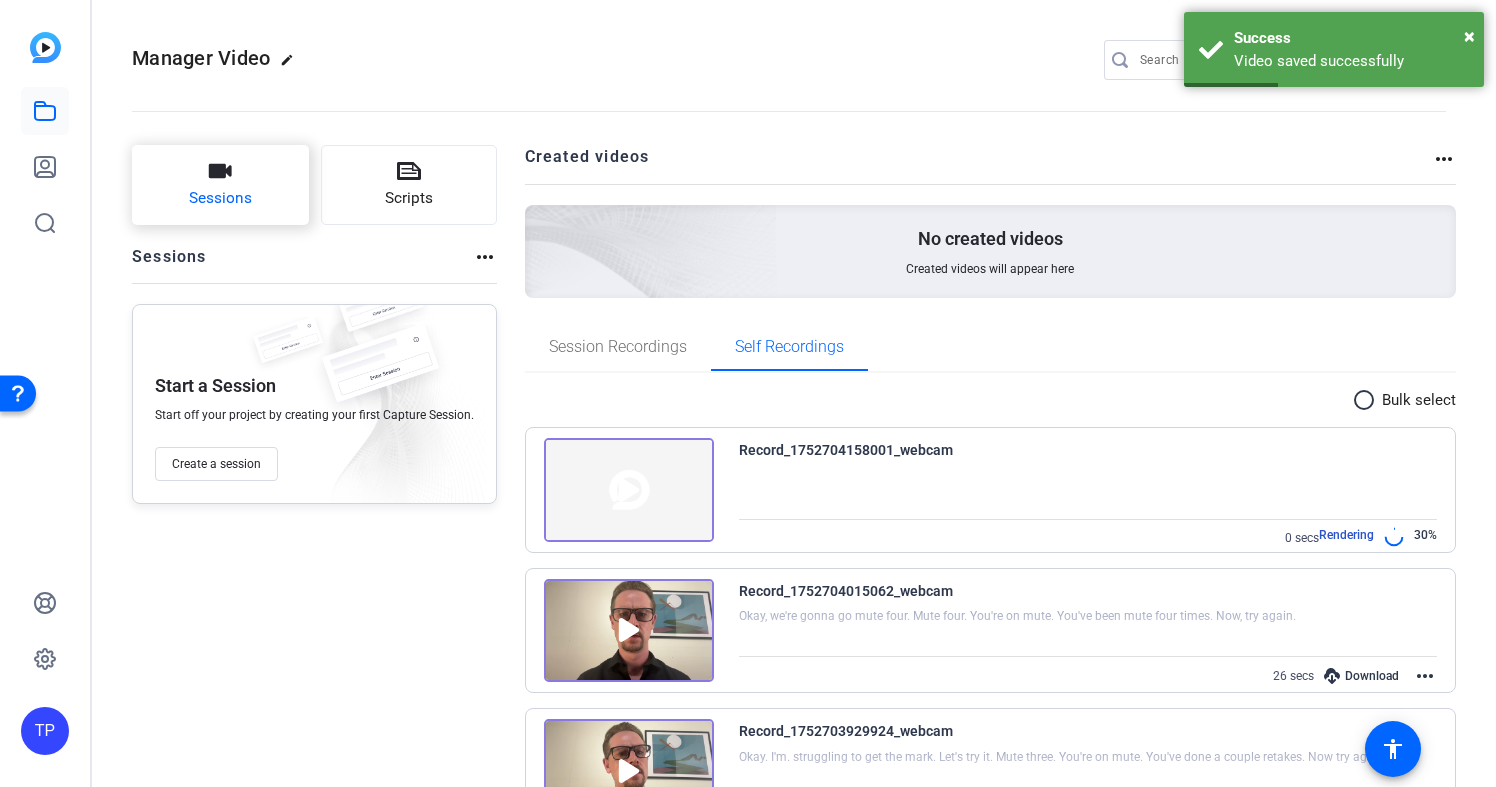 click on "Sessions" 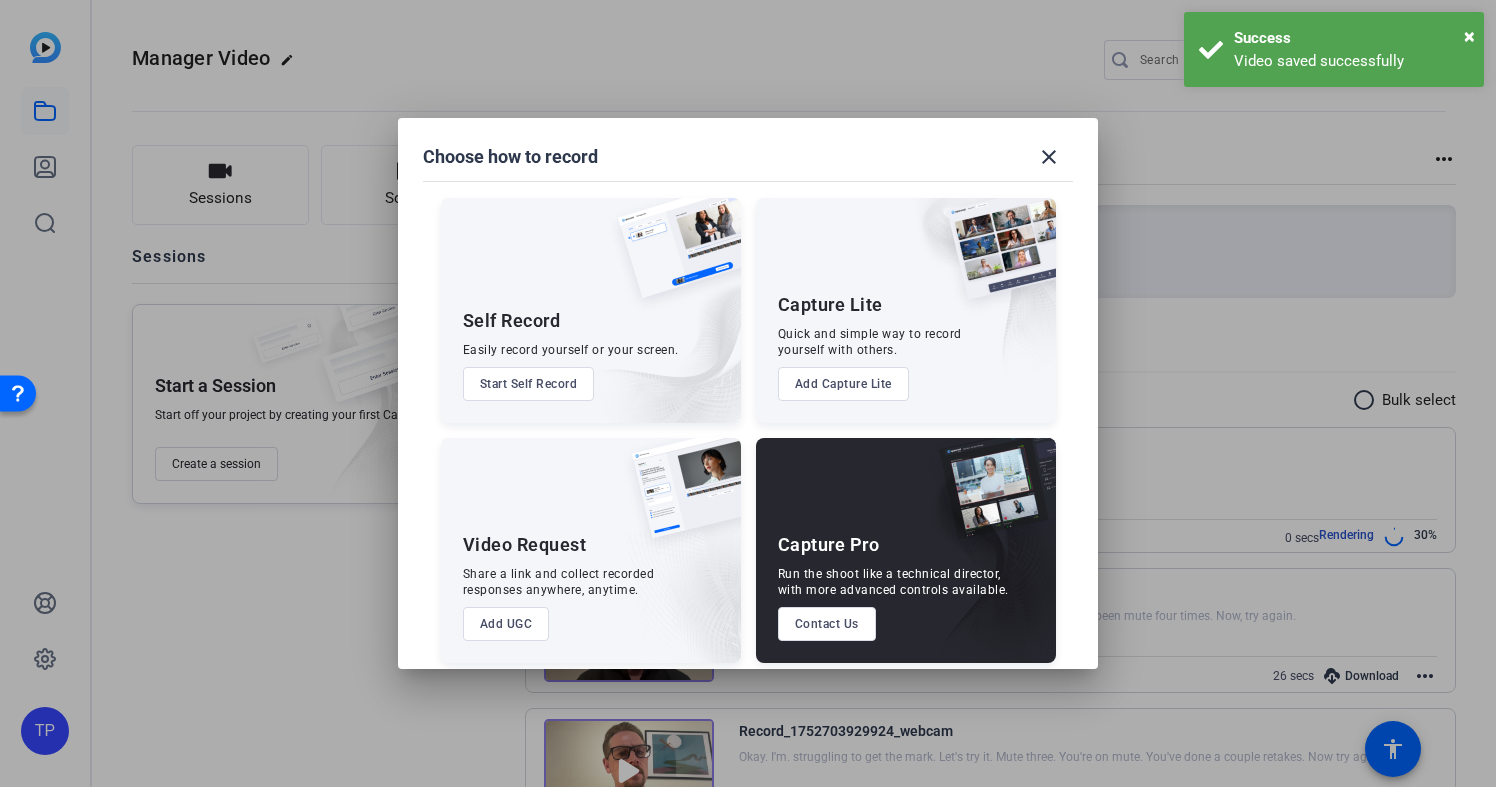 click on "Start Self Record" at bounding box center [529, 384] 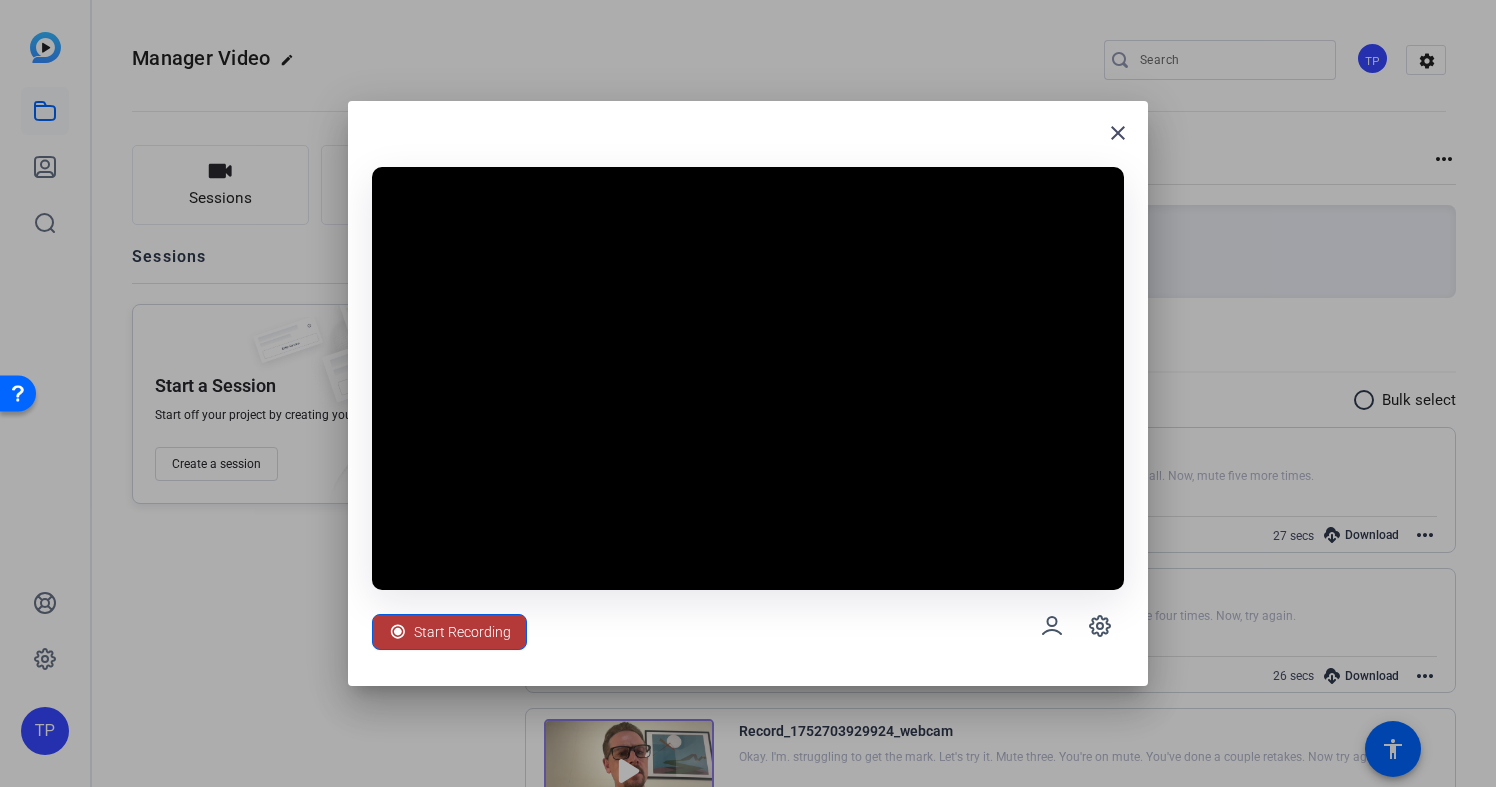 click on "Start Recording" at bounding box center [462, 632] 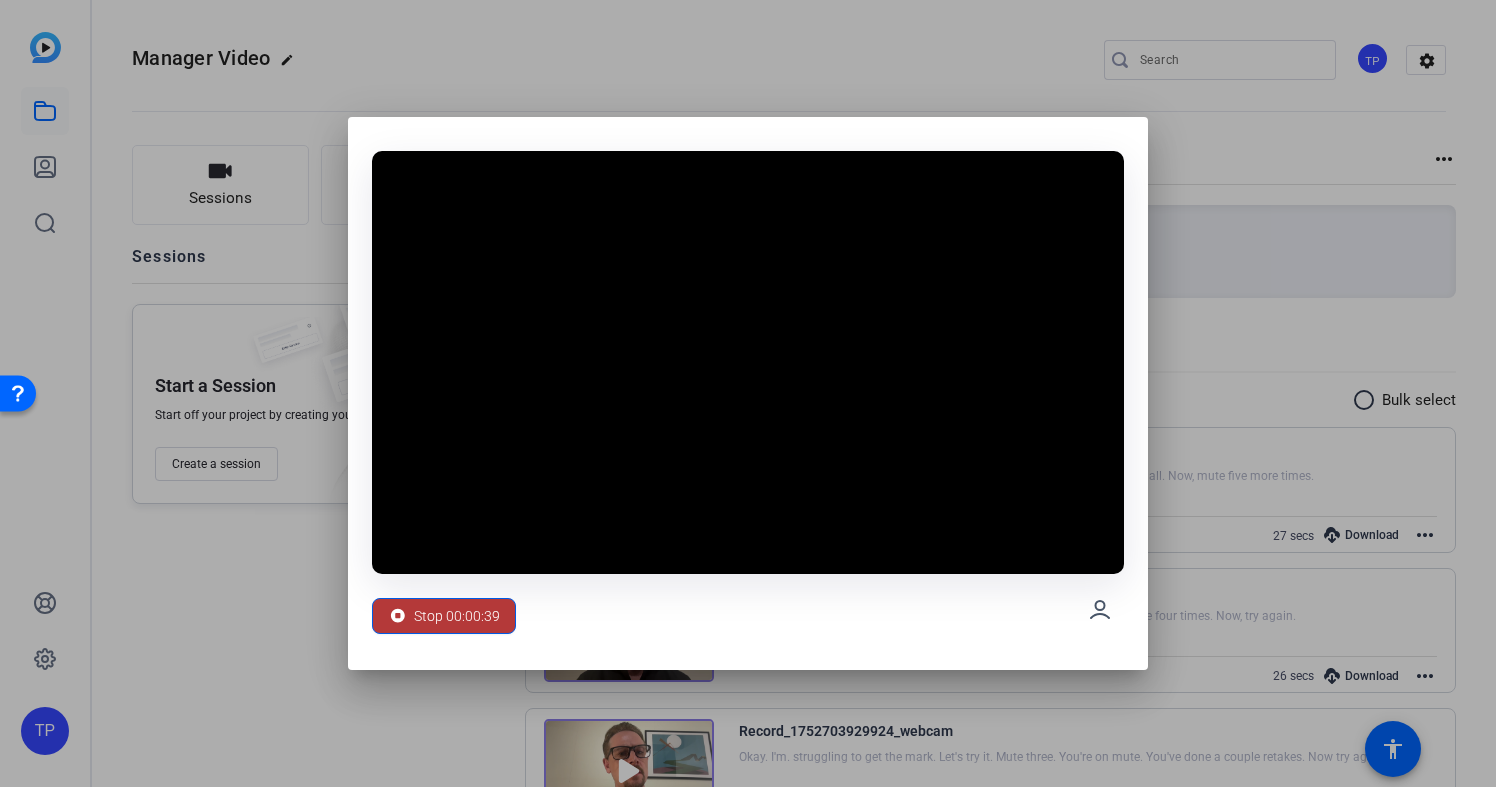 click on "Stop 00:00:39" at bounding box center [457, 616] 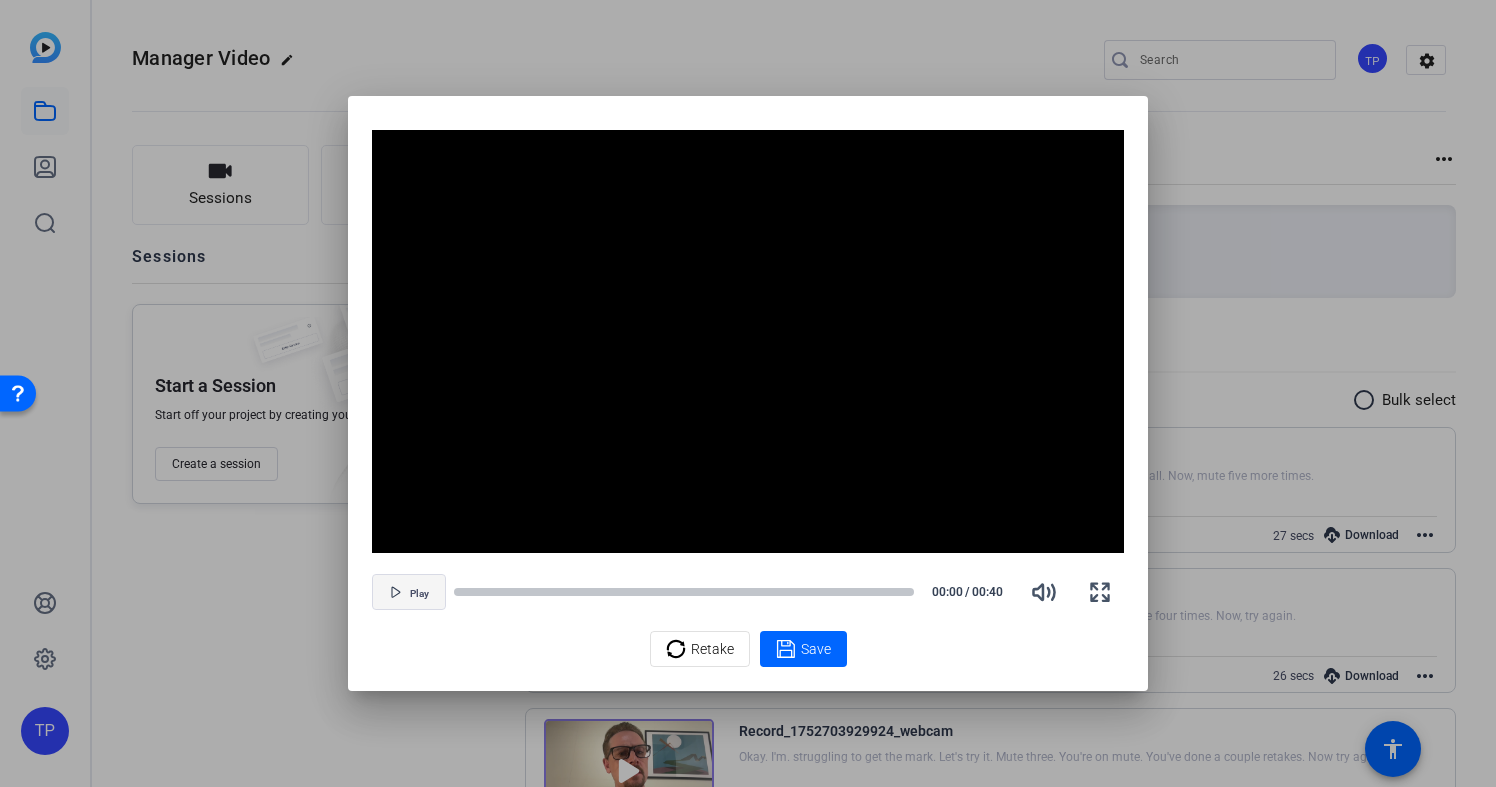 click at bounding box center [409, 592] 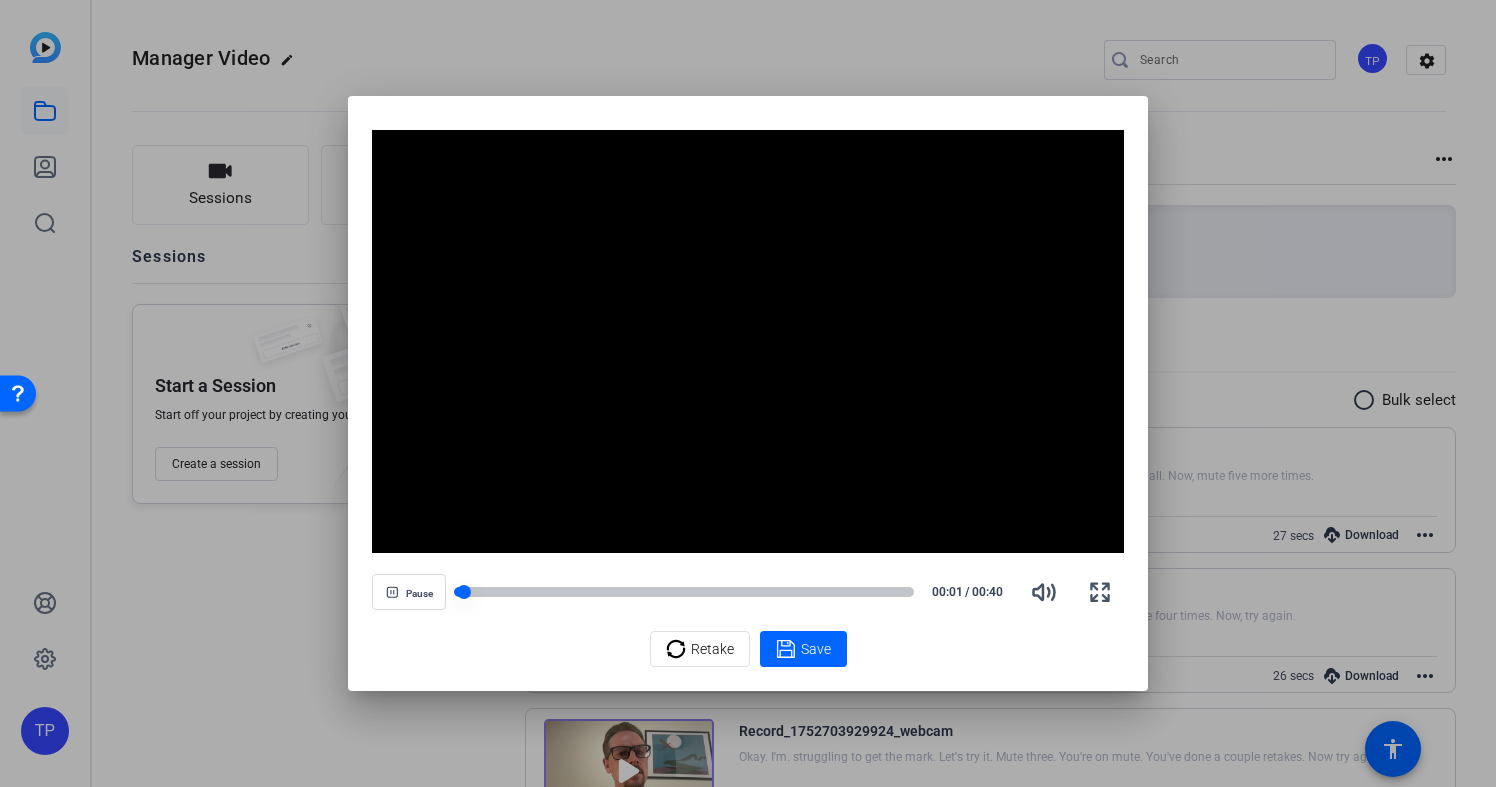 click at bounding box center [684, 592] 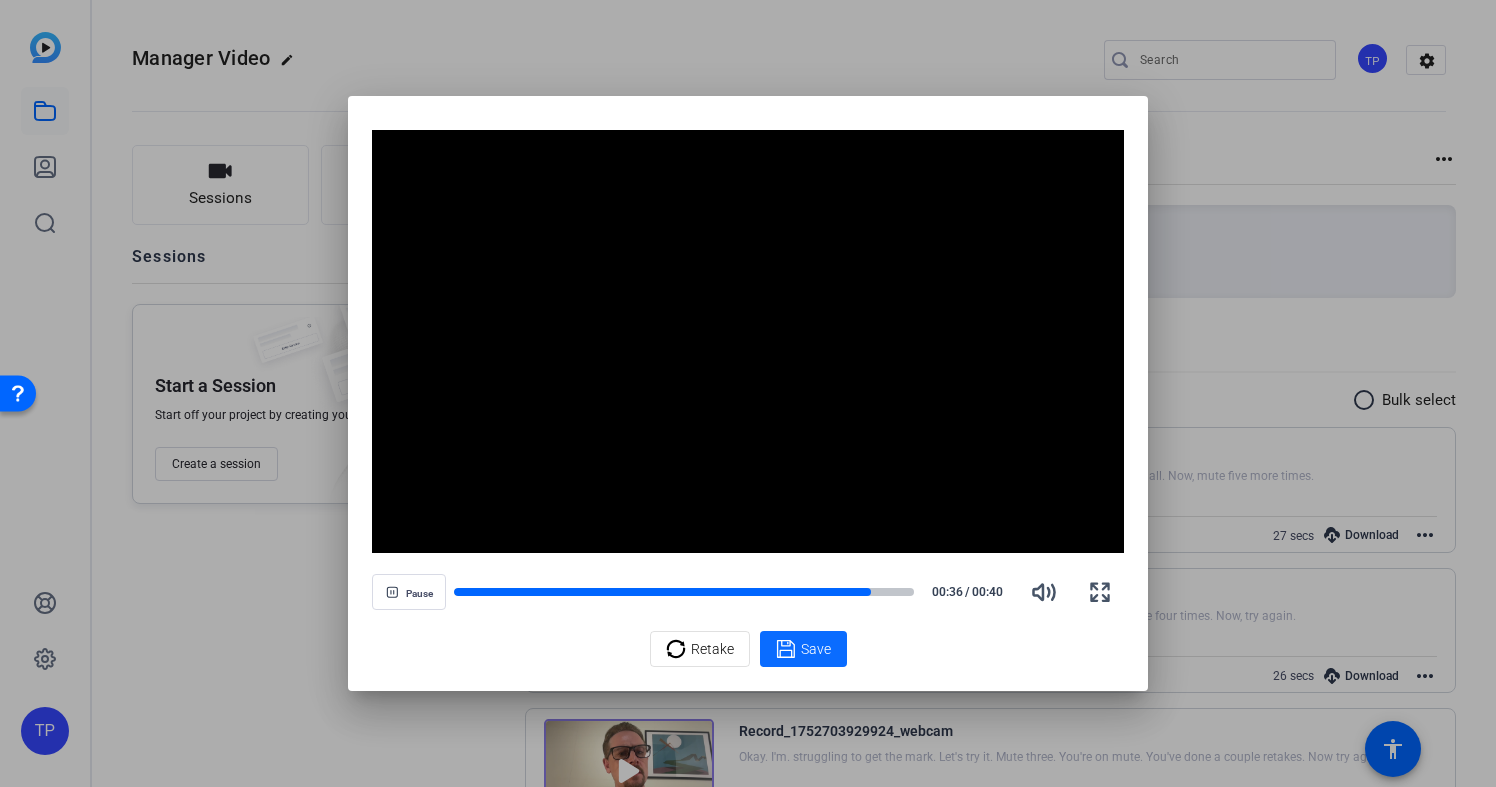 click on "Save" at bounding box center [803, 649] 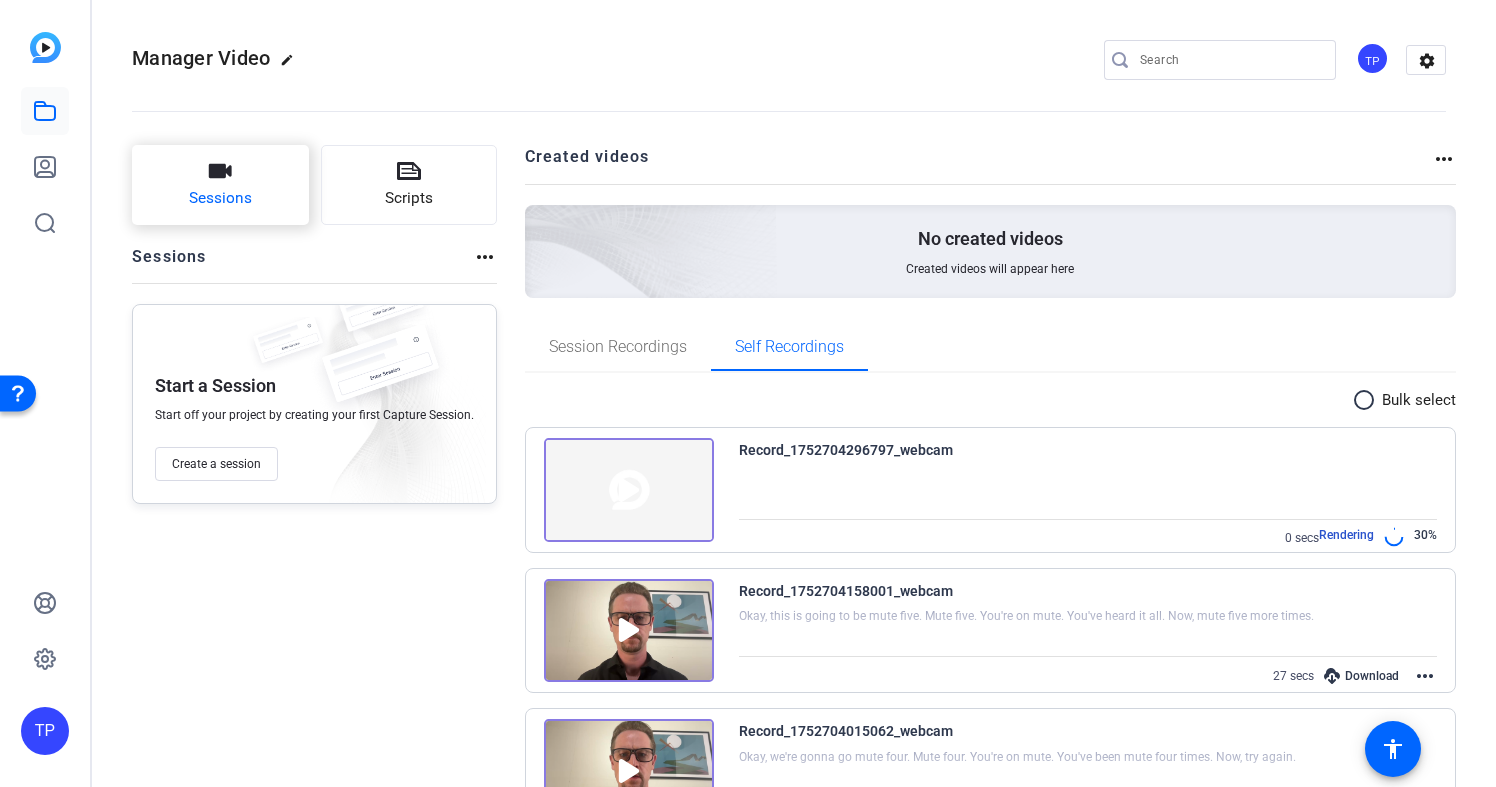 click on "Sessions" 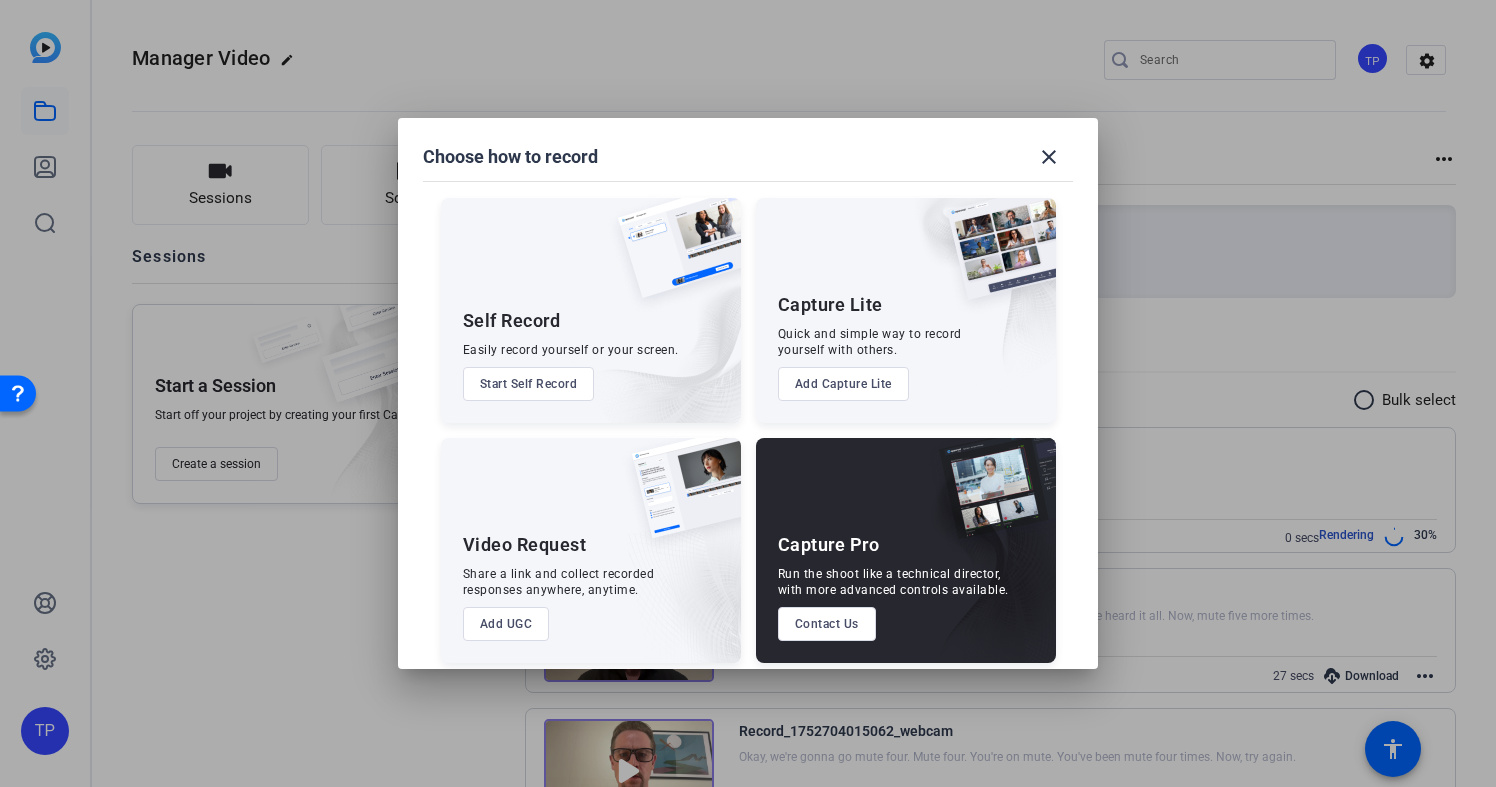 click on "Start Self Record" at bounding box center [529, 384] 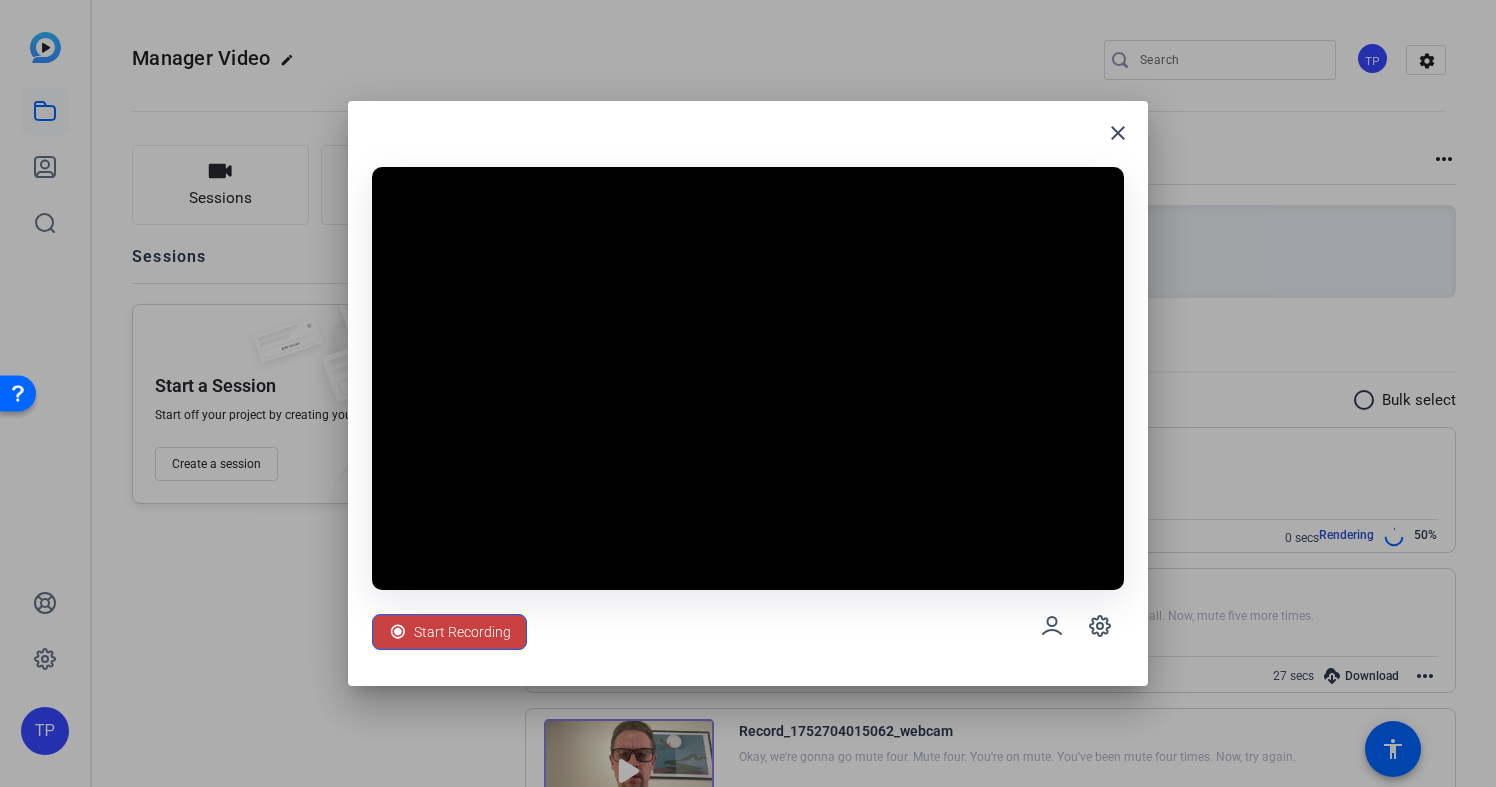 click on "Start Recording" at bounding box center (462, 632) 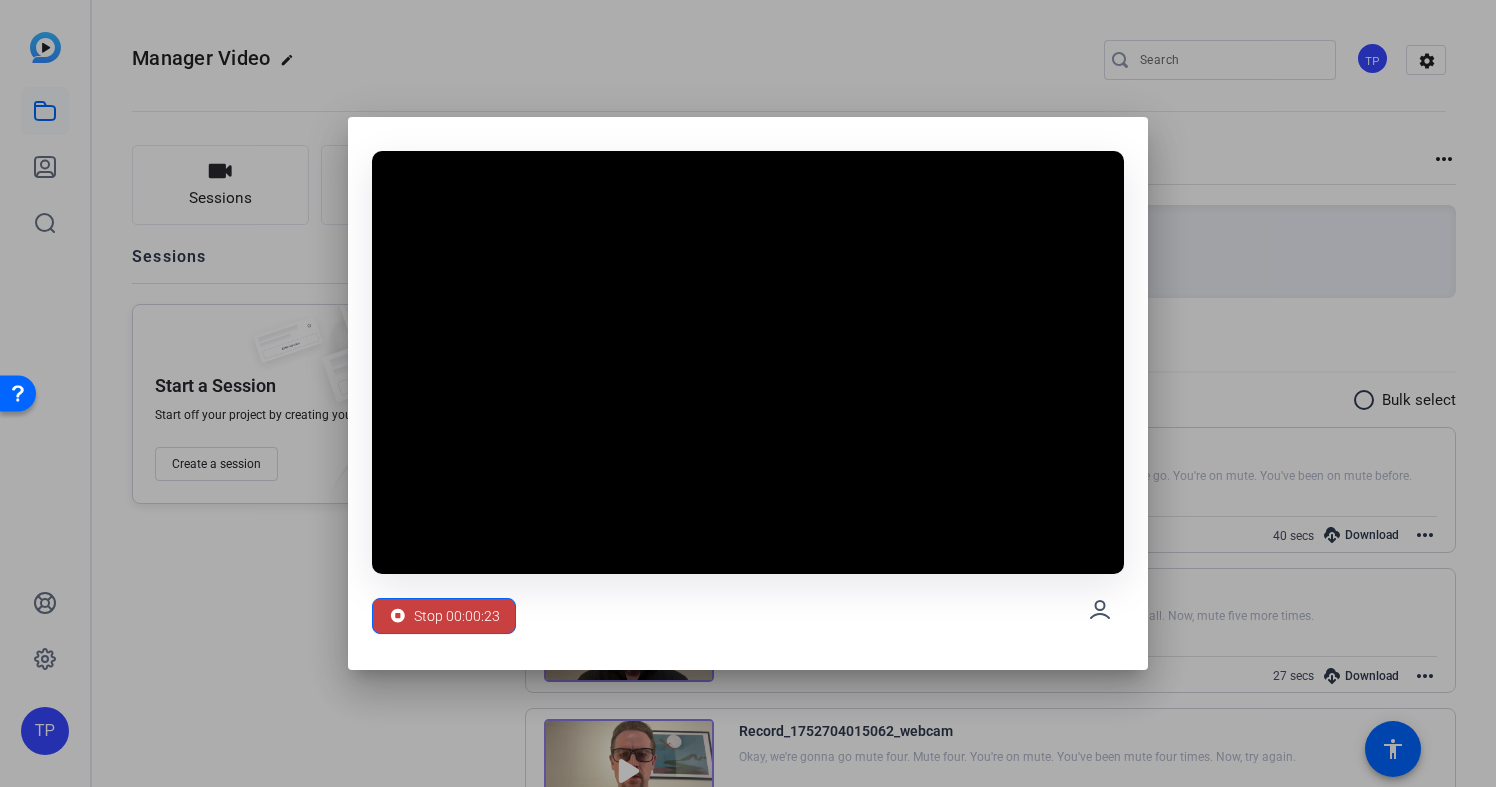 click on "Stop 00:00:23" at bounding box center (457, 616) 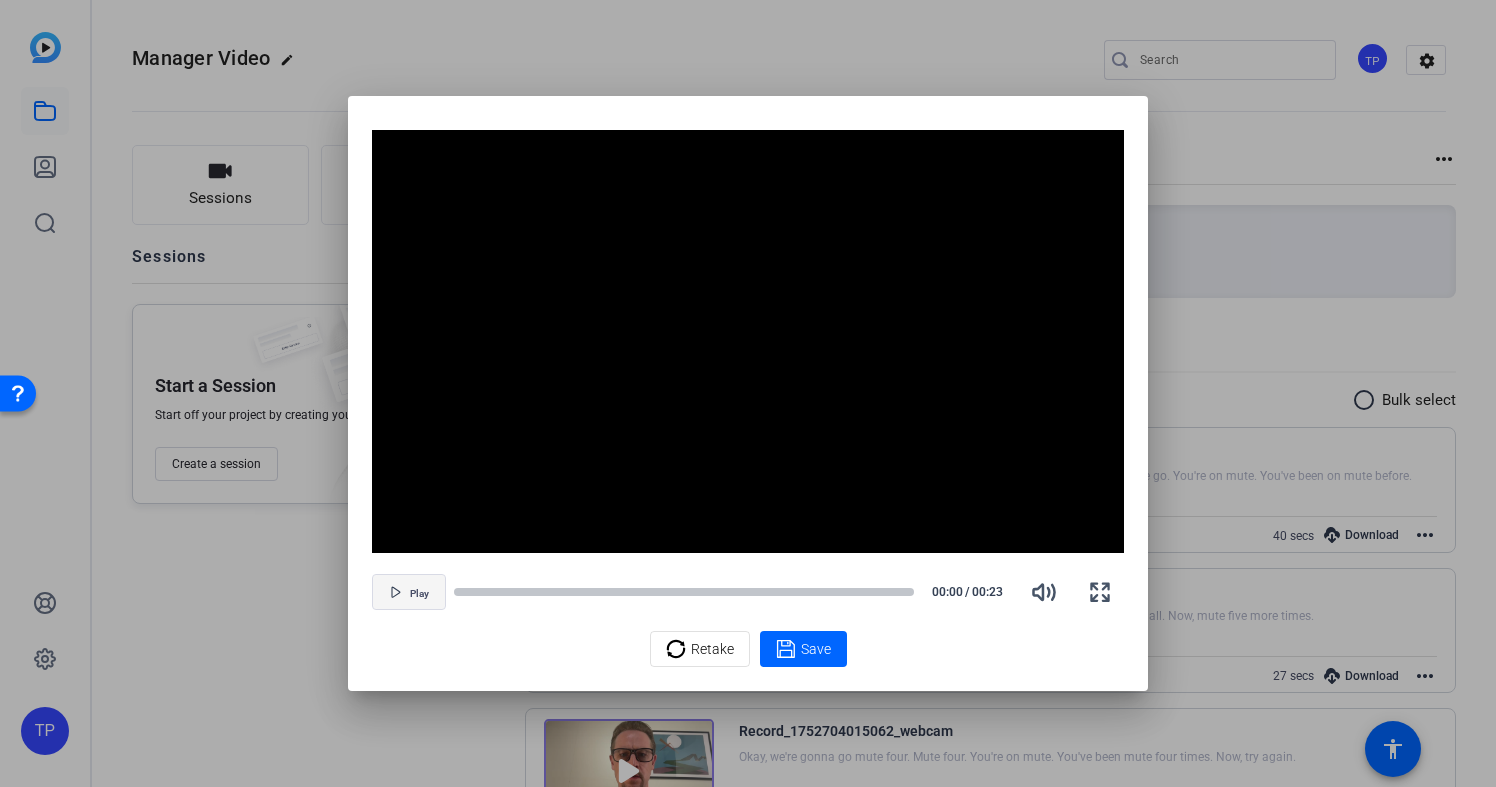 click on "Play" at bounding box center (419, 594) 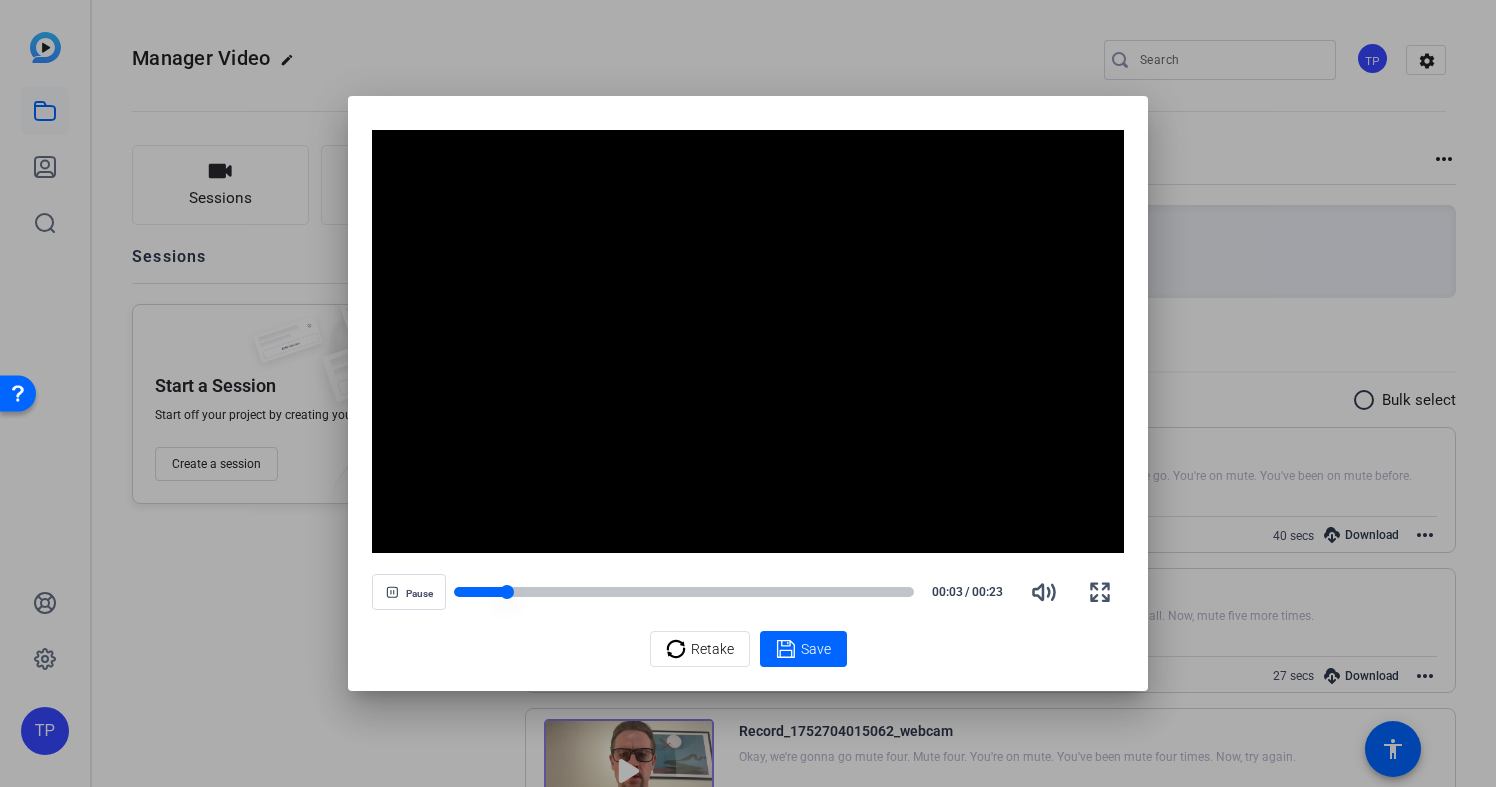 click at bounding box center (684, 592) 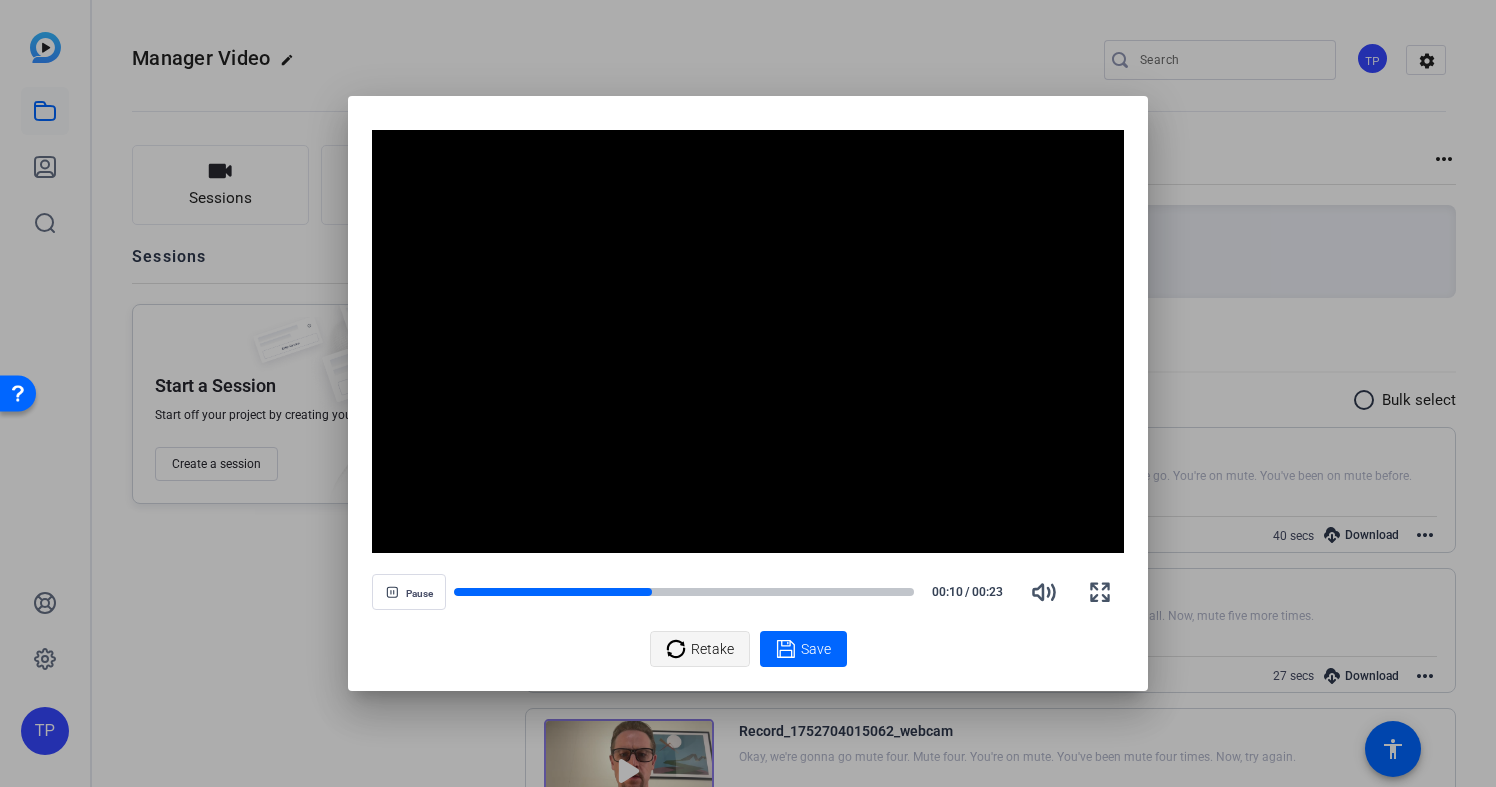 click on "Retake" at bounding box center (712, 649) 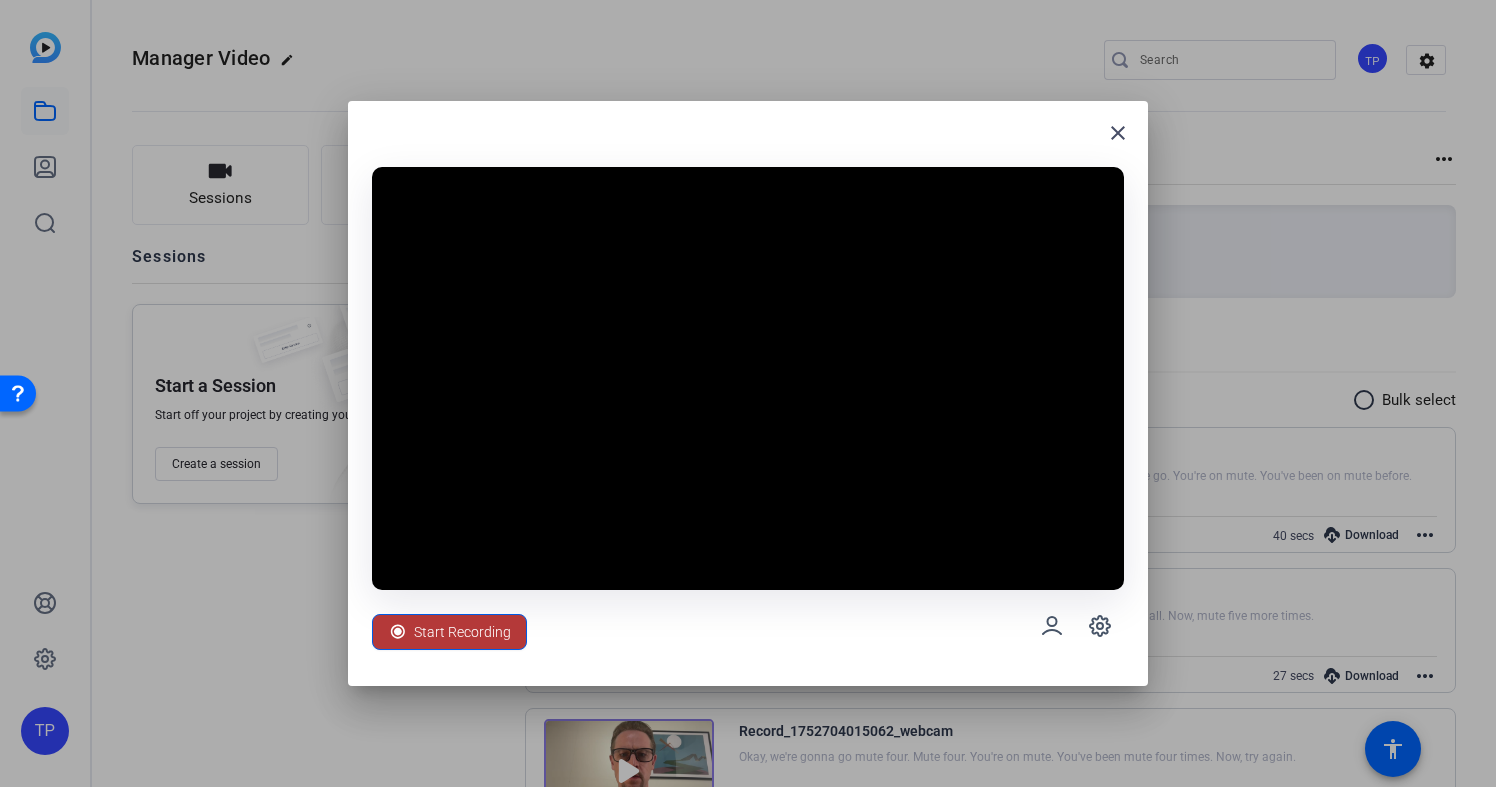 click on "Start Recording" at bounding box center (462, 632) 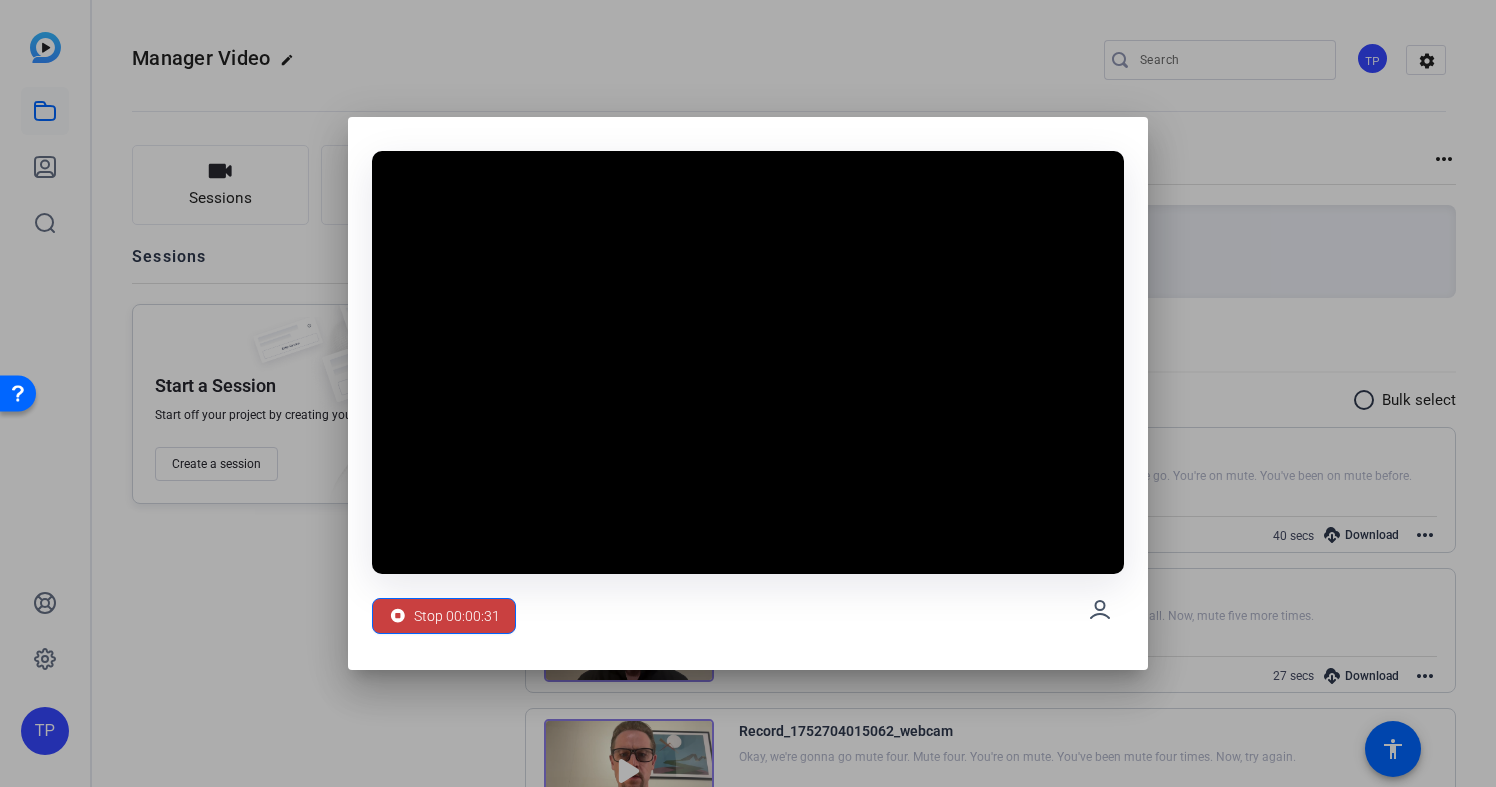 click on "Stop 00:00:31" at bounding box center [457, 616] 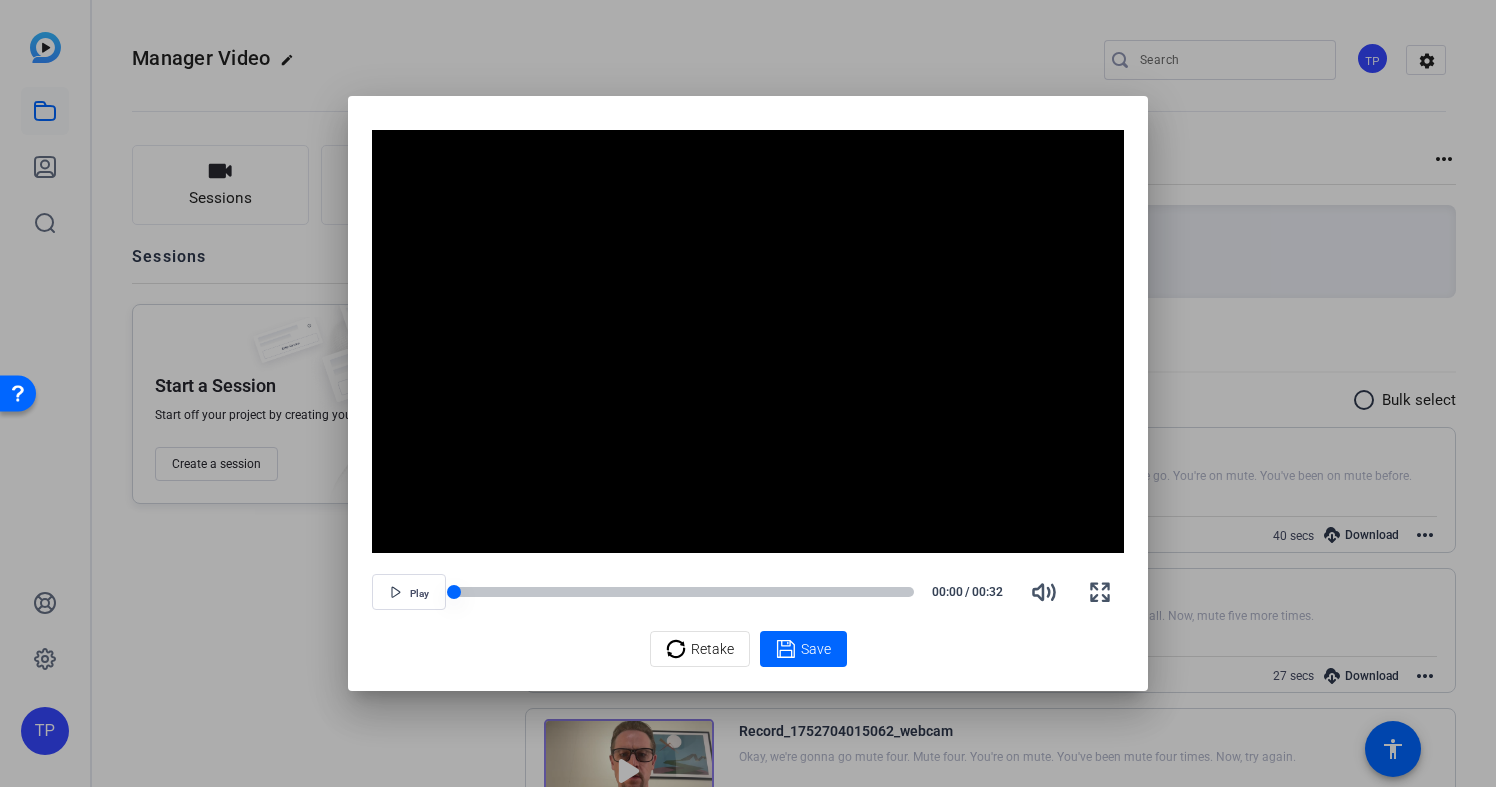 click at bounding box center (684, 592) 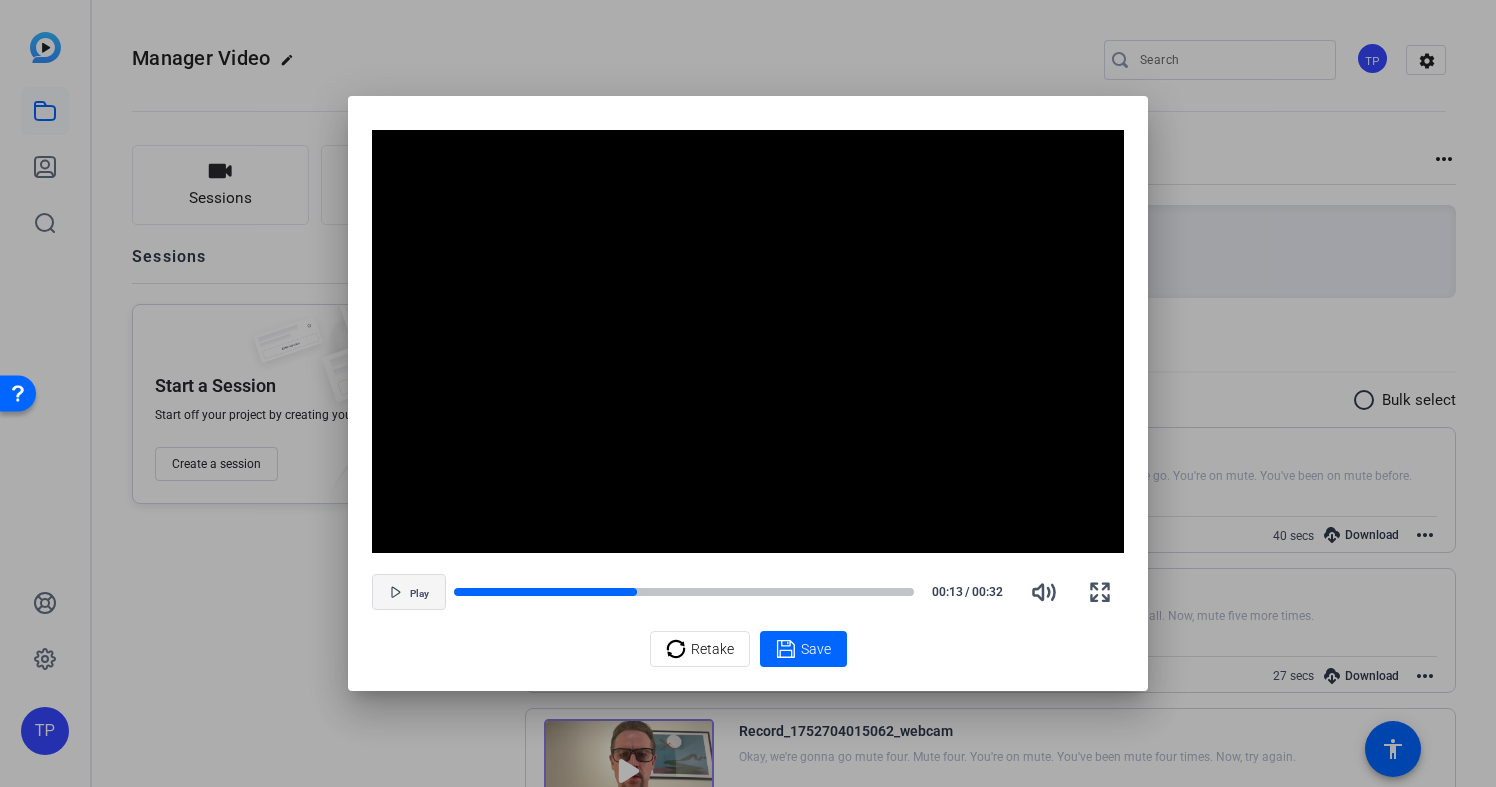 click at bounding box center (409, 592) 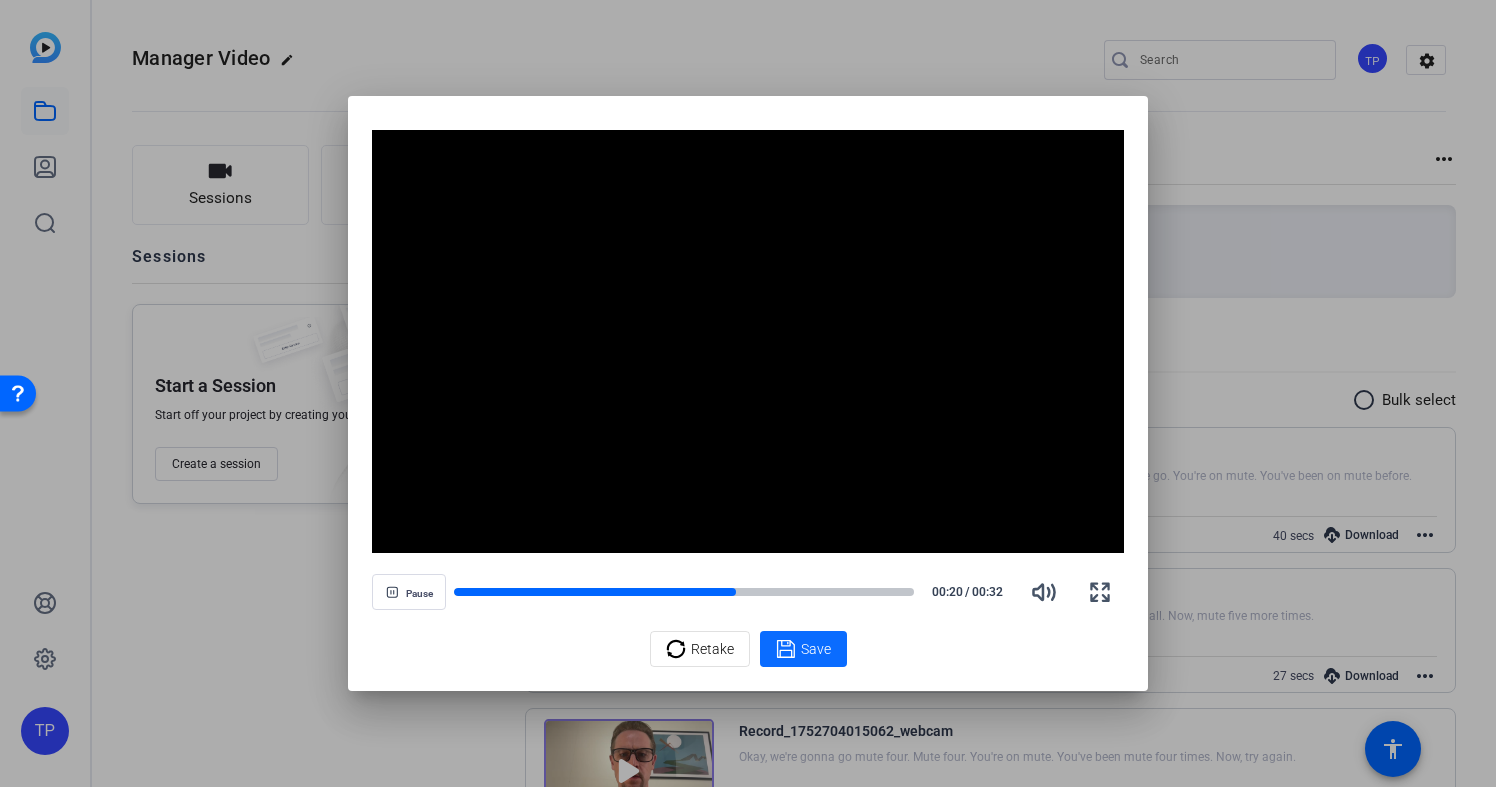 click on "Save" at bounding box center [816, 649] 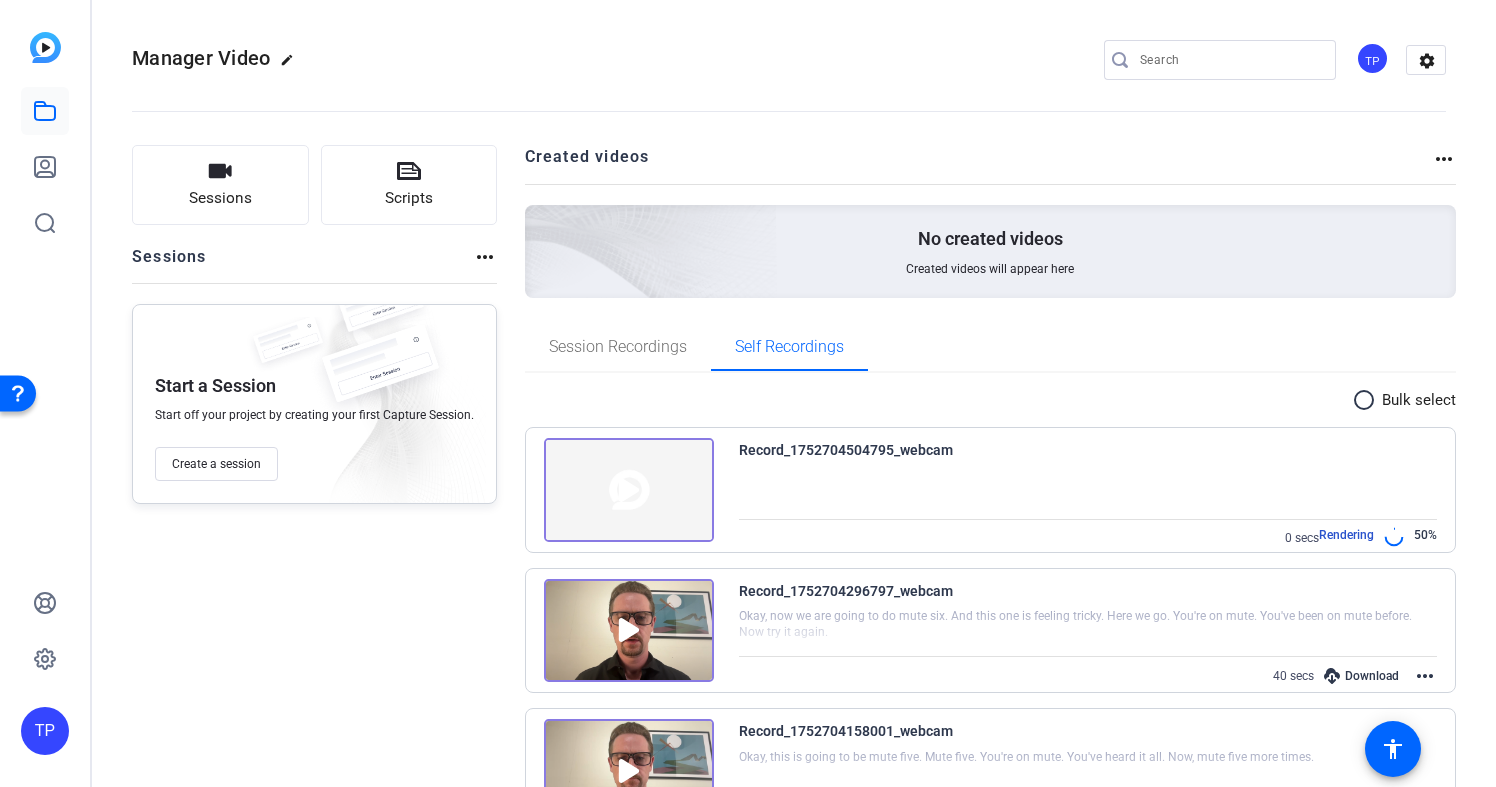 click on "Sessions
Scripts  Sessions more_horiz Start a Session Start off your project by creating your first Capture Session. Create a session" 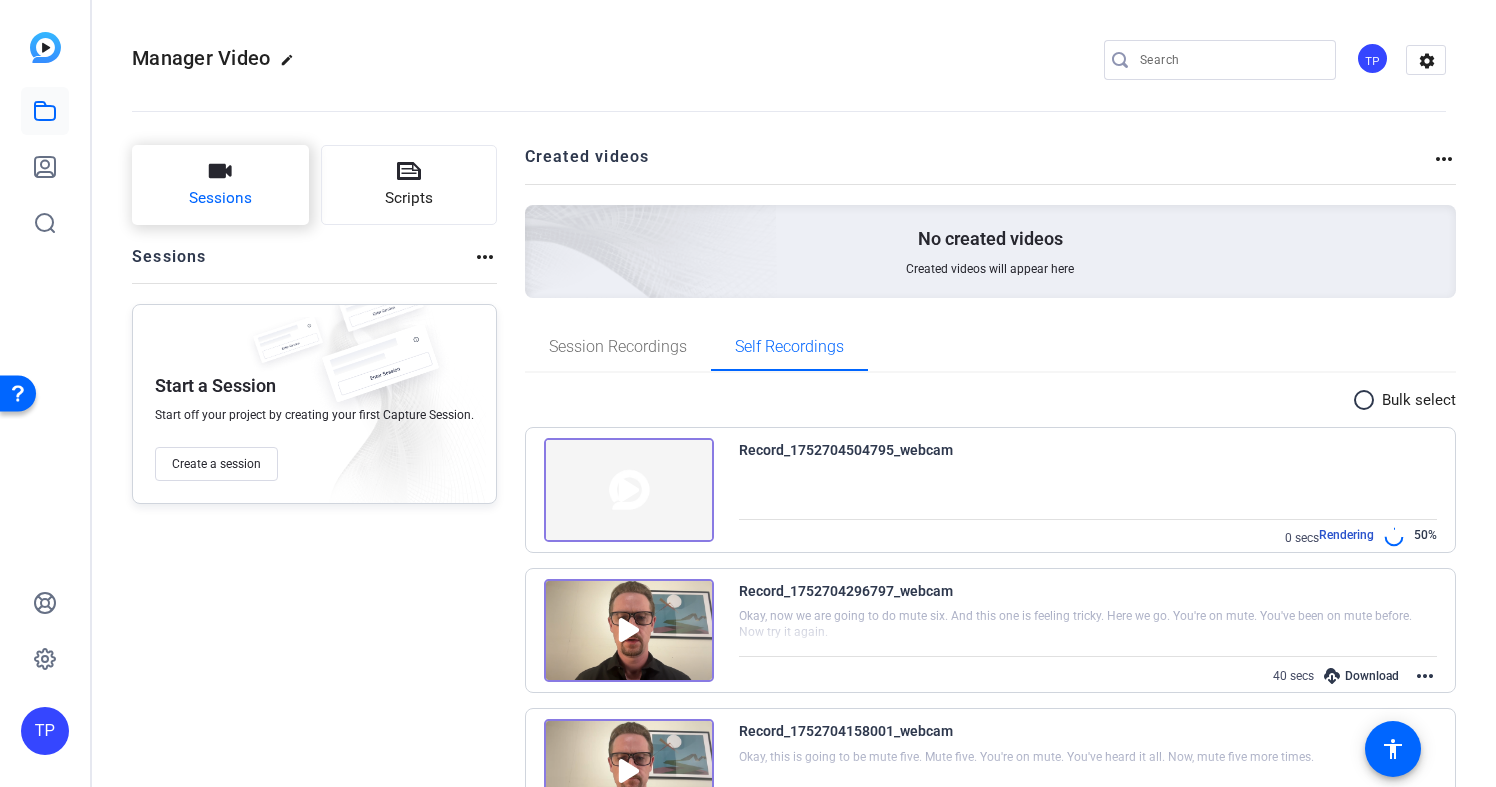 click on "Sessions" 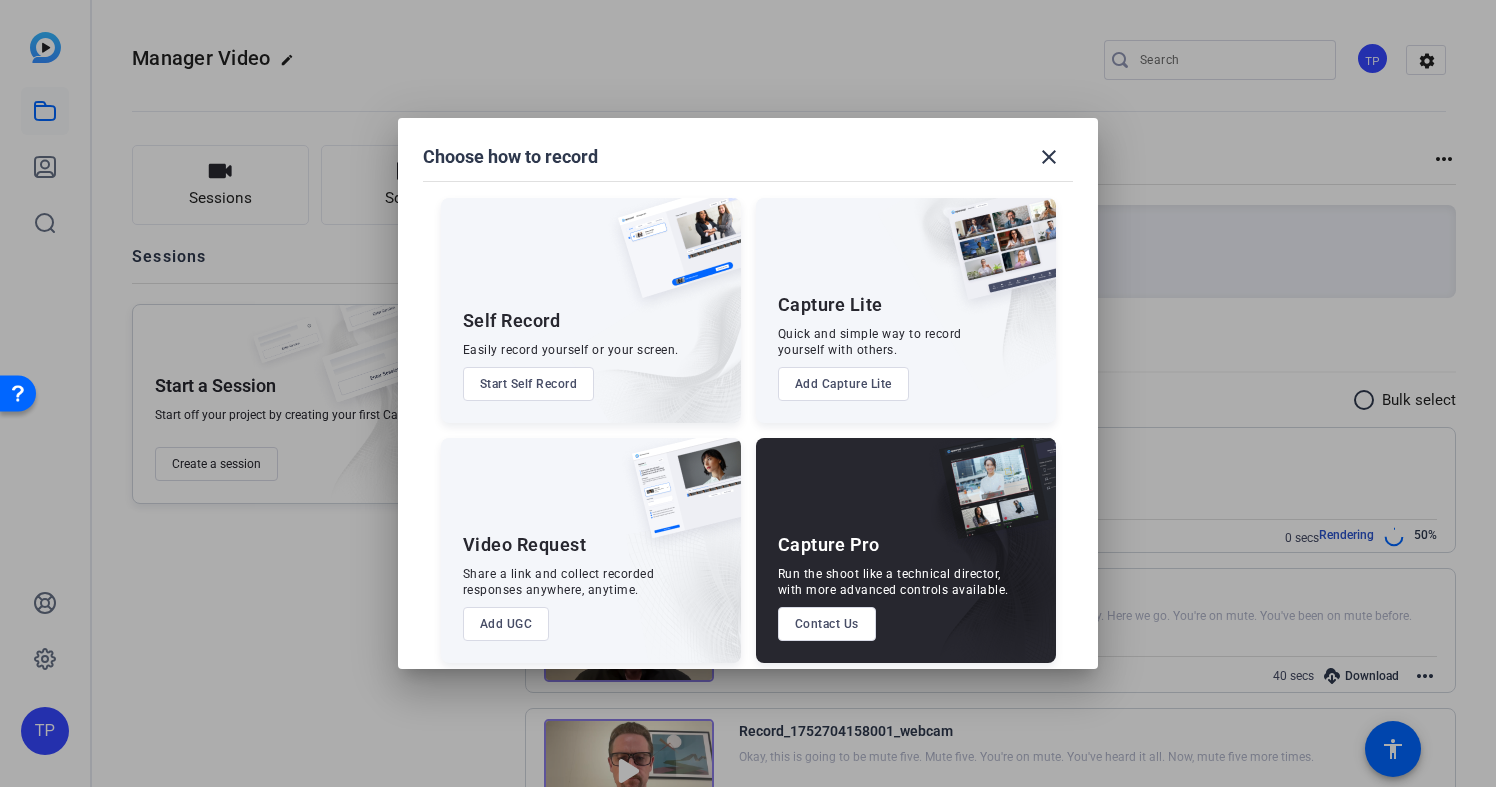 click on "Start Self Record" at bounding box center [529, 384] 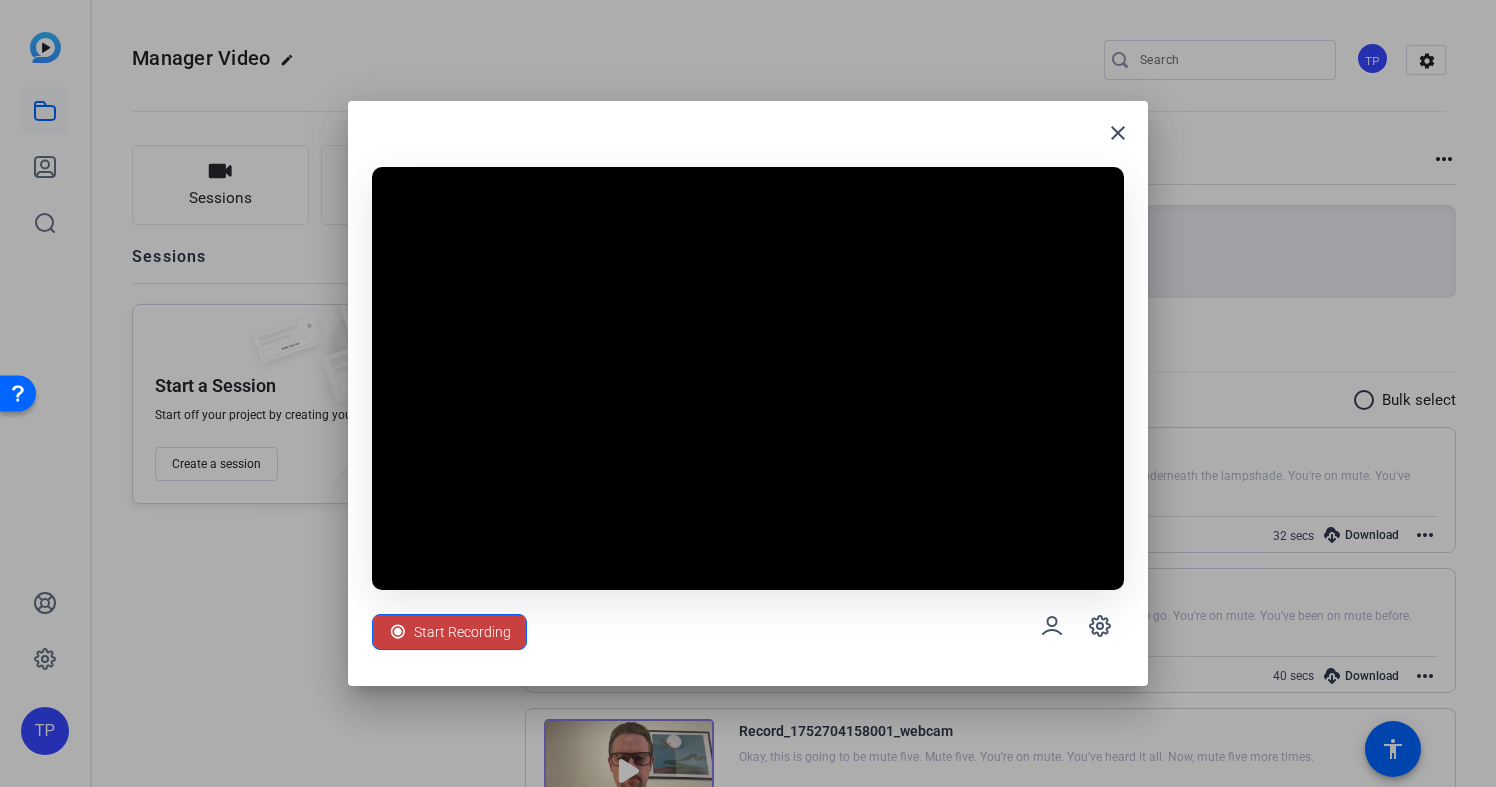 click on "Start Recording" at bounding box center (462, 632) 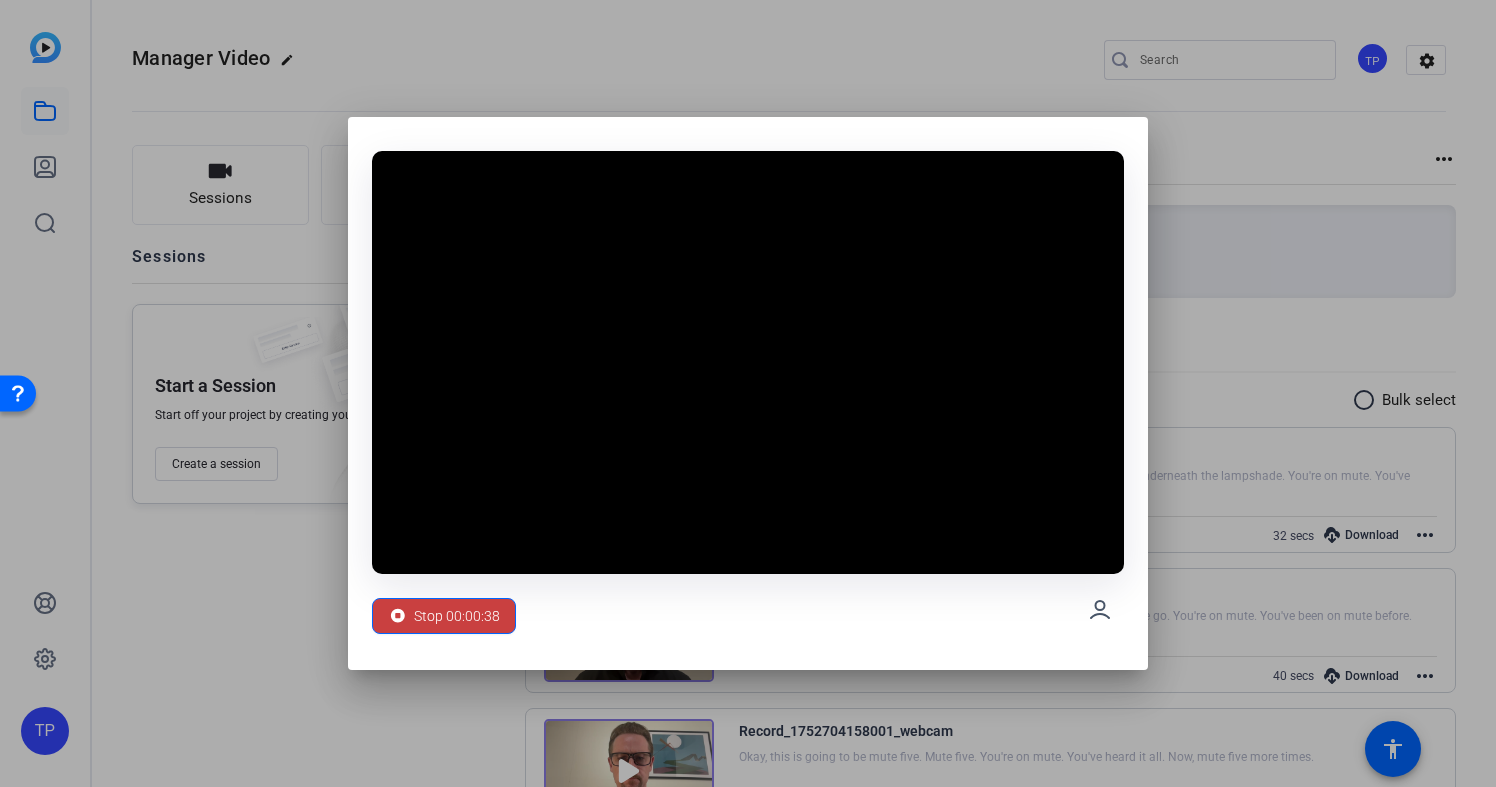 click on "Stop 00:00:38" at bounding box center (444, 616) 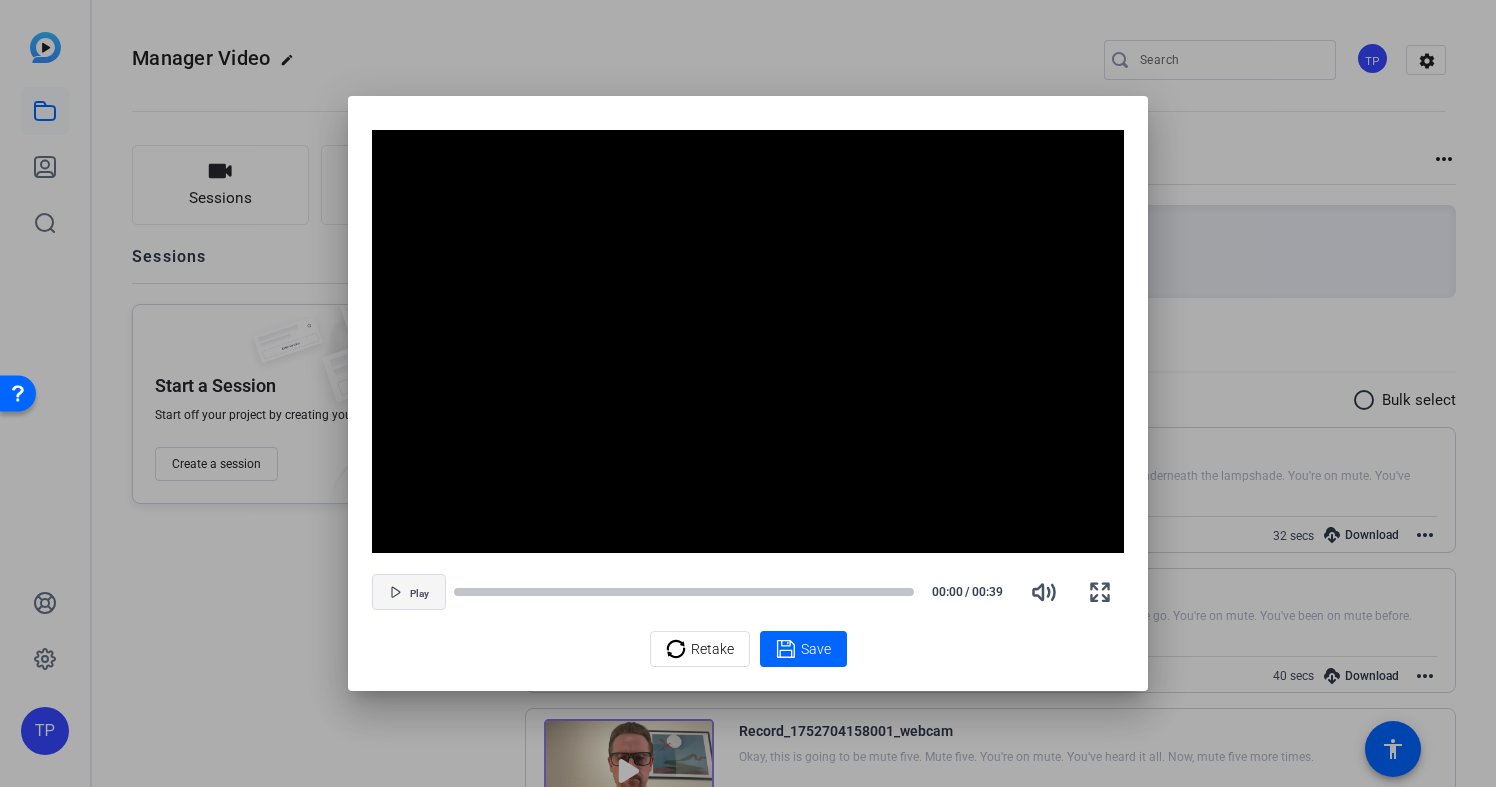 click at bounding box center [409, 592] 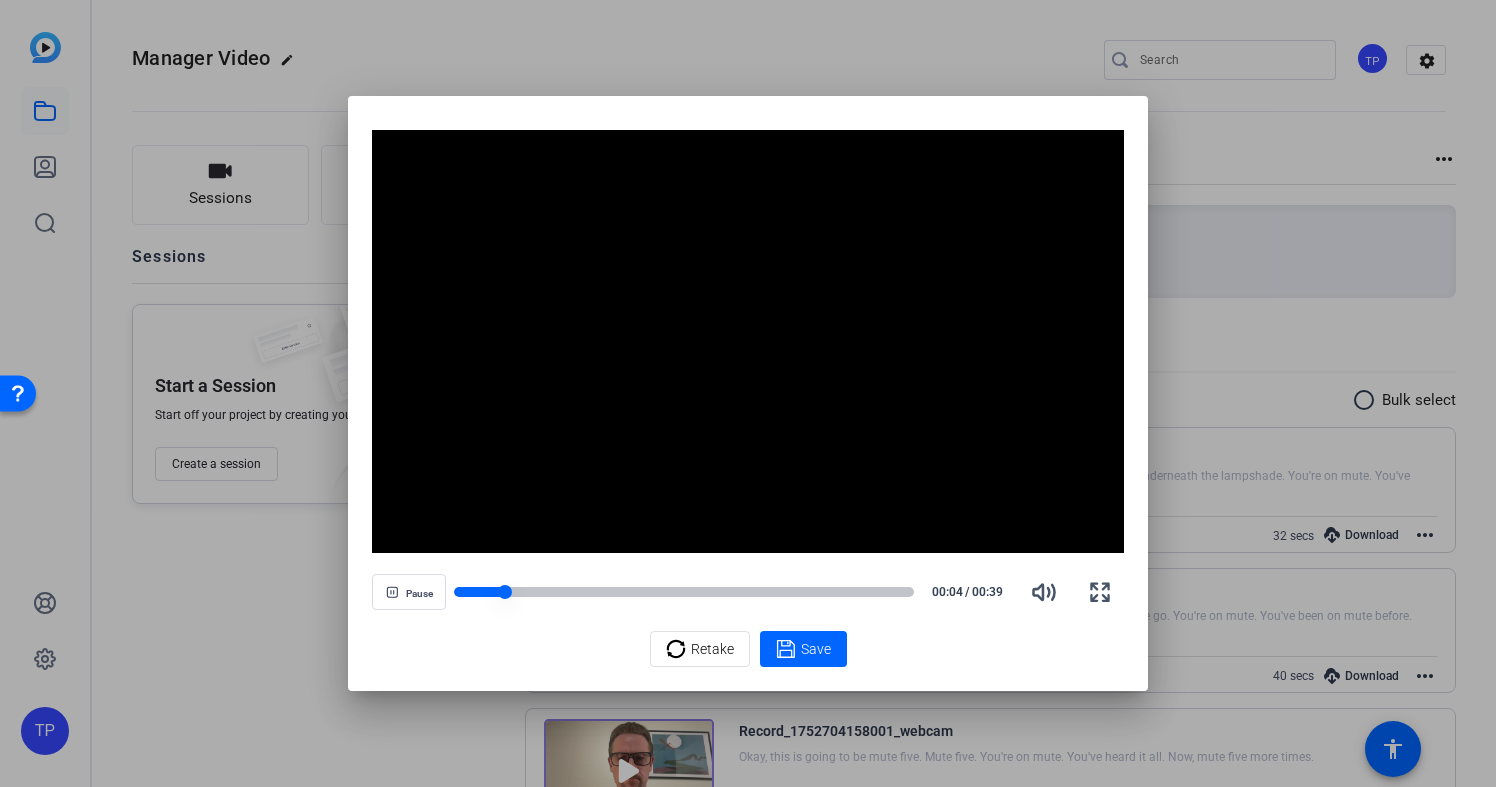 click at bounding box center [684, 592] 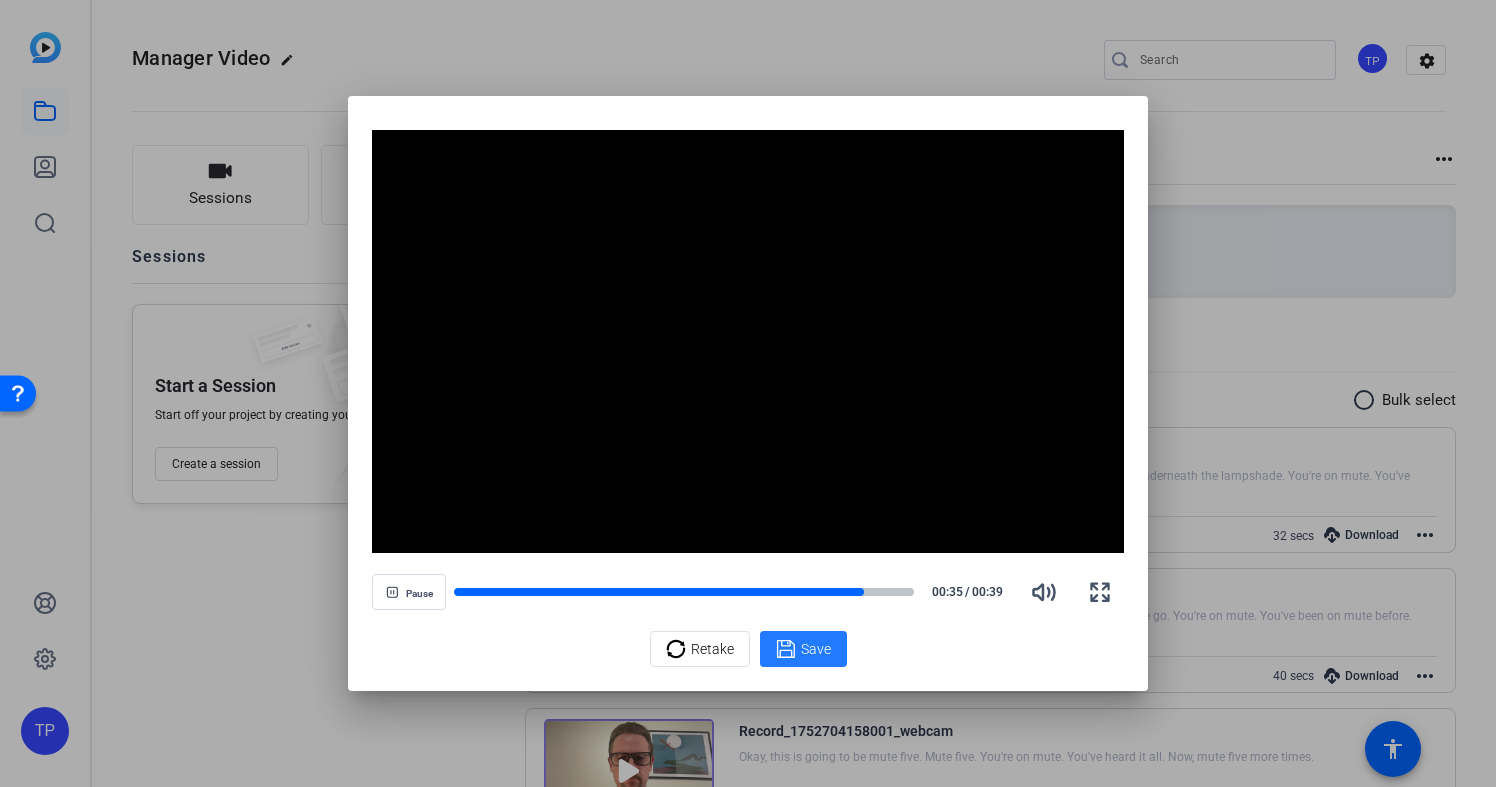 click on "Save" at bounding box center [816, 649] 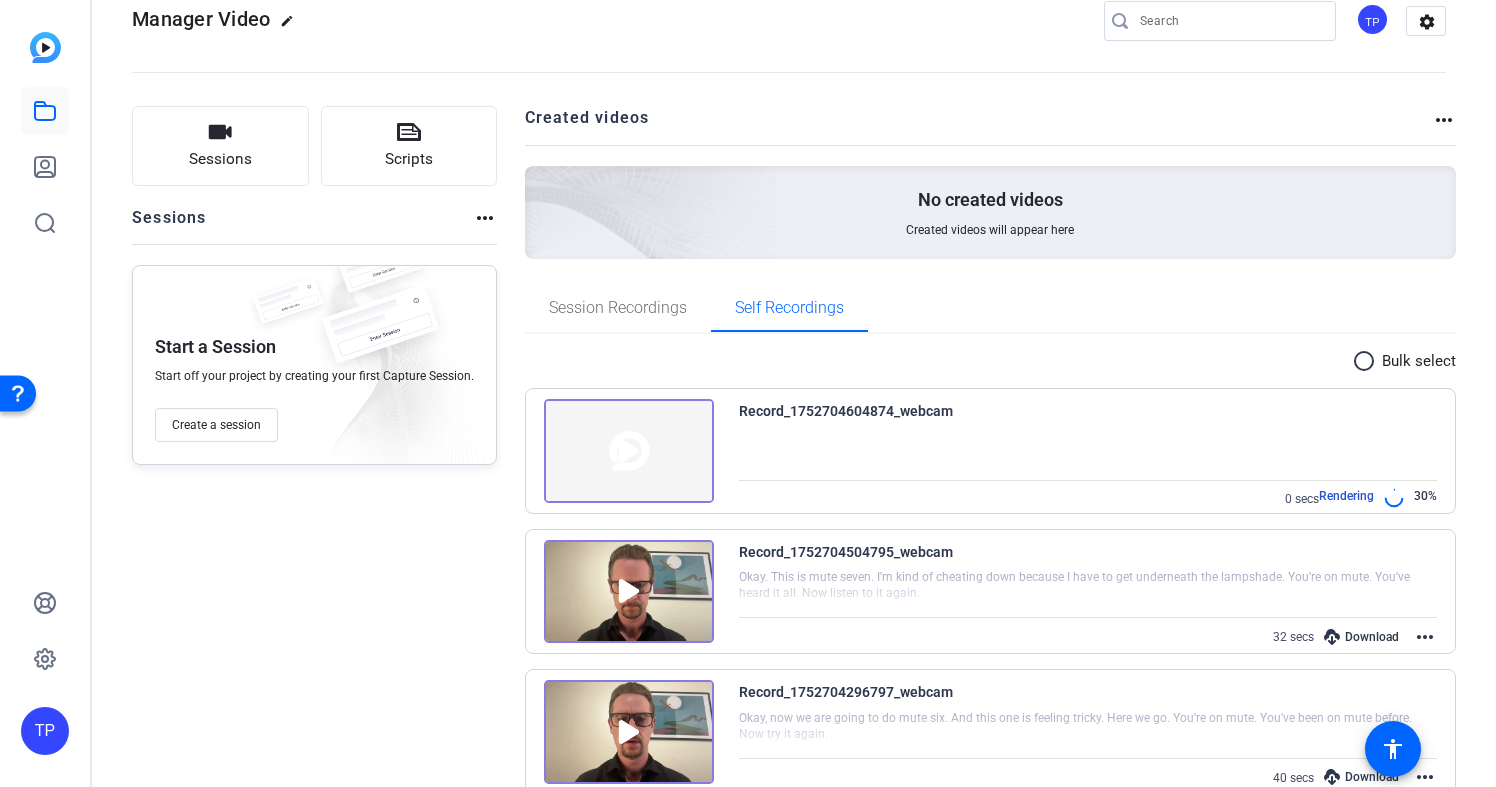 scroll, scrollTop: 0, scrollLeft: 0, axis: both 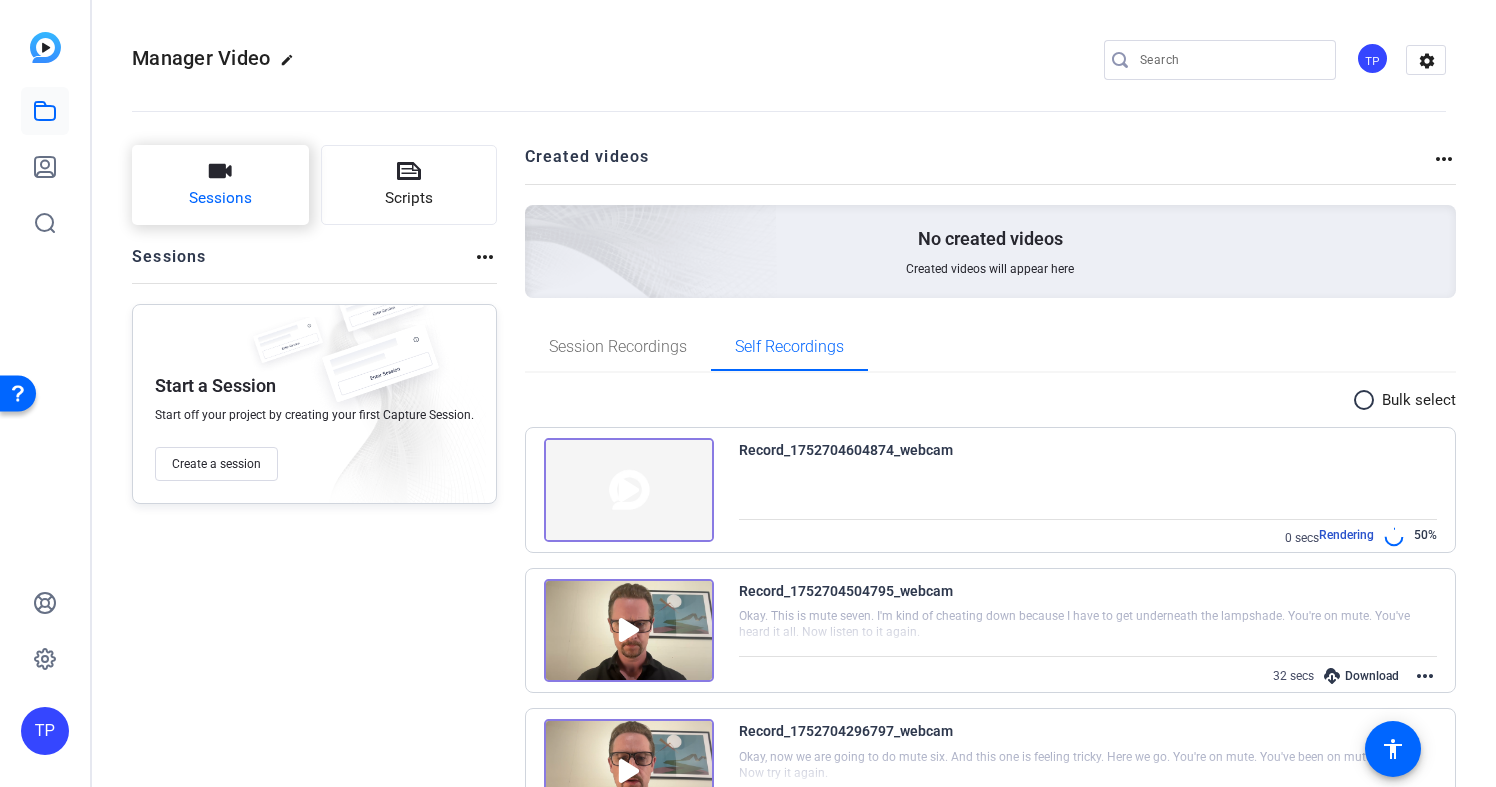 click 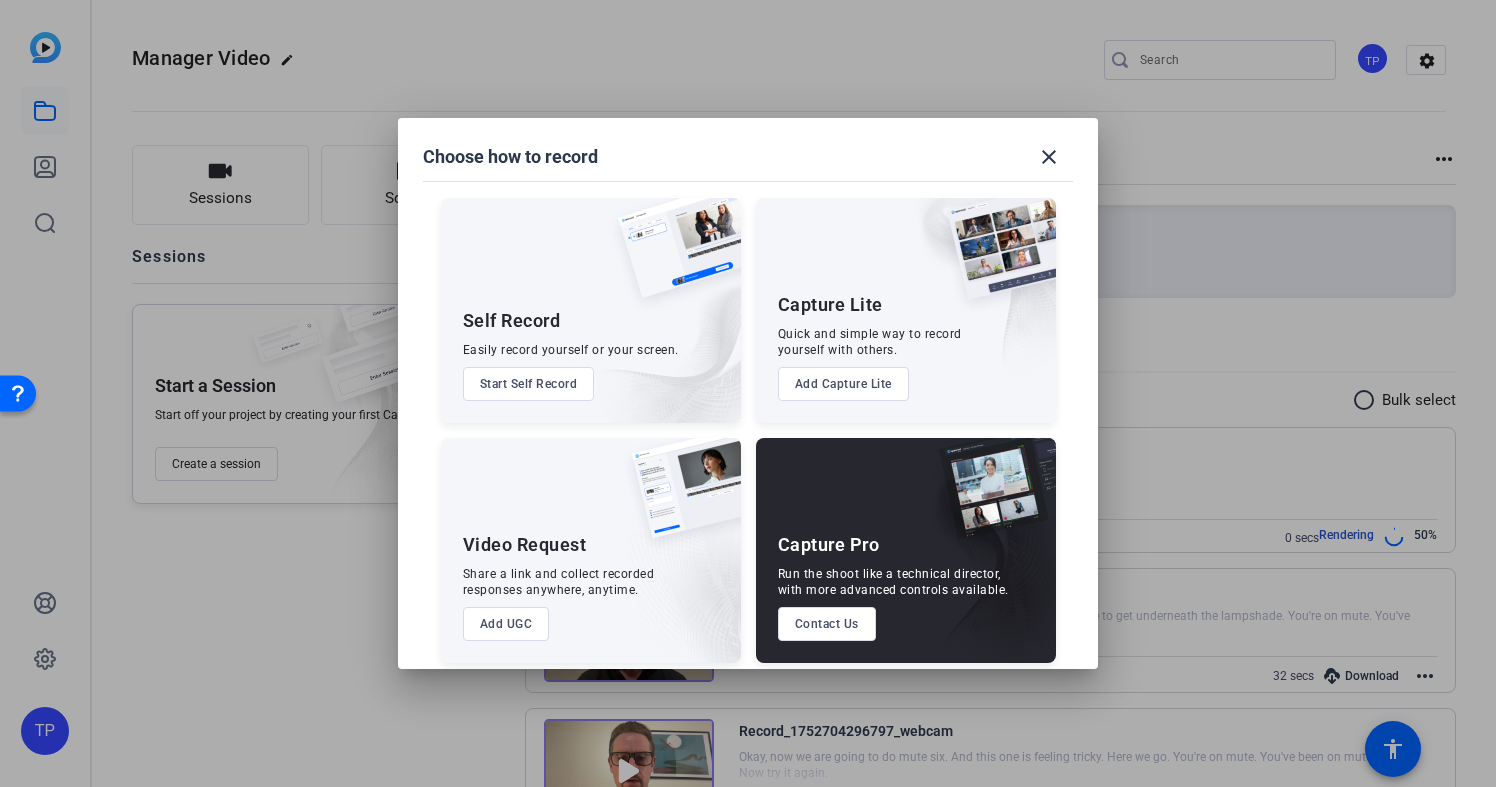 click on "Start Self Record" at bounding box center [529, 384] 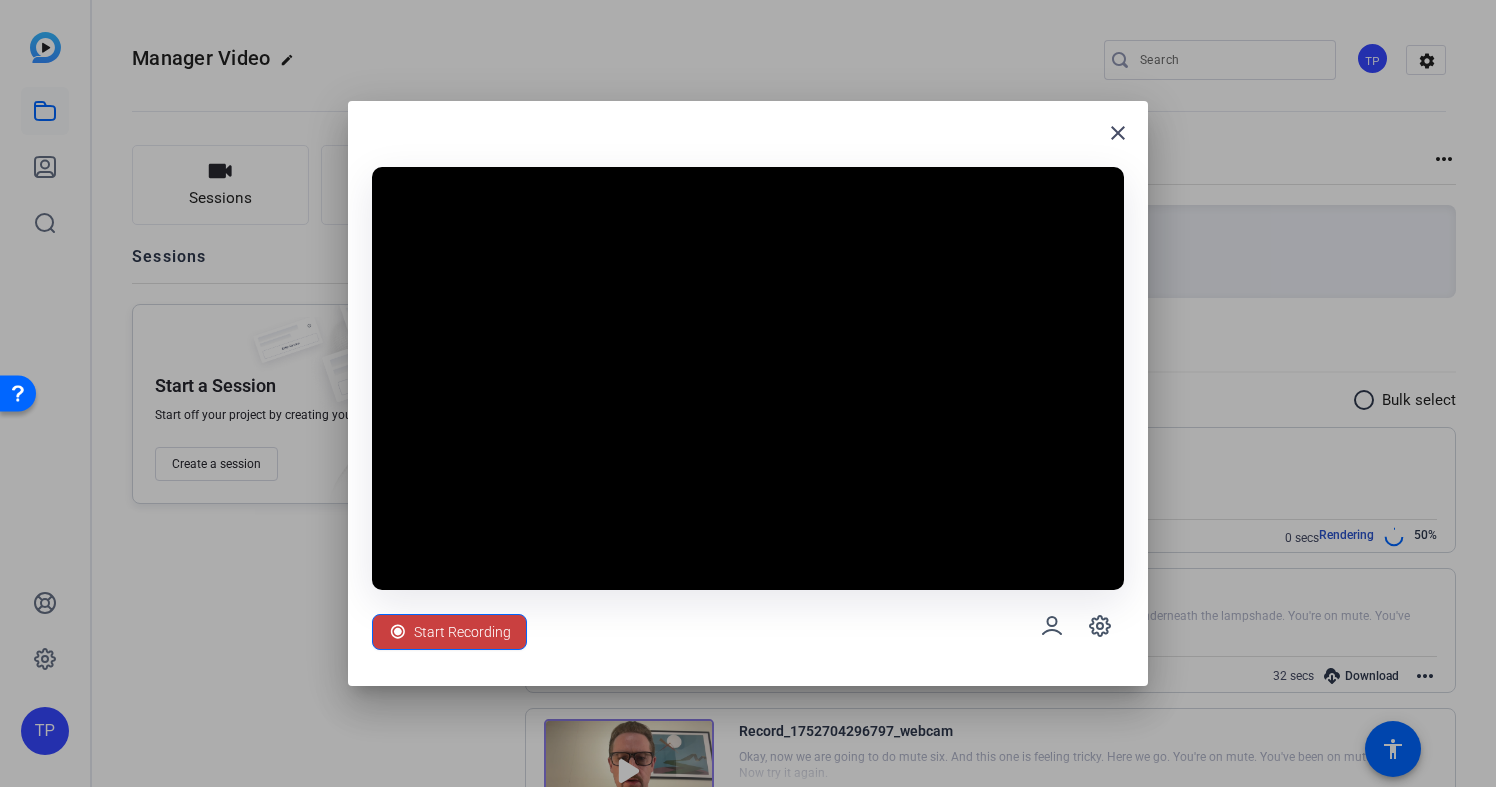 click on "Start Recording" at bounding box center (462, 632) 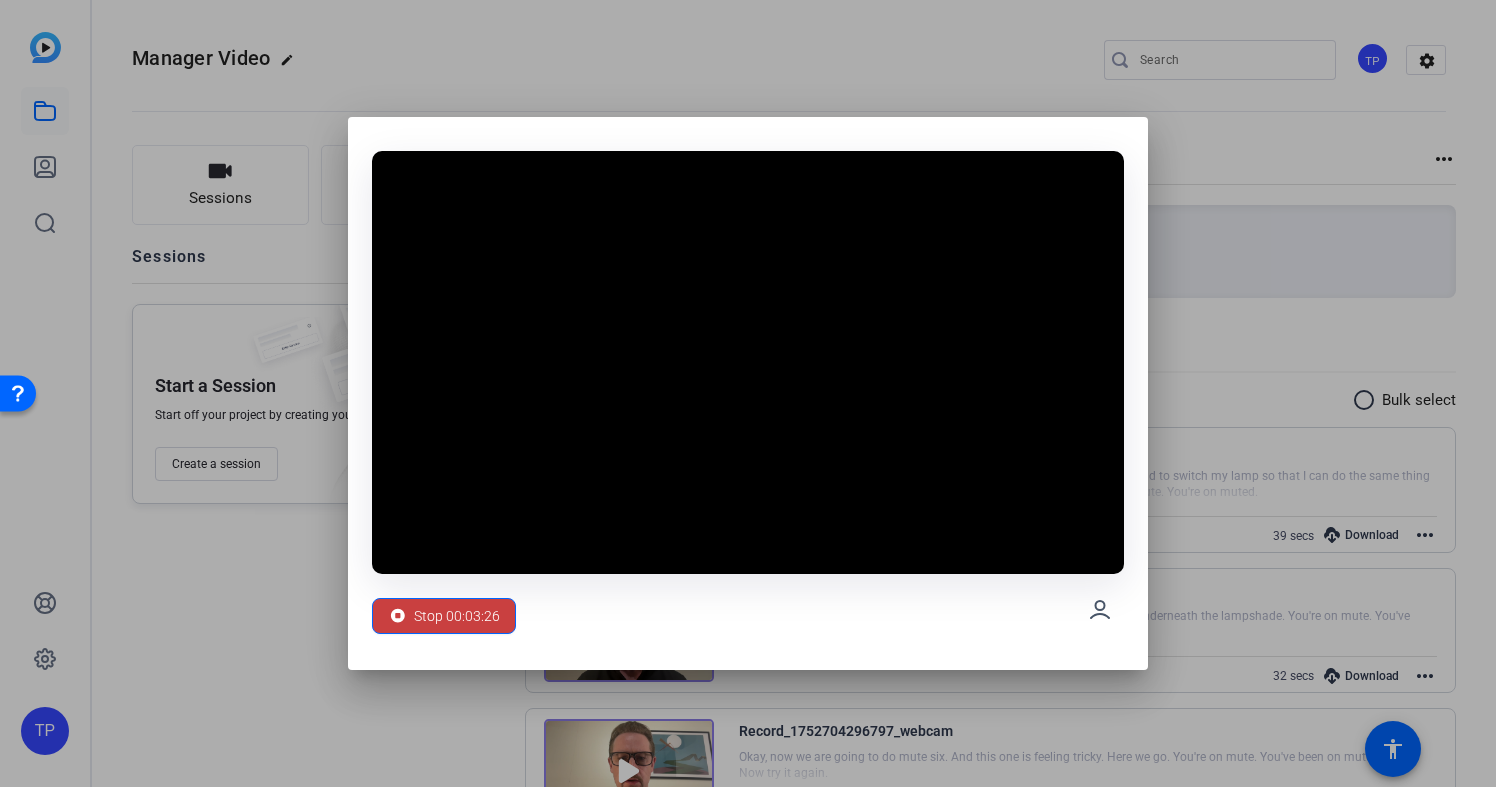 click on "Stop 00:03:26" at bounding box center (457, 616) 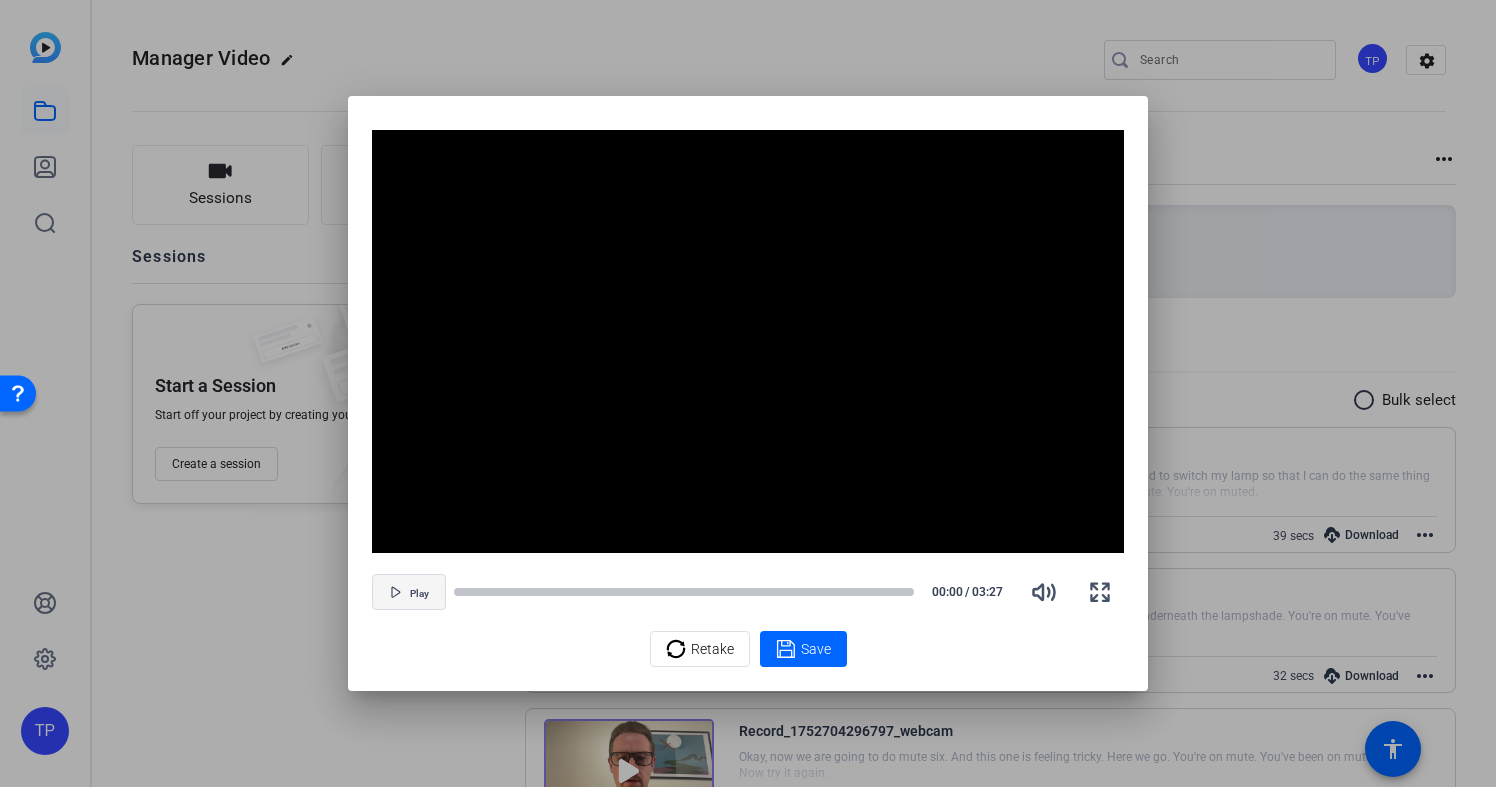 click on "Play" at bounding box center [419, 594] 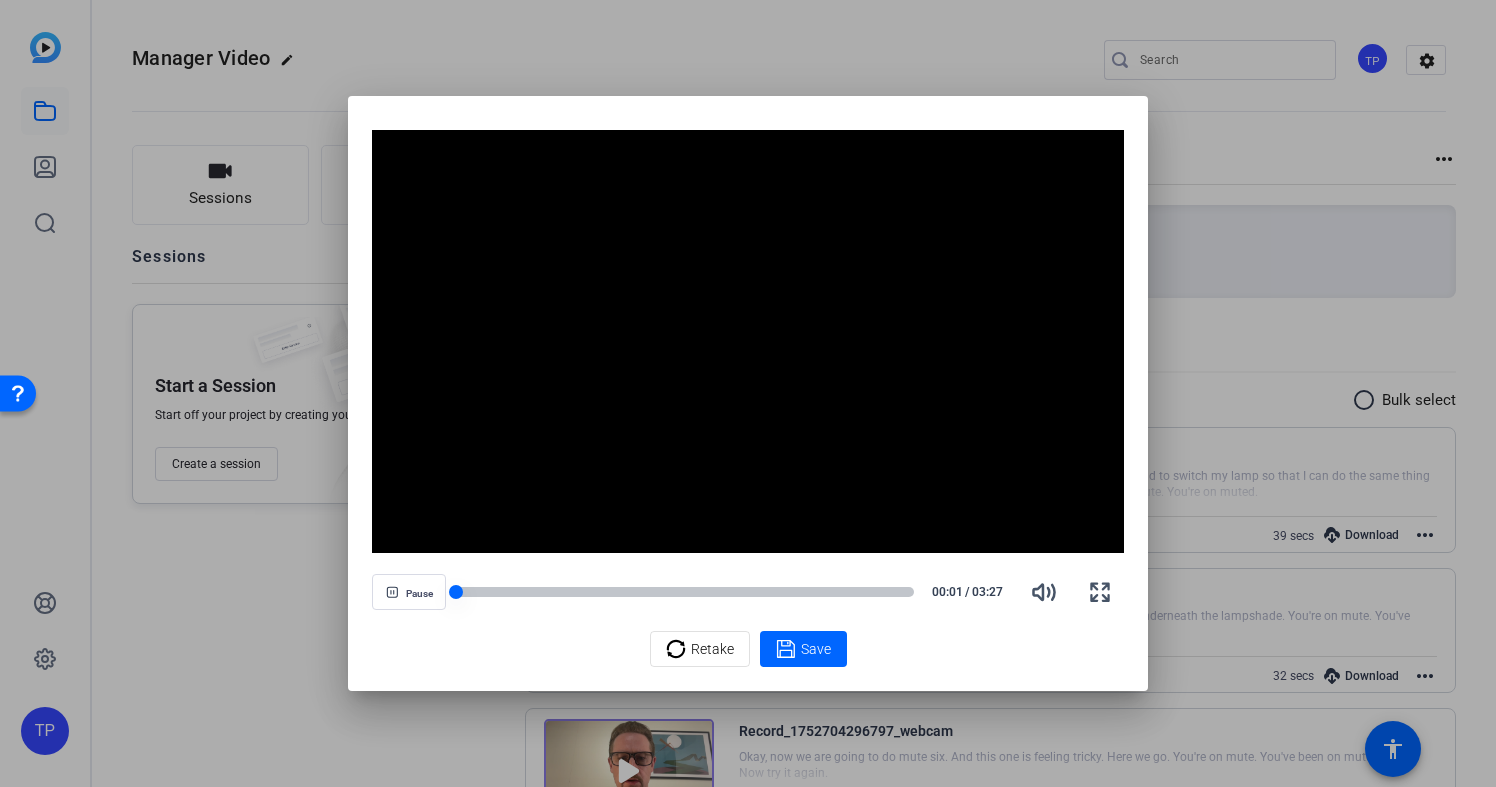 click at bounding box center [684, 592] 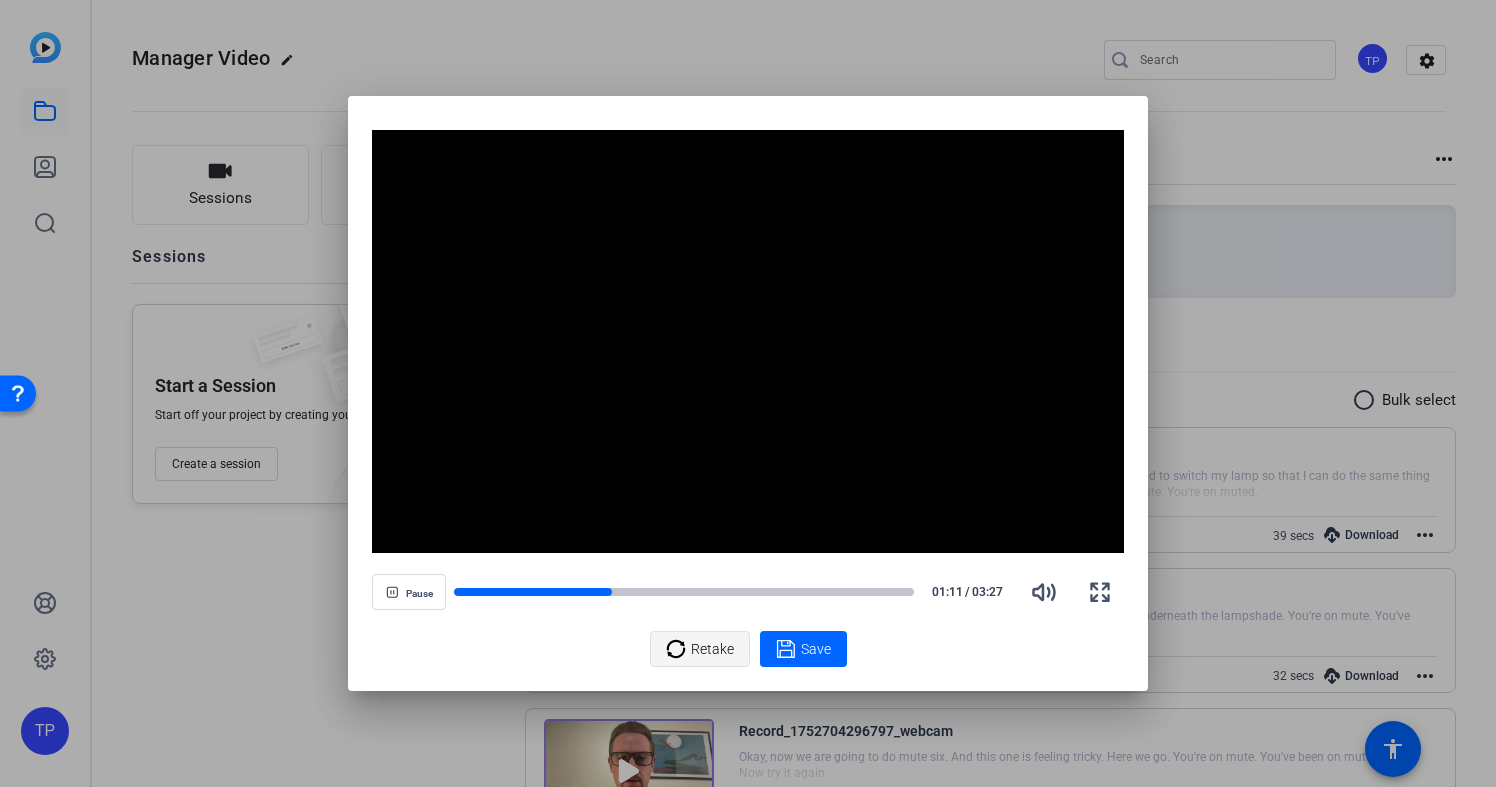 click on "Retake" at bounding box center (712, 649) 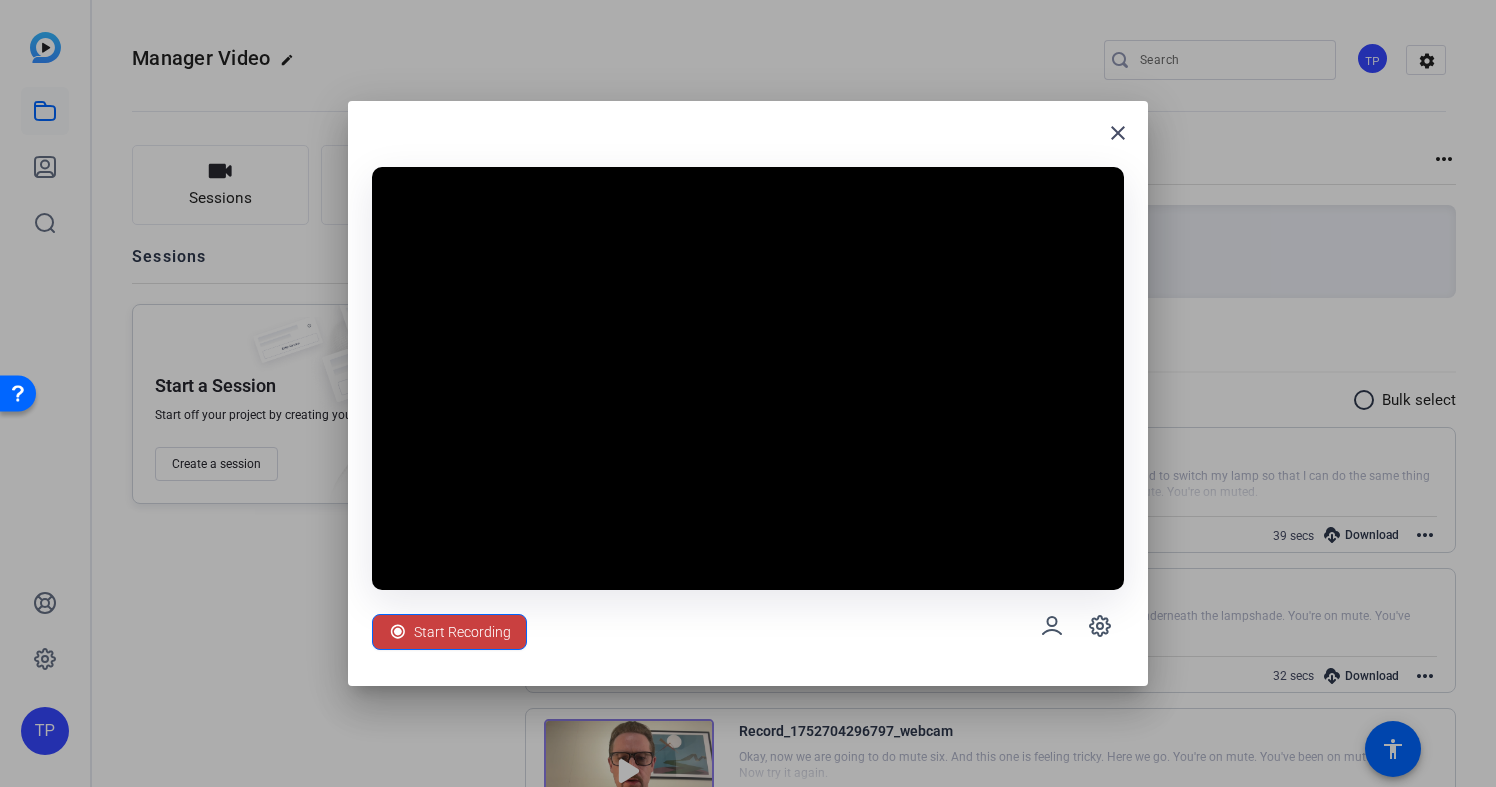 click on "Start Recording" at bounding box center [462, 632] 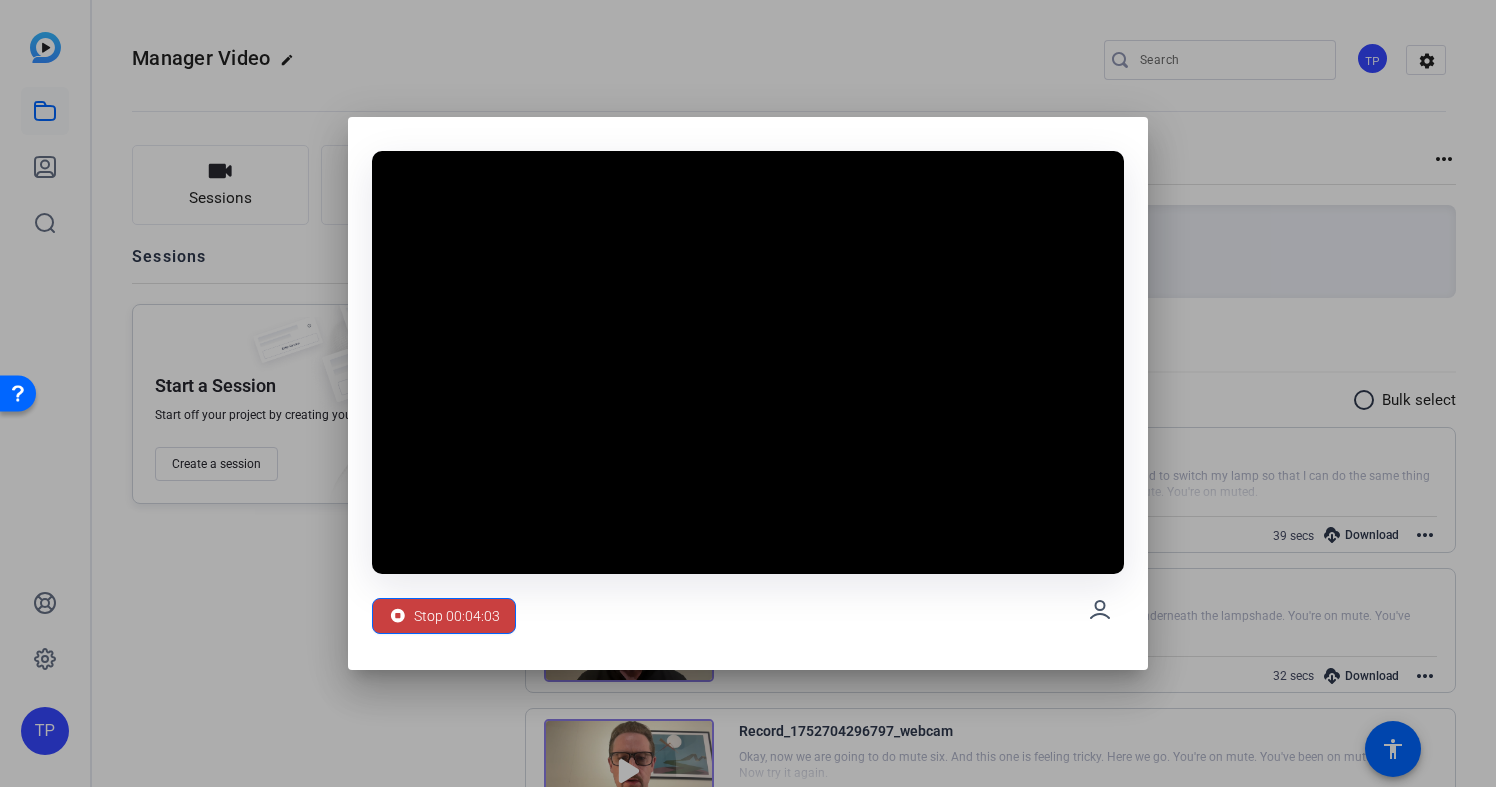 click on "Stop 00:04:03" at bounding box center [457, 616] 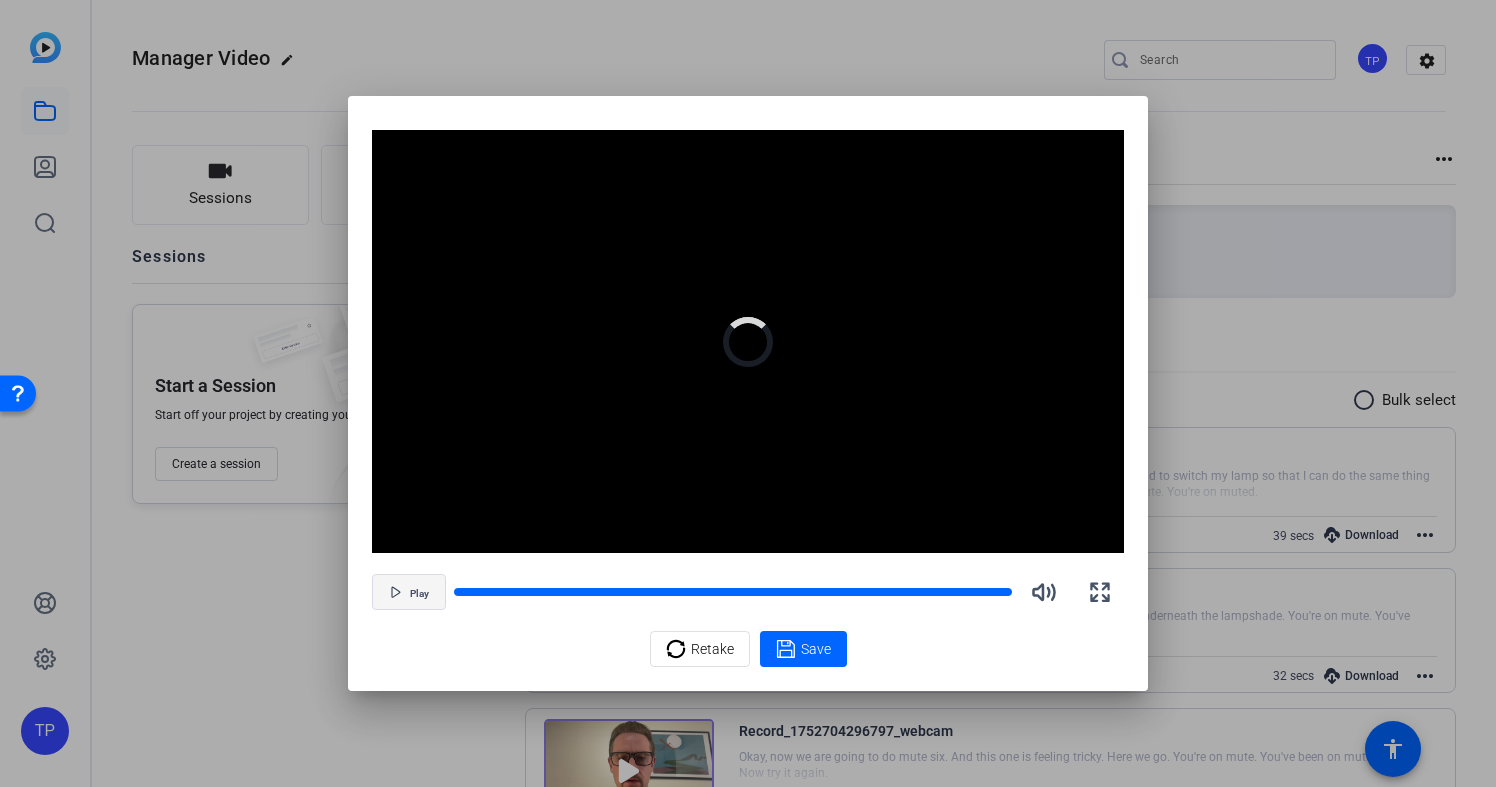 click at bounding box center [409, 592] 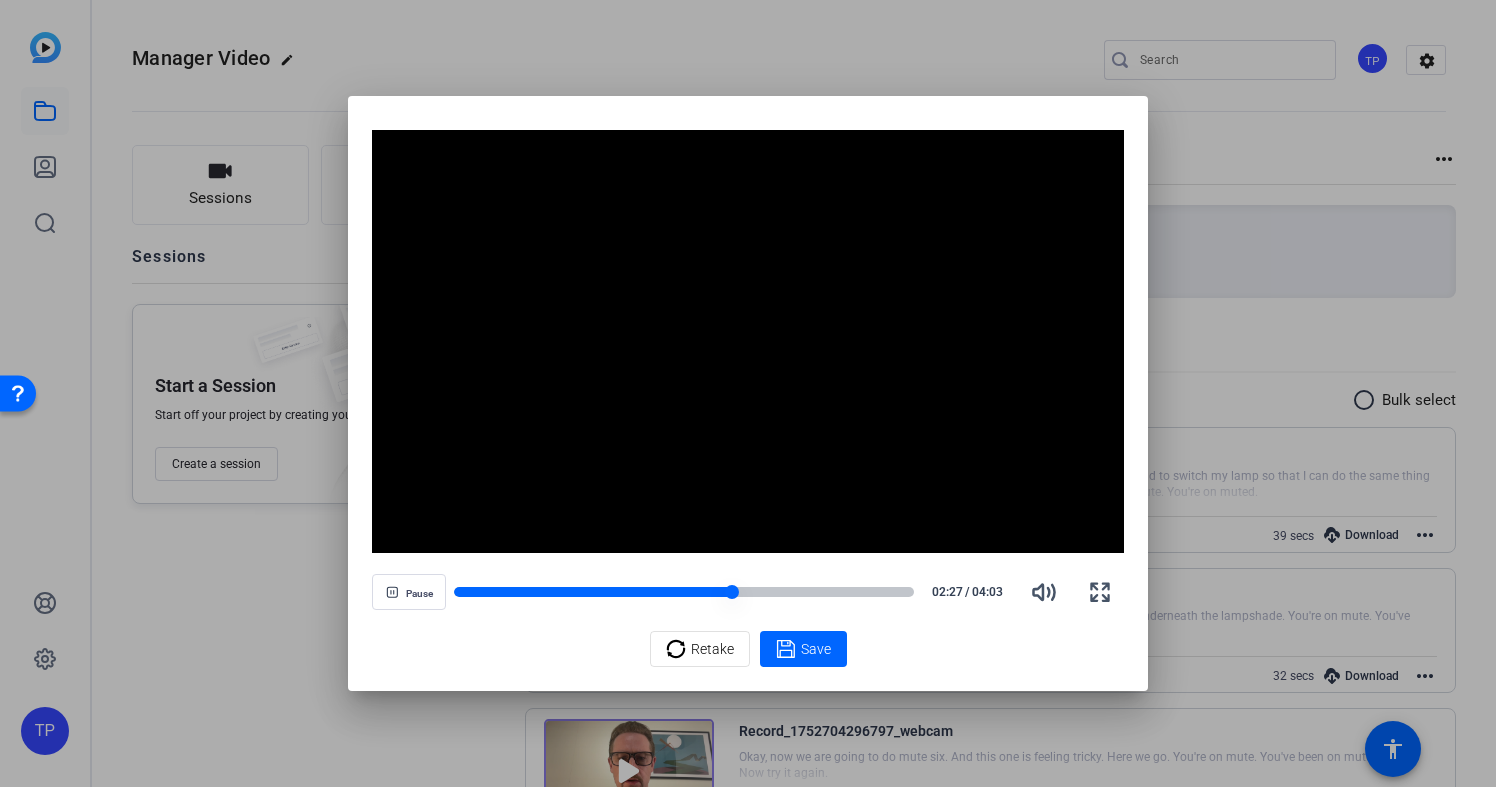 click at bounding box center (684, 592) 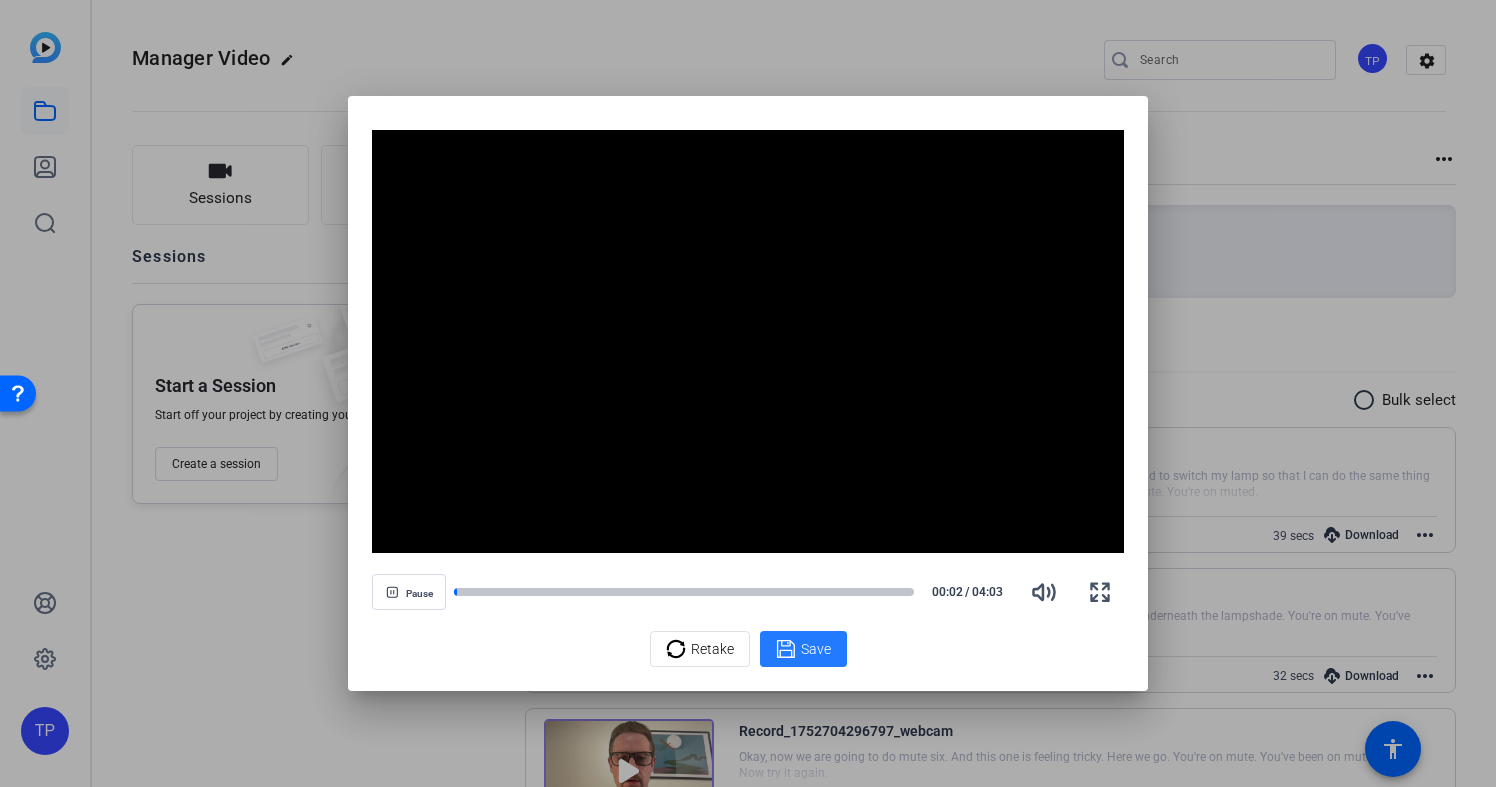 click 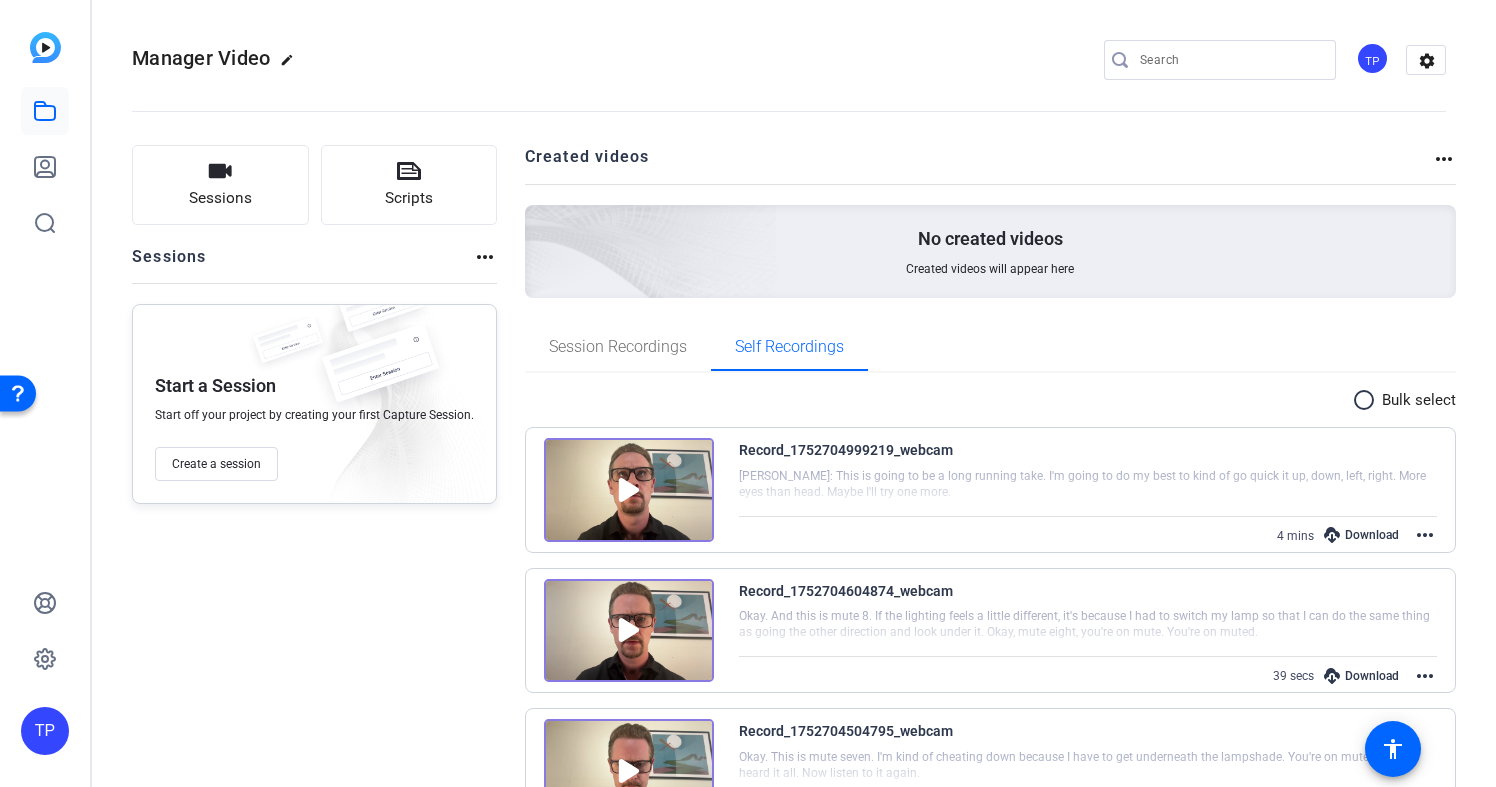 click 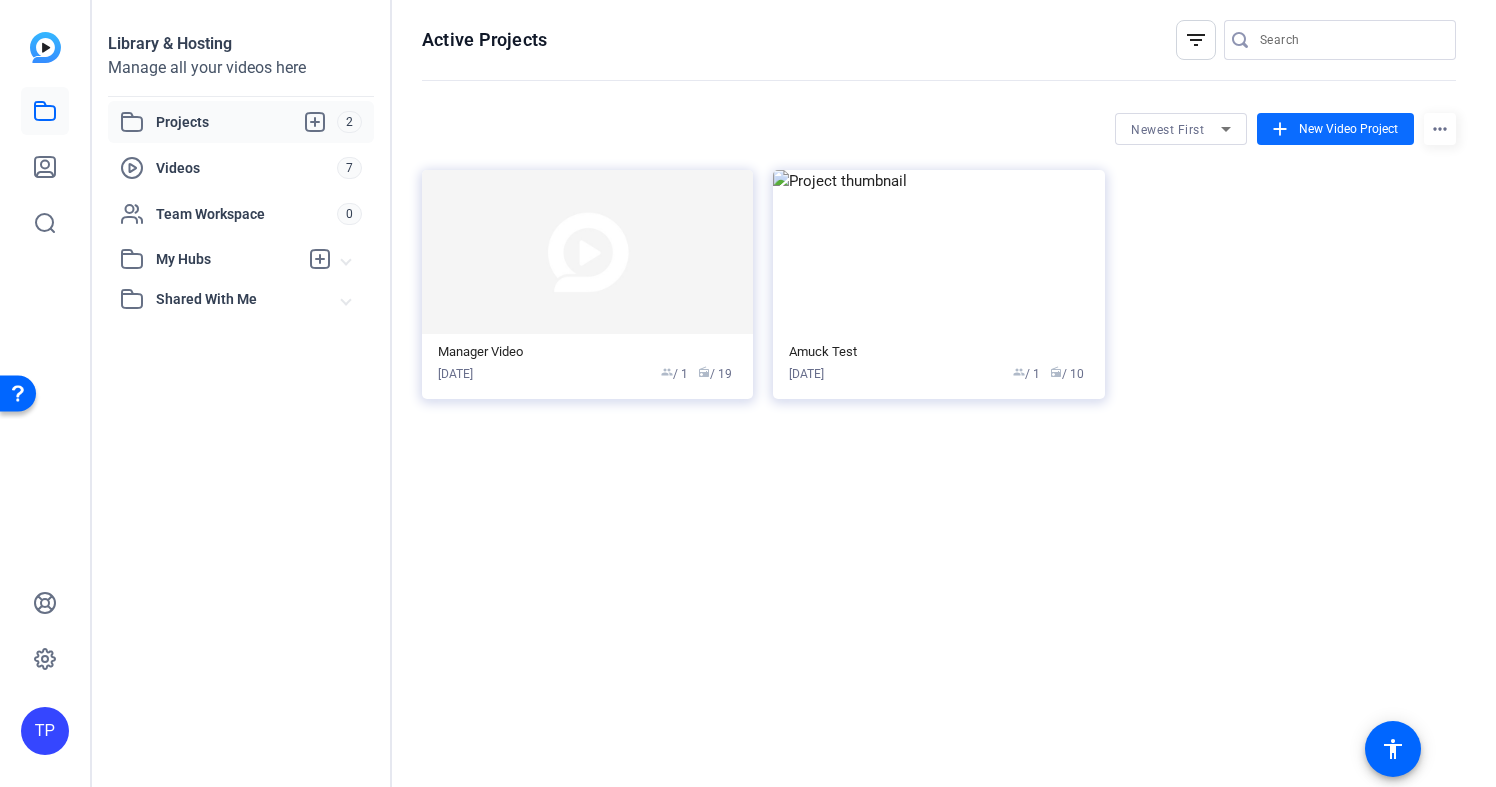 click on "New Video Project" 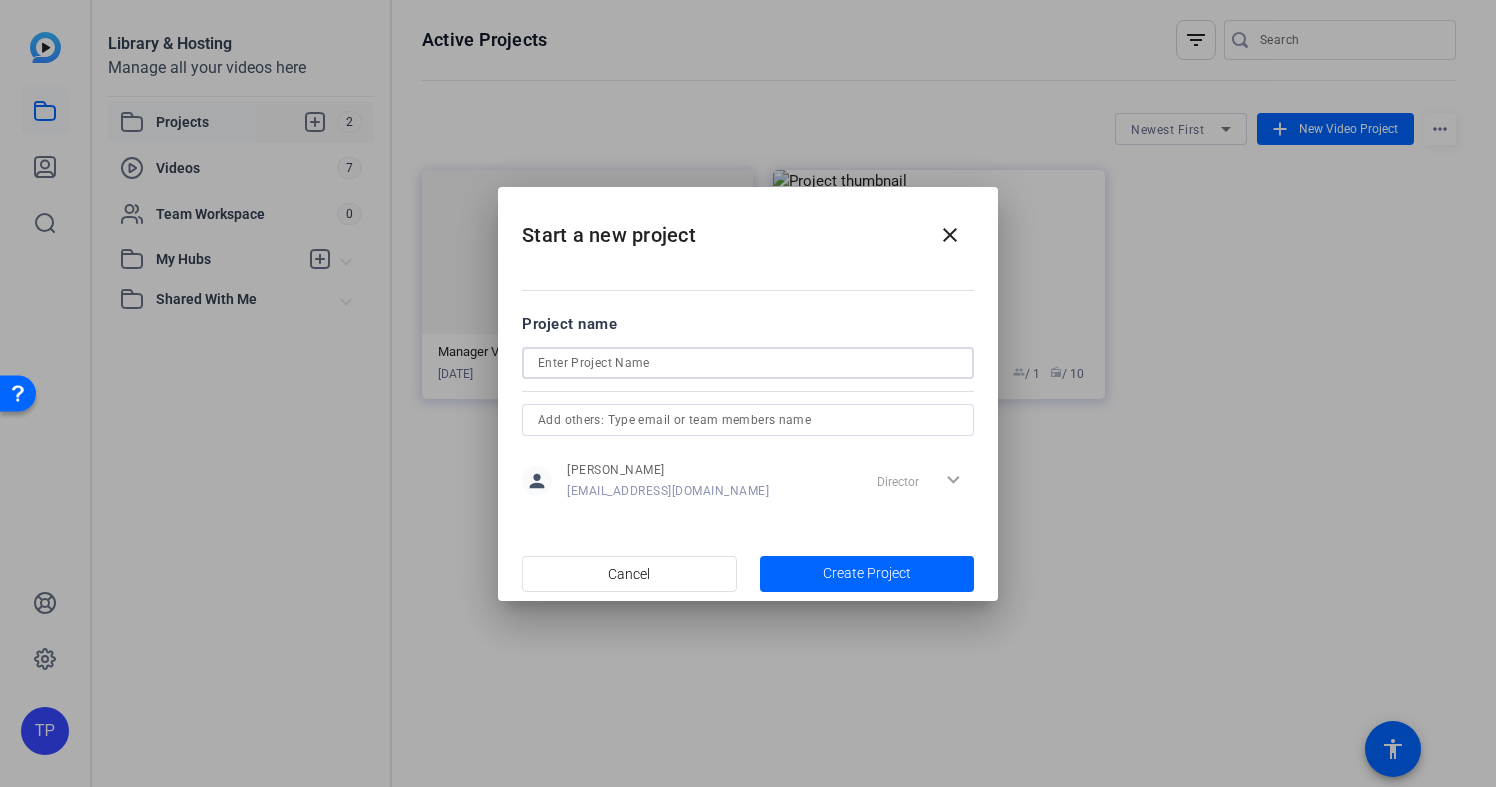 click at bounding box center (748, 363) 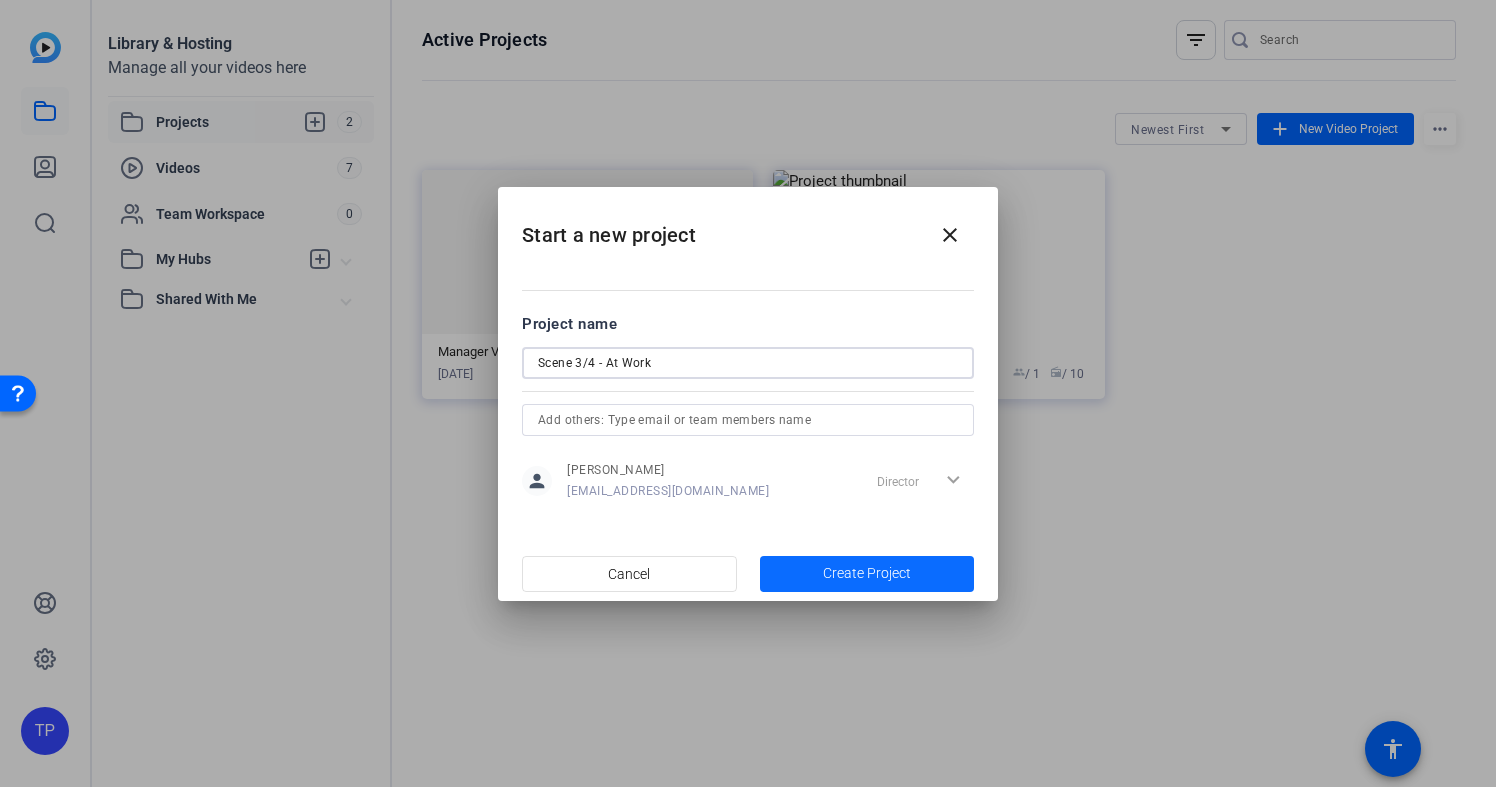 type on "Scene 3/4 - At Work" 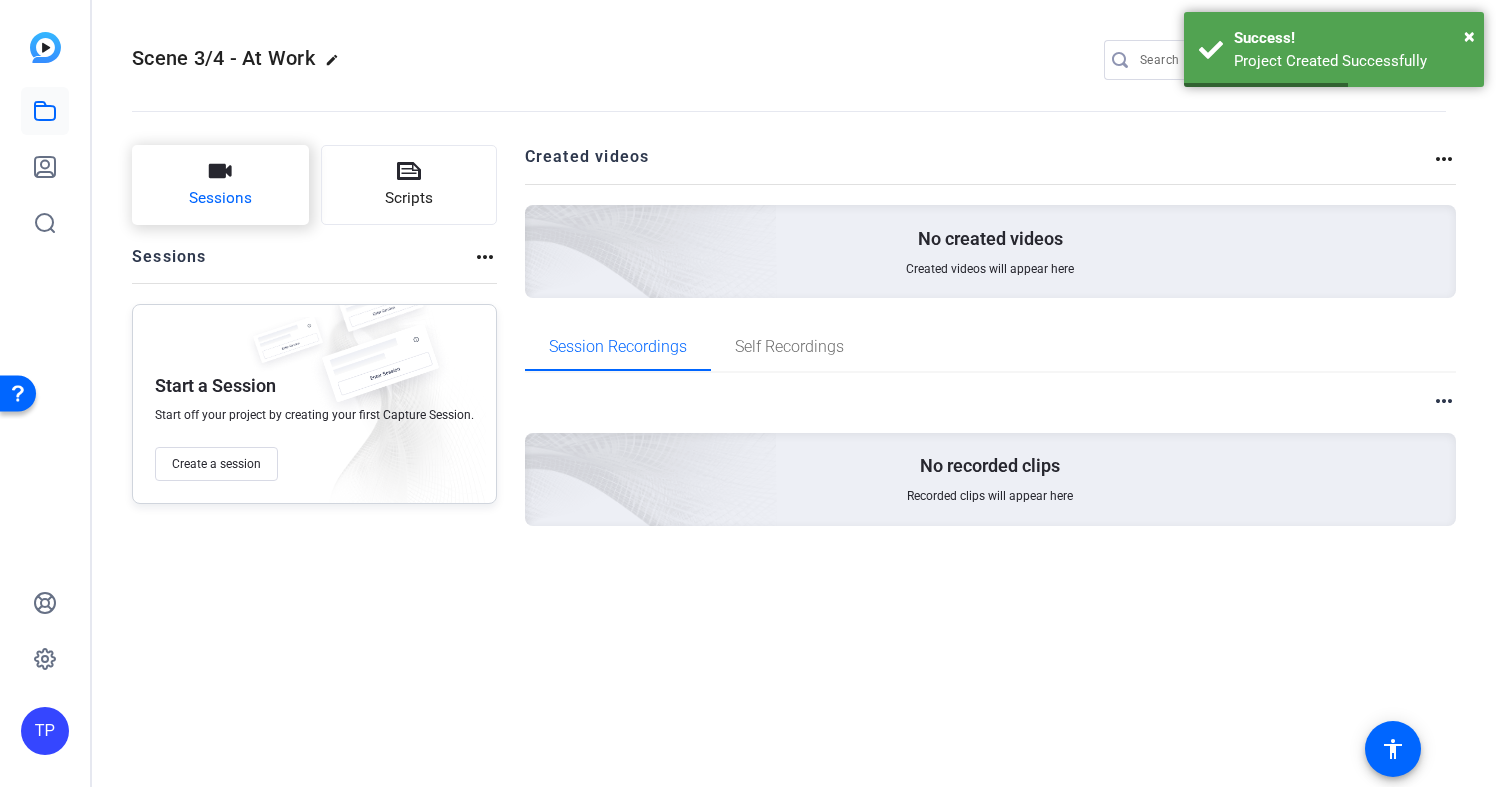 click on "Sessions" 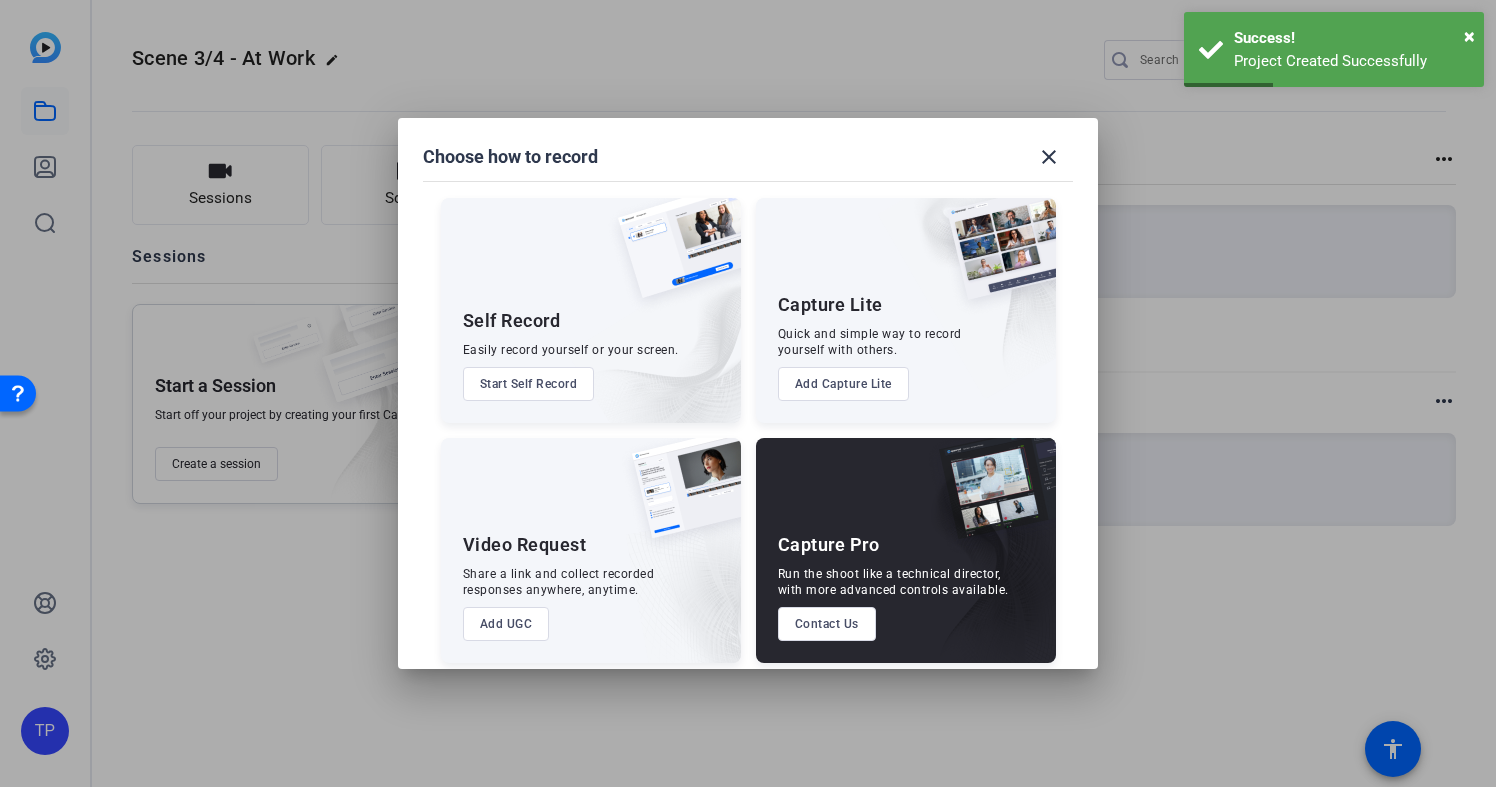 click on "Add Capture Lite" at bounding box center [843, 384] 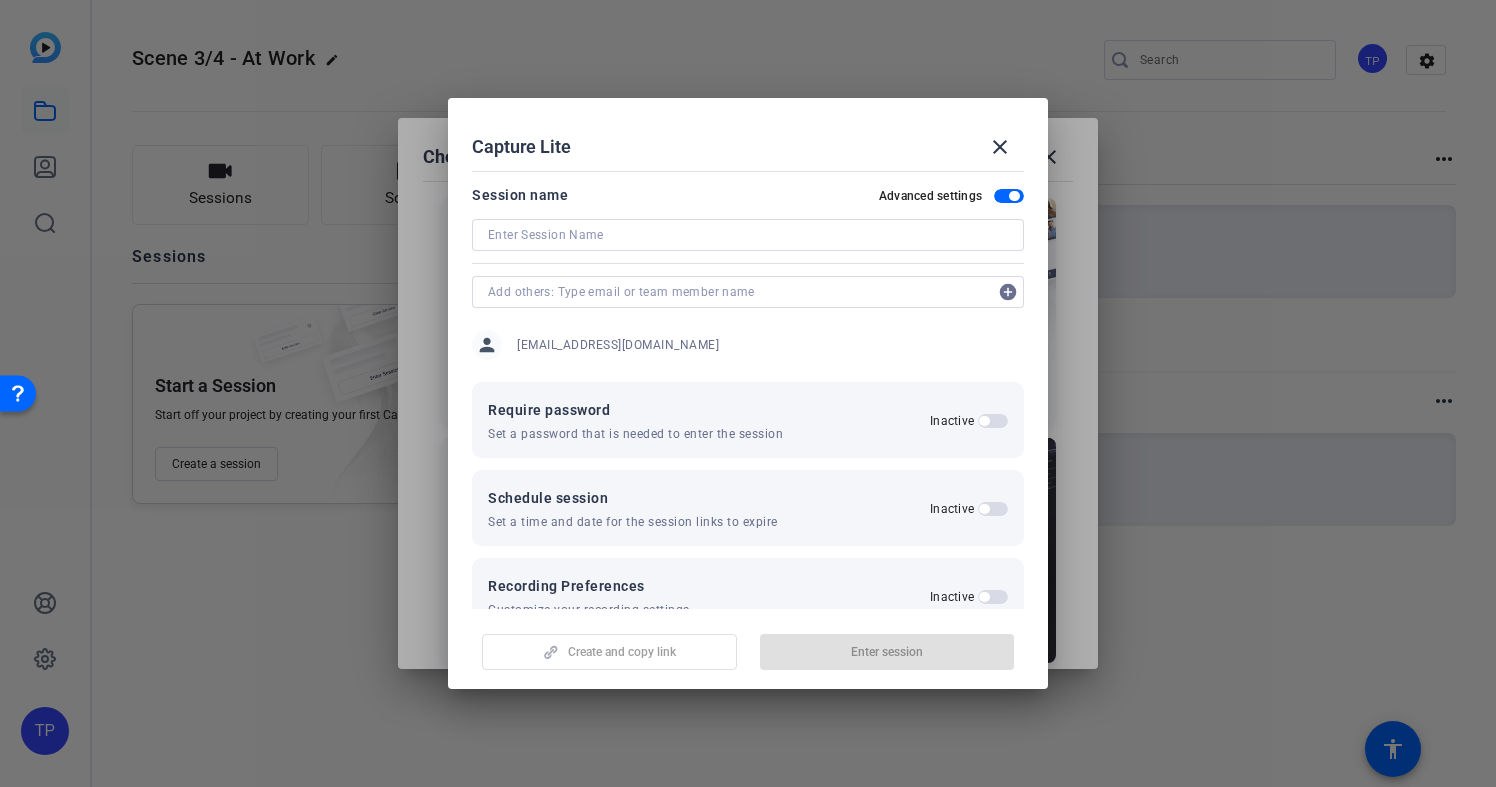 click at bounding box center (748, 235) 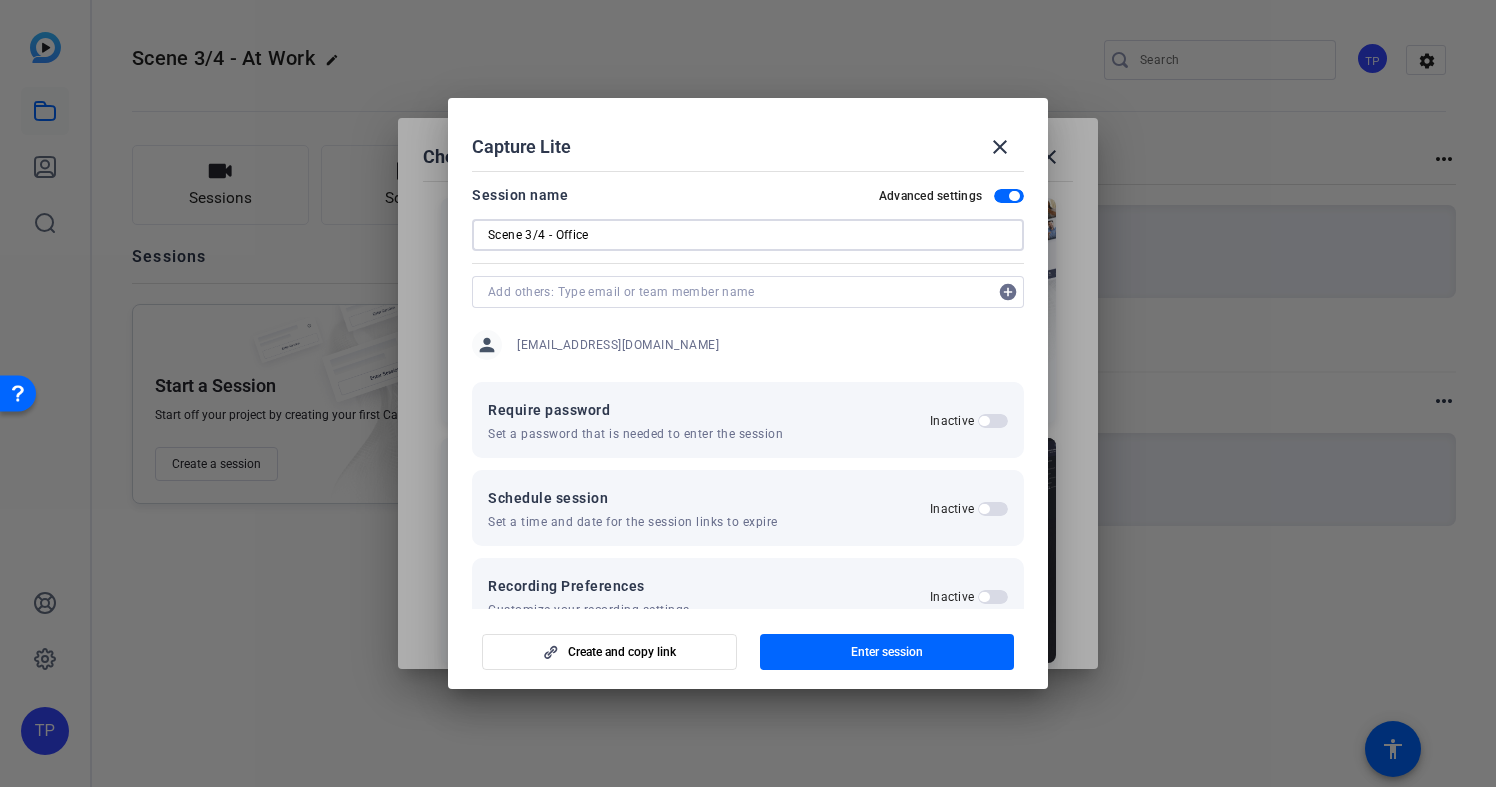 type on "Scene 3/4 - Office" 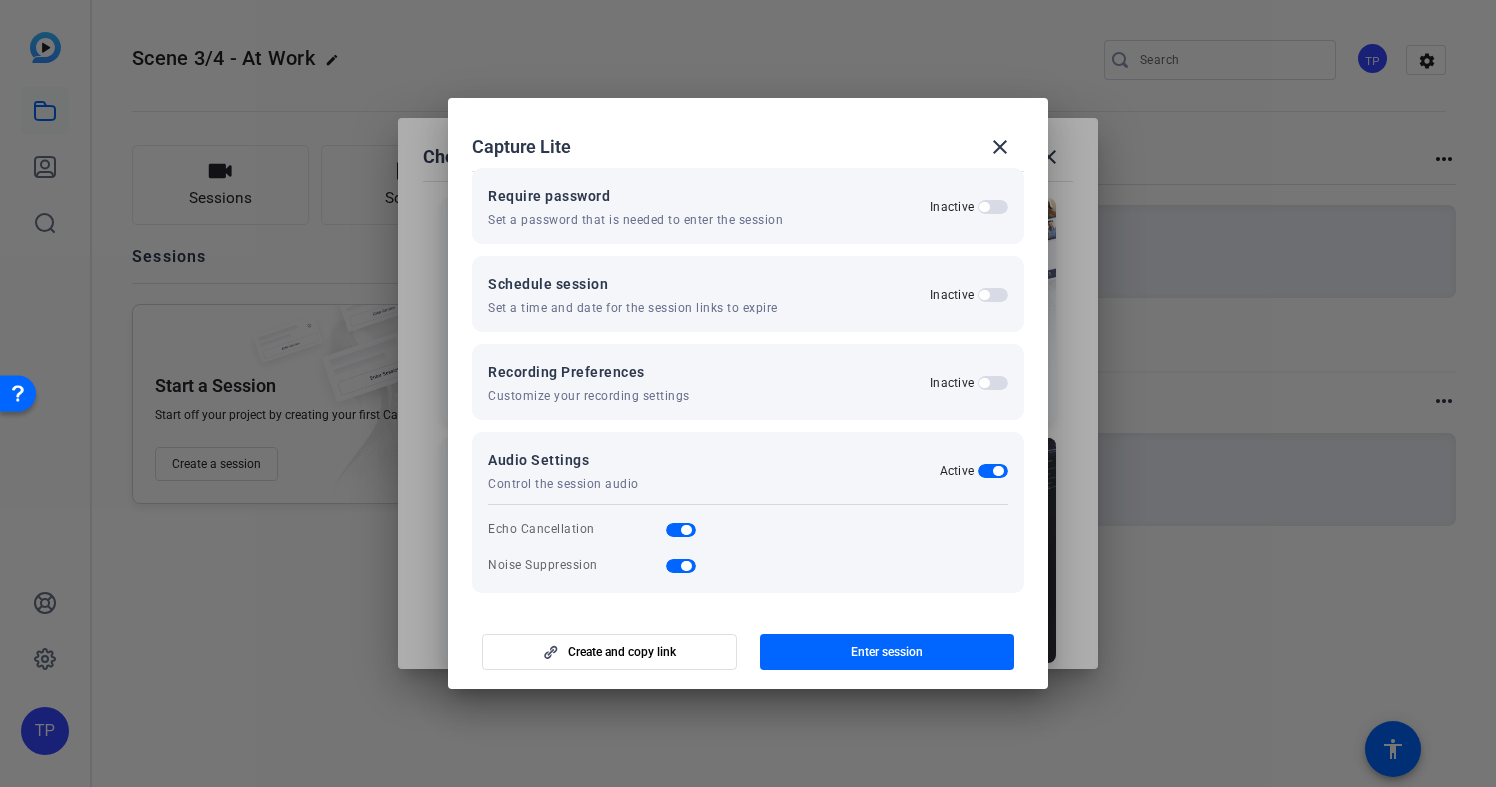 scroll, scrollTop: 220, scrollLeft: 0, axis: vertical 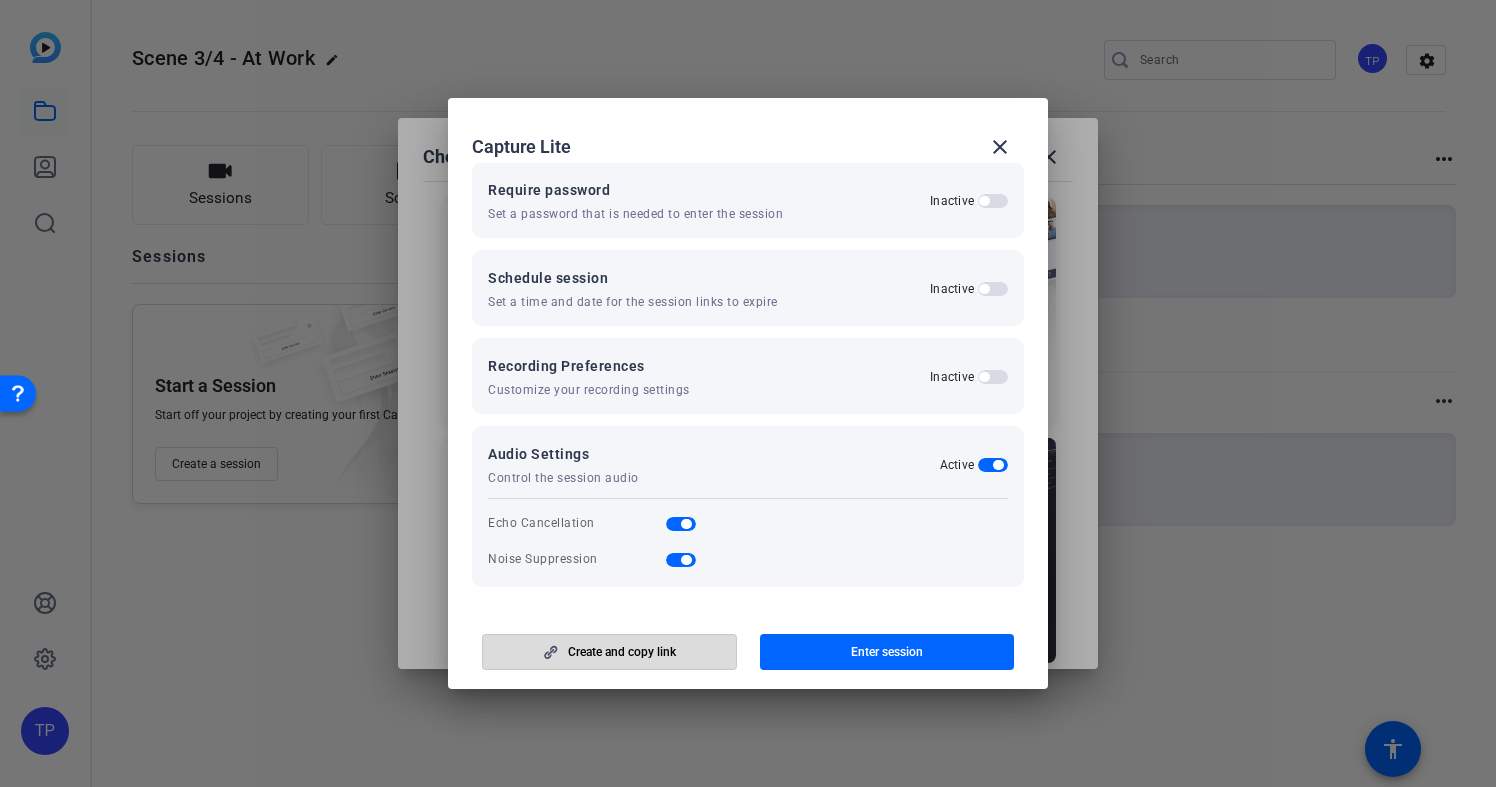 click on "Create and copy link" 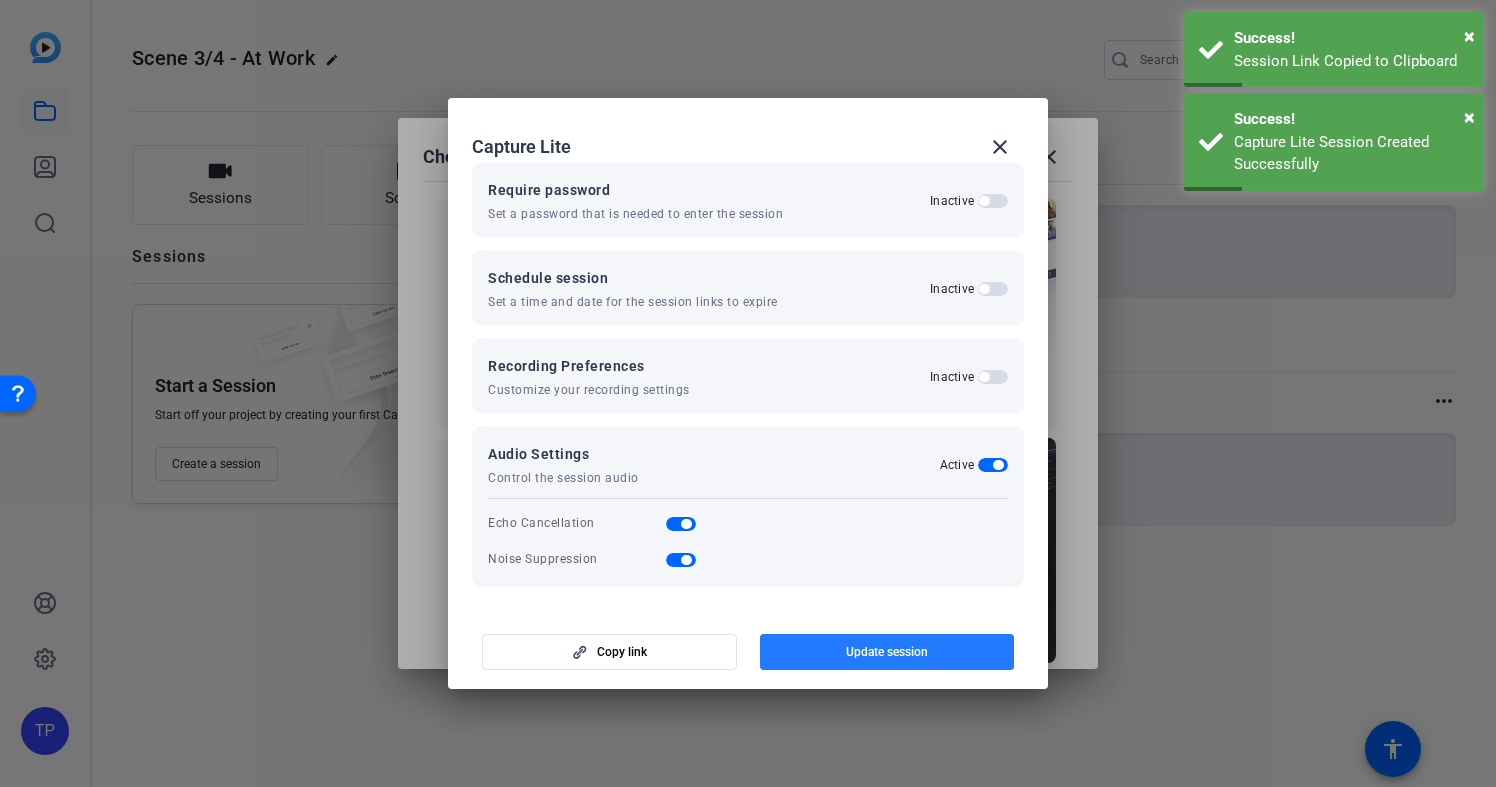 click 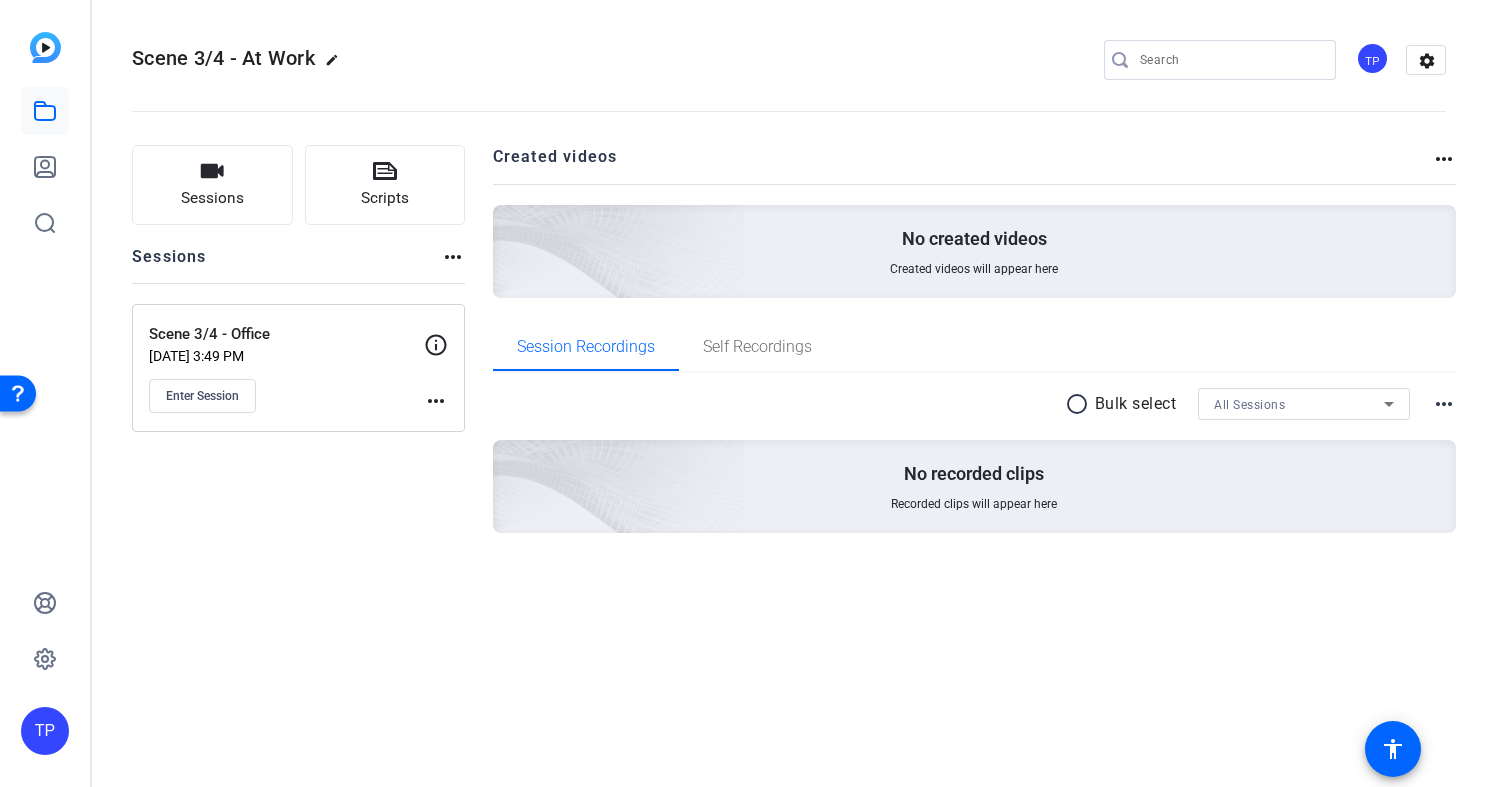 click 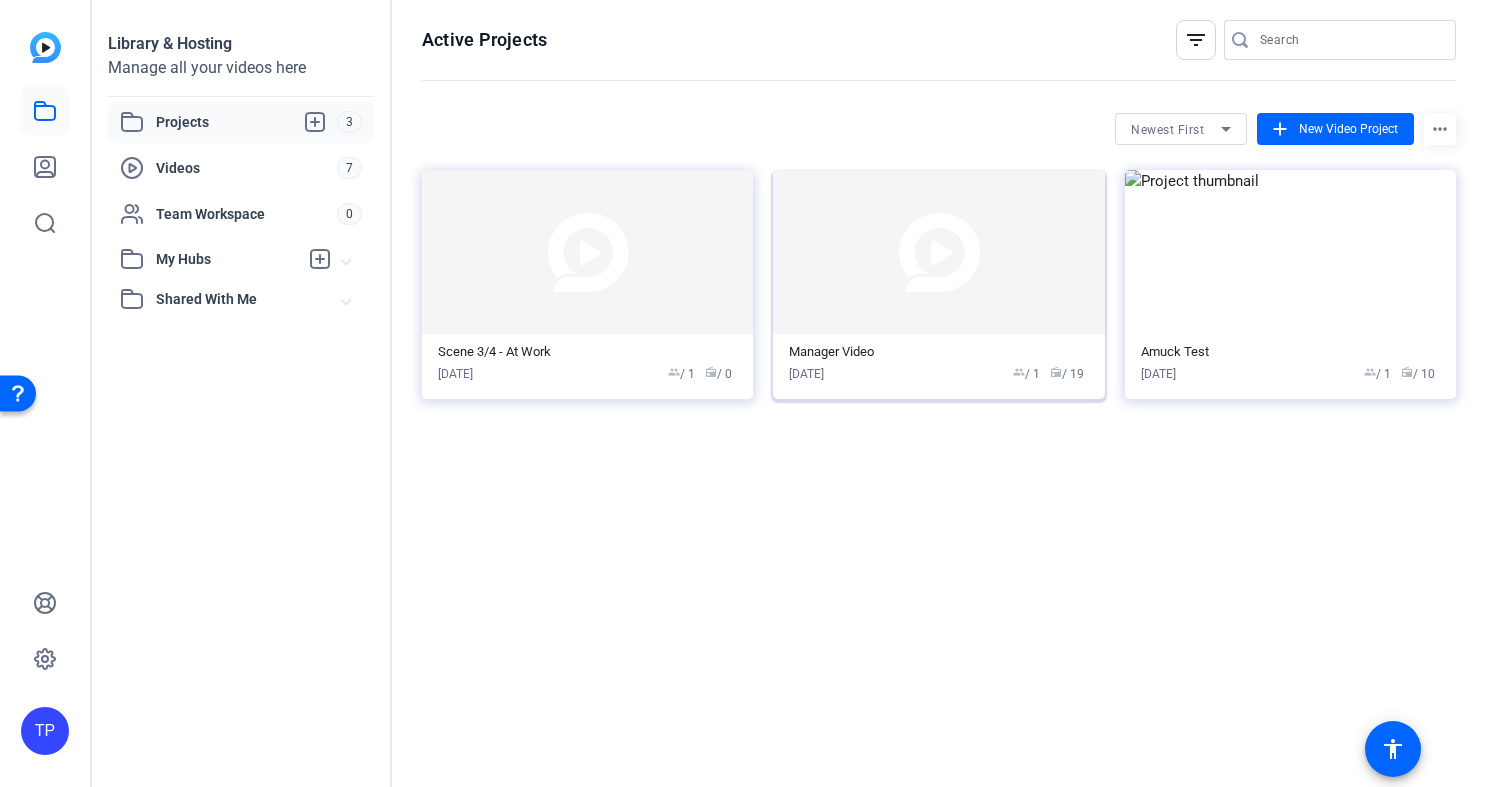 click 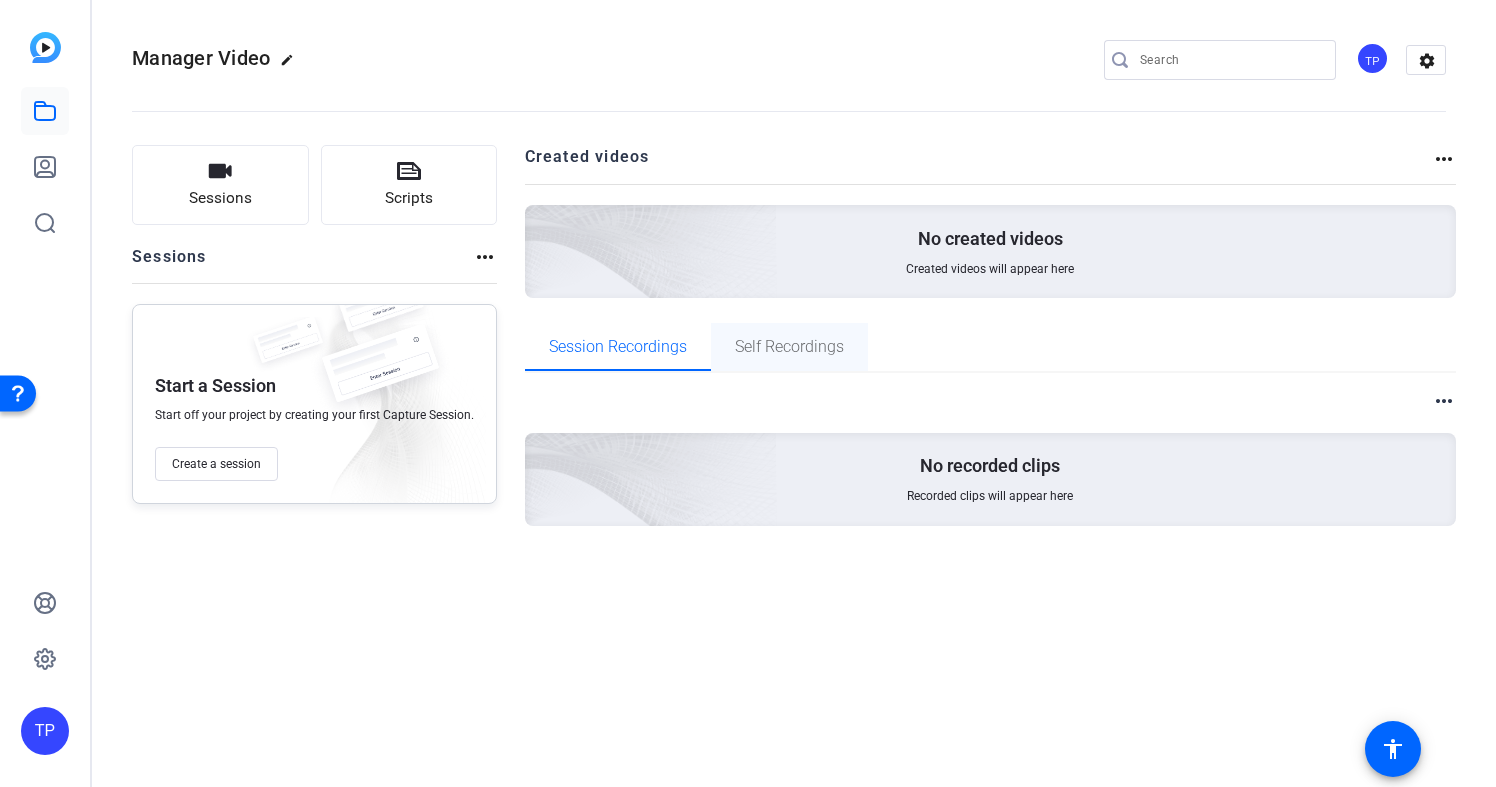 click on "Self Recordings" at bounding box center (789, 347) 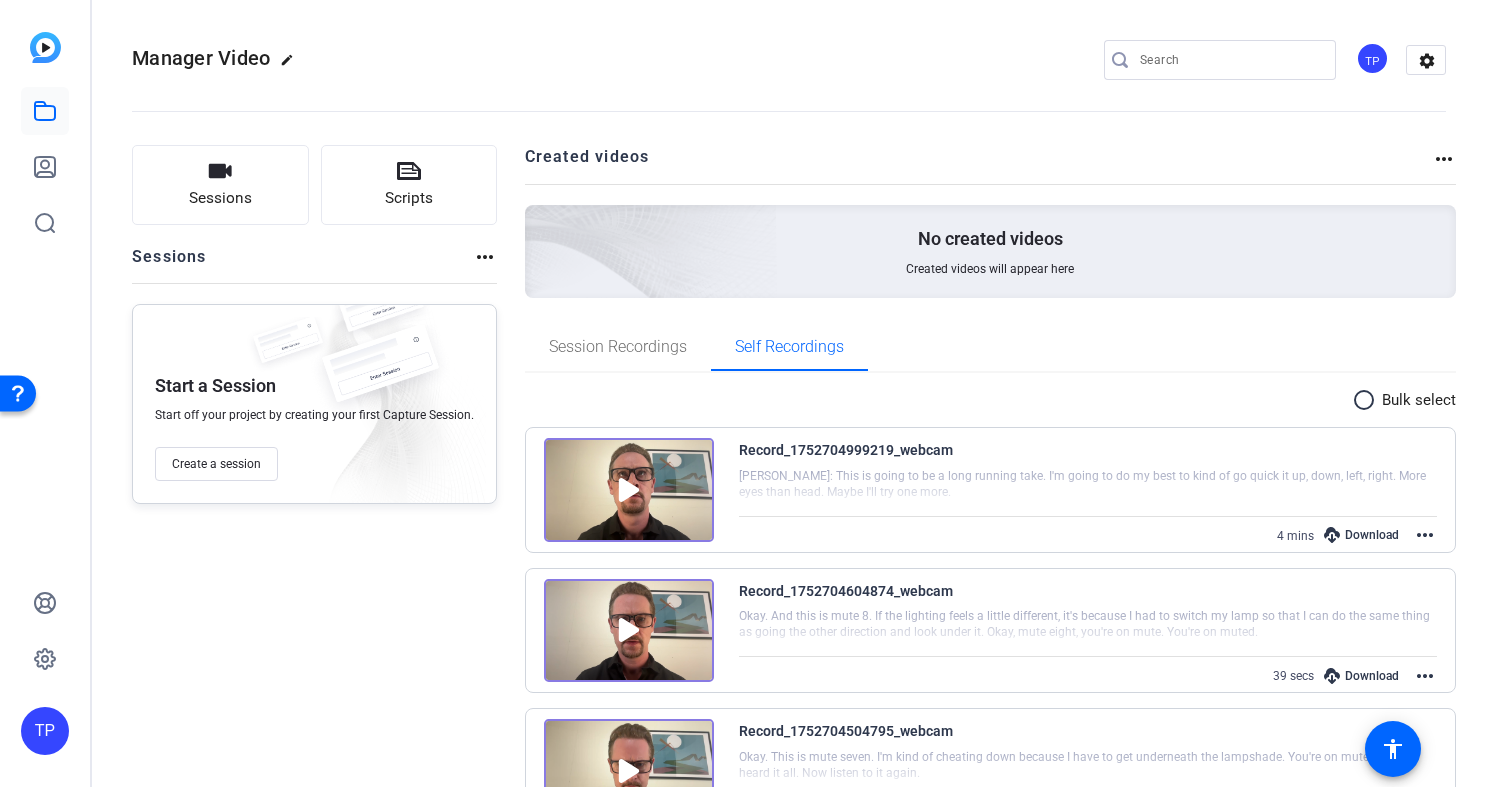 click on "more_horiz" at bounding box center [1425, 535] 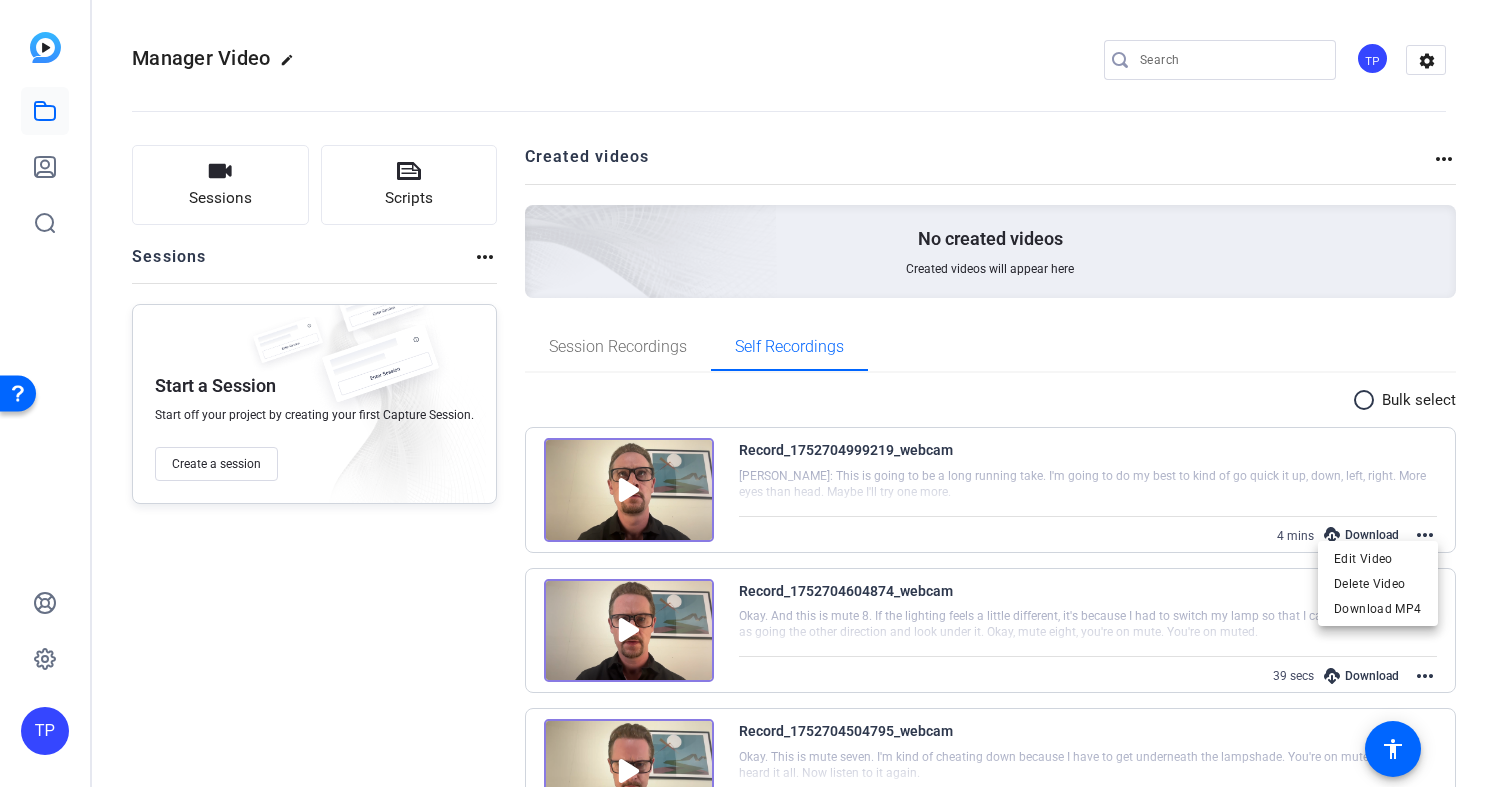 click at bounding box center (748, 393) 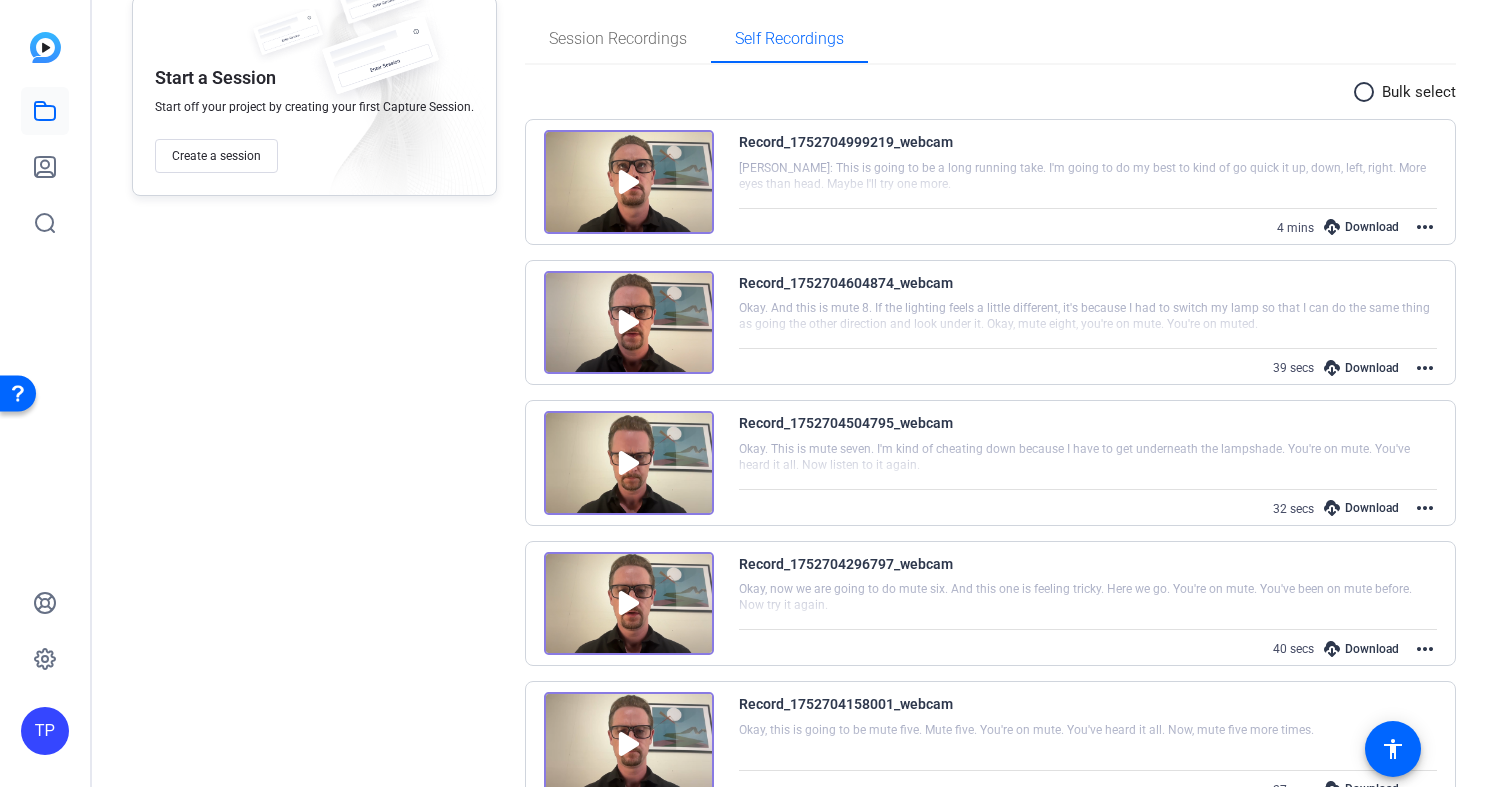 scroll, scrollTop: 319, scrollLeft: 0, axis: vertical 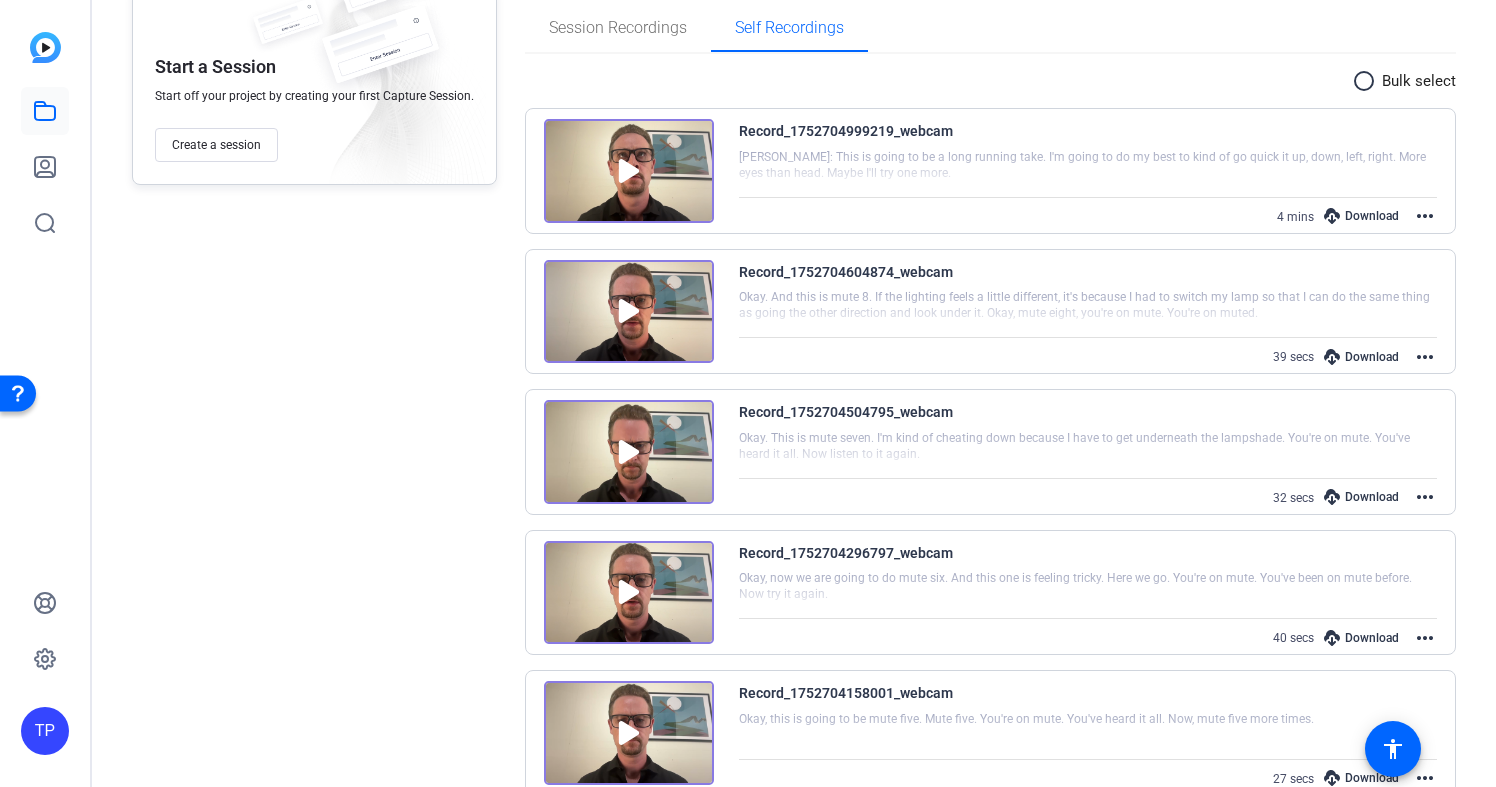 click on "more_horiz" at bounding box center (1425, 638) 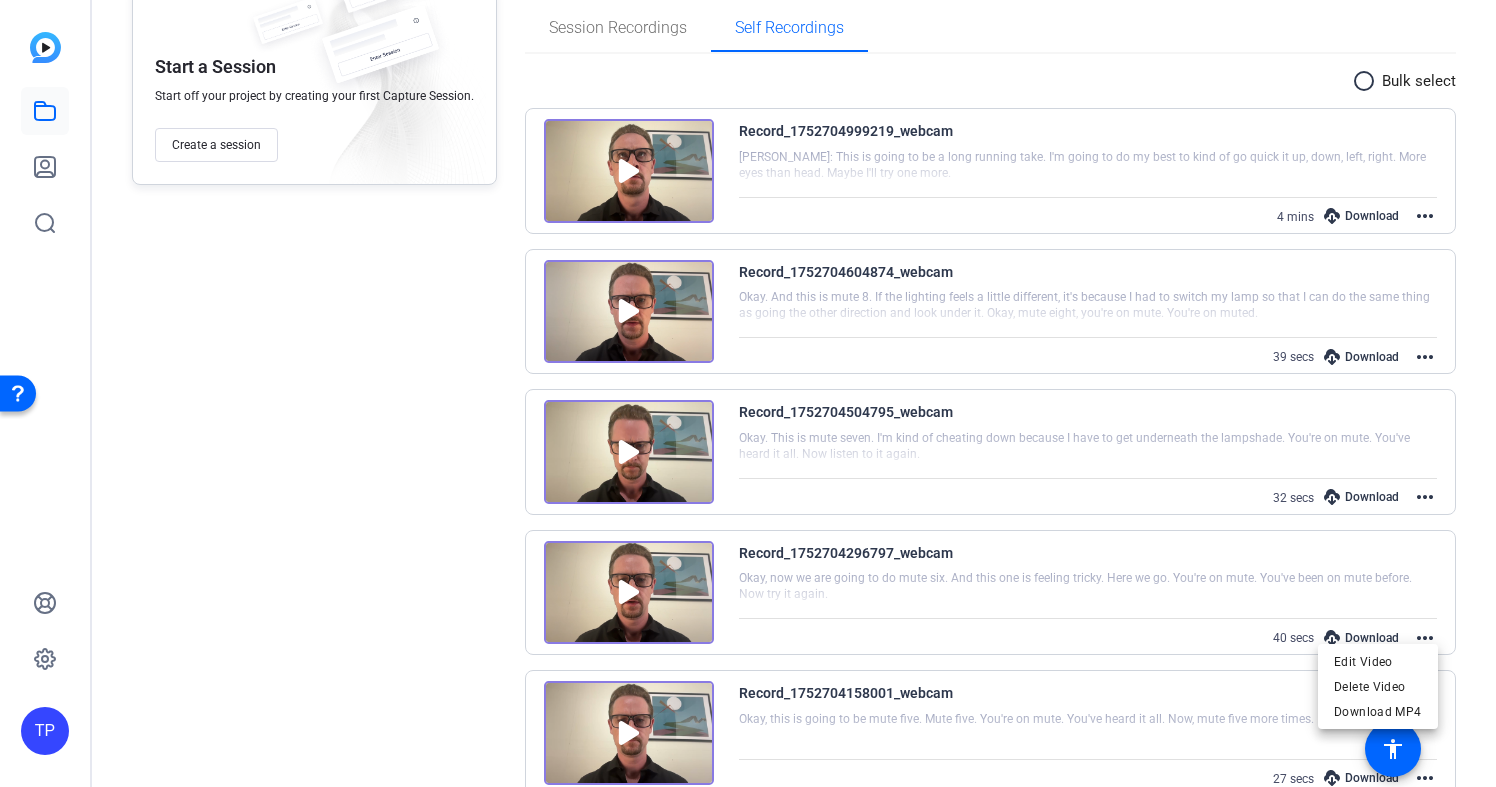 click at bounding box center [748, 393] 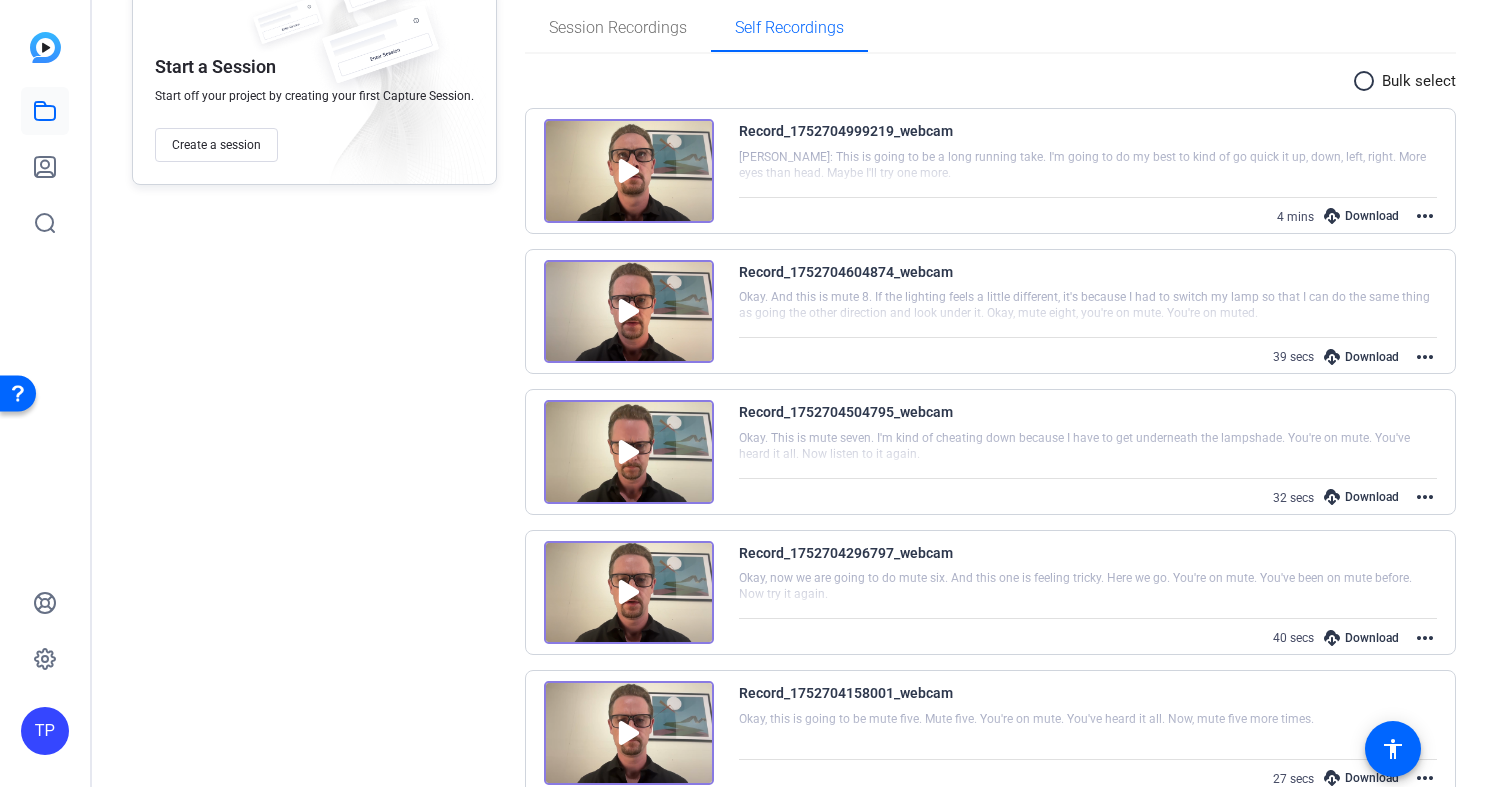 scroll, scrollTop: 0, scrollLeft: 0, axis: both 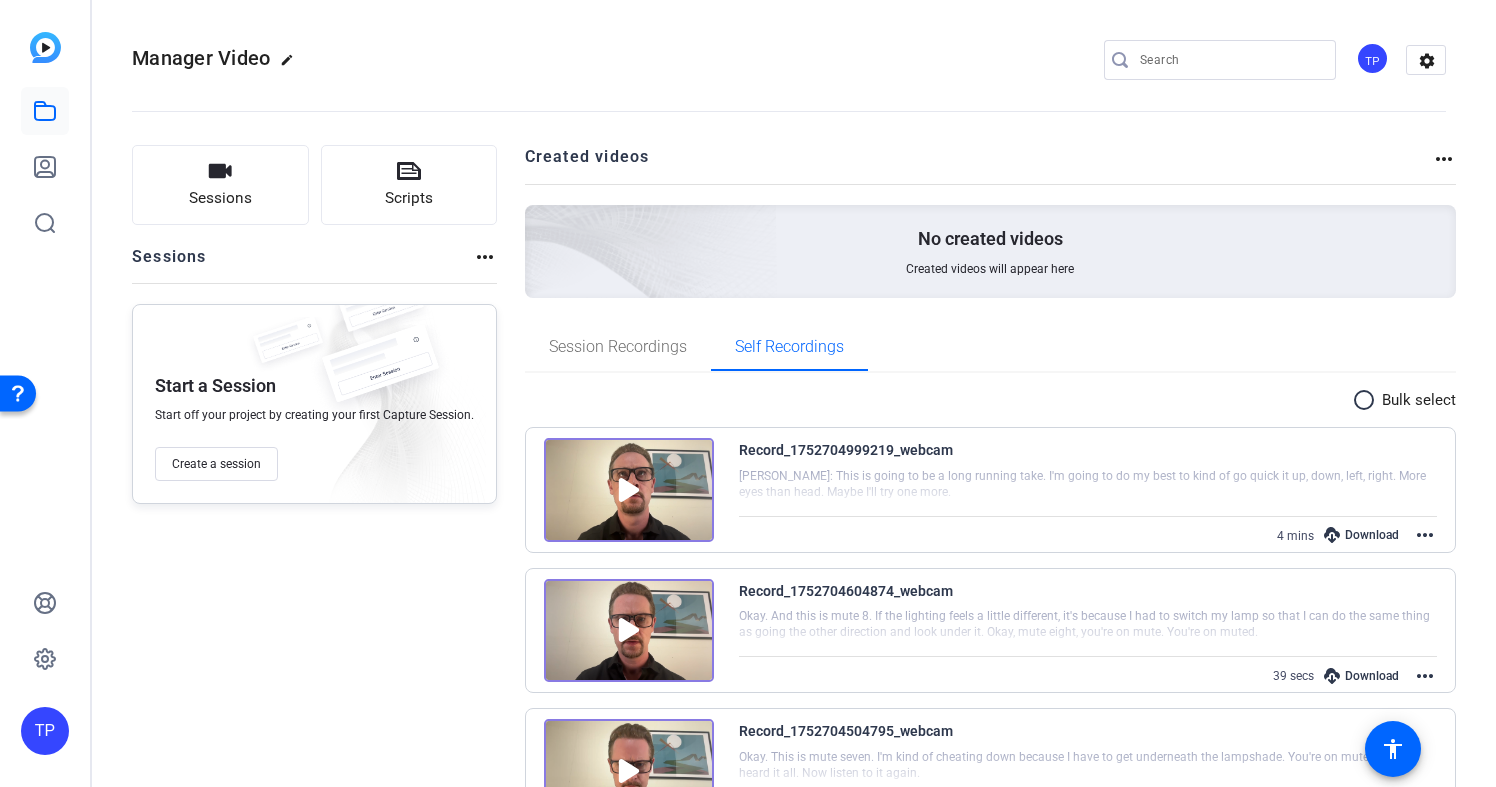 click on "radio_button_unchecked" at bounding box center (1367, 400) 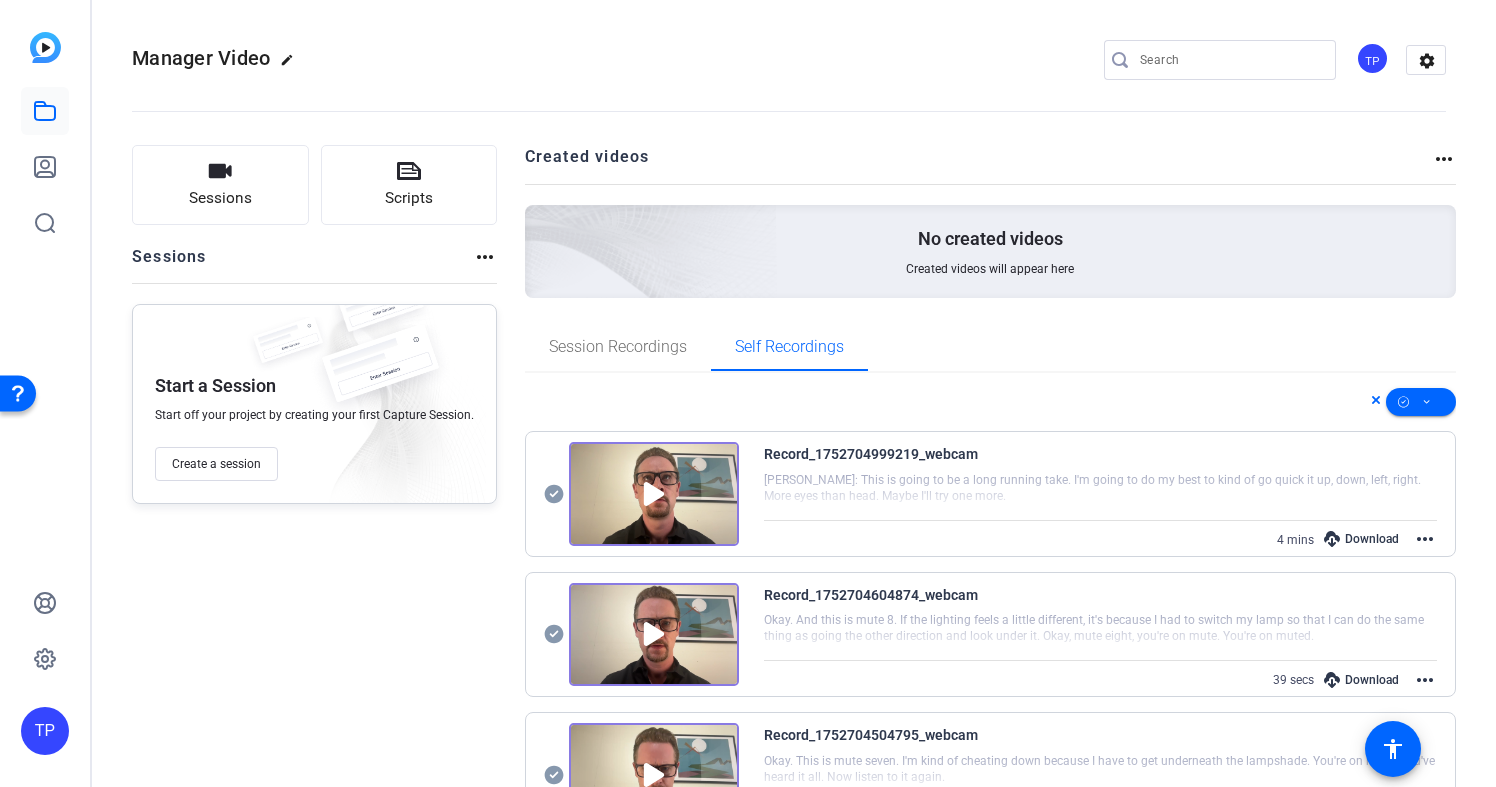 click on "more_horiz" at bounding box center (1425, 539) 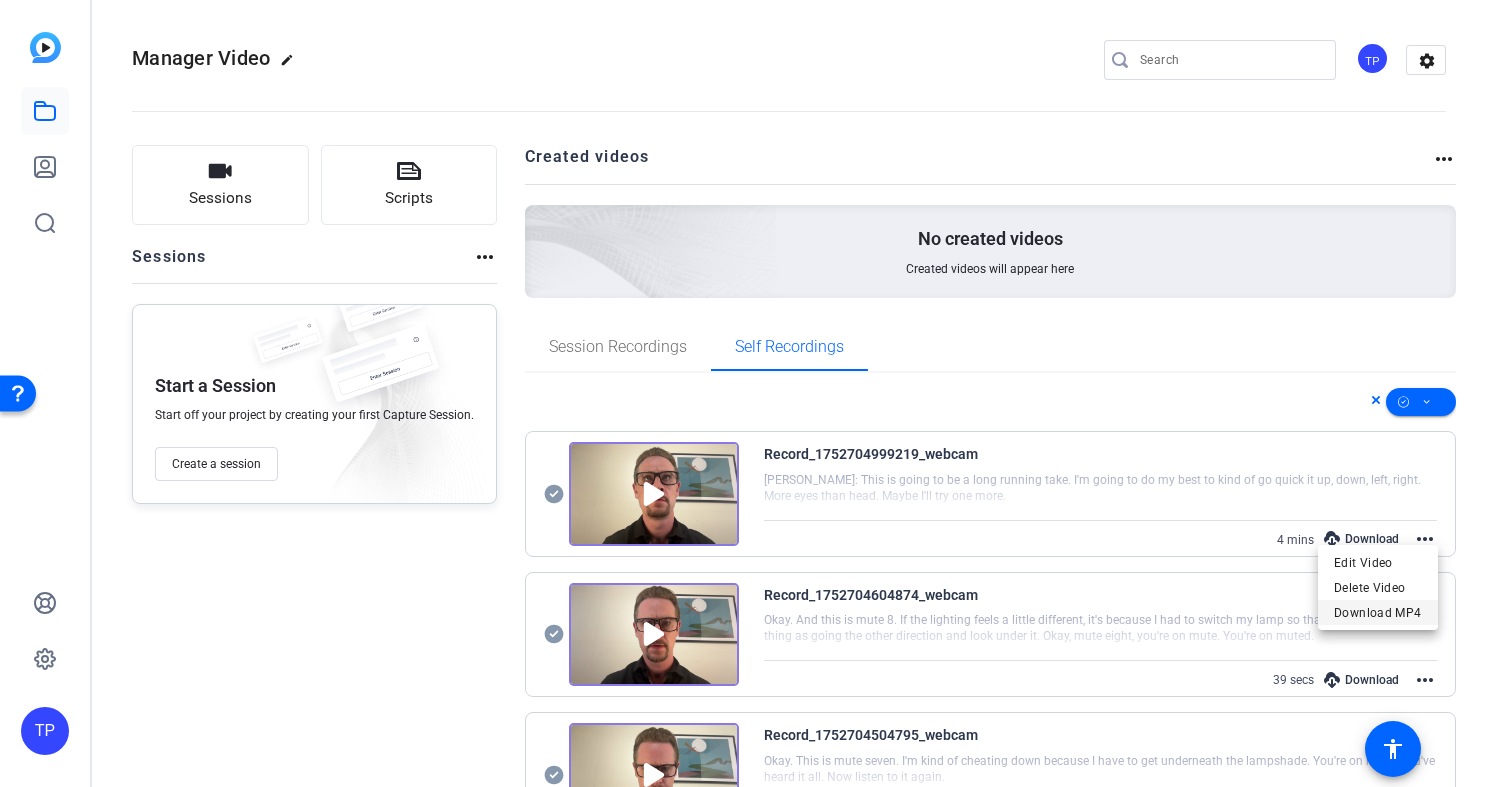 click on "Download MP4" at bounding box center [1378, 613] 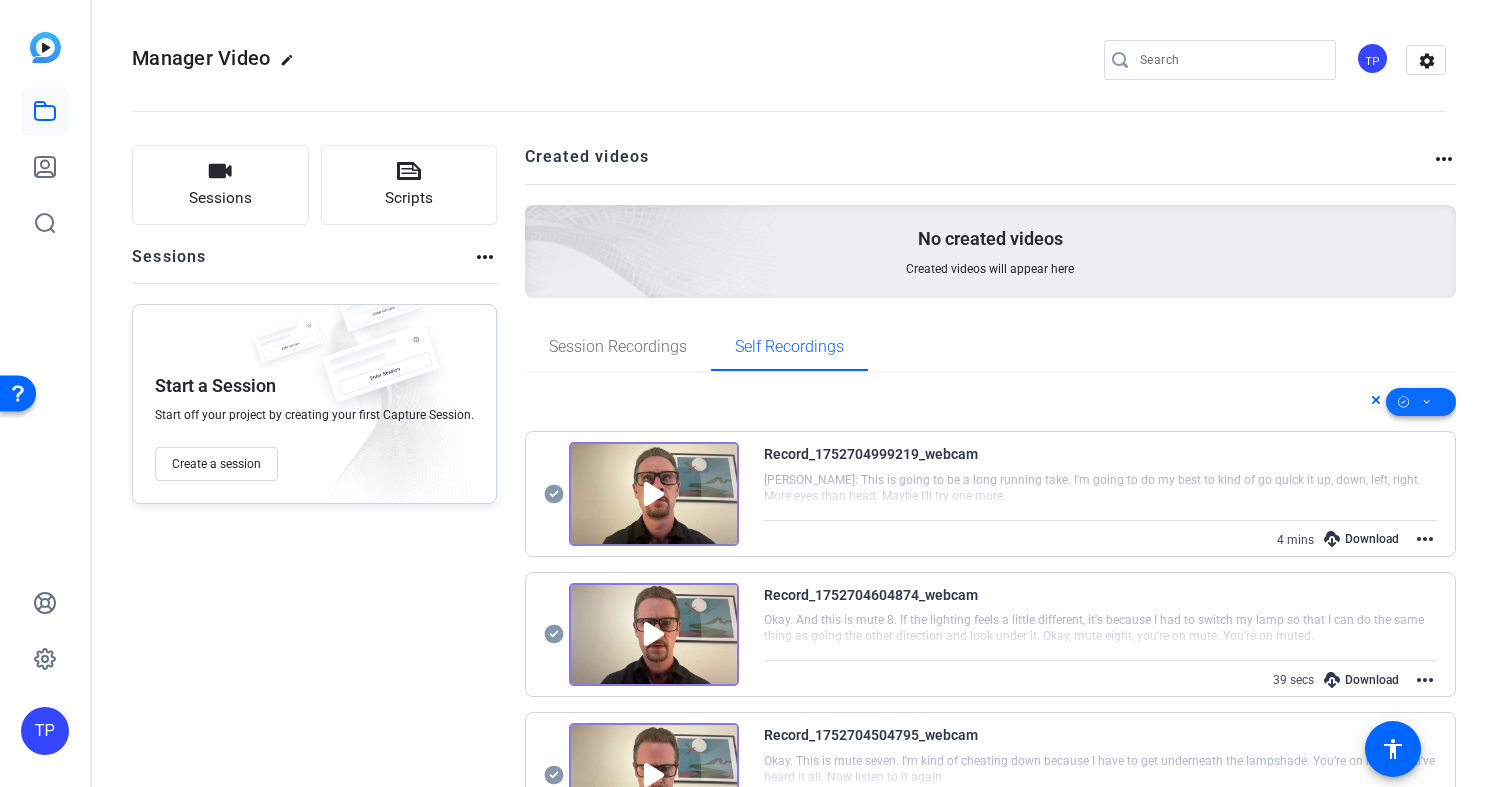 click at bounding box center (1421, 402) 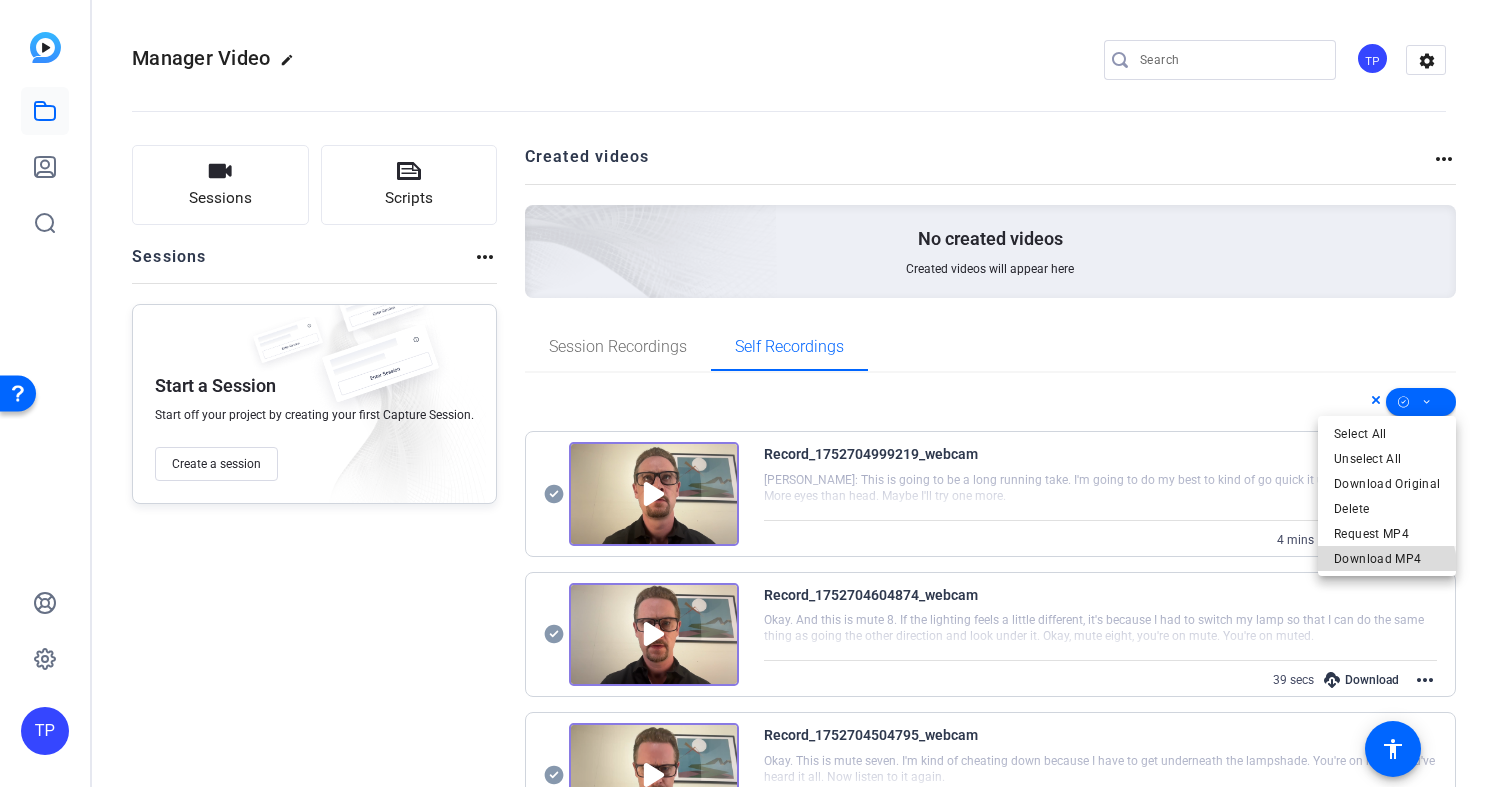 click on "Download MP4" at bounding box center (1387, 559) 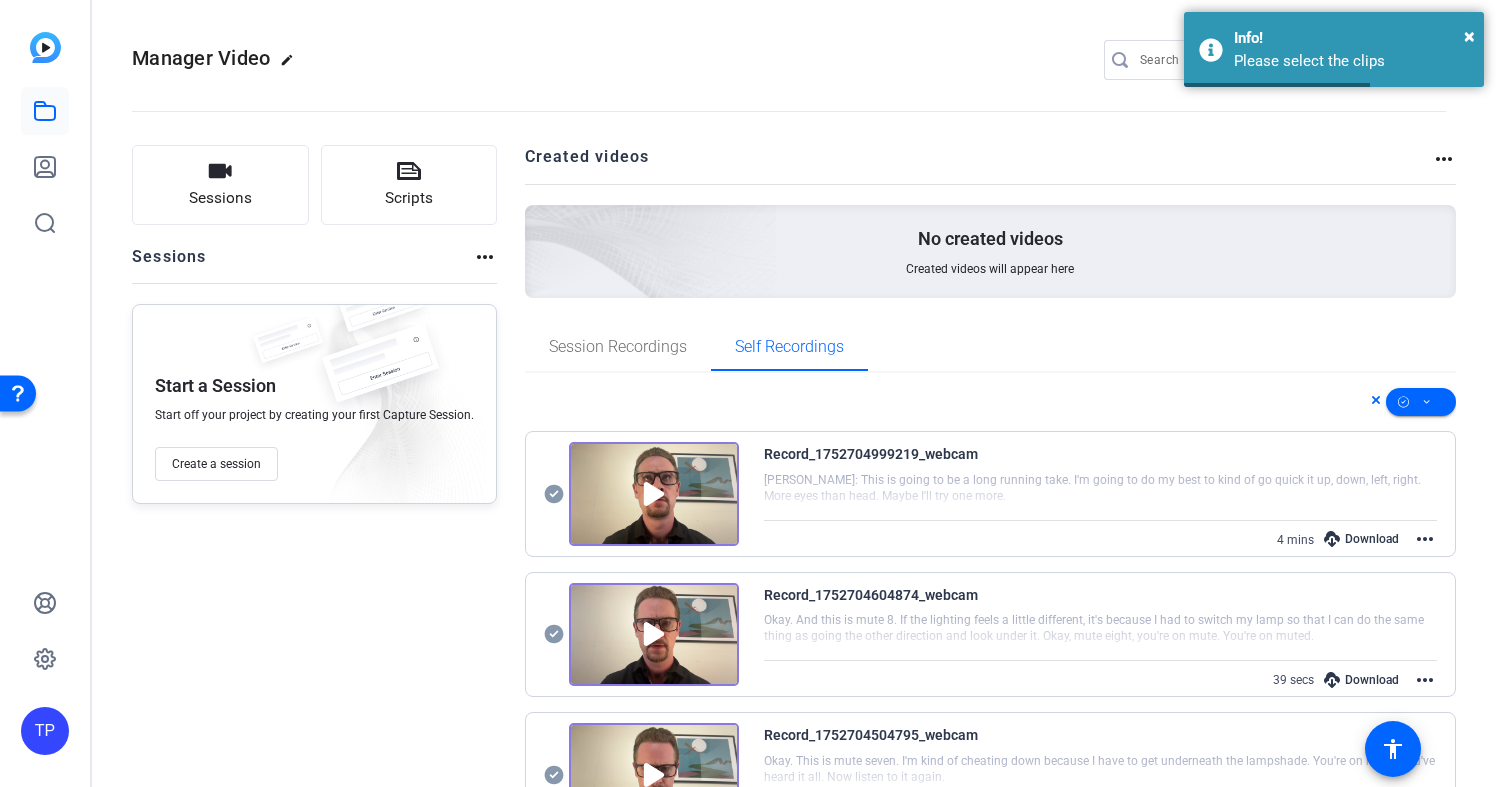 click on "Record_1752704999219_webcam  [PERSON_NAME]: This is going to be a long running take. I'm going to do my best to kind of go quick it up, down, left, right. More eyes than head. Maybe I'll try one more.  4 mins
Download  more_horiz
Record_1752704604874_webcam  Okay. And this is mute 8. If the lighting feels a little different, it's because I had to switch my lamp so that I can do the same thing as going the other direction and look under it. Okay, mute eight, you're on mute. You're on muted.  39 secs
Download  more_horiz
Record_1752704504795_webcam  Okay. This is mute seven. I'm kind of cheating down because I have to get underneath the lampshade. You're on mute. You've heard it all. Now listen to it again.  32 secs
Download  more_horiz
40 secs
Download" at bounding box center (991, 1135) 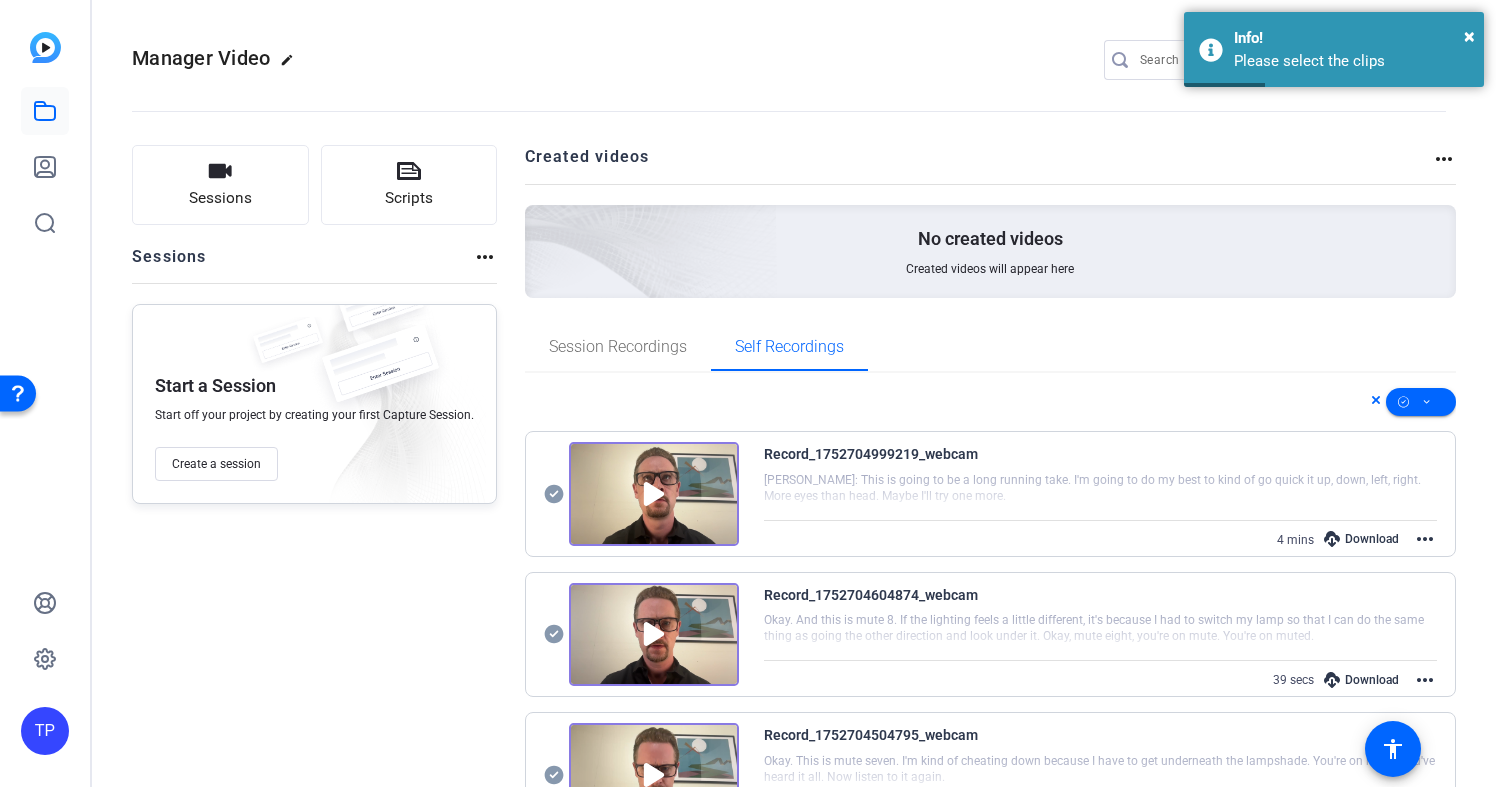 click 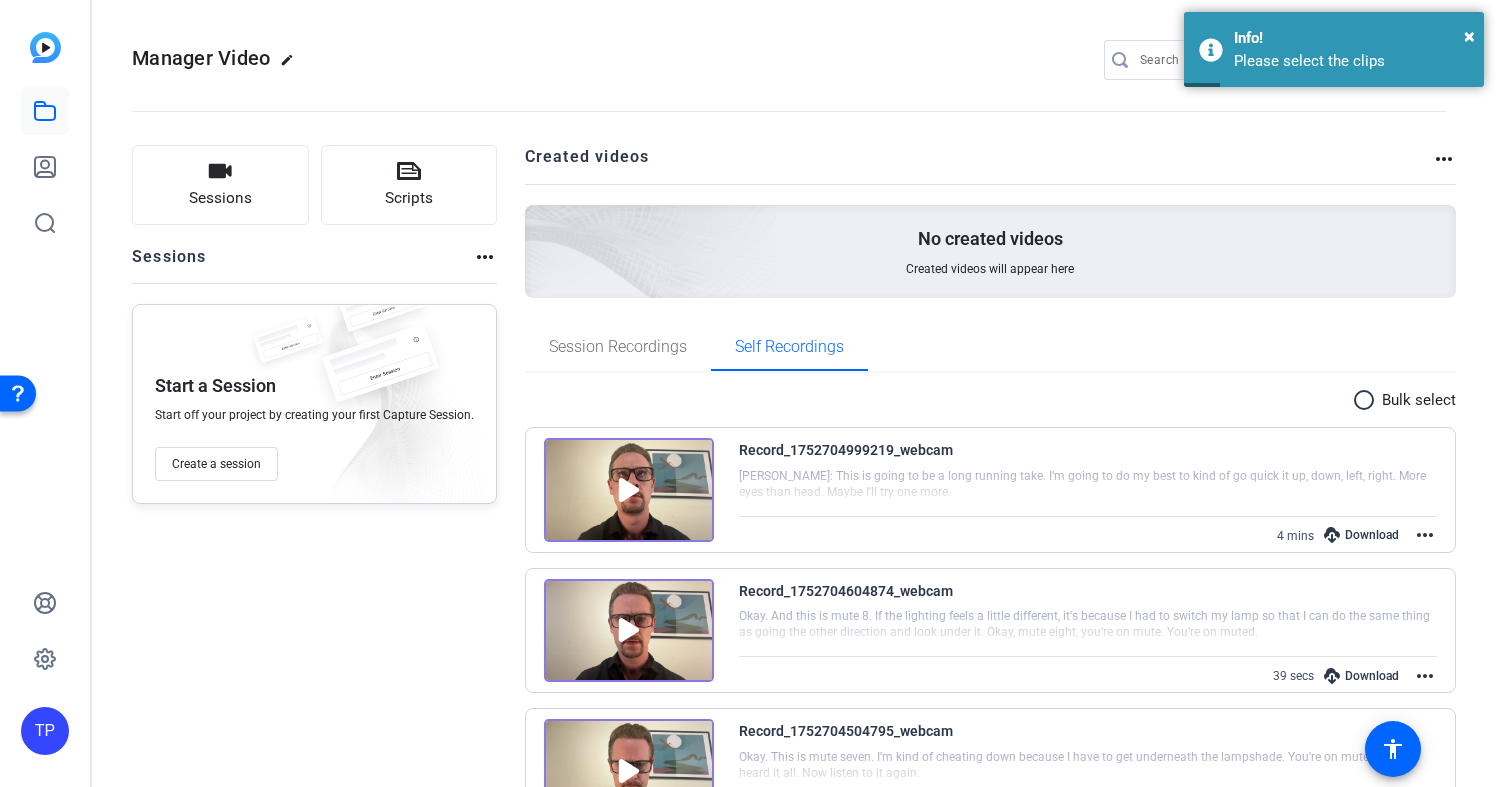 click on "radio_button_unchecked" at bounding box center [1367, 400] 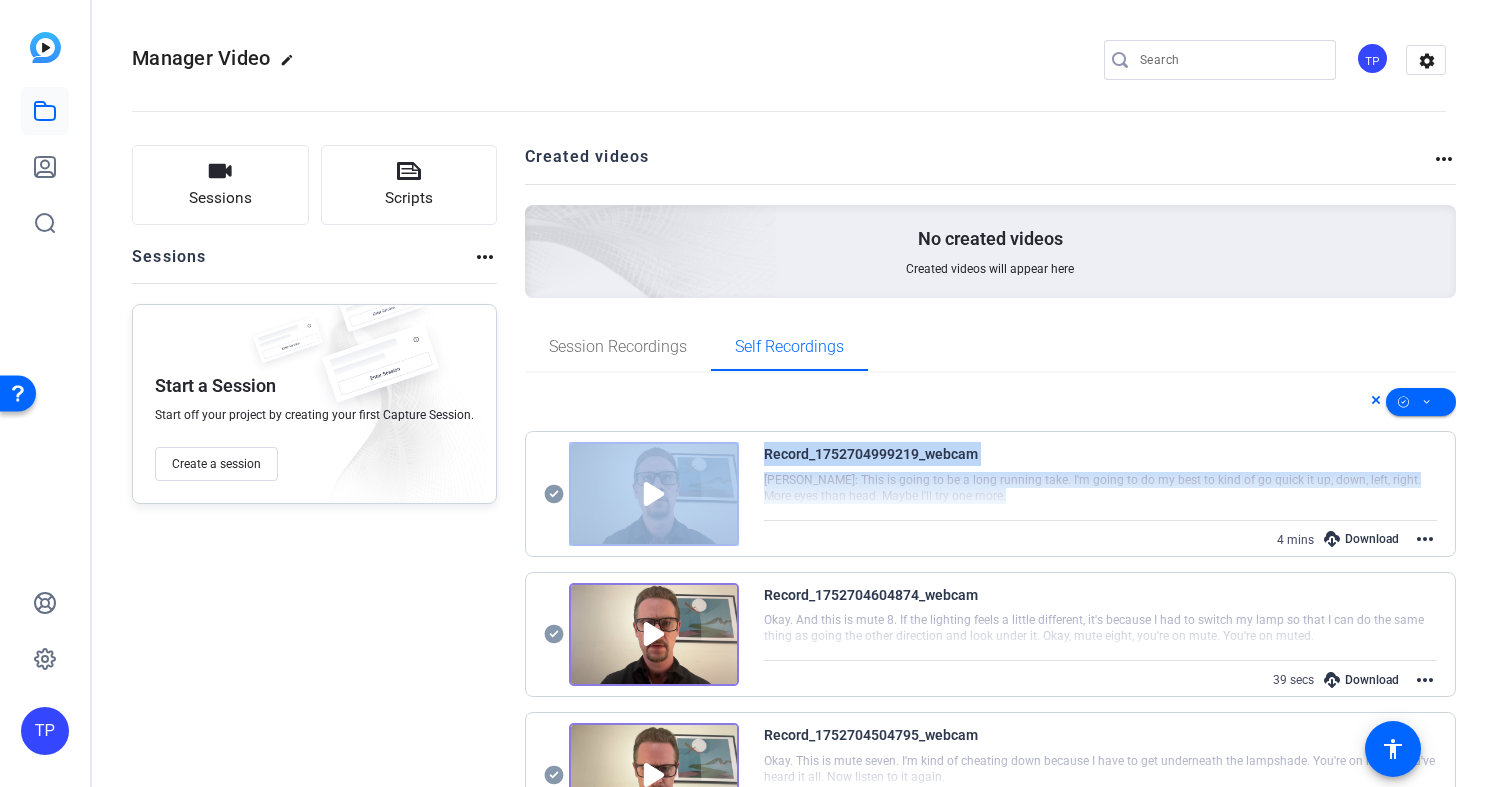 drag, startPoint x: 1194, startPoint y: 486, endPoint x: 551, endPoint y: 497, distance: 643.09406 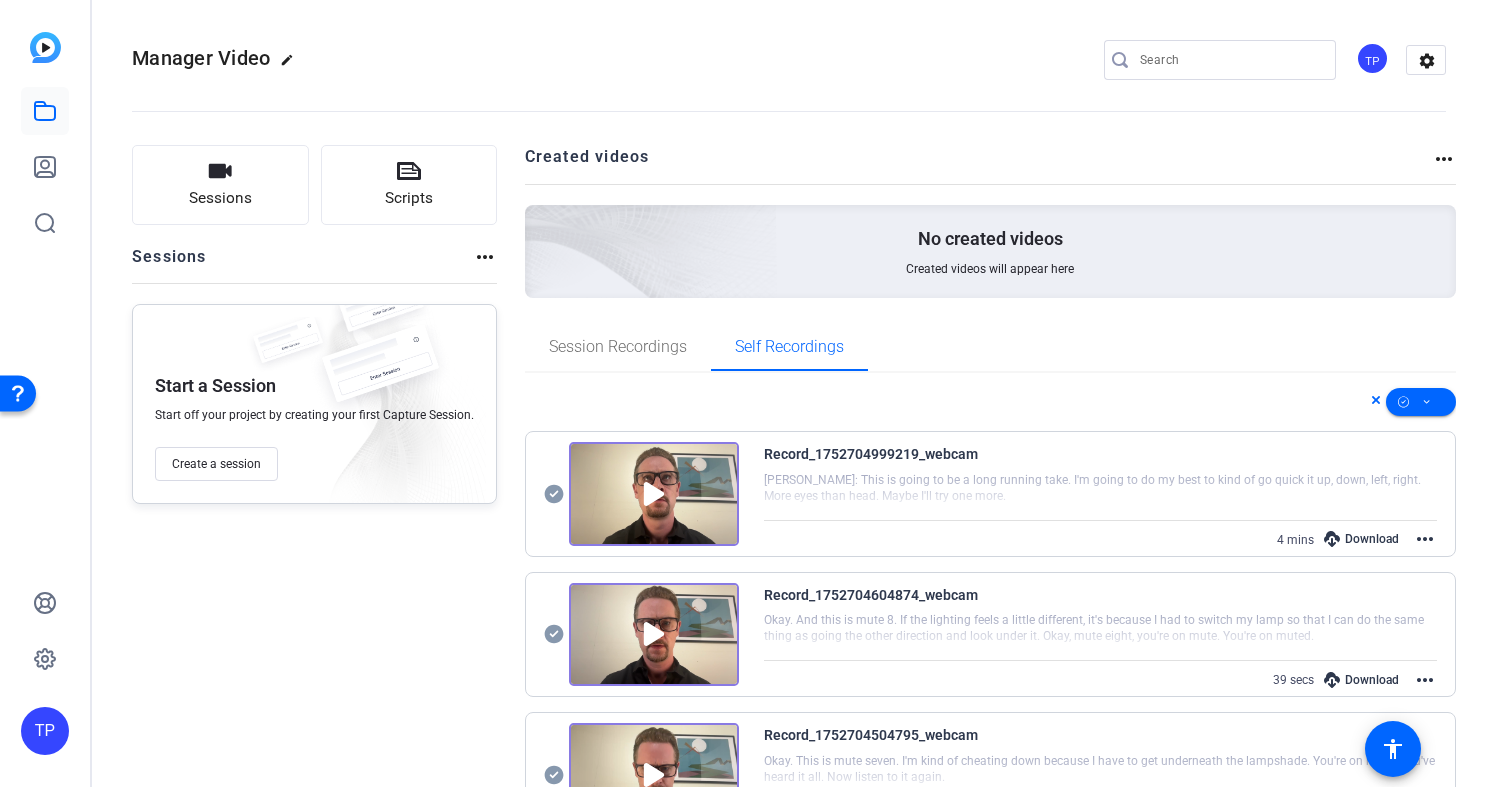 click at bounding box center (991, 402) 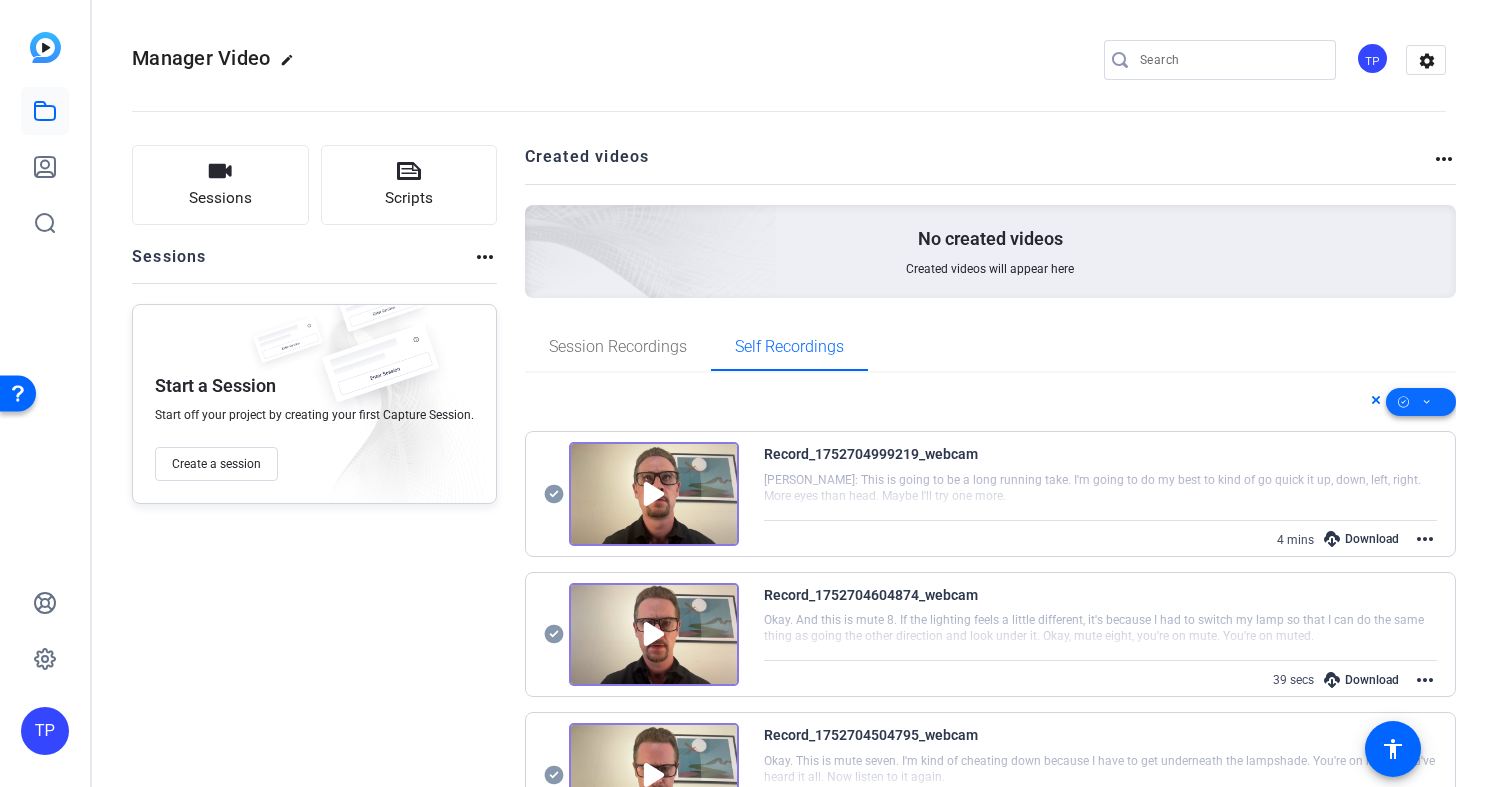 click at bounding box center [1421, 402] 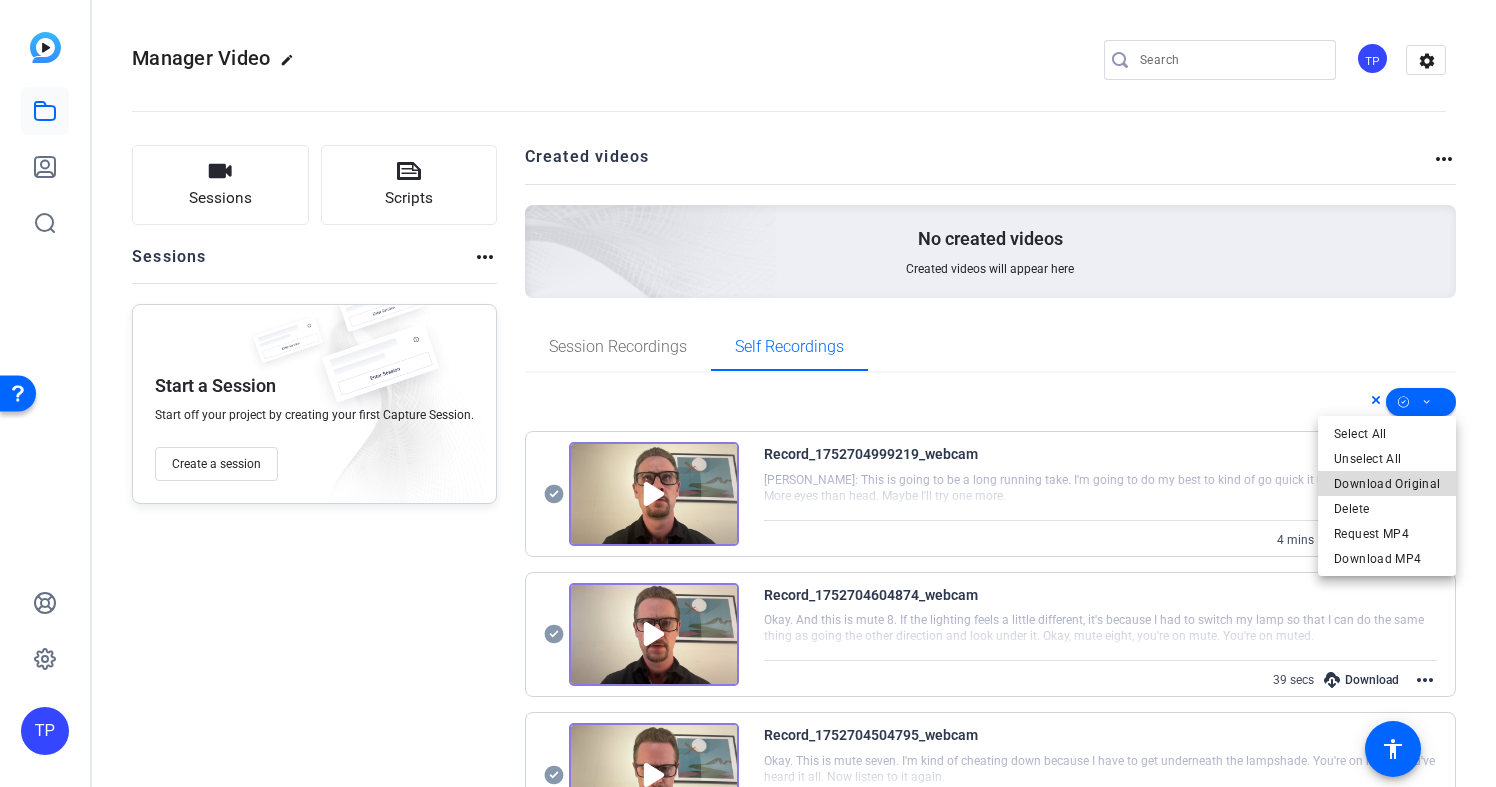 click on "Download Original" at bounding box center [1387, 484] 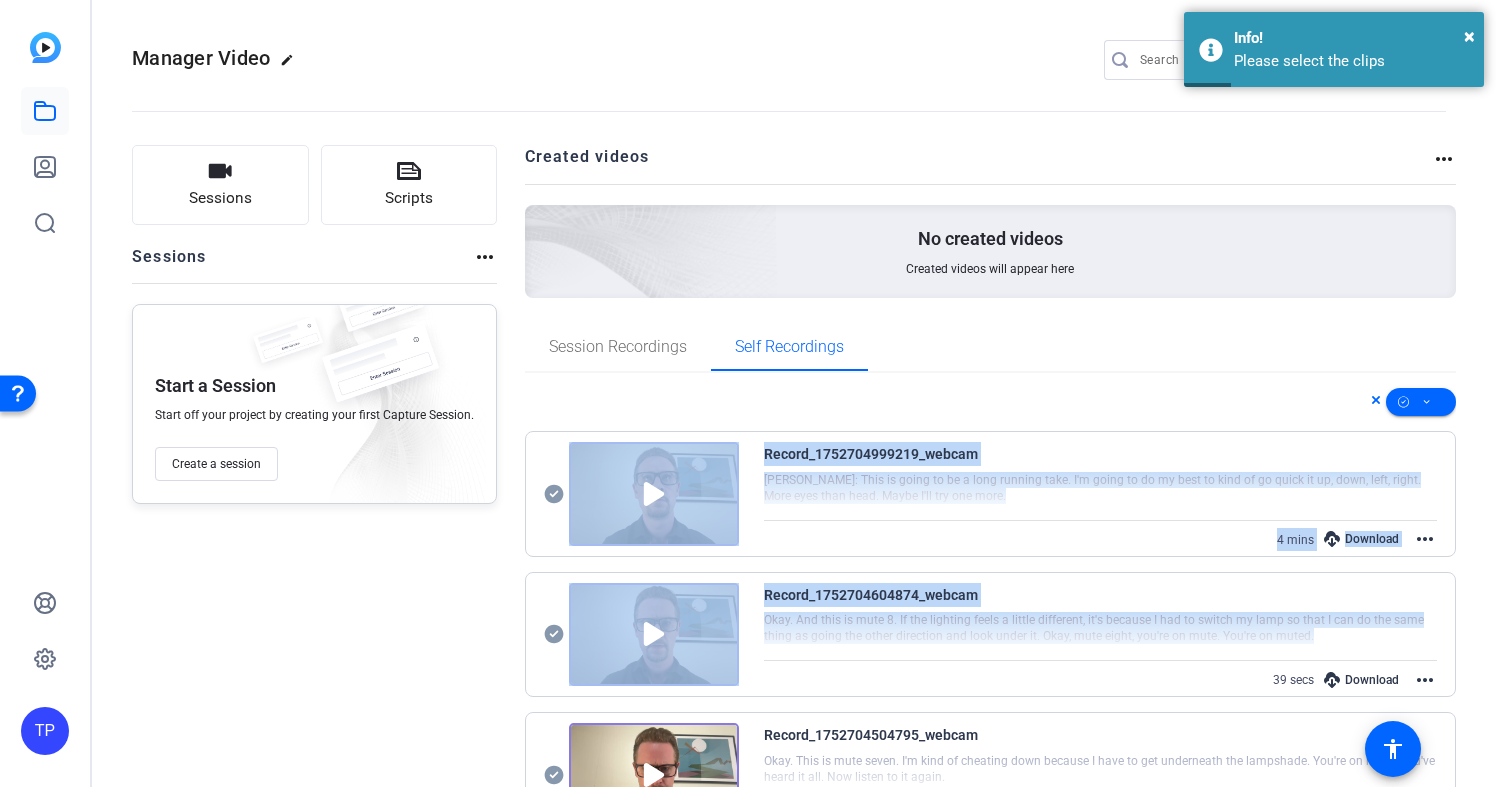 drag, startPoint x: 1119, startPoint y: 402, endPoint x: 1124, endPoint y: 614, distance: 212.05896 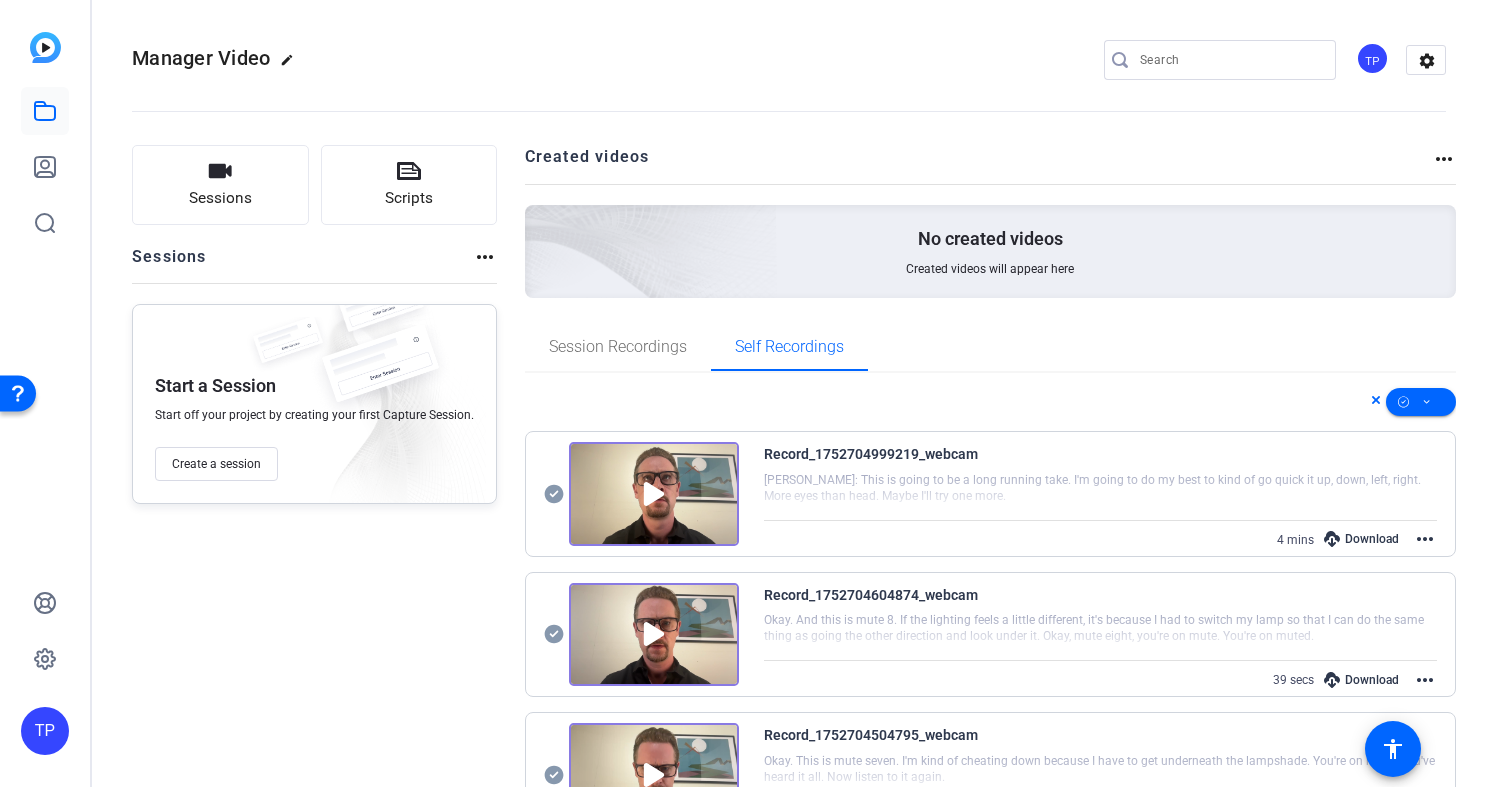 click on "Session Recordings Self Recordings" 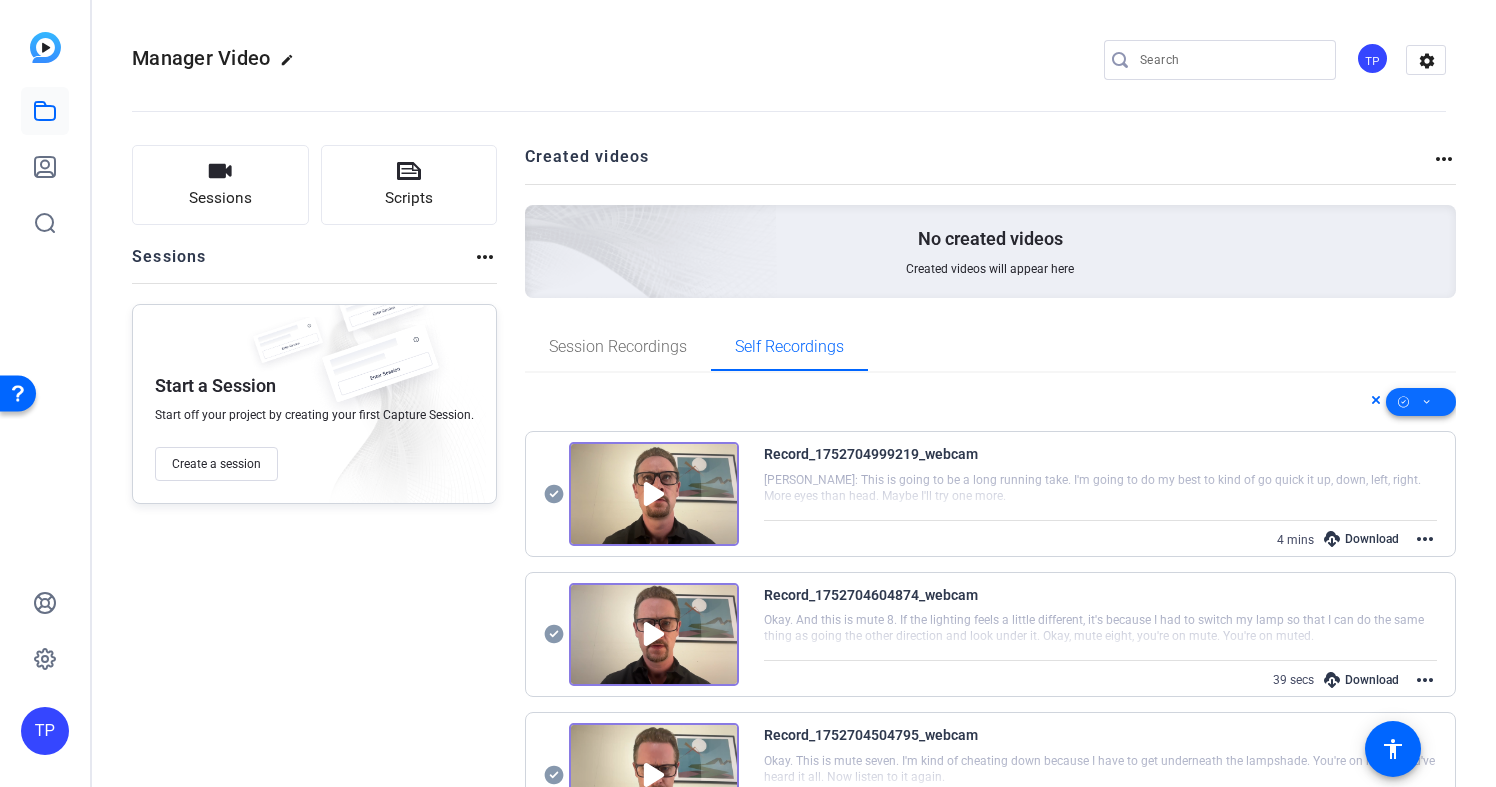 click 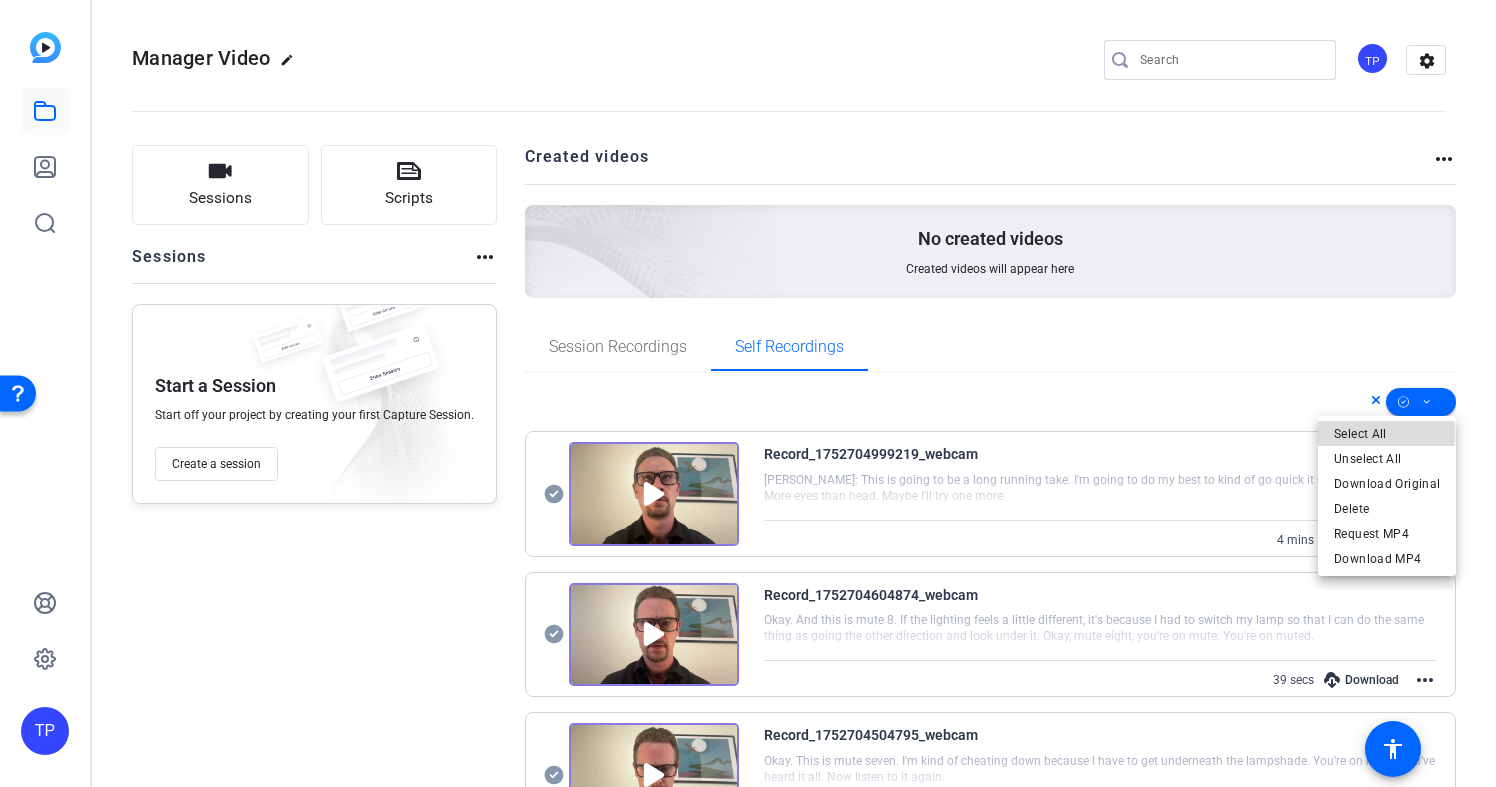 click on "Select All" at bounding box center (1387, 434) 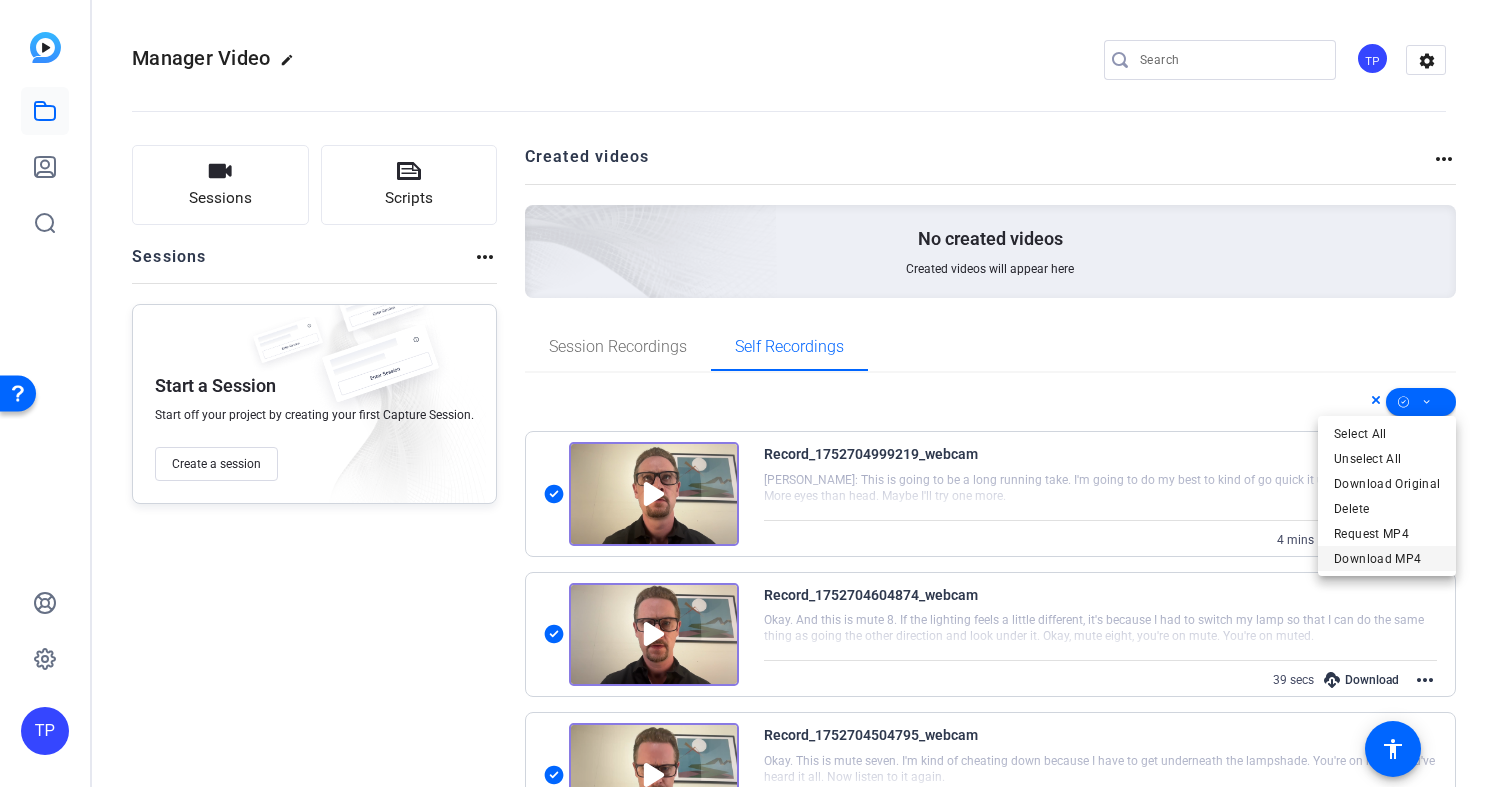 click on "Download MP4" at bounding box center (1387, 559) 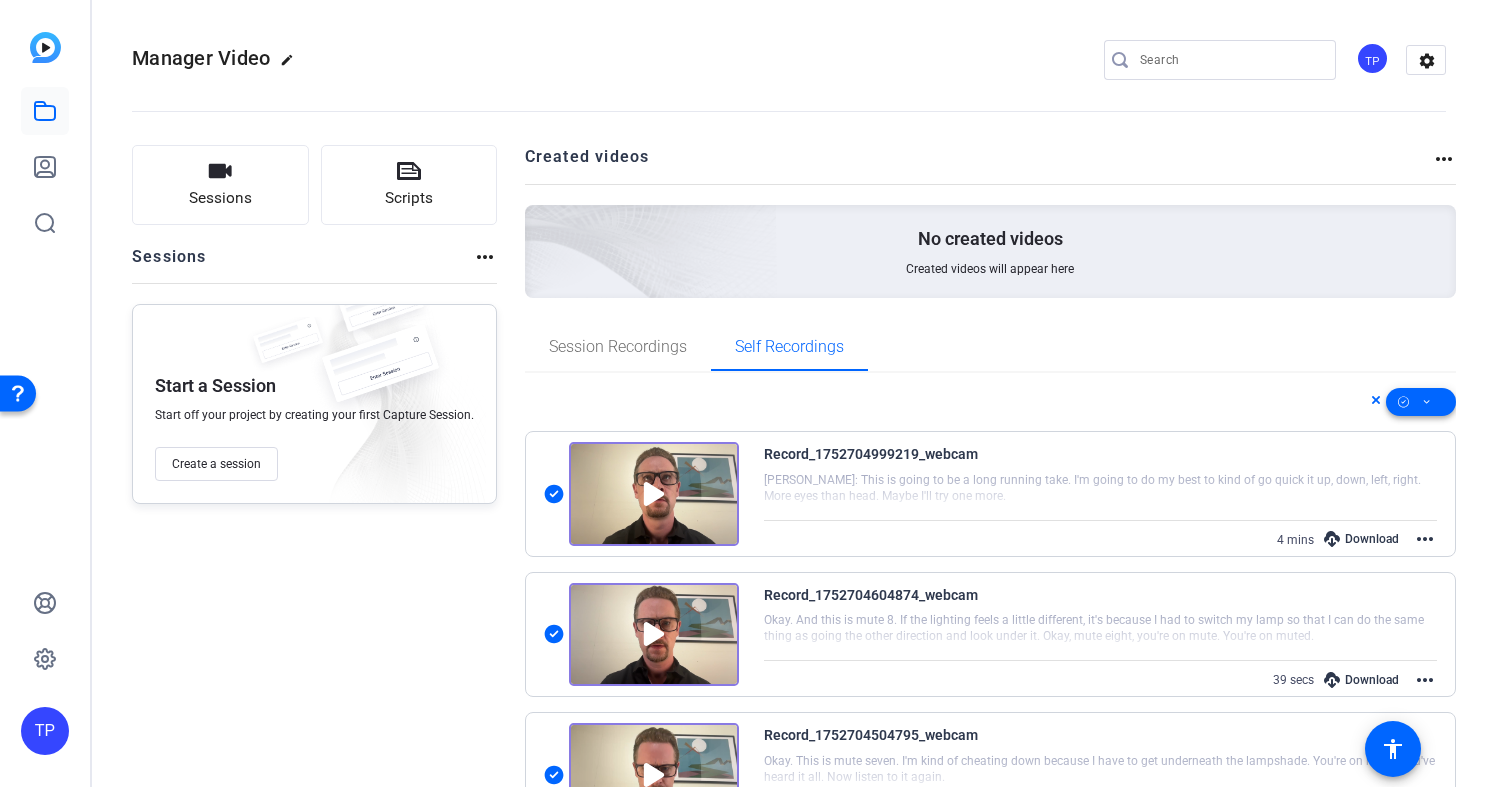 scroll, scrollTop: 1135, scrollLeft: 0, axis: vertical 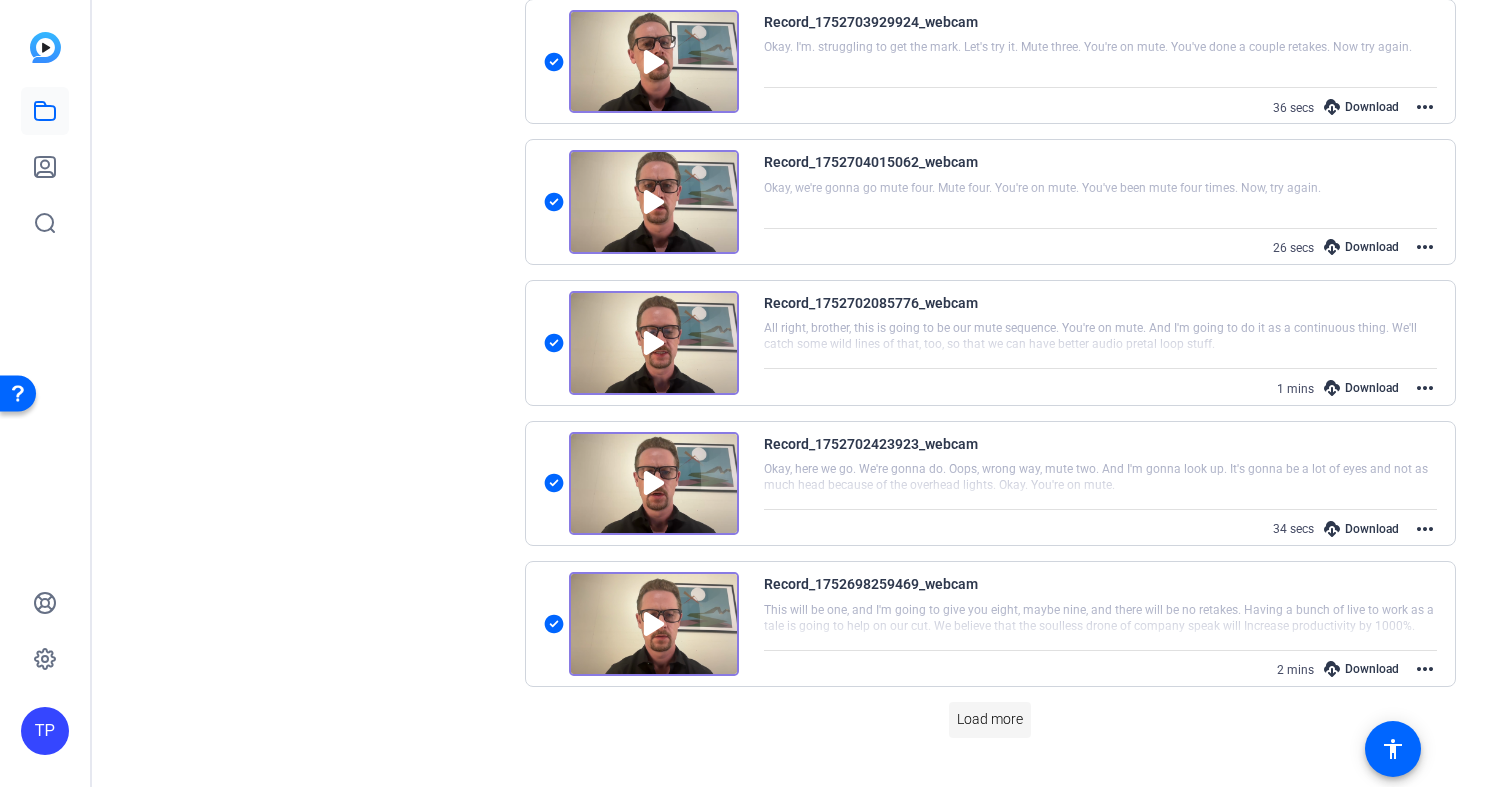 click on "Load more" at bounding box center (990, 719) 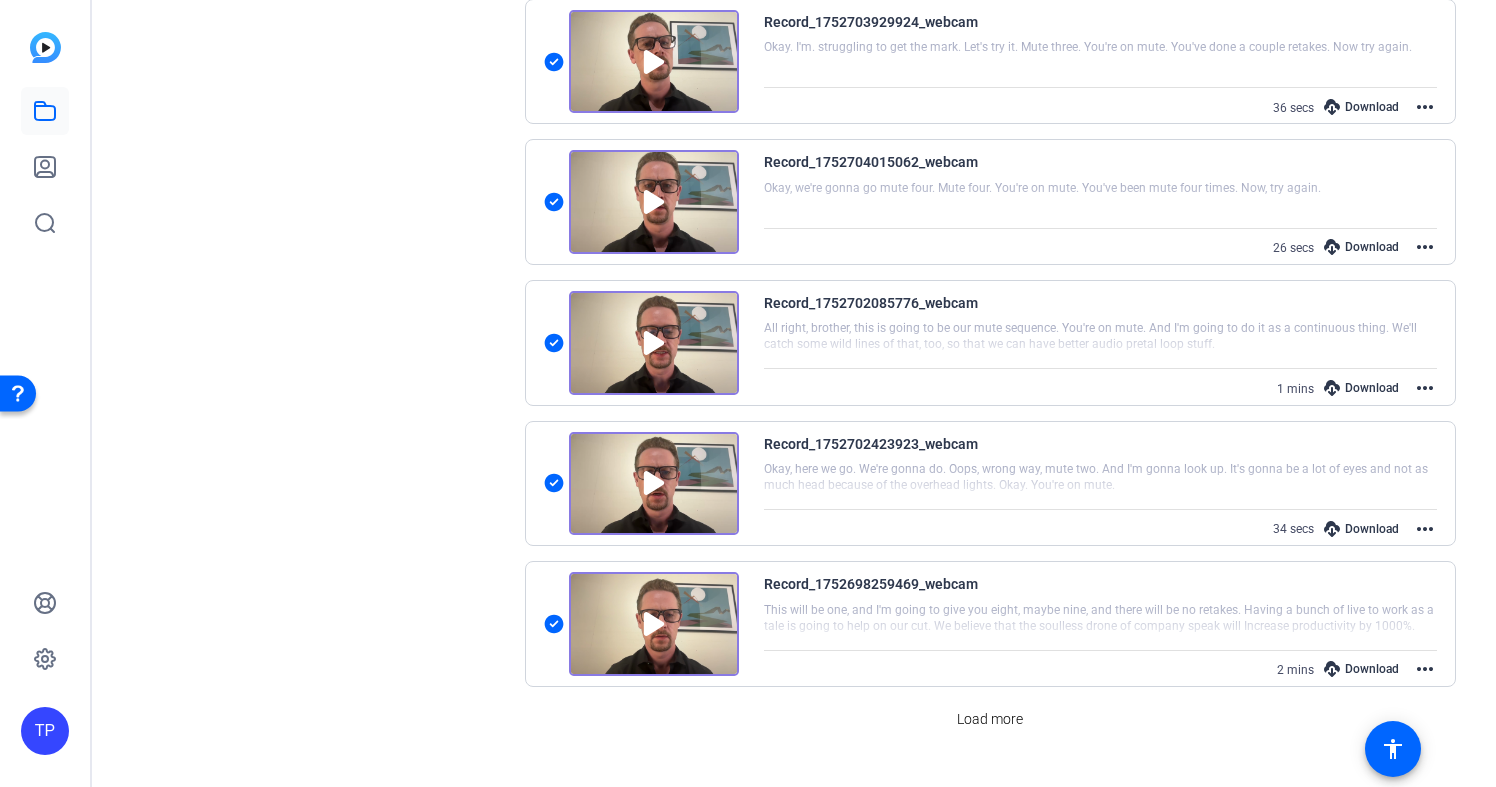 scroll, scrollTop: 0, scrollLeft: 0, axis: both 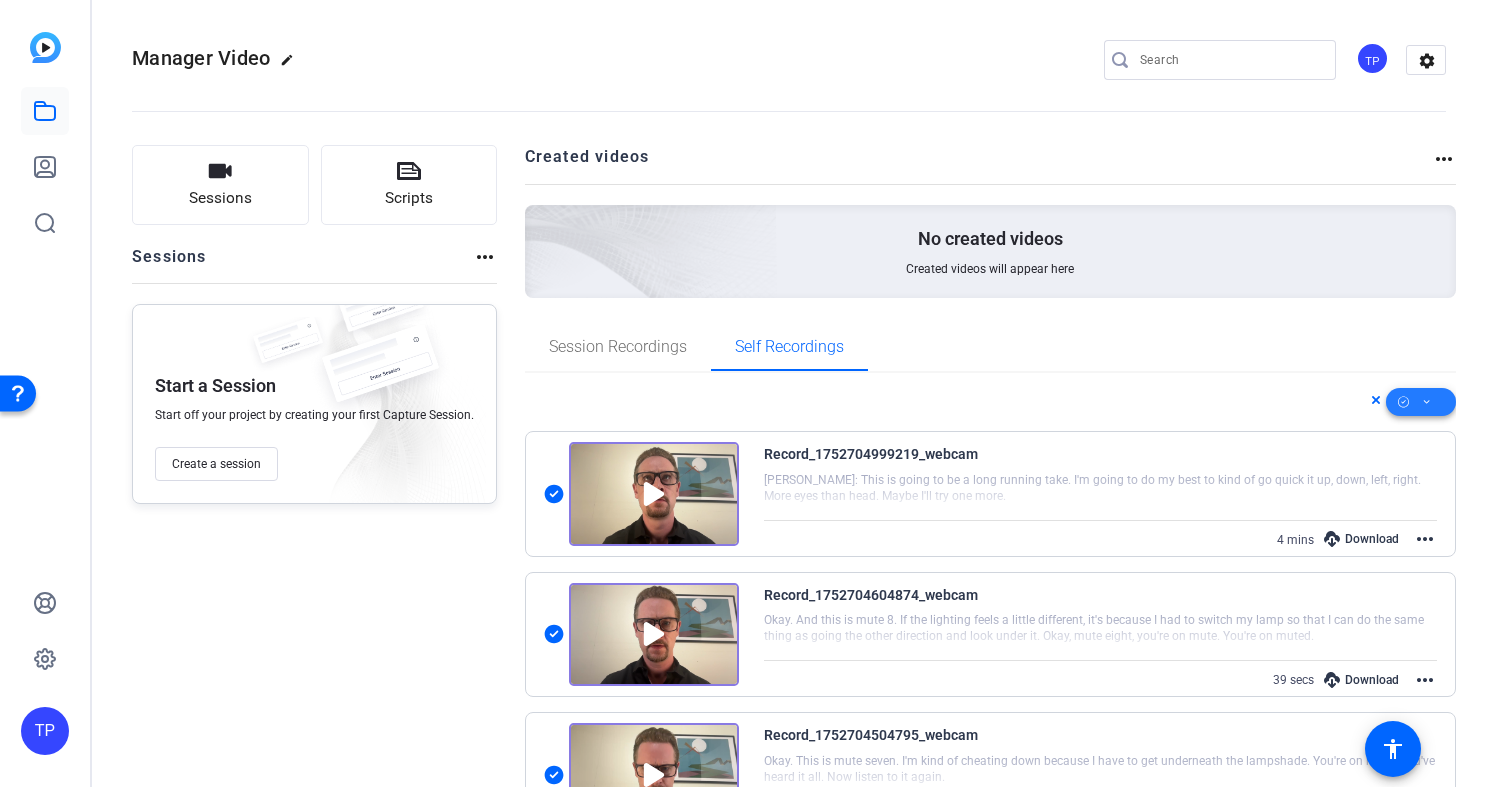 click at bounding box center (1421, 402) 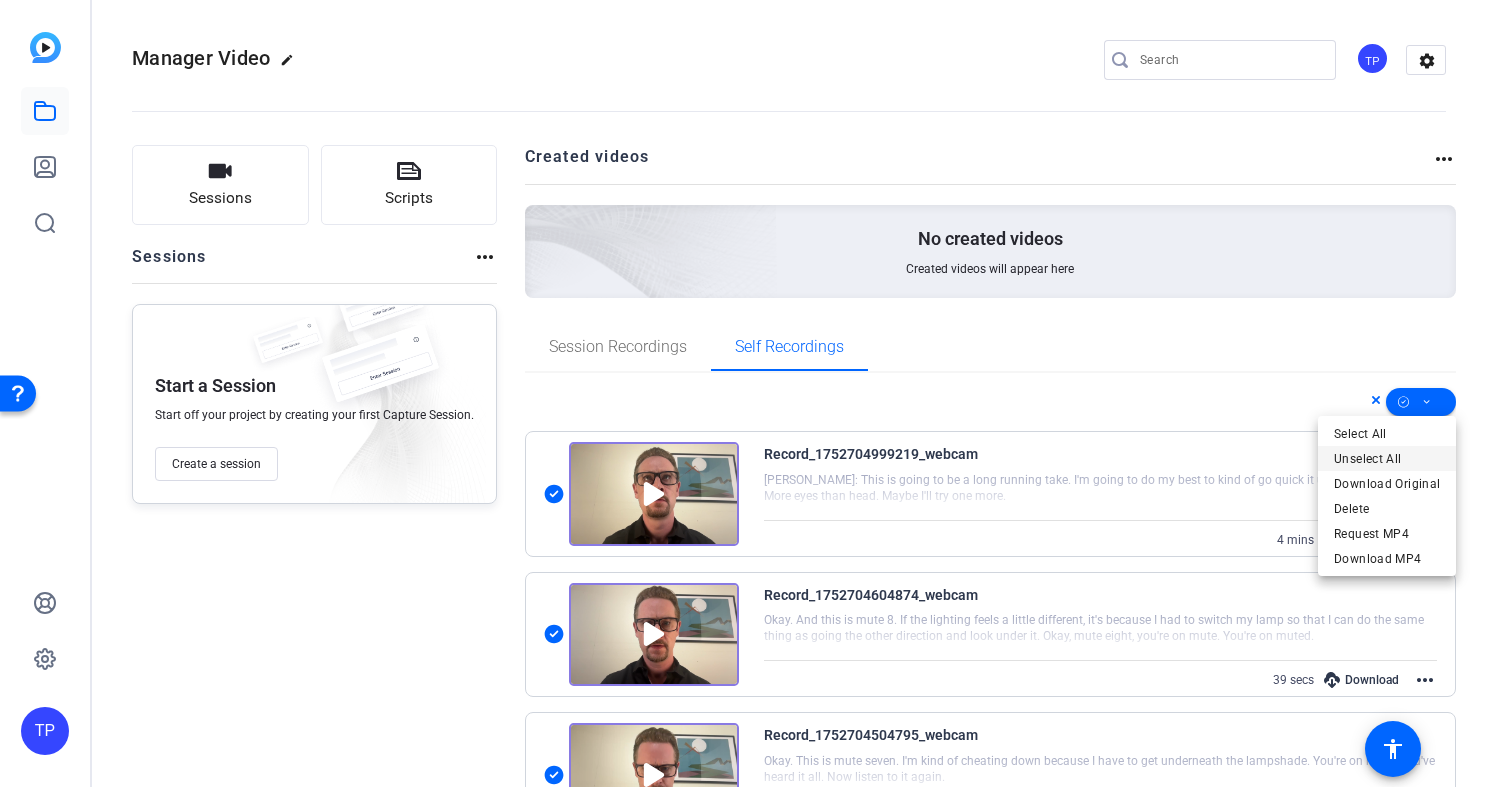 click on "Unselect All" at bounding box center [1387, 459] 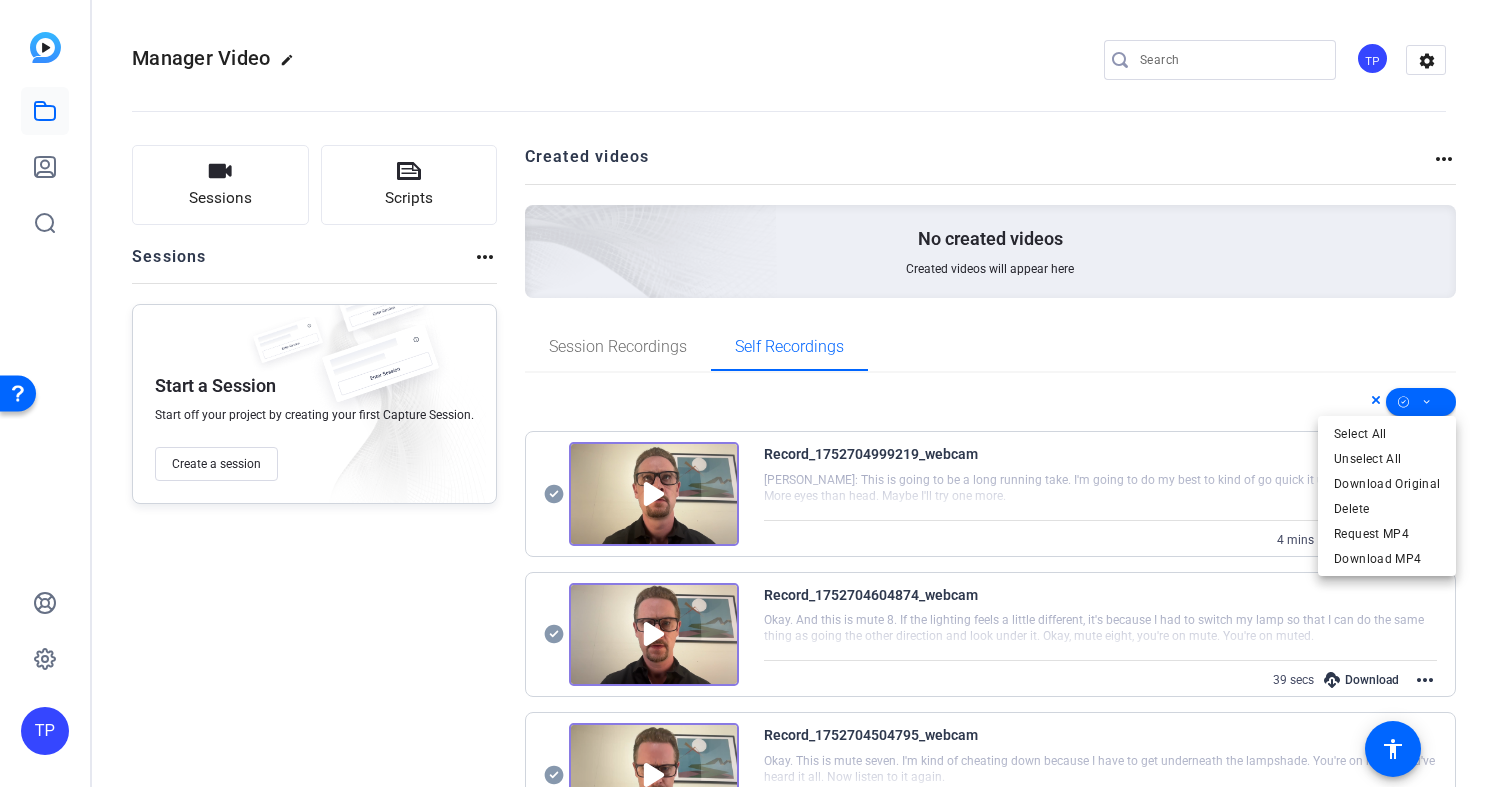 click at bounding box center (748, 393) 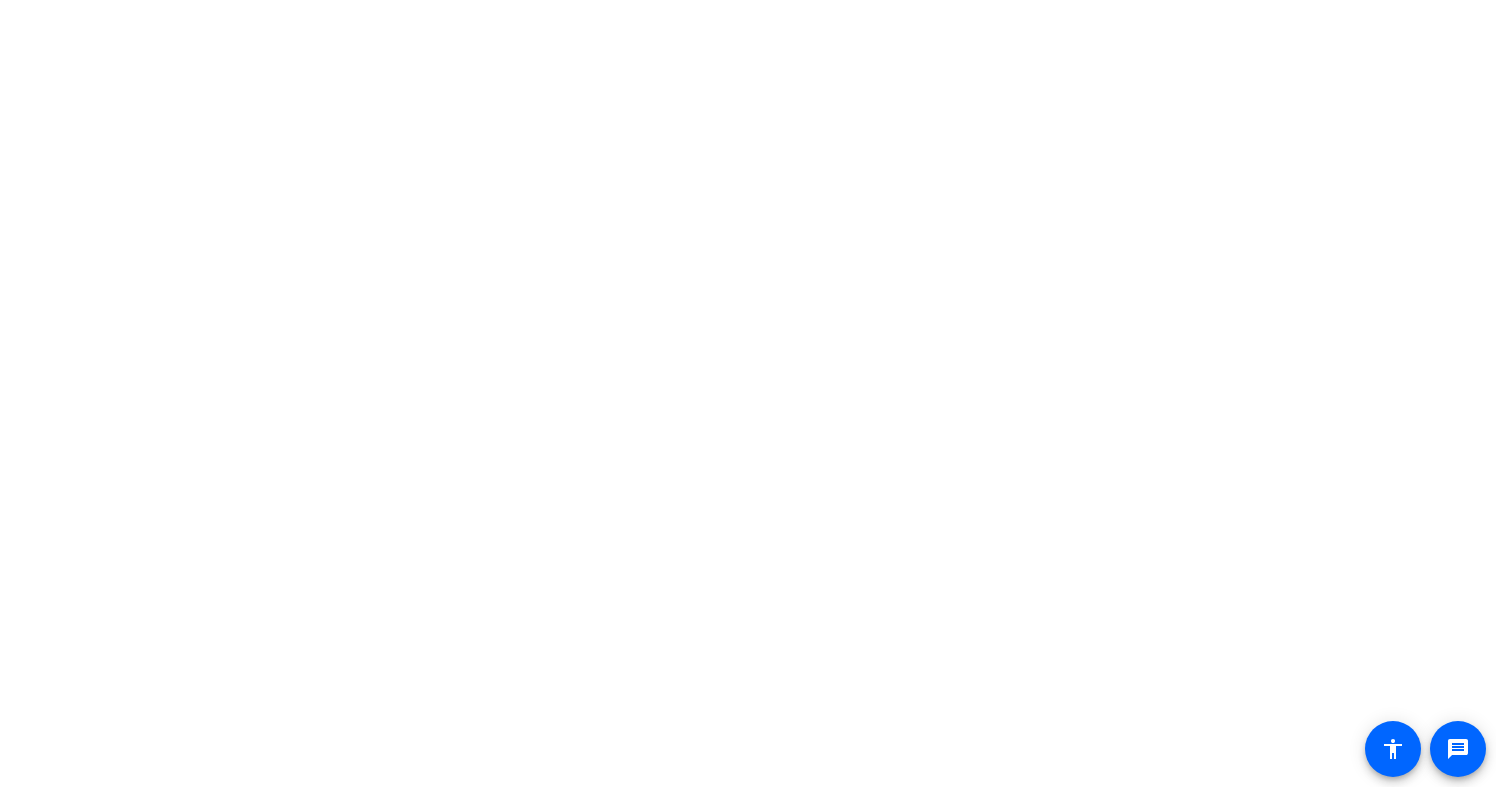 scroll, scrollTop: 0, scrollLeft: 0, axis: both 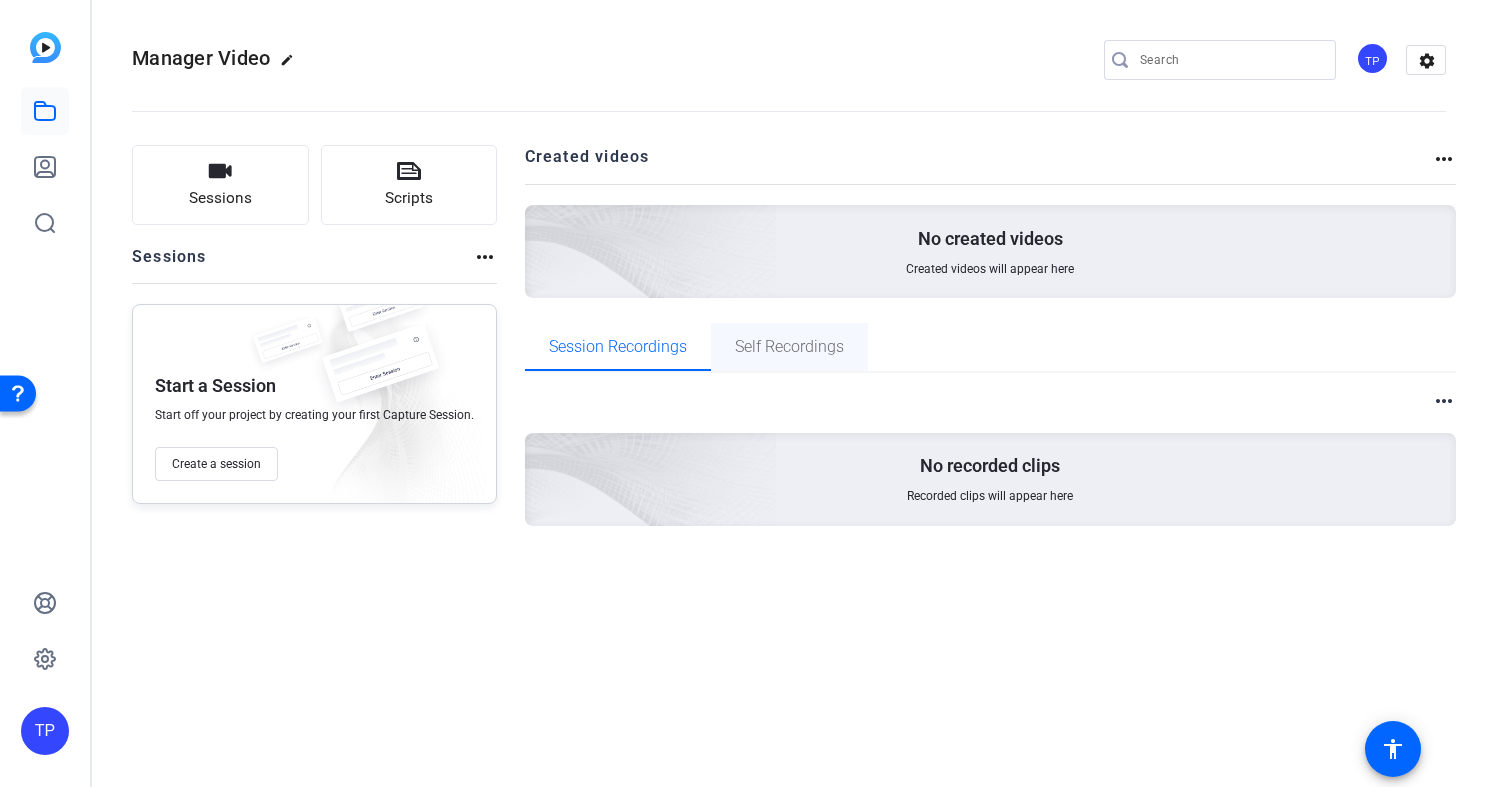 click on "Self Recordings" at bounding box center (789, 347) 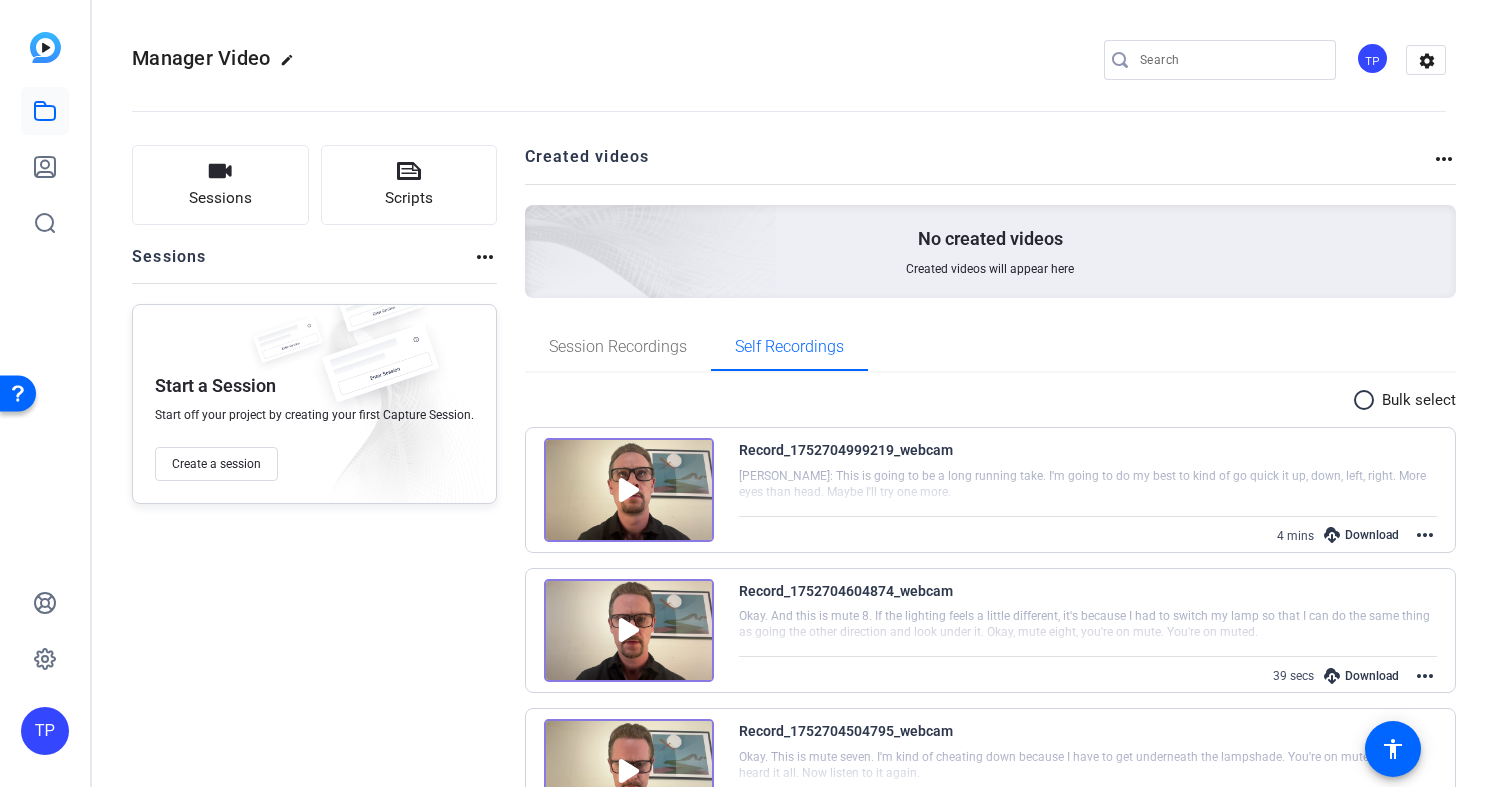scroll, scrollTop: 1131, scrollLeft: 0, axis: vertical 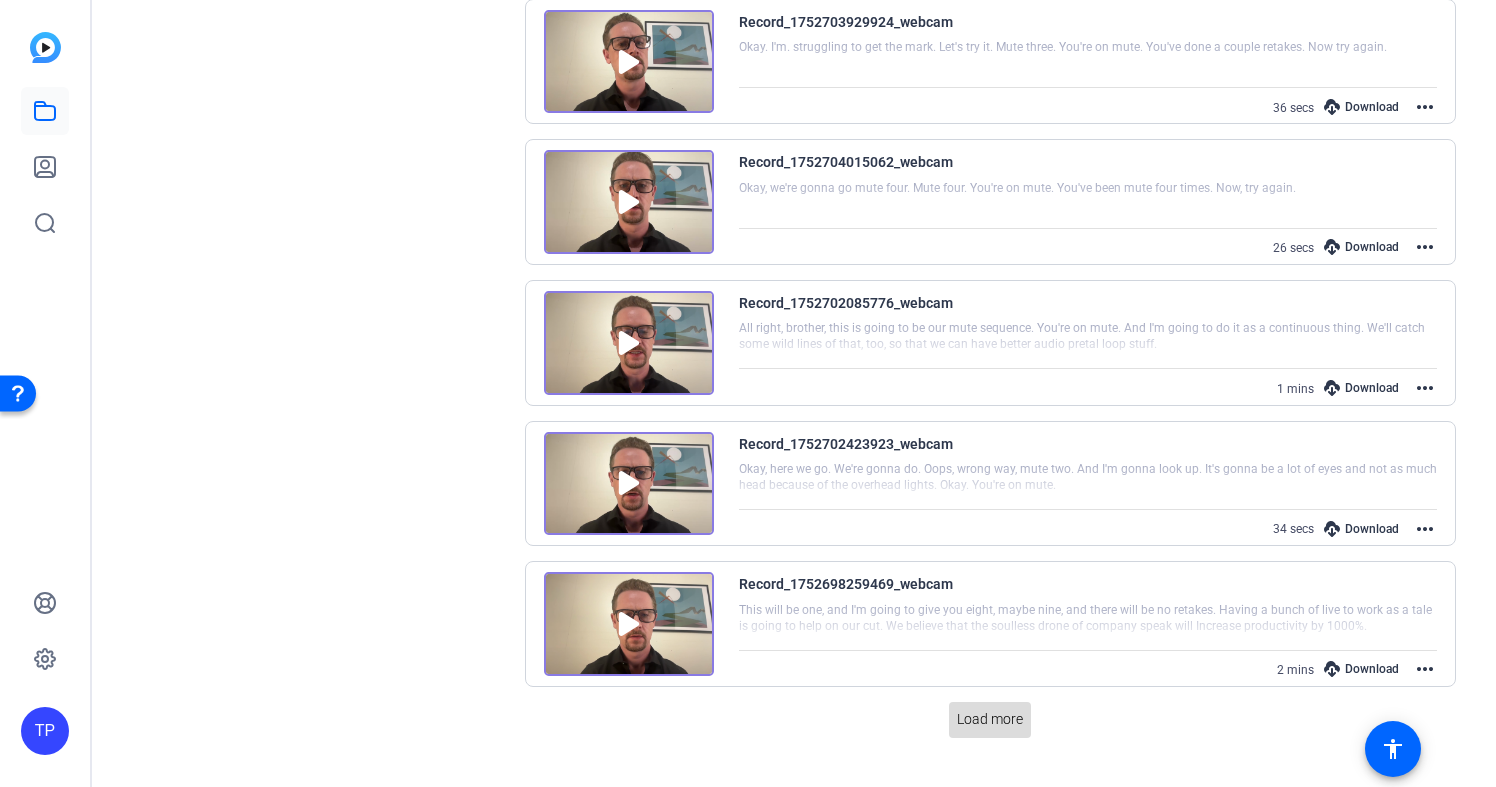 click on "Load more" at bounding box center [990, 719] 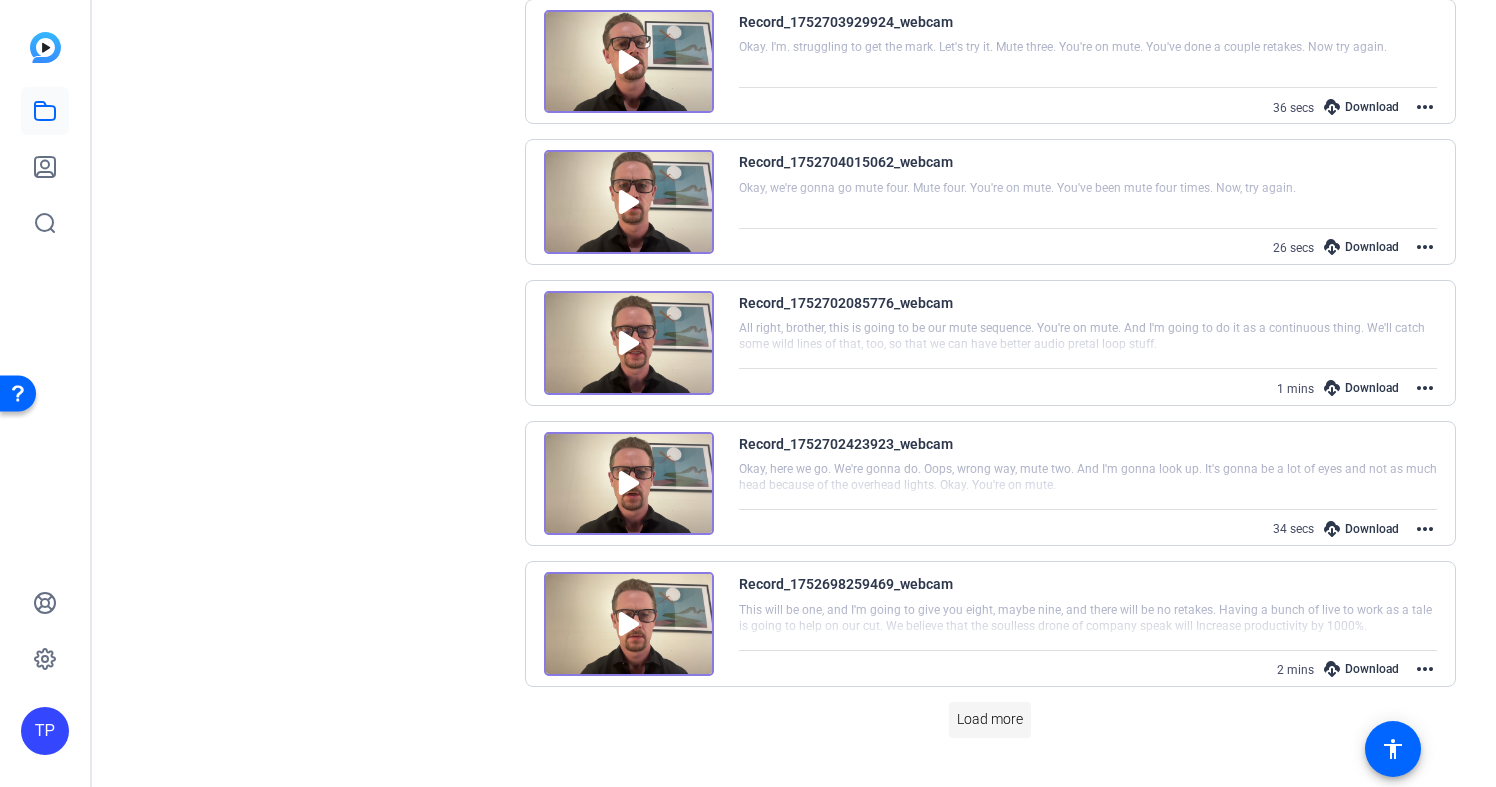 click on "Load more" at bounding box center (990, 719) 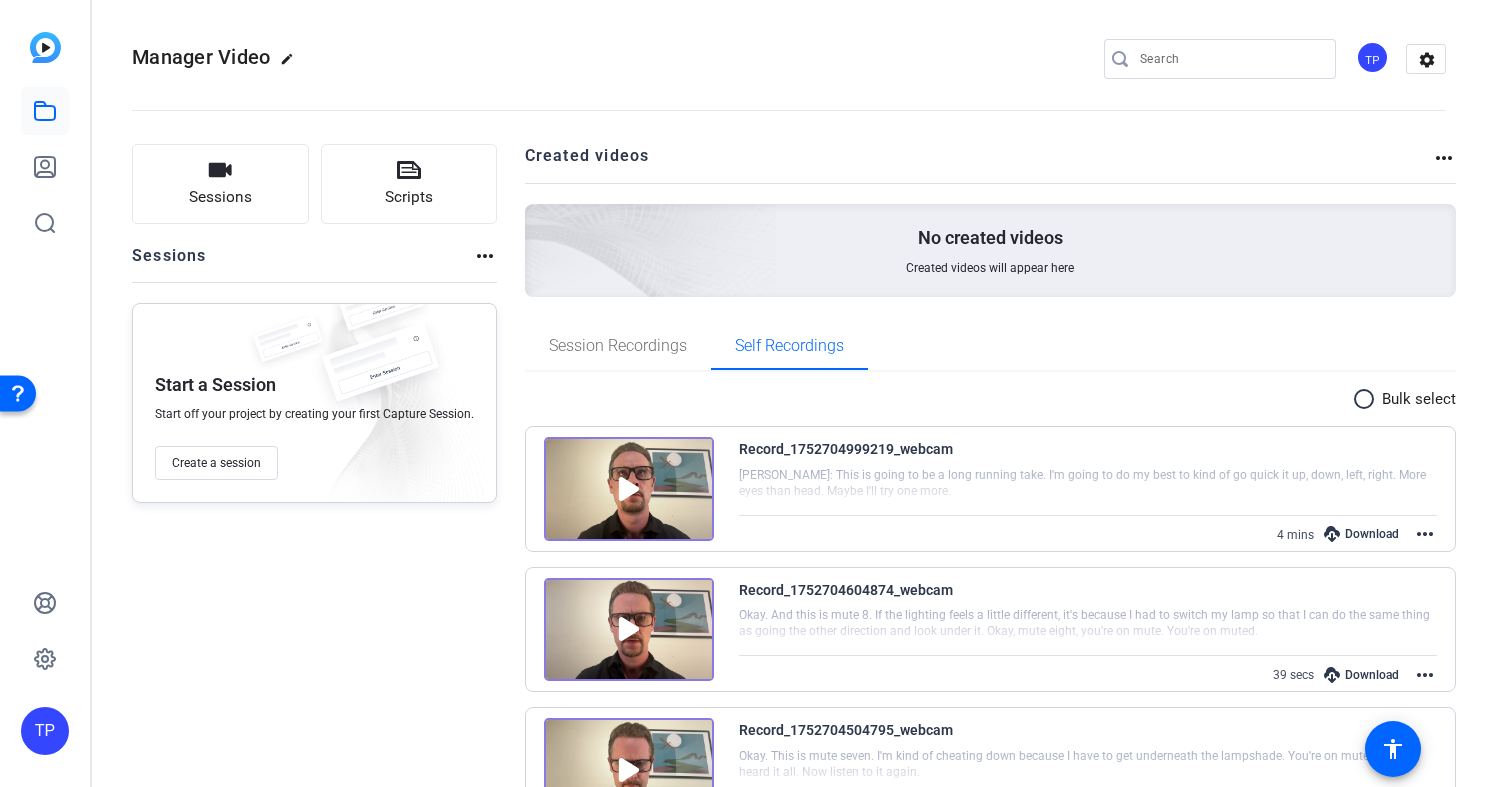 scroll, scrollTop: 0, scrollLeft: 0, axis: both 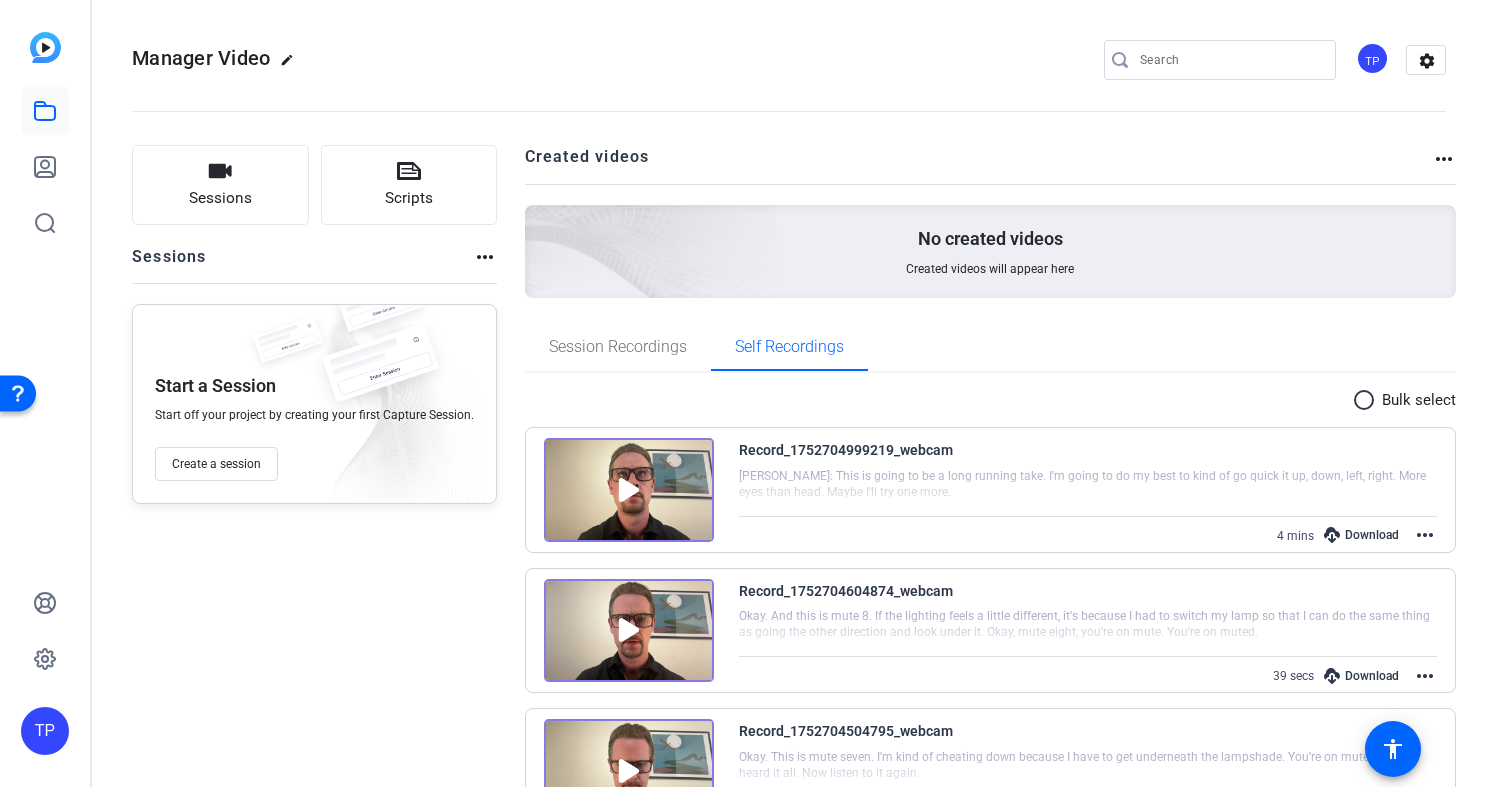 click on "more_horiz" 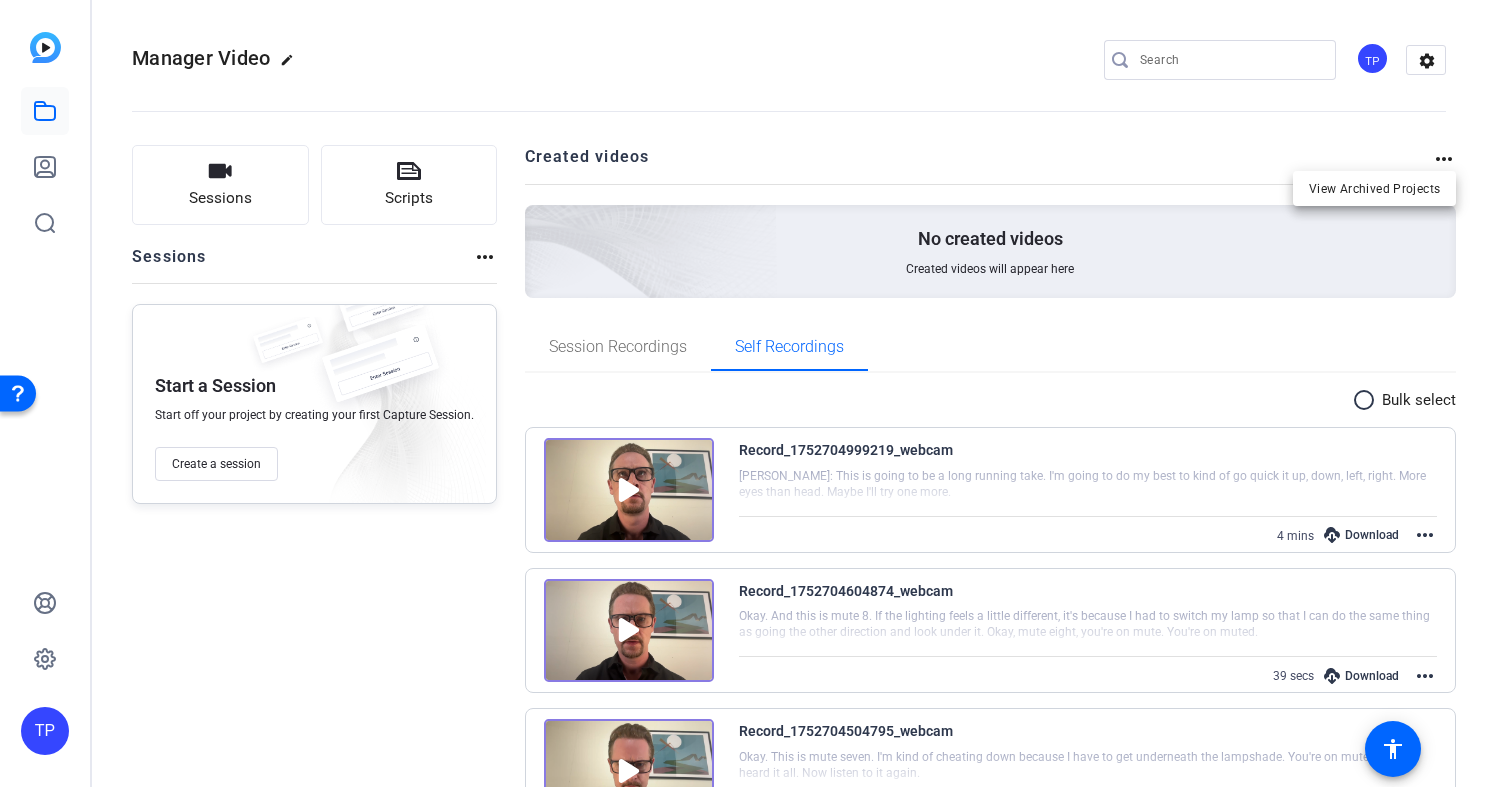 click at bounding box center [748, 393] 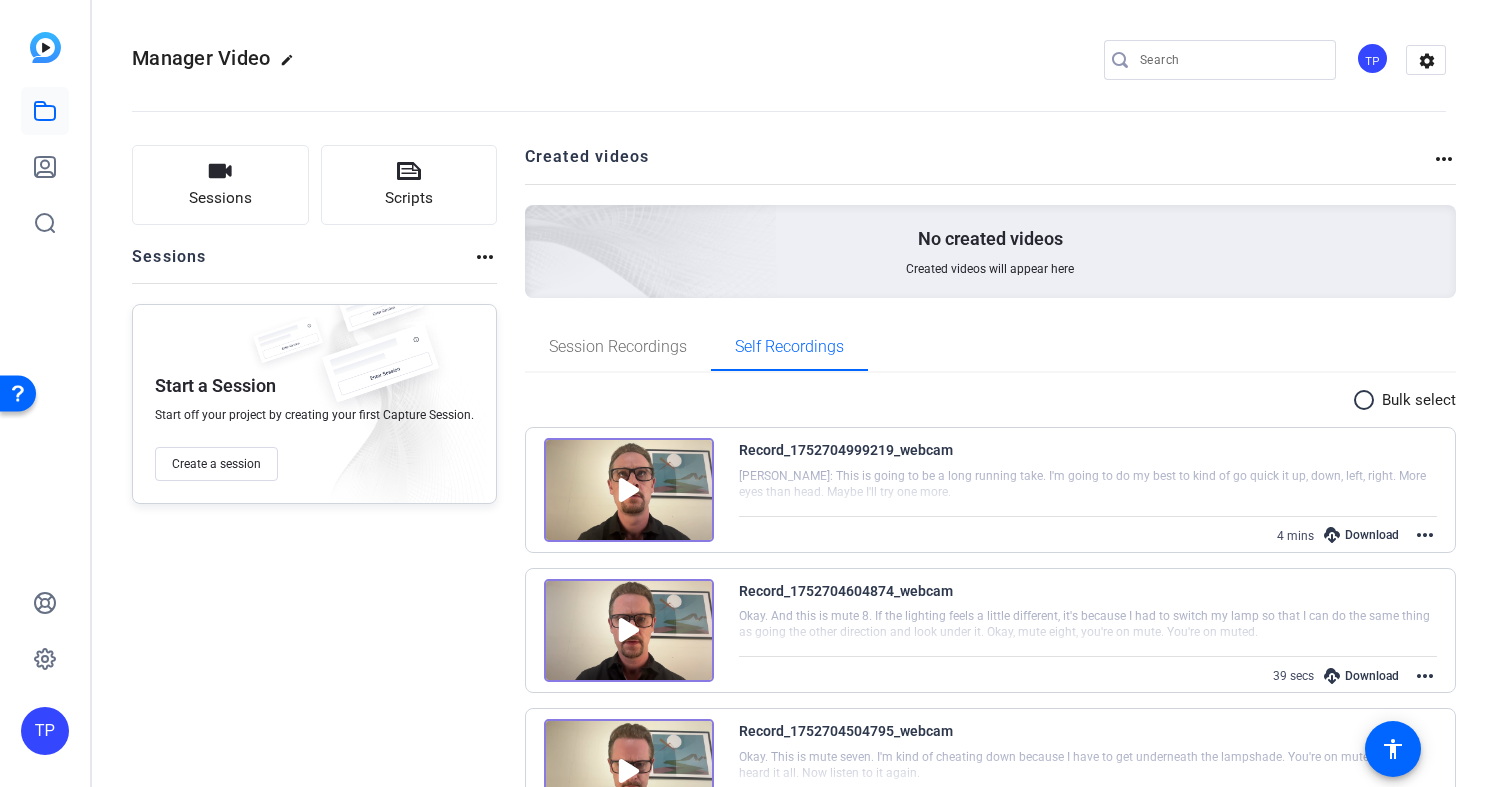 click on "radio_button_unchecked" at bounding box center (1367, 400) 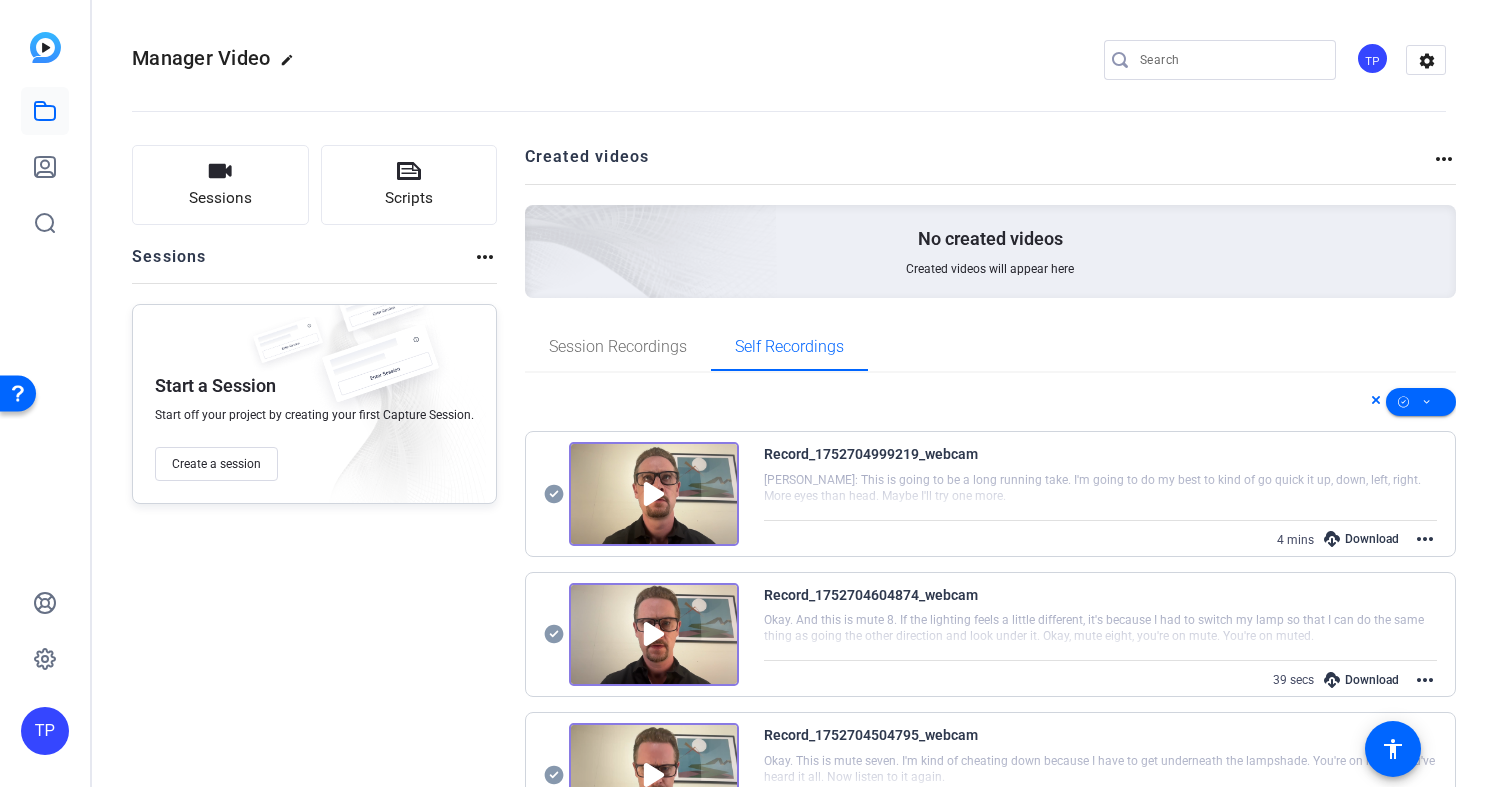click 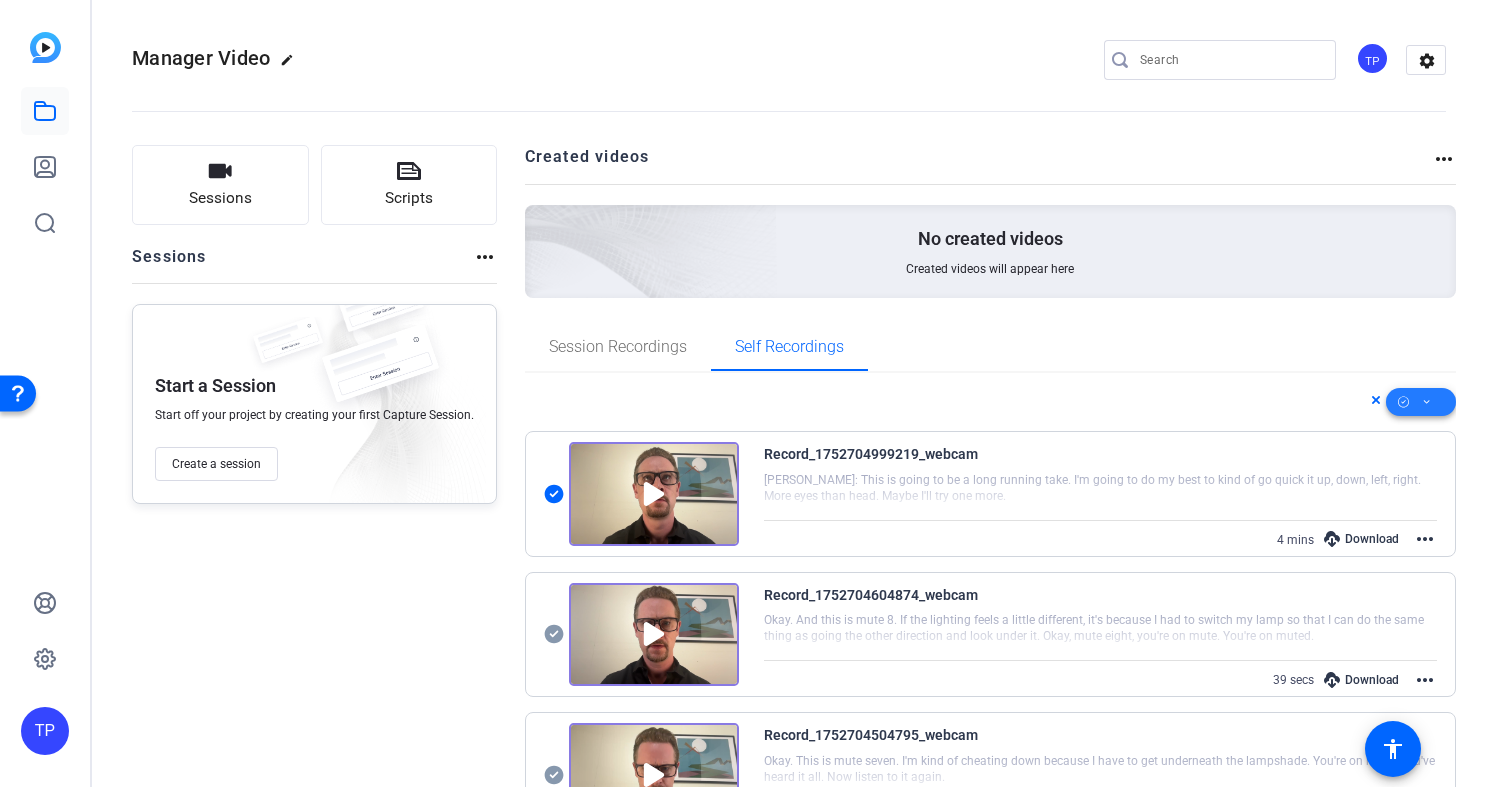 click 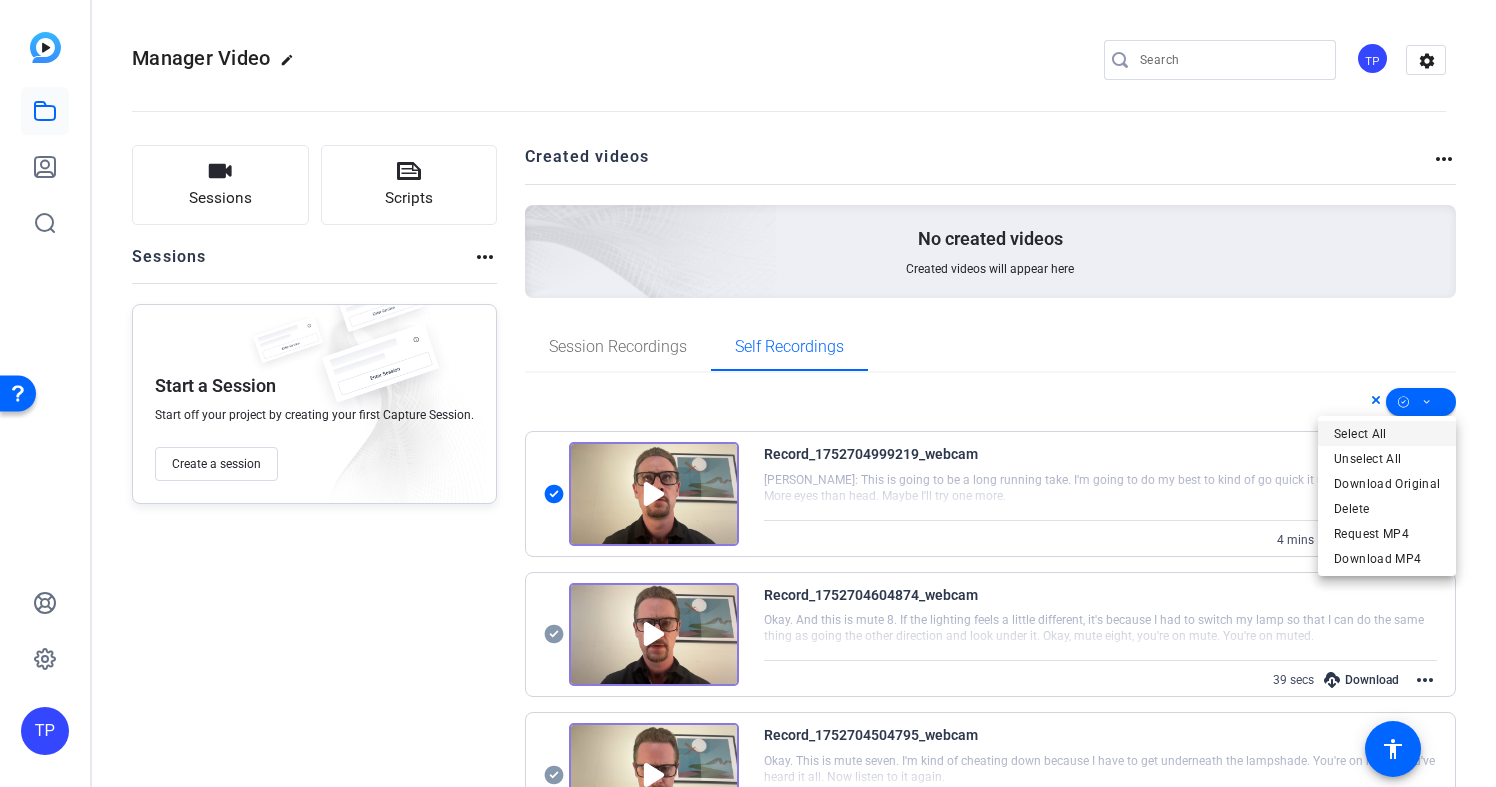 click on "Select All" at bounding box center [1387, 434] 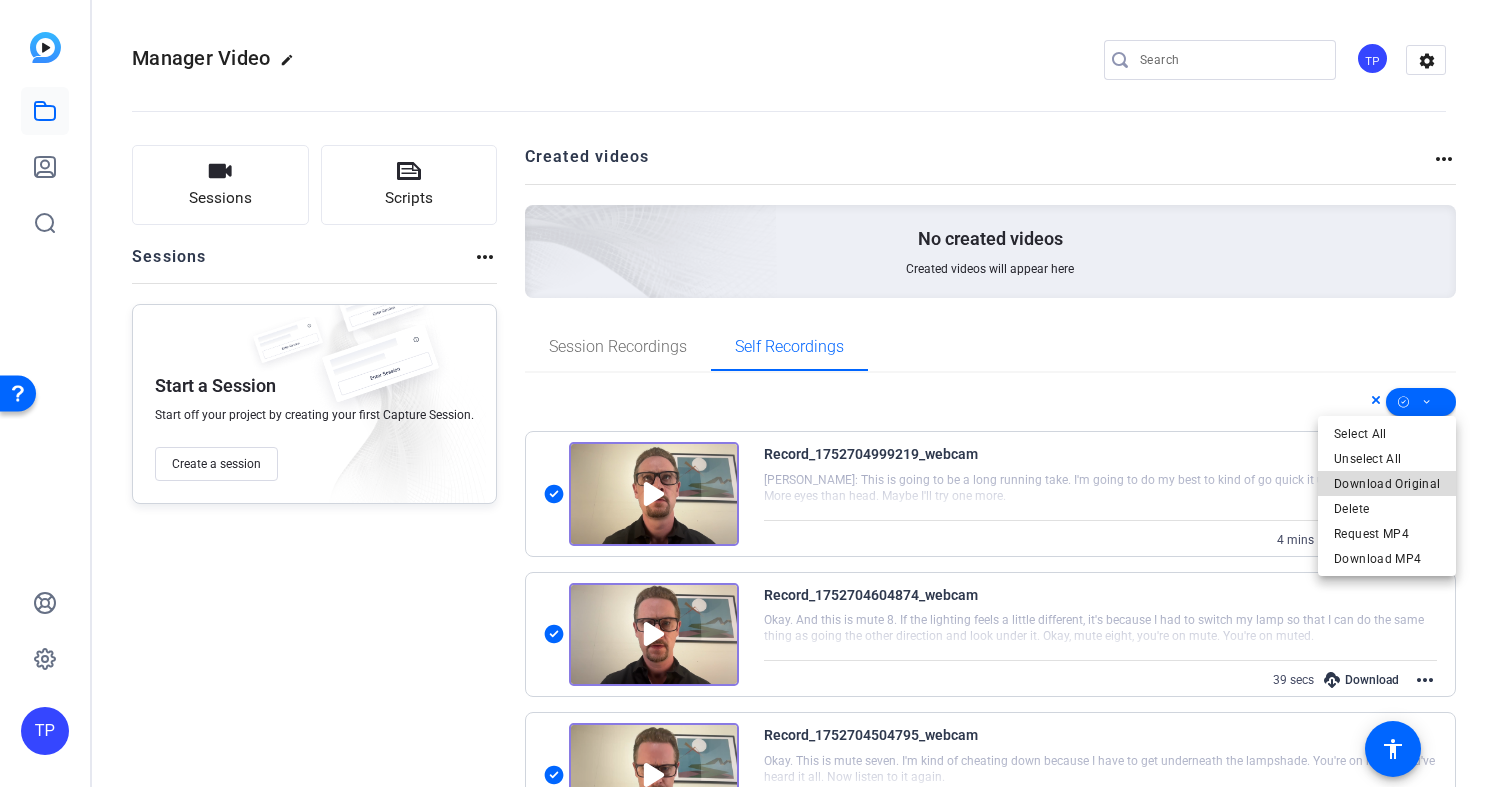 click on "Download Original" at bounding box center (1387, 484) 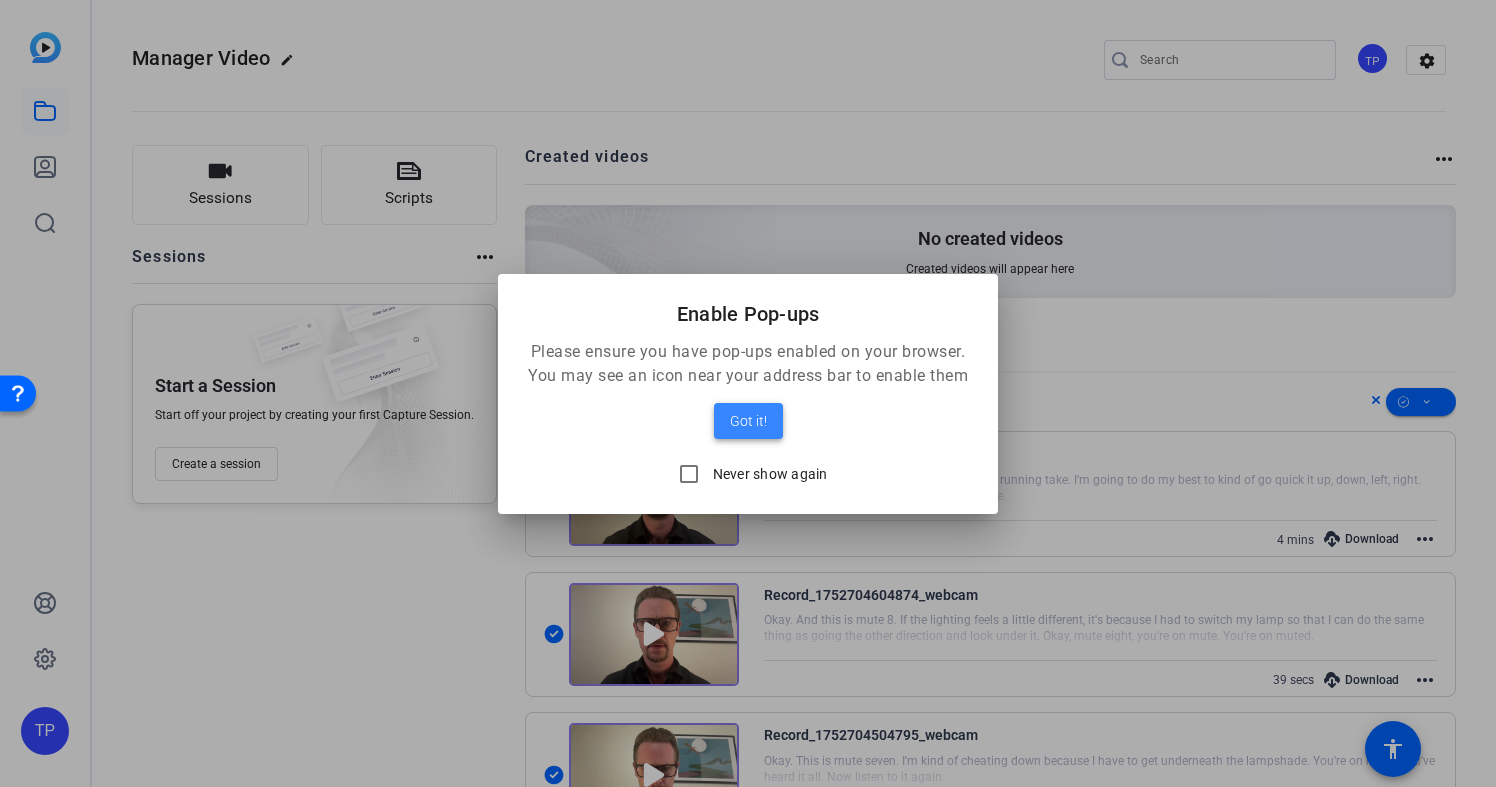 click on "Got it!" at bounding box center [748, 421] 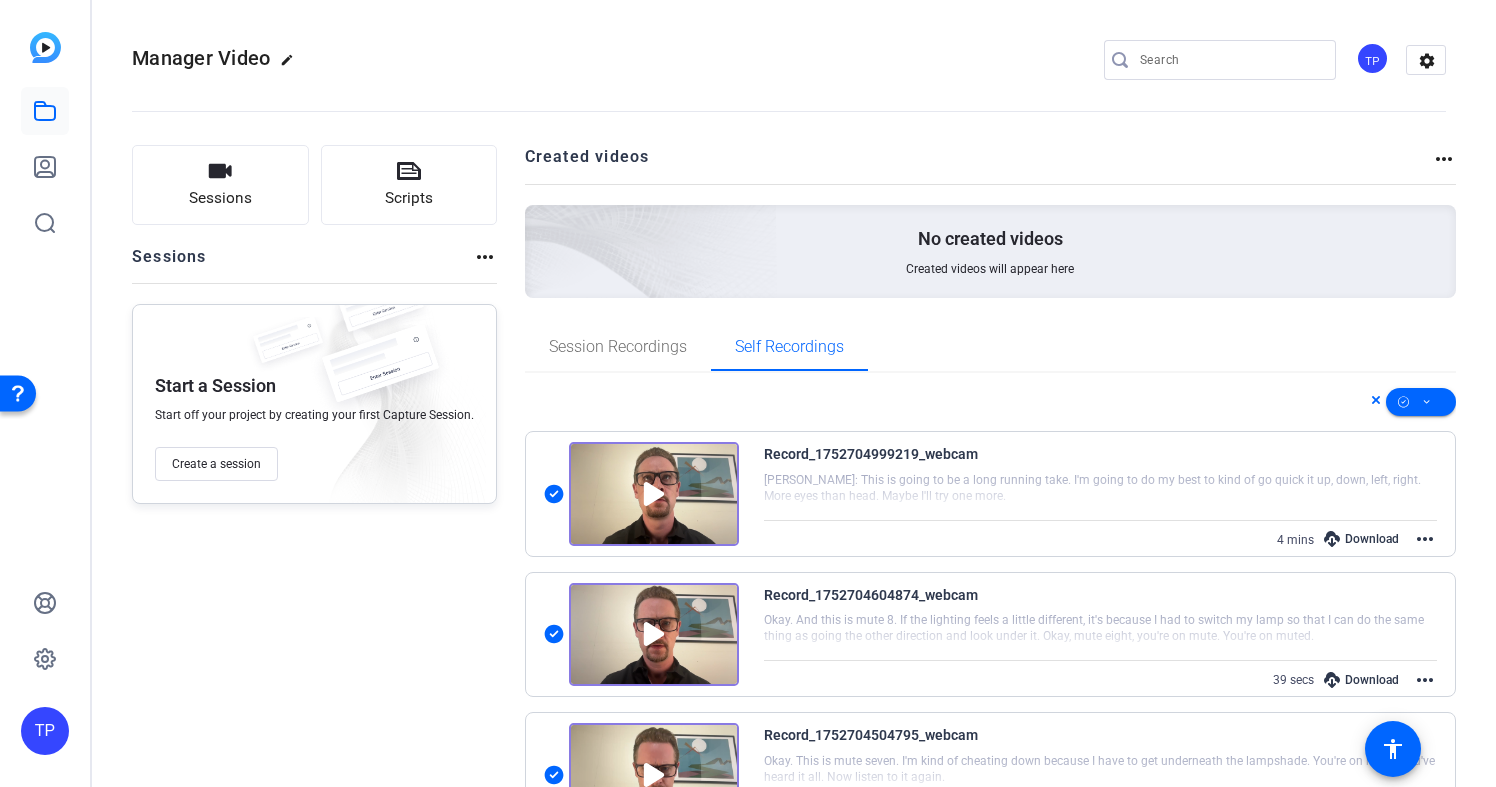 click 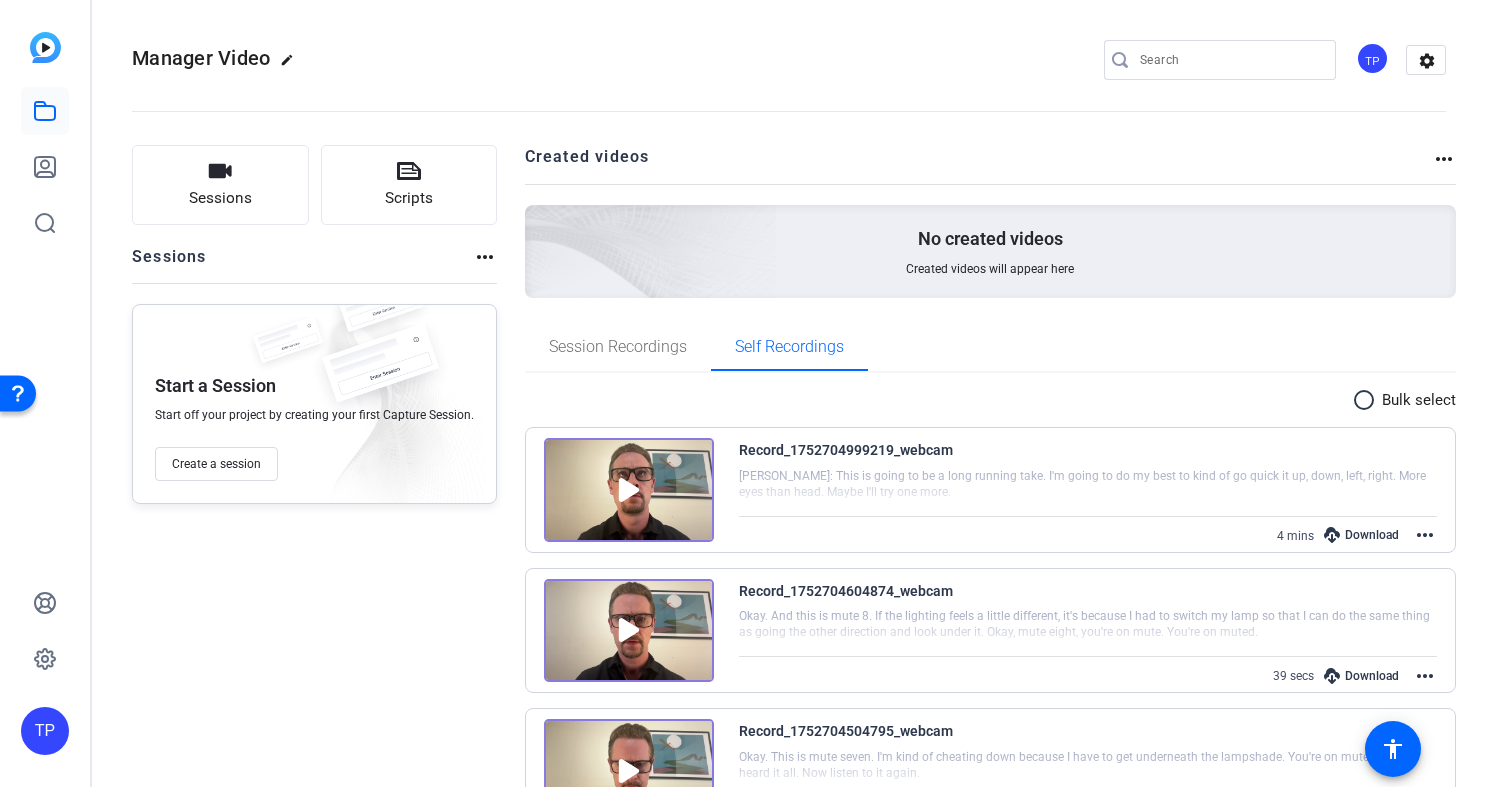 click on "more_horiz" at bounding box center (1425, 535) 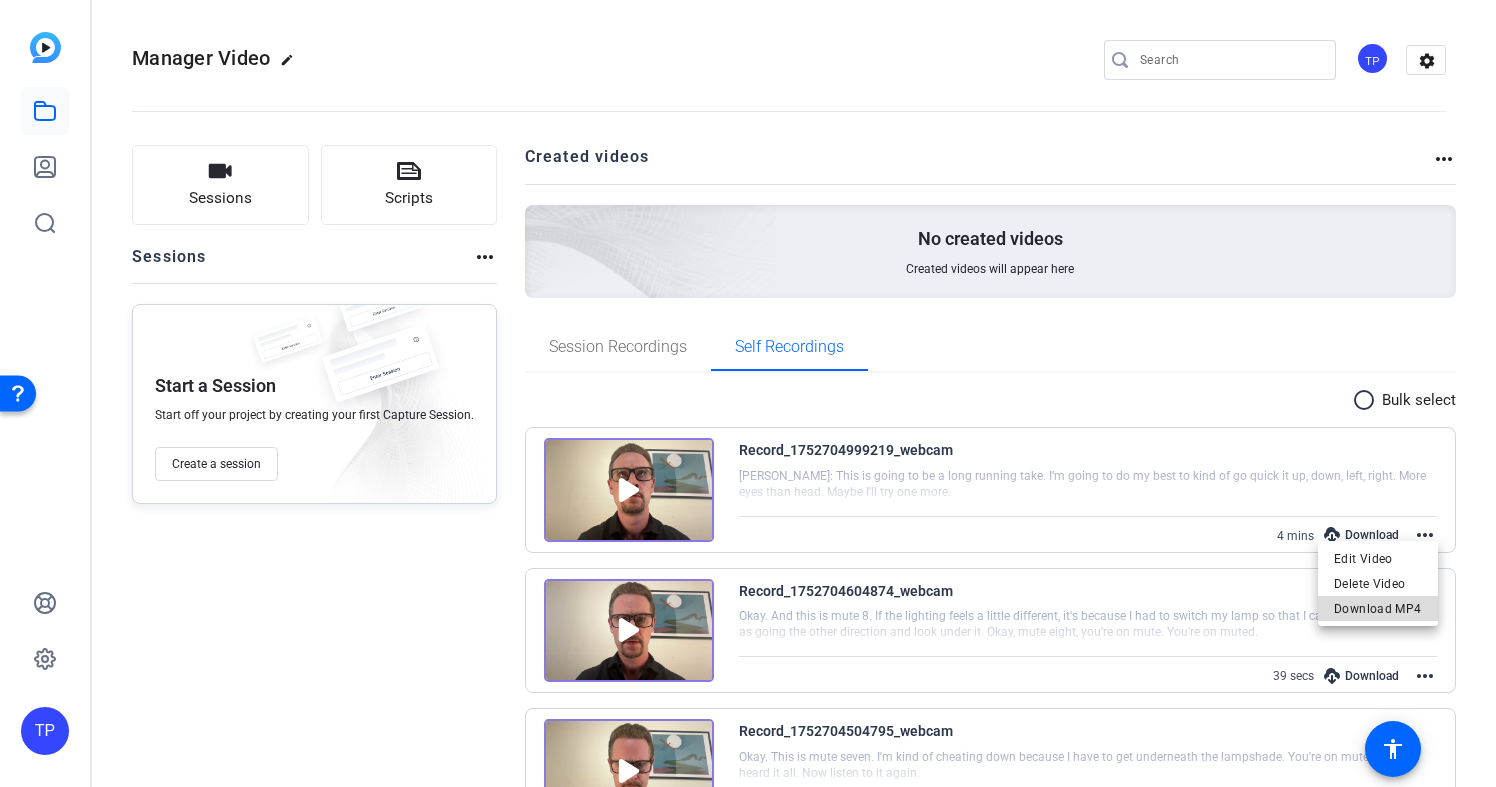 click on "Download MP4" at bounding box center (1378, 609) 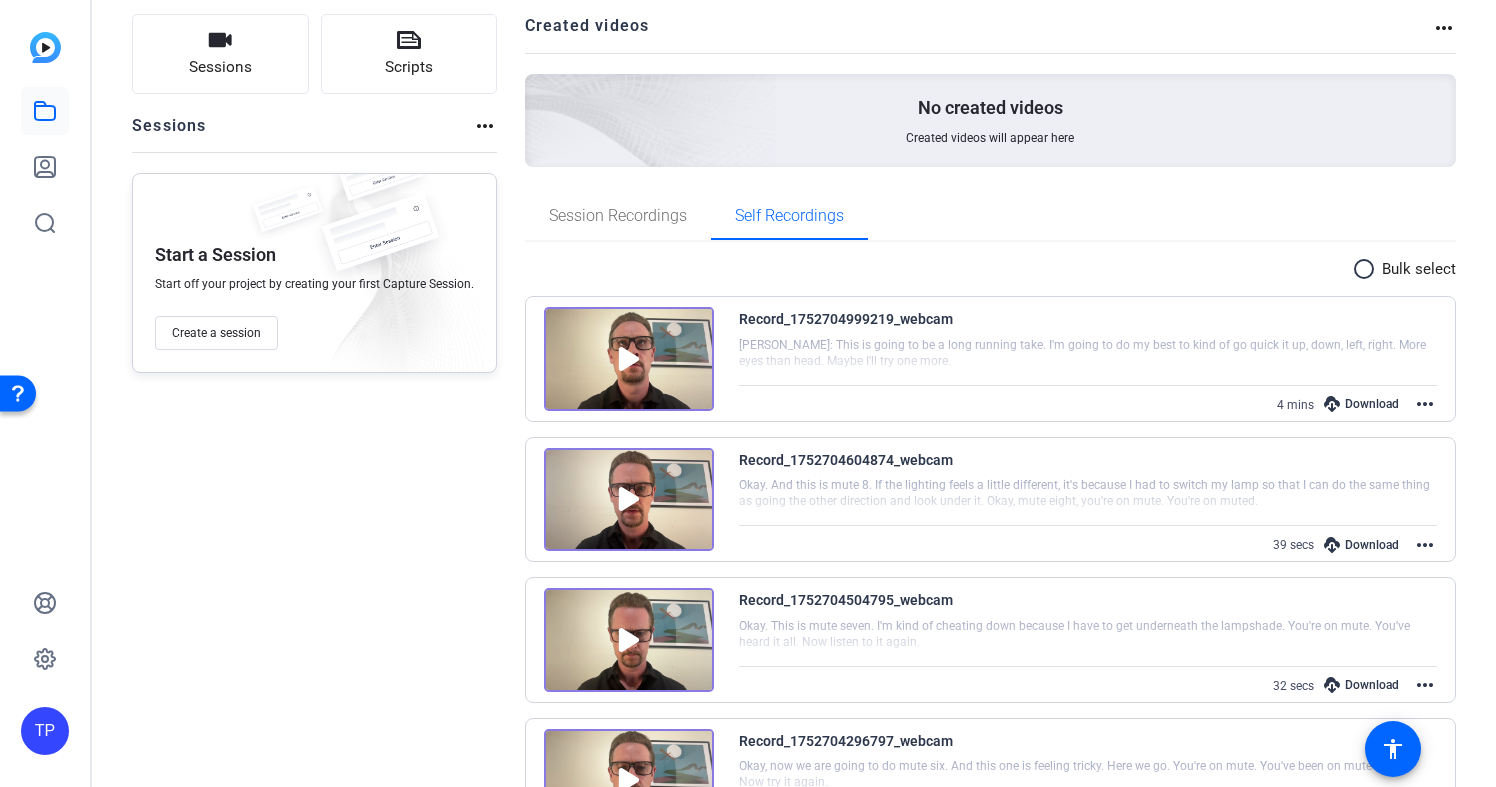 scroll, scrollTop: 167, scrollLeft: 0, axis: vertical 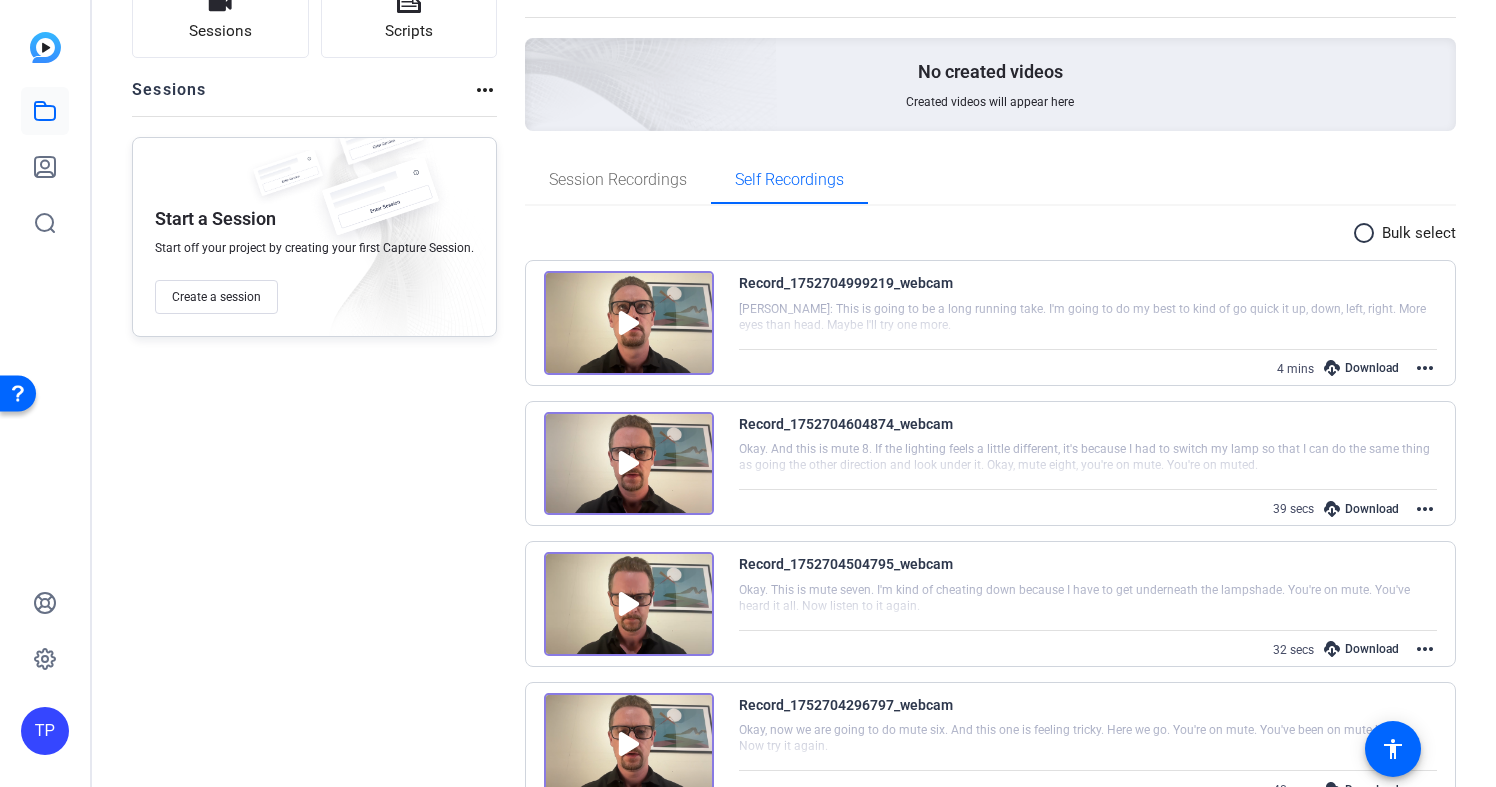 click on "more_horiz" at bounding box center (1425, 509) 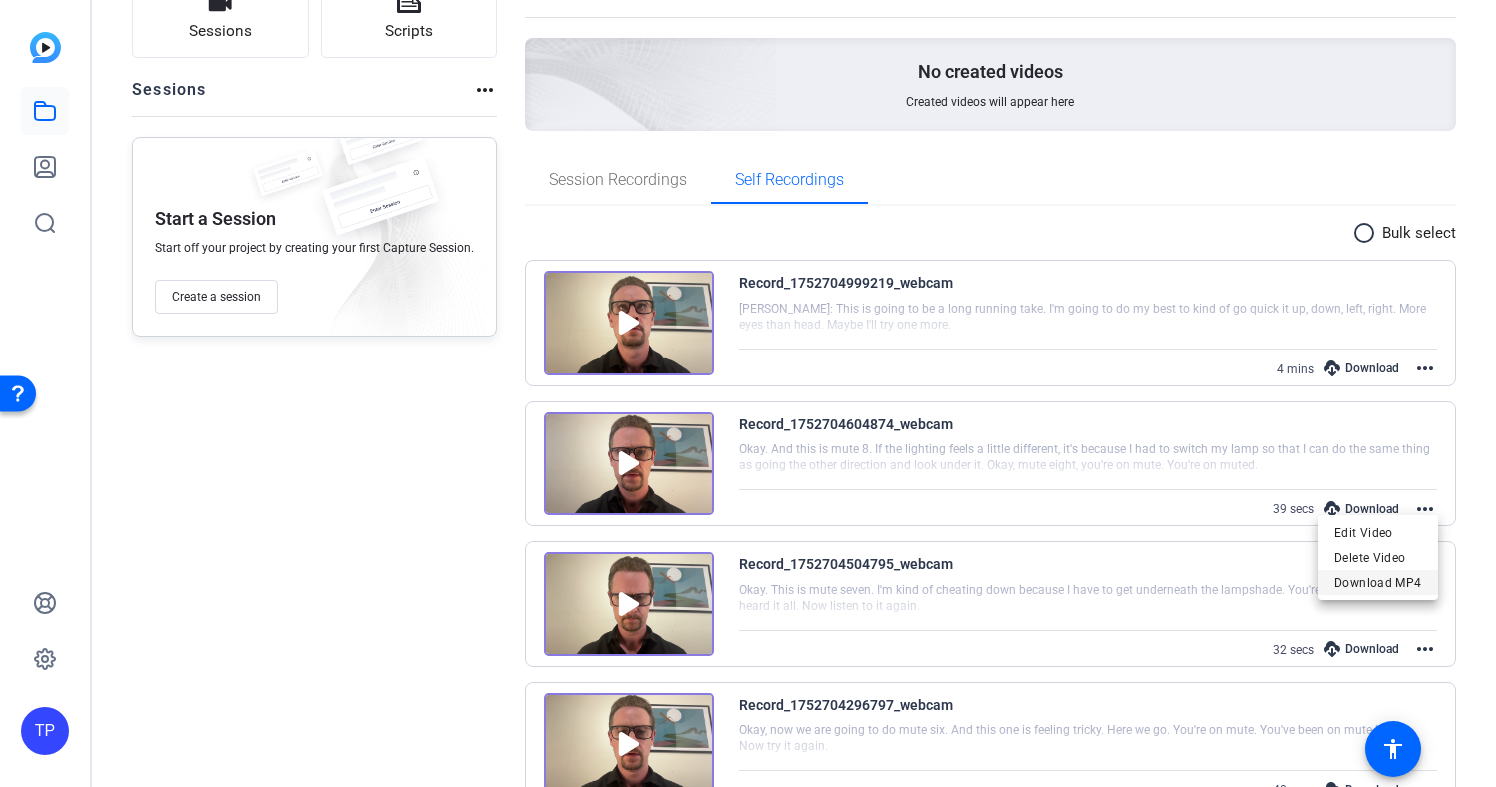 click on "Download MP4" at bounding box center (1378, 582) 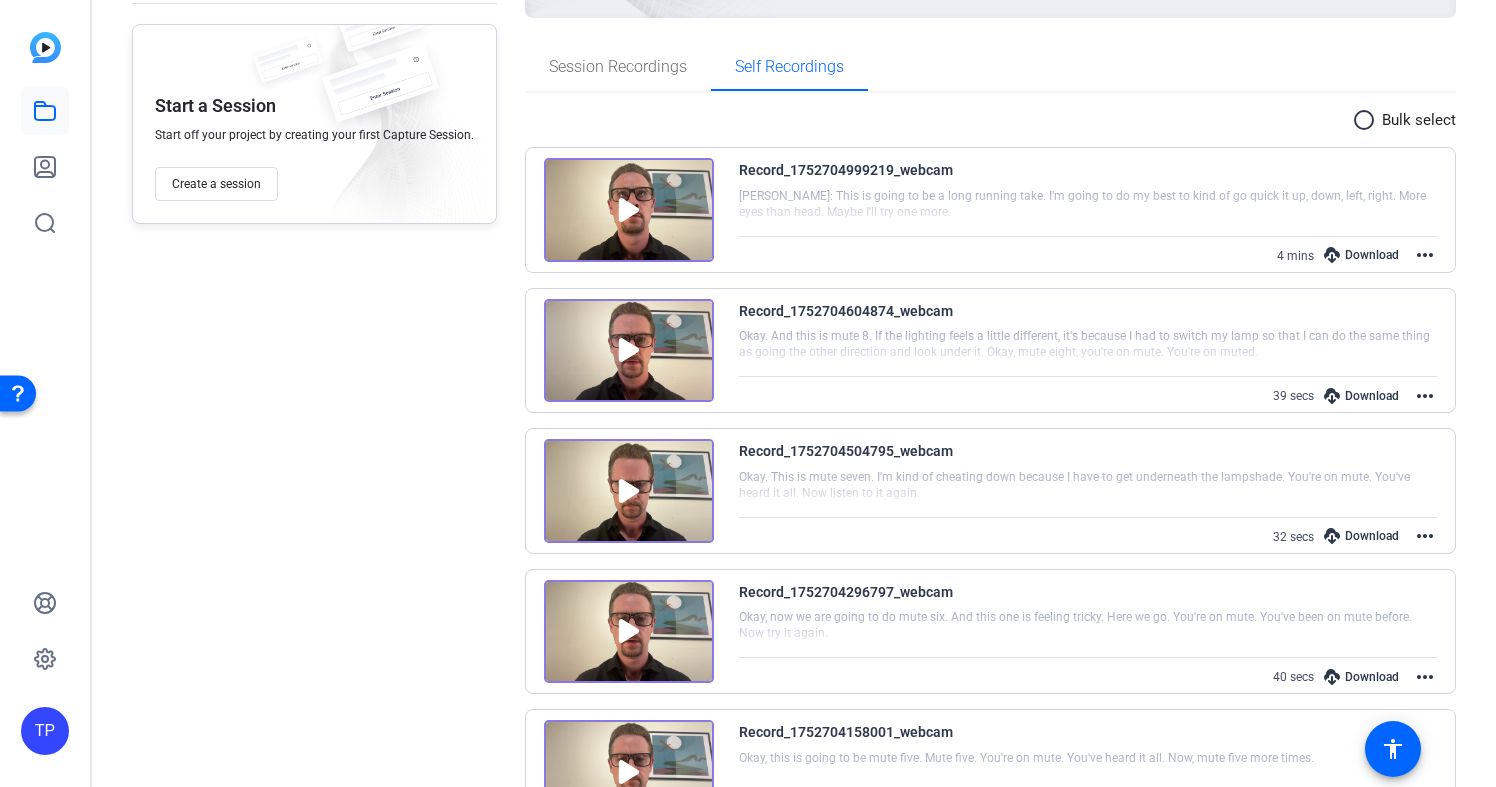 scroll, scrollTop: 293, scrollLeft: 0, axis: vertical 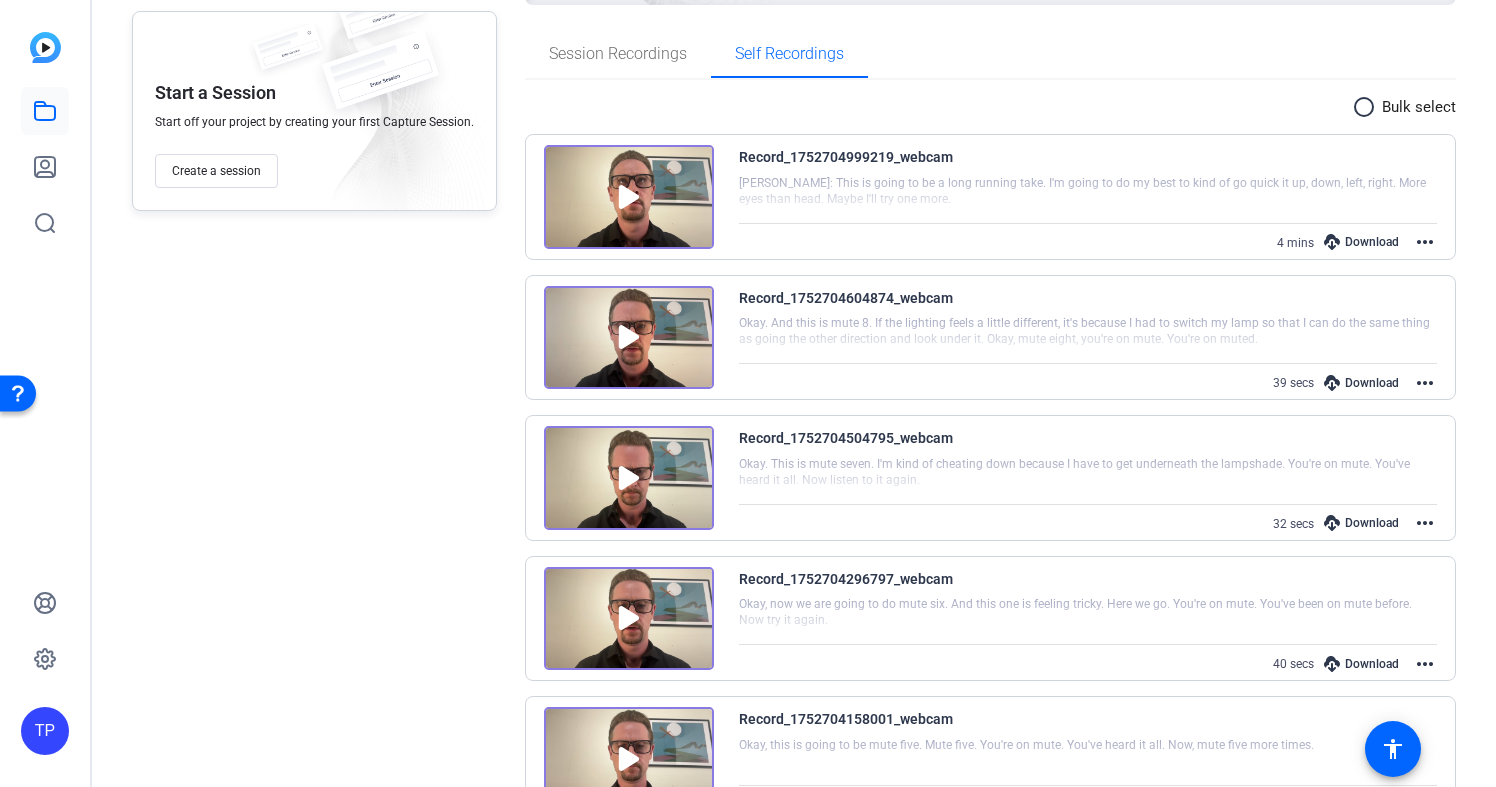 click on "more_horiz" at bounding box center [1425, 523] 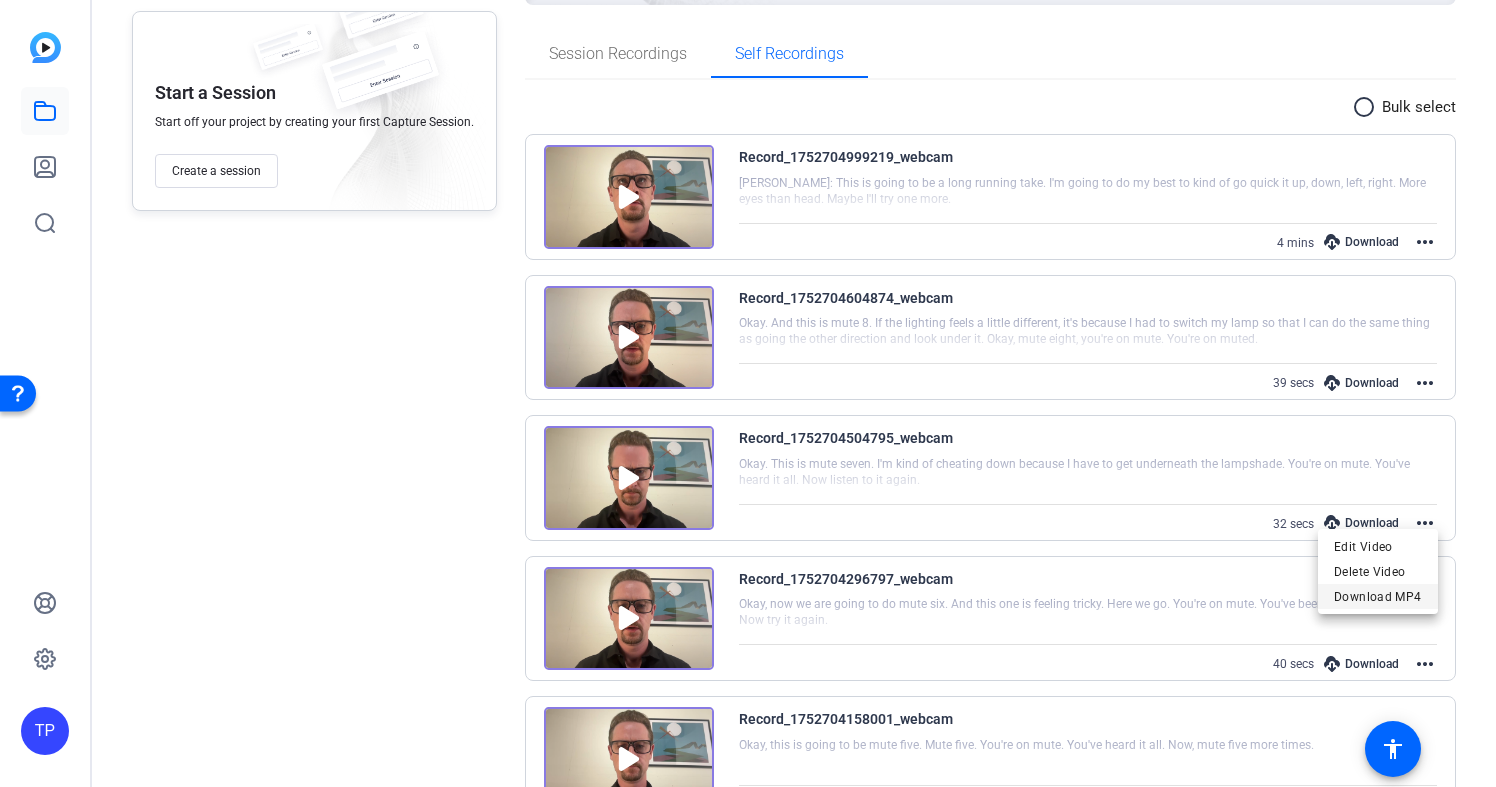 click on "Download MP4" at bounding box center (1378, 597) 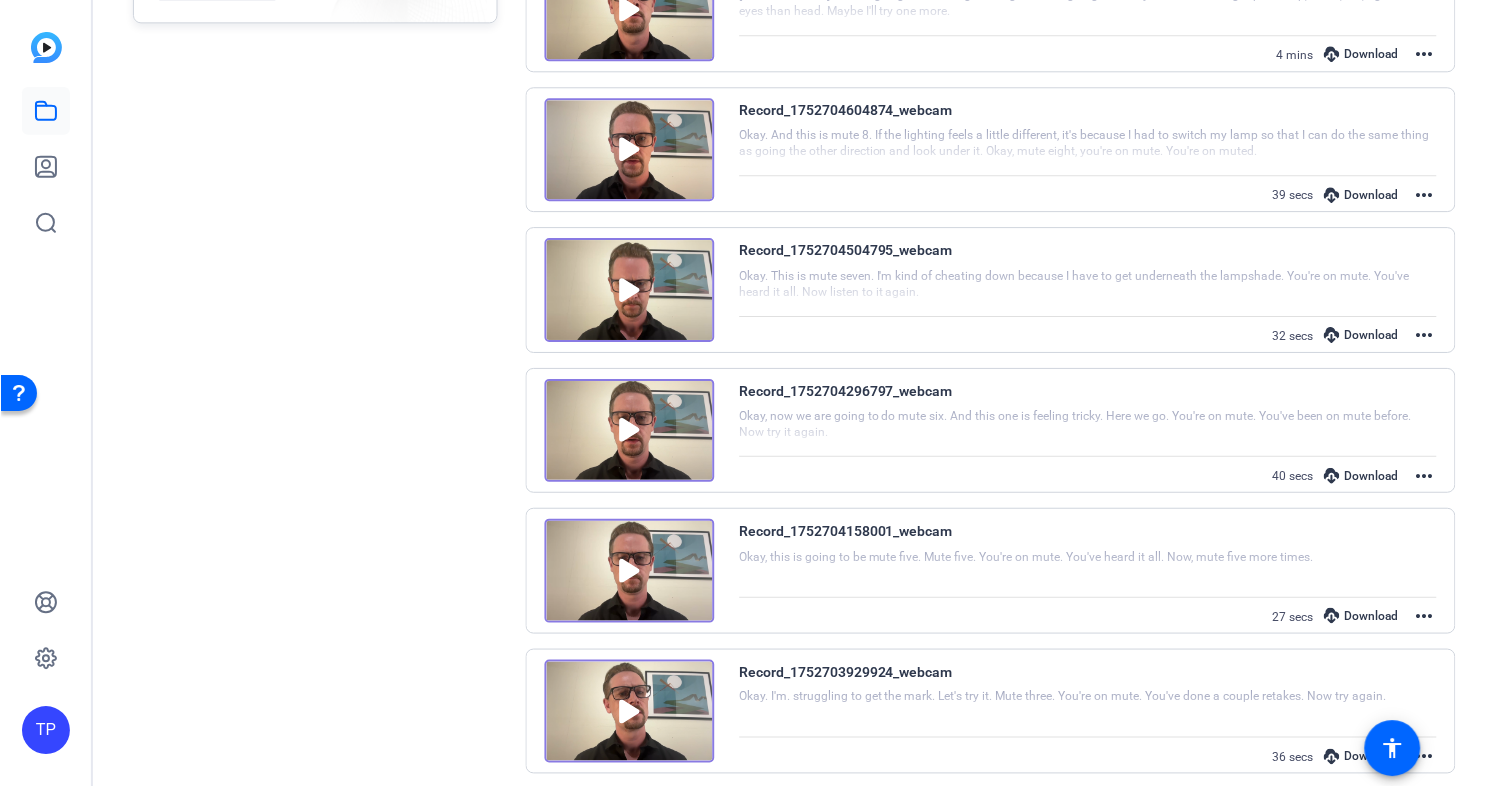 scroll, scrollTop: 489, scrollLeft: 0, axis: vertical 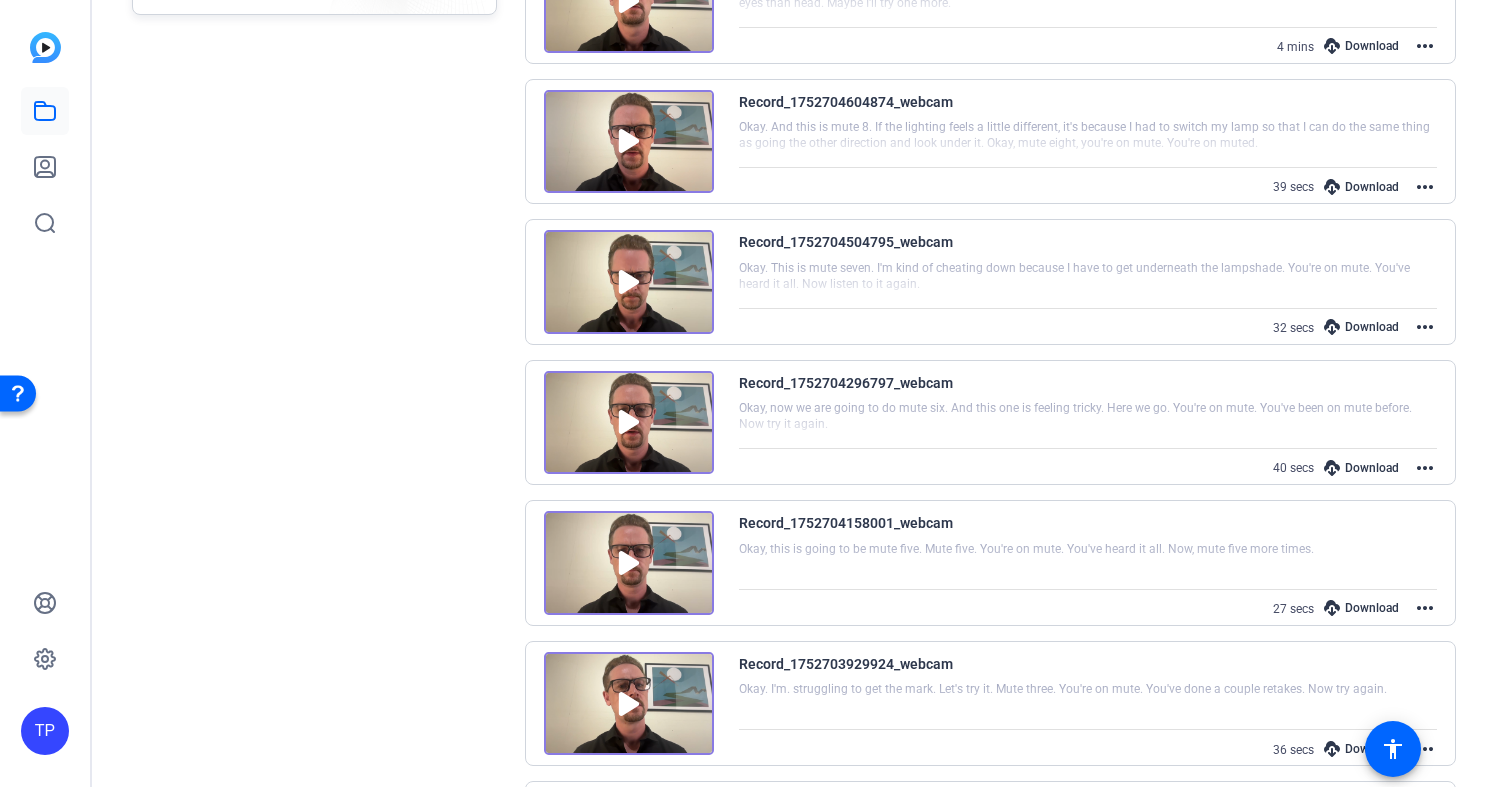 click on "more_horiz" at bounding box center (1425, 468) 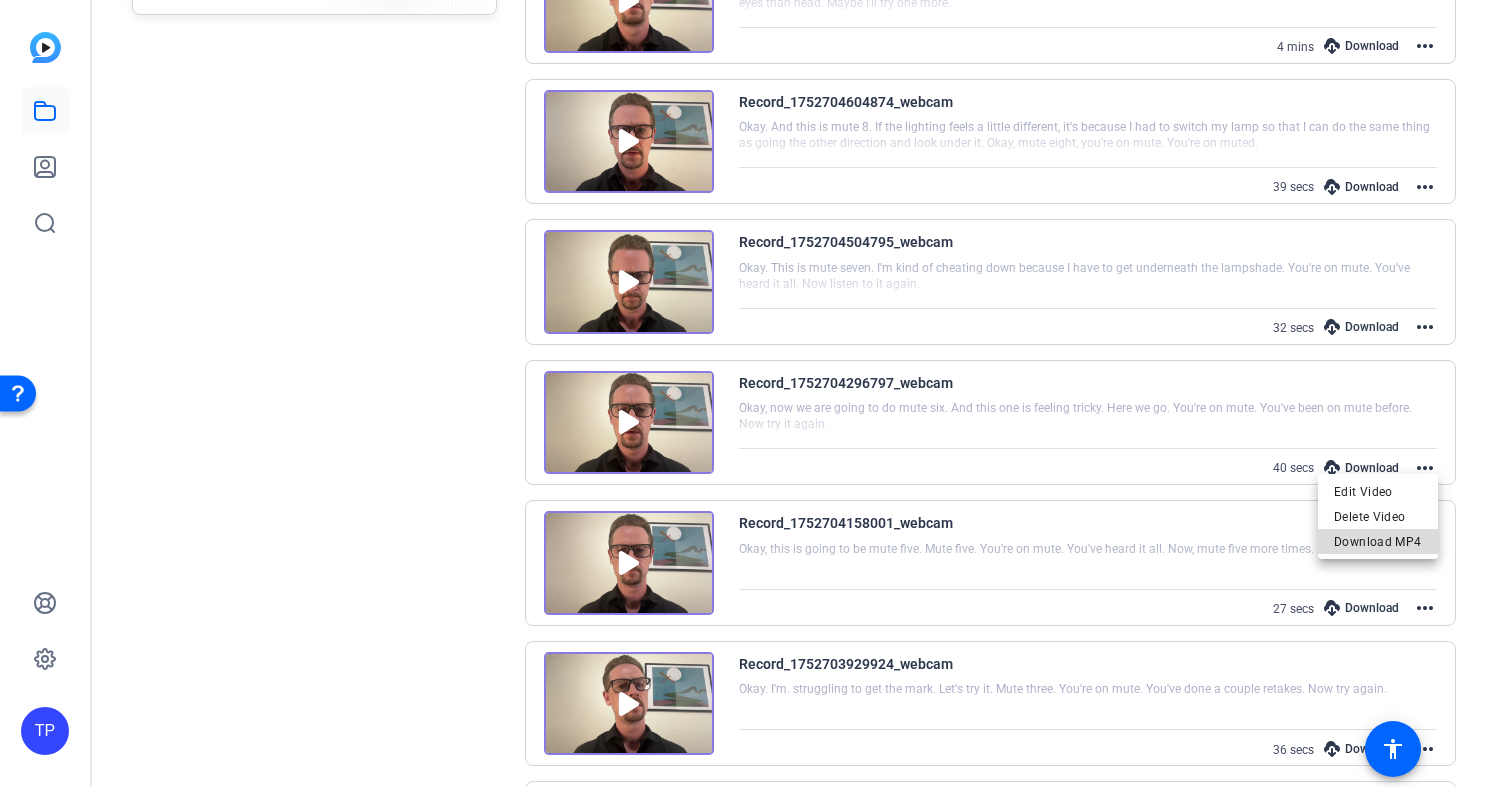 click on "Download MP4" at bounding box center (1378, 541) 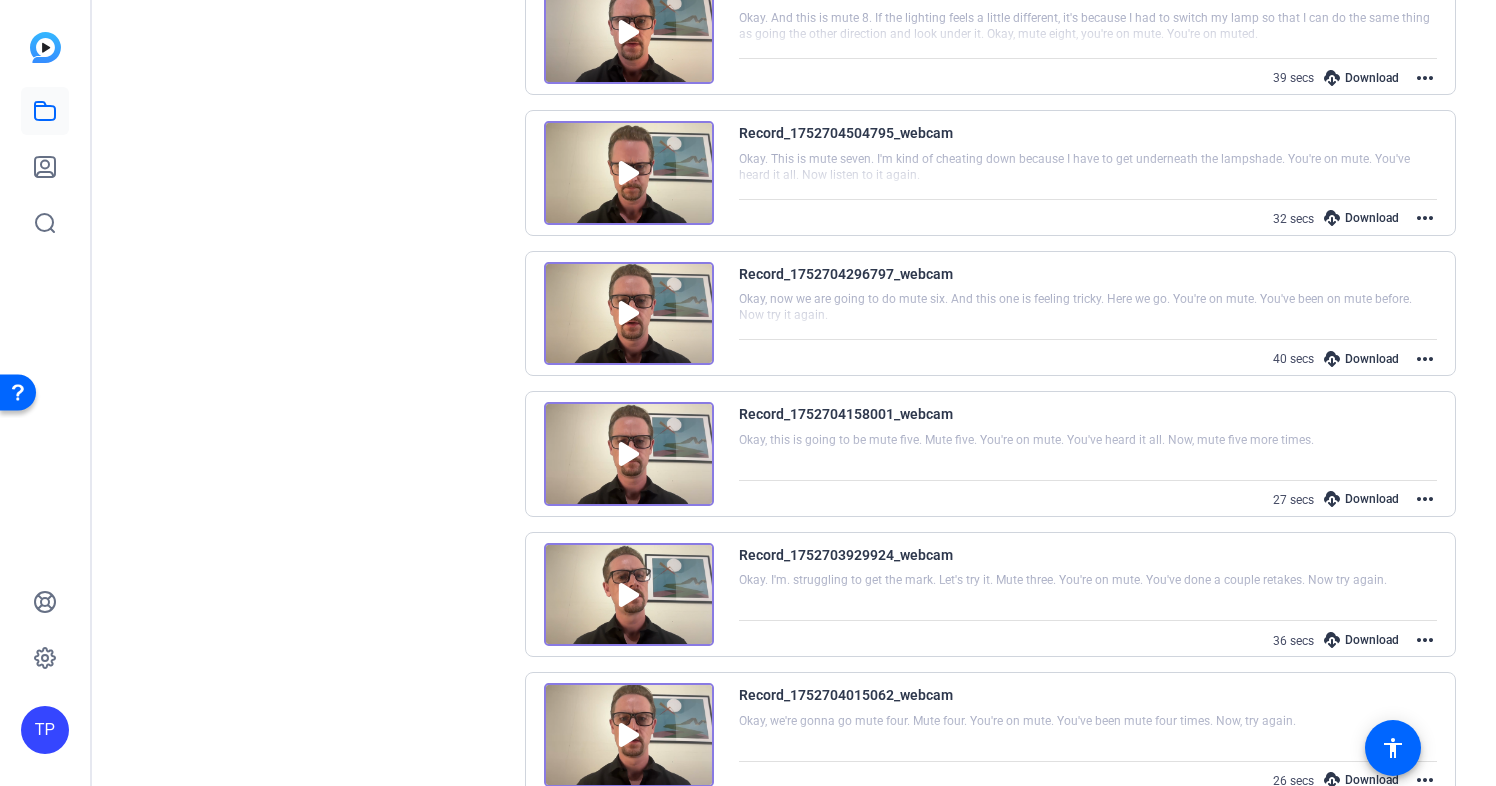 scroll, scrollTop: 646, scrollLeft: 0, axis: vertical 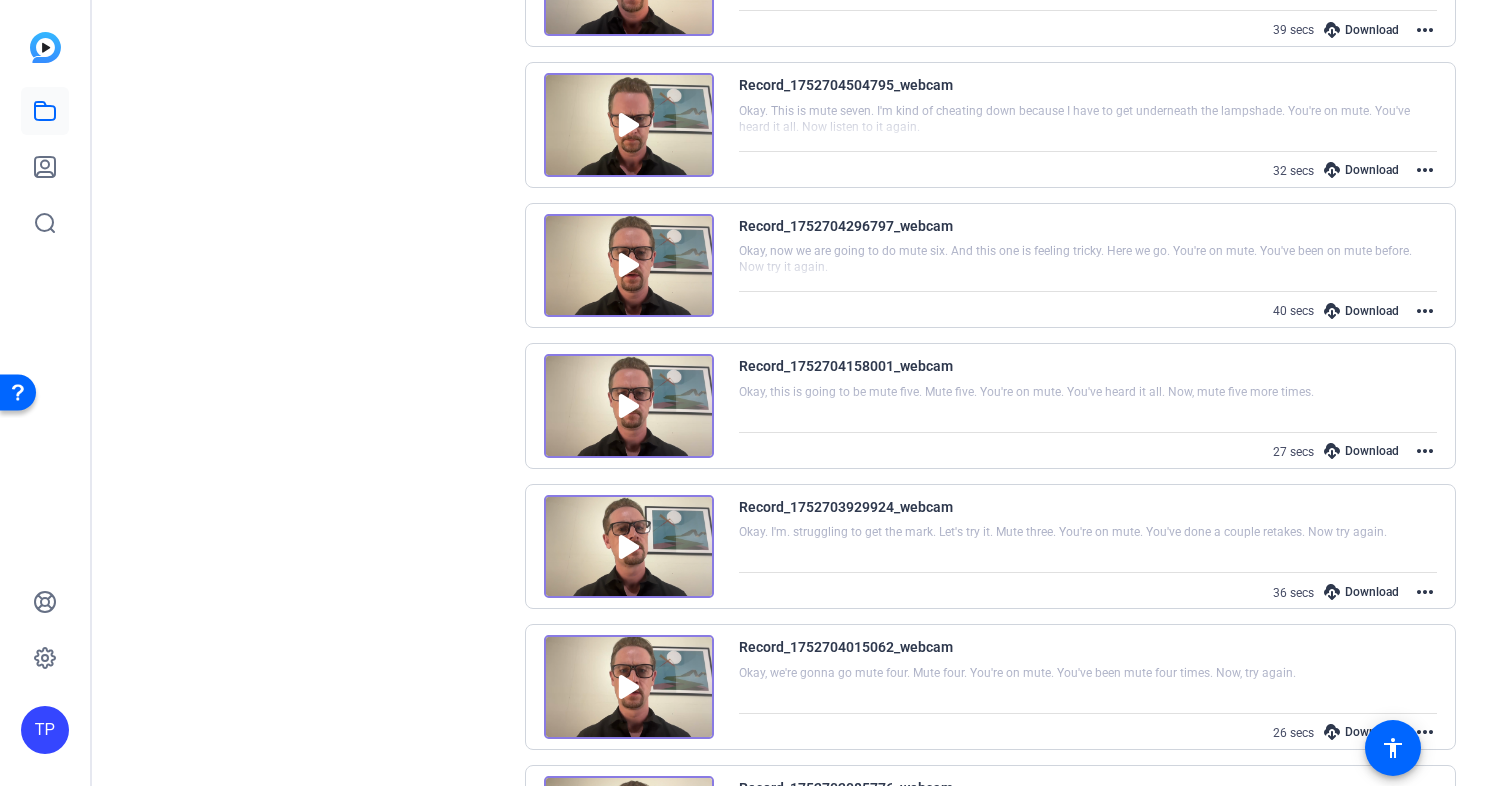 click on "more_horiz" at bounding box center [1425, 451] 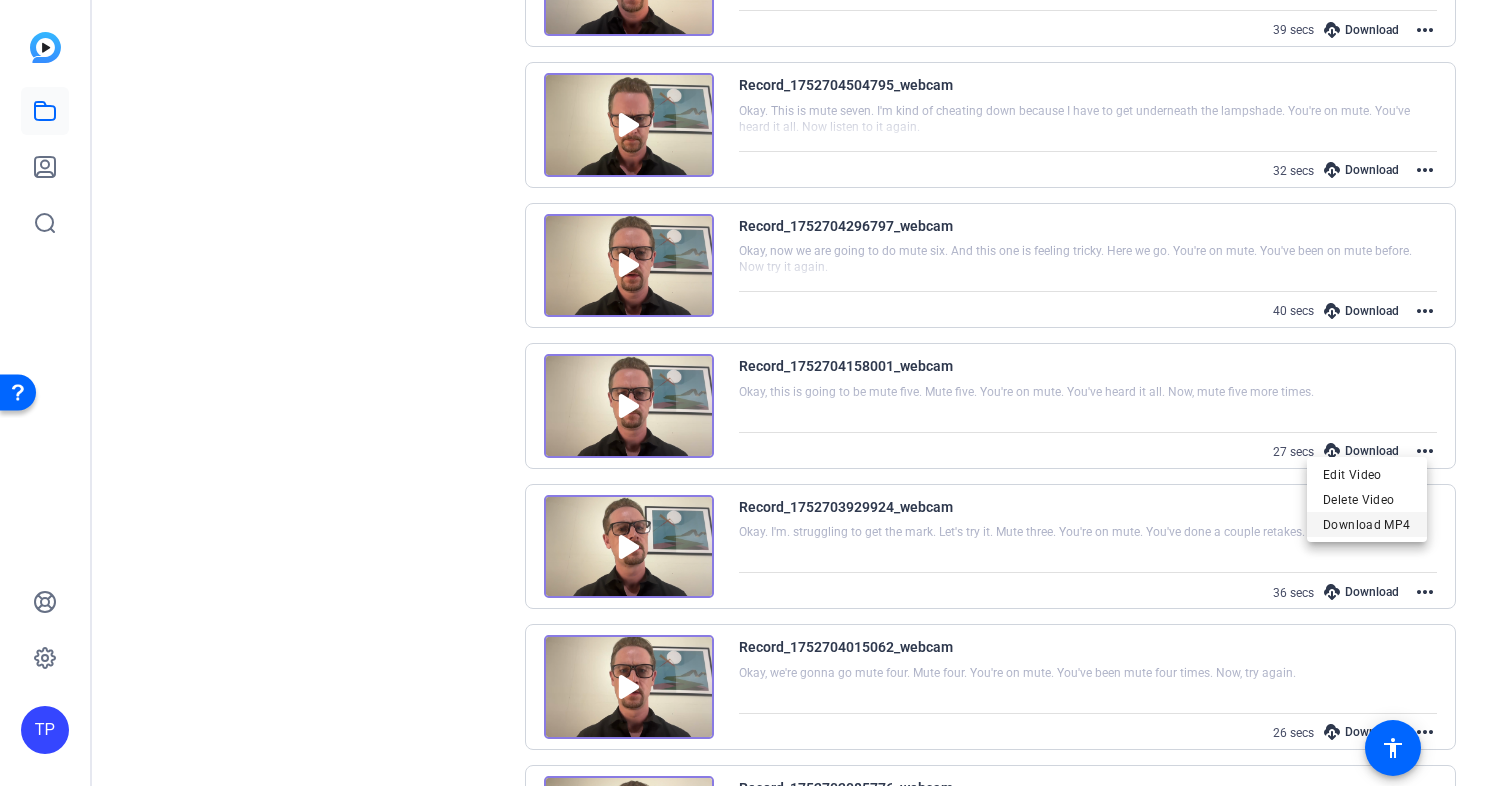 click on "Download MP4" at bounding box center [1367, 524] 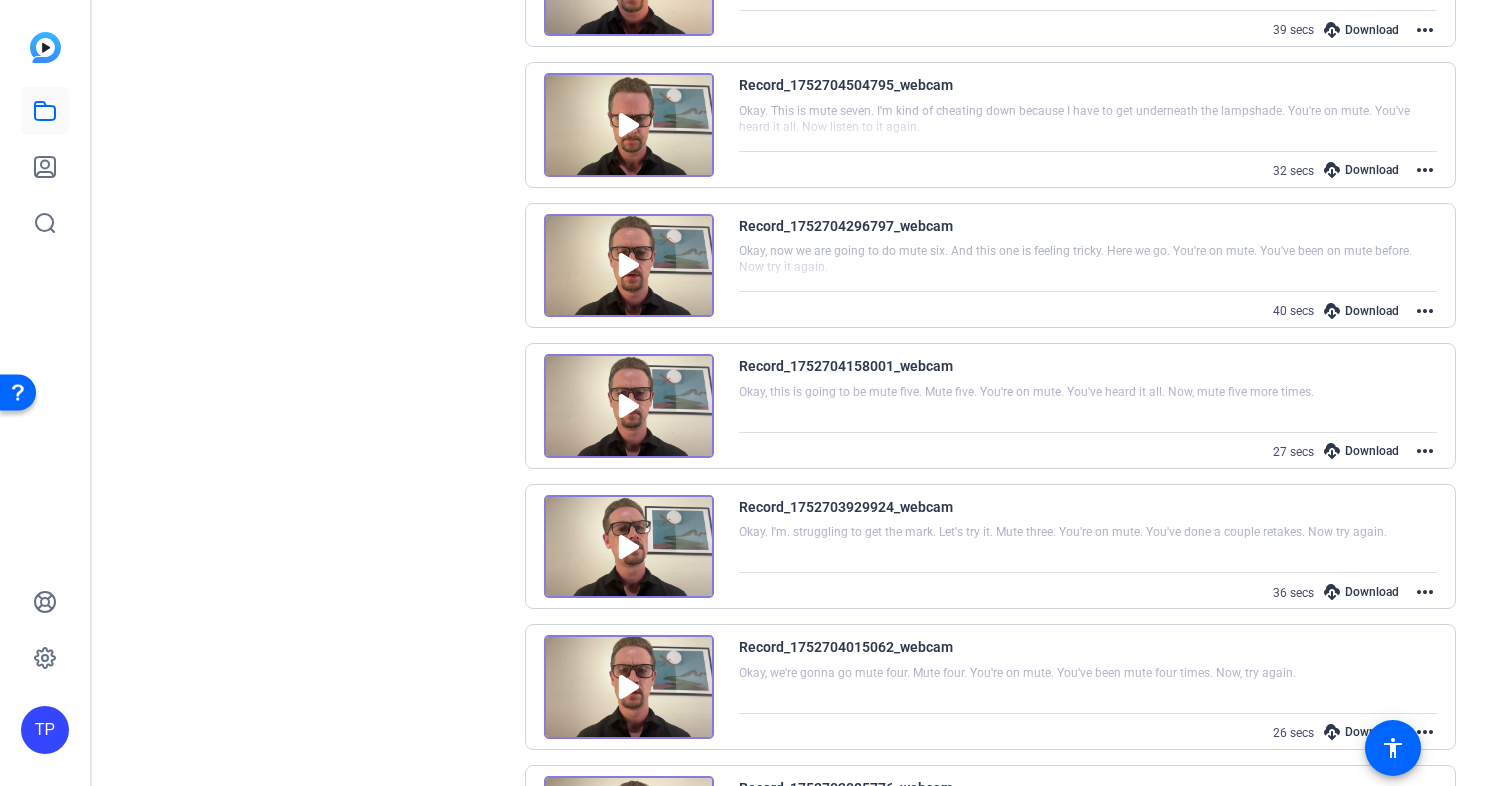 click on "more_horiz" at bounding box center [1425, 592] 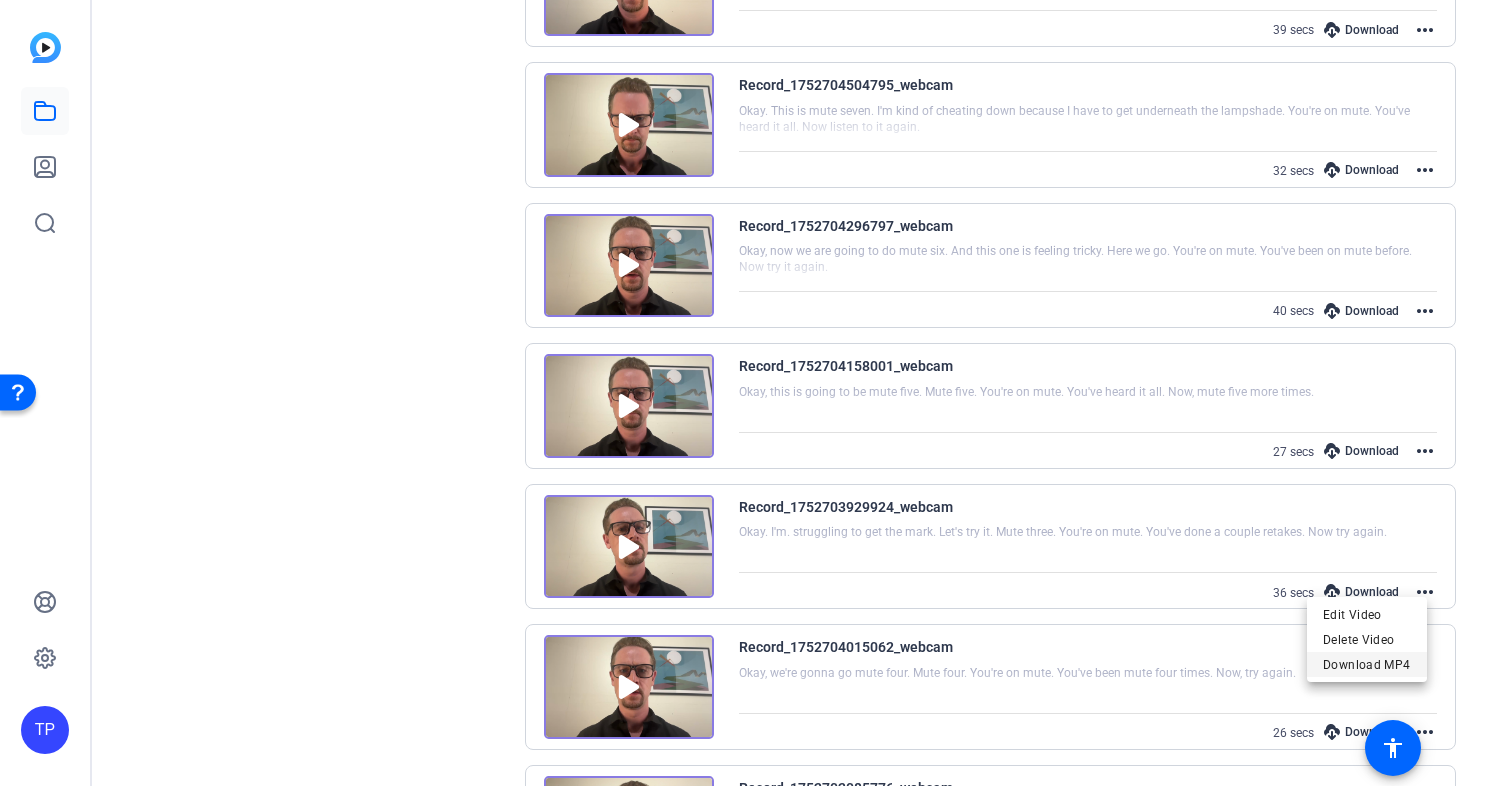 click on "Download MP4" at bounding box center (1367, 665) 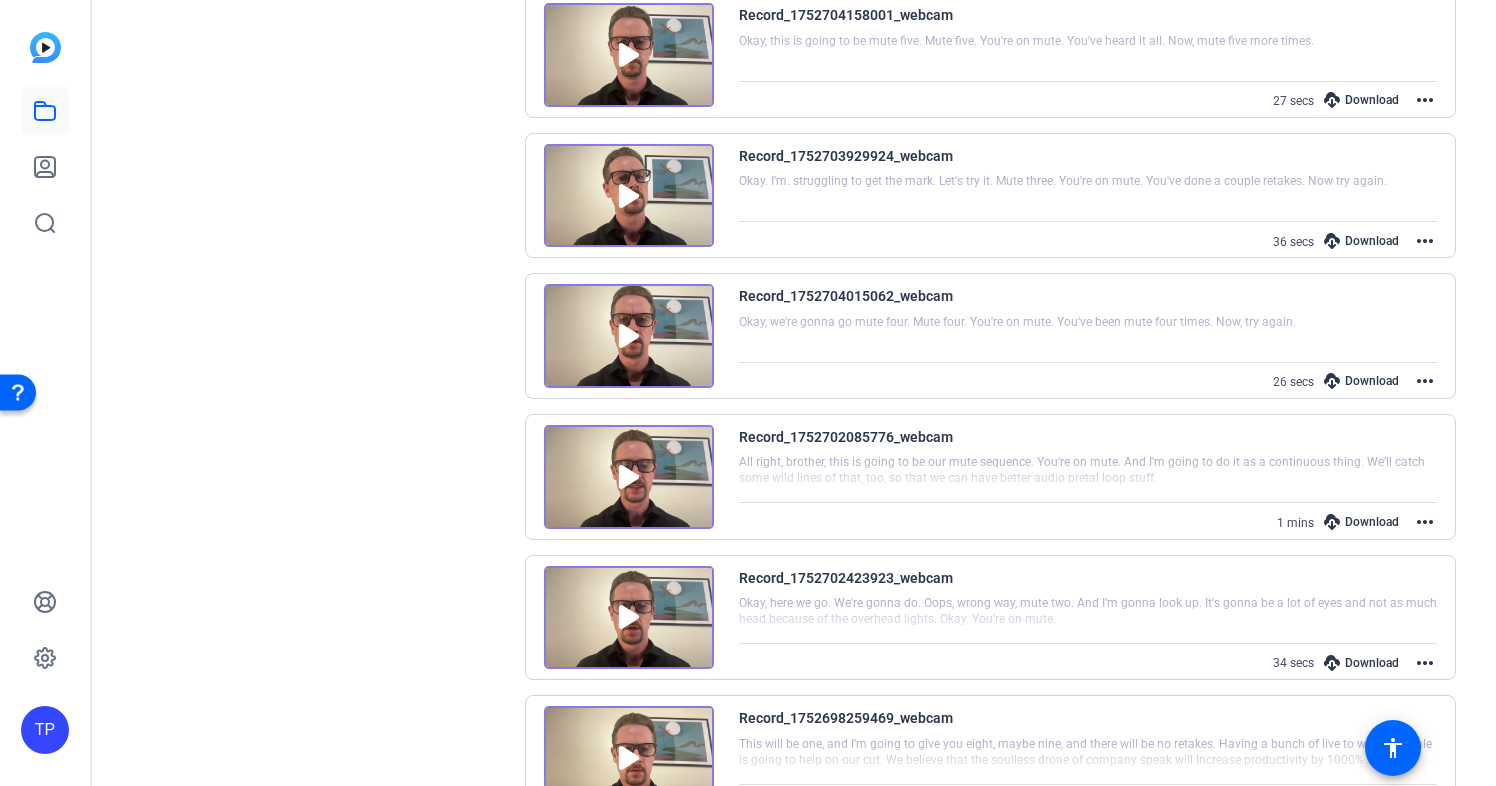 scroll, scrollTop: 1000, scrollLeft: 0, axis: vertical 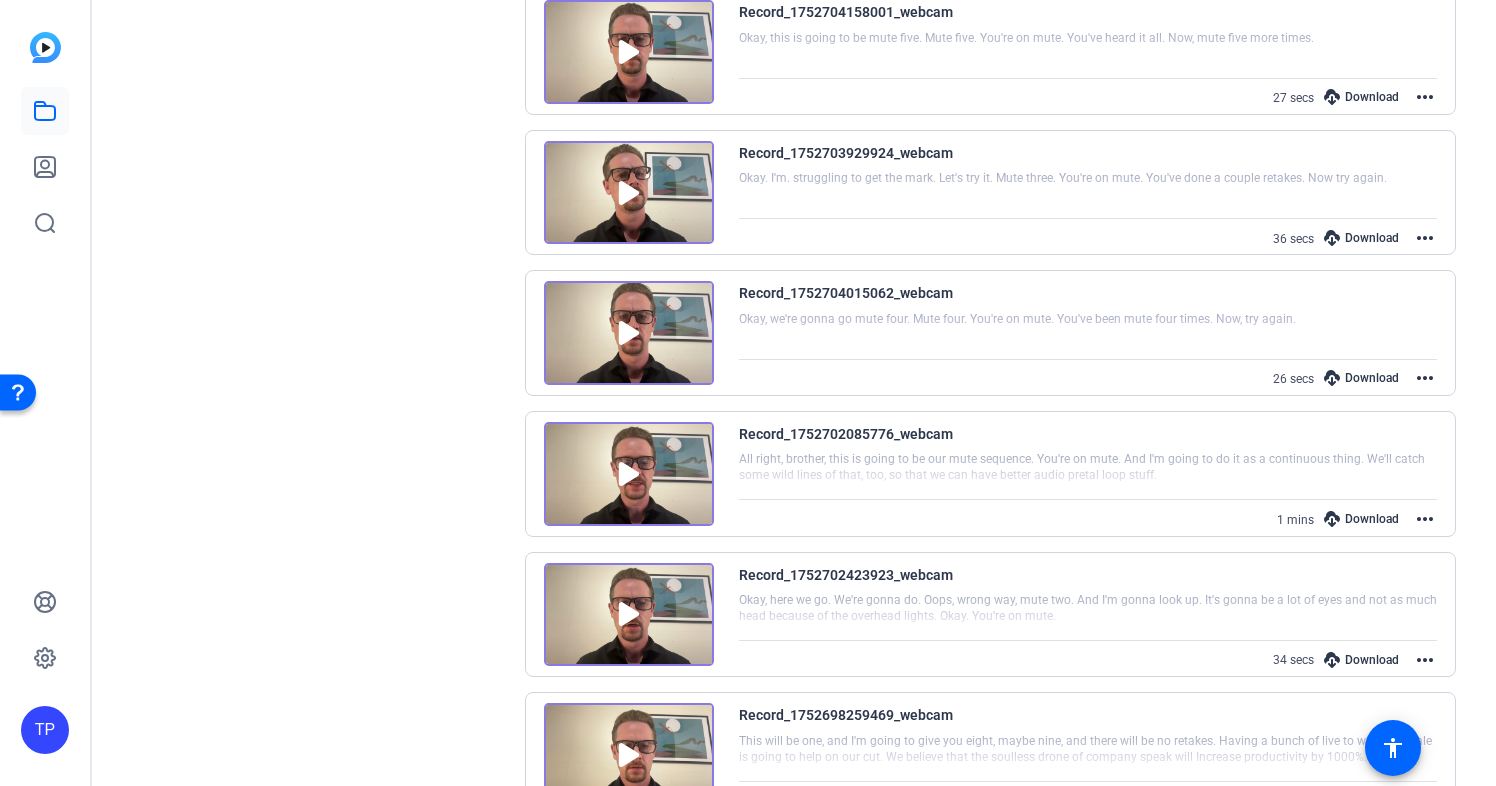 click on "more_horiz" at bounding box center (1425, 378) 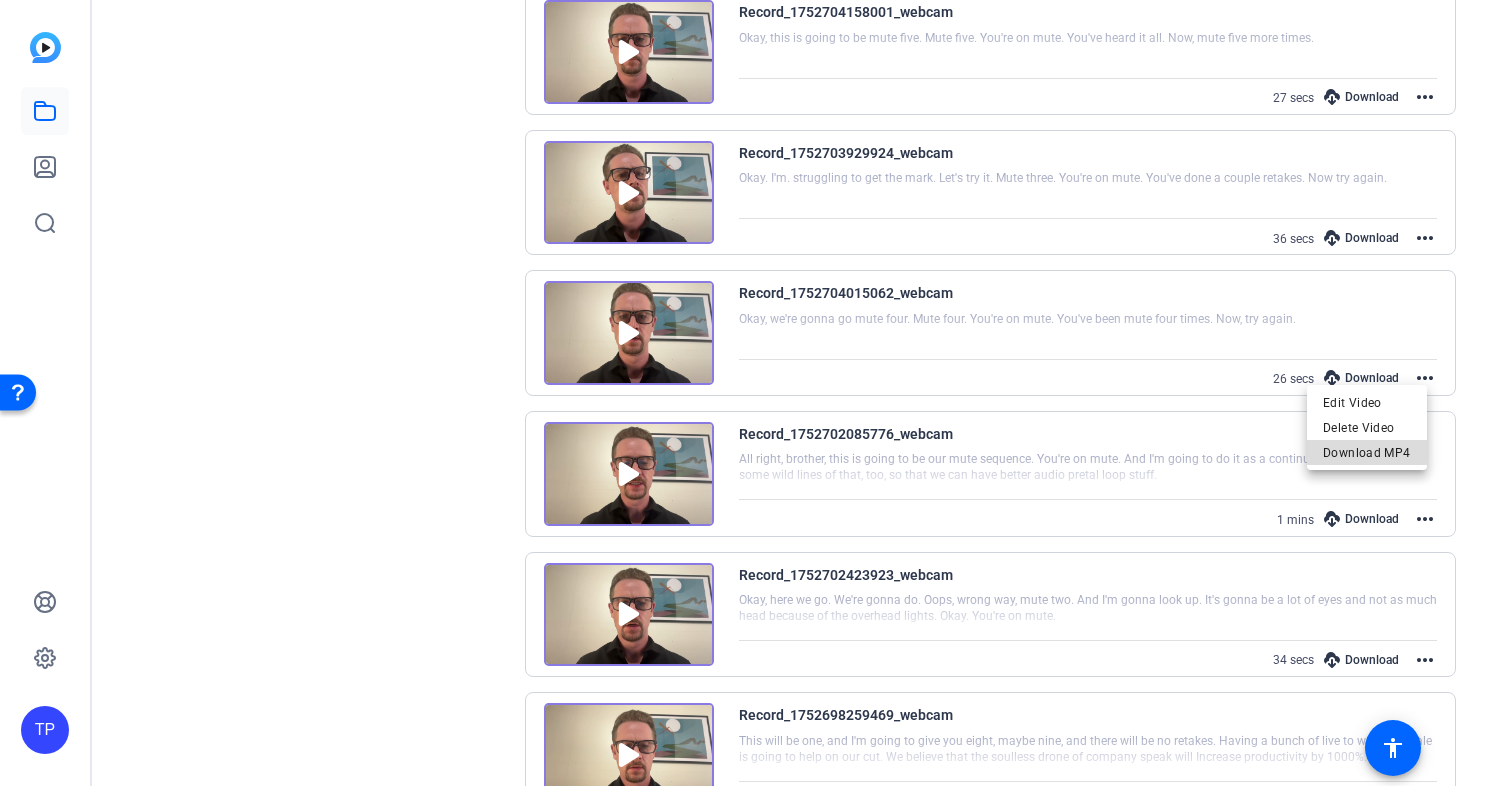 click on "Download MP4" at bounding box center (1367, 452) 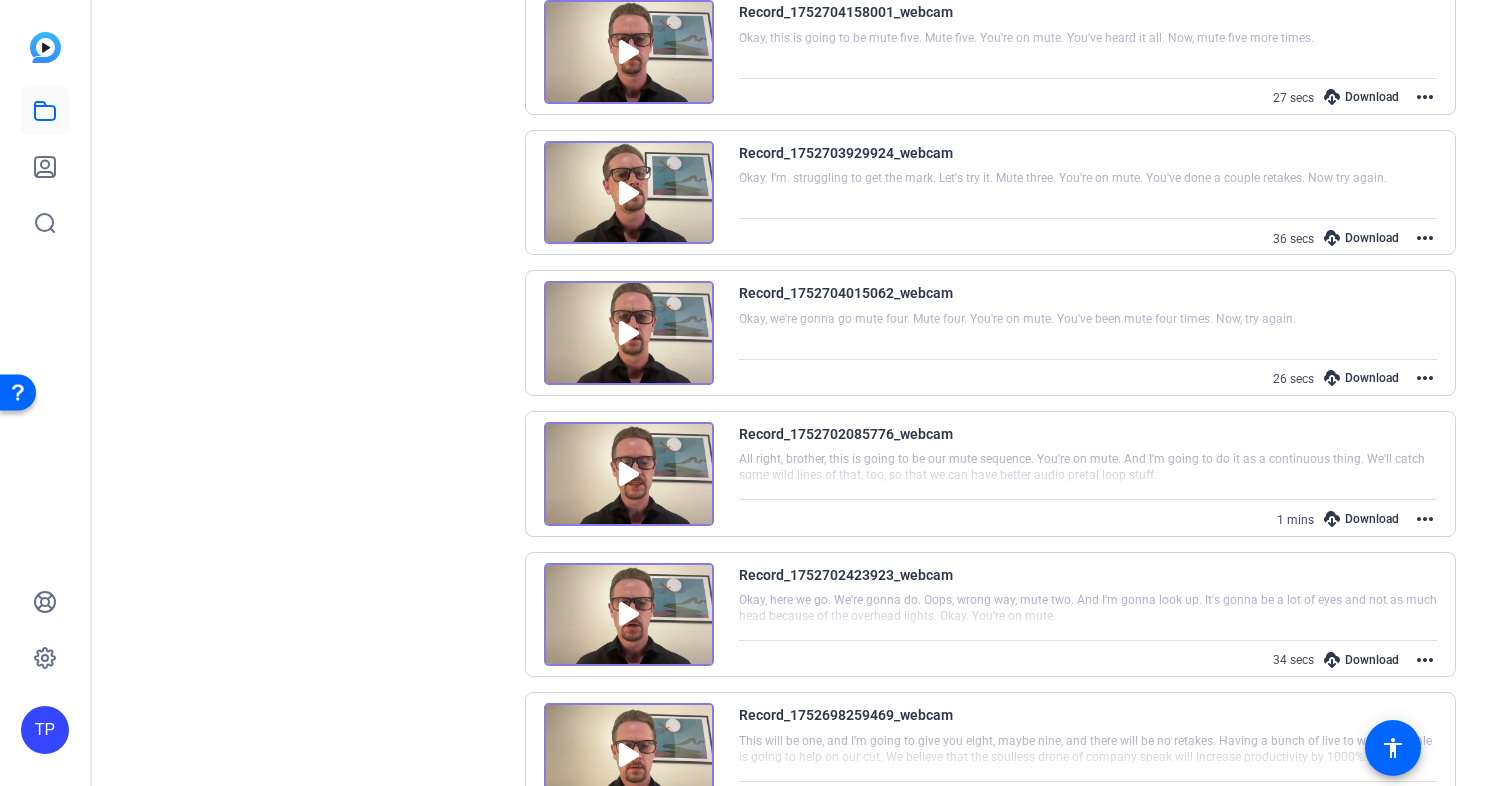 click on "more_horiz" at bounding box center [1425, 519] 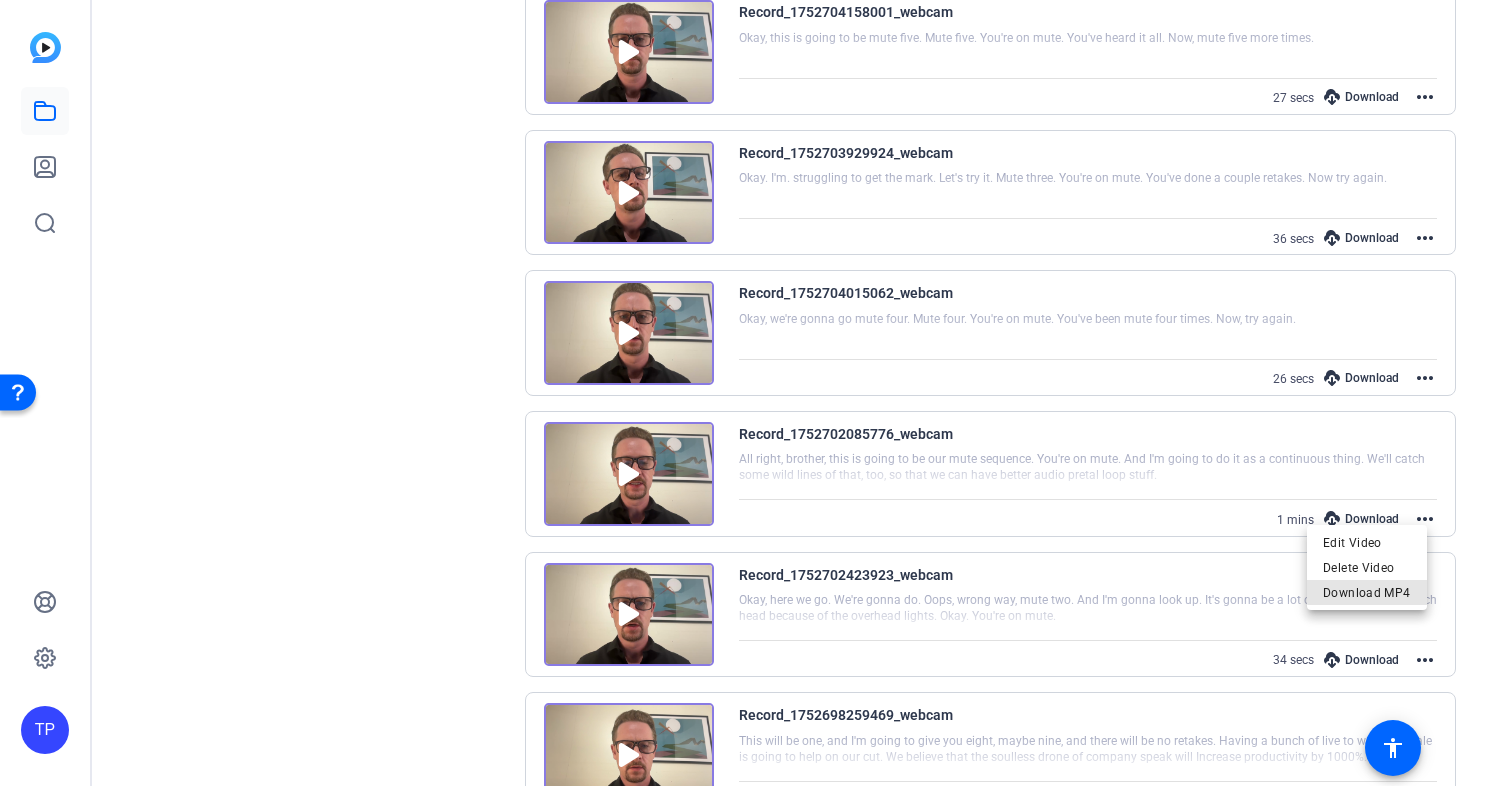 click on "Download MP4" at bounding box center (1367, 593) 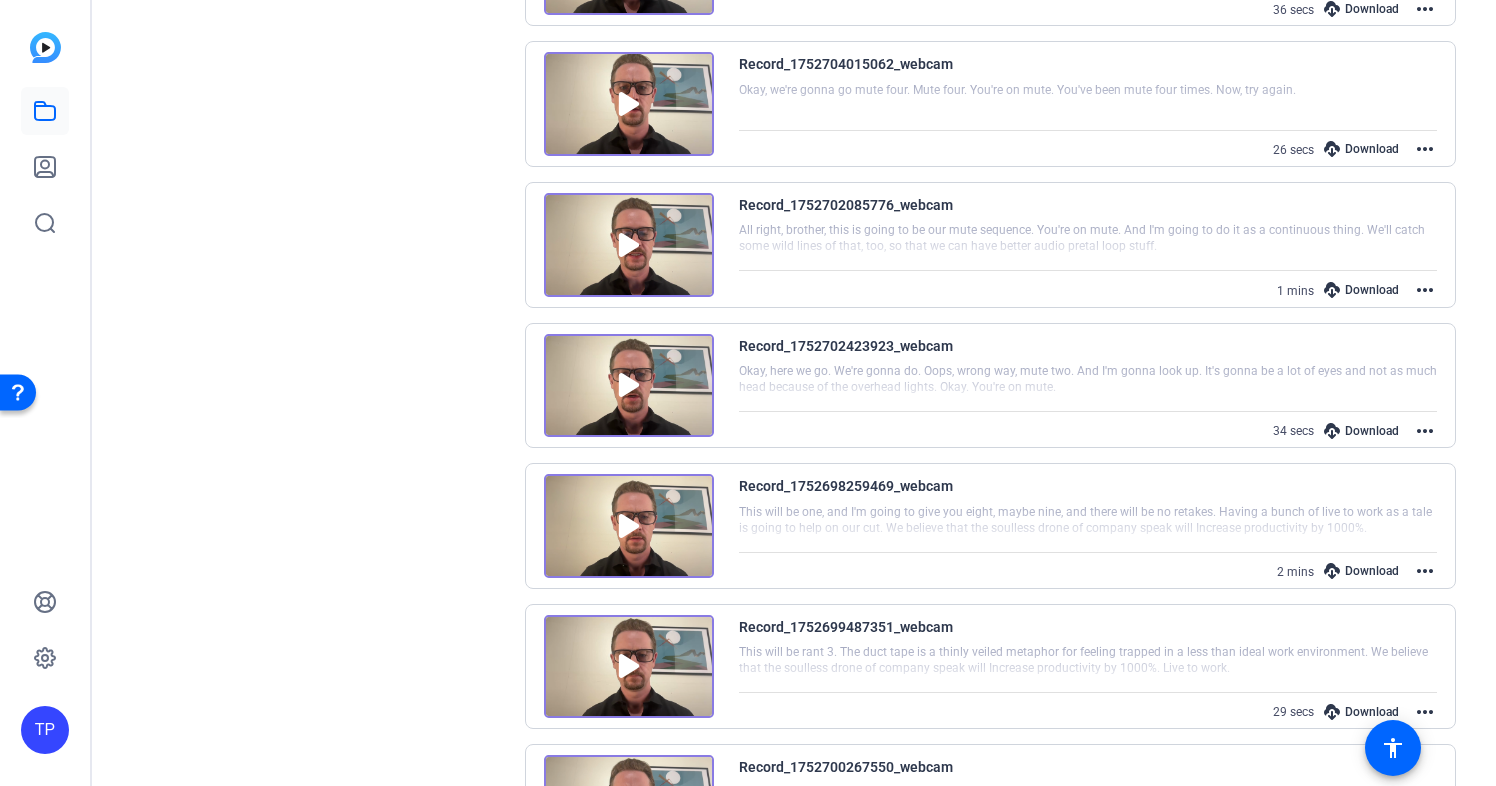 scroll, scrollTop: 1238, scrollLeft: 0, axis: vertical 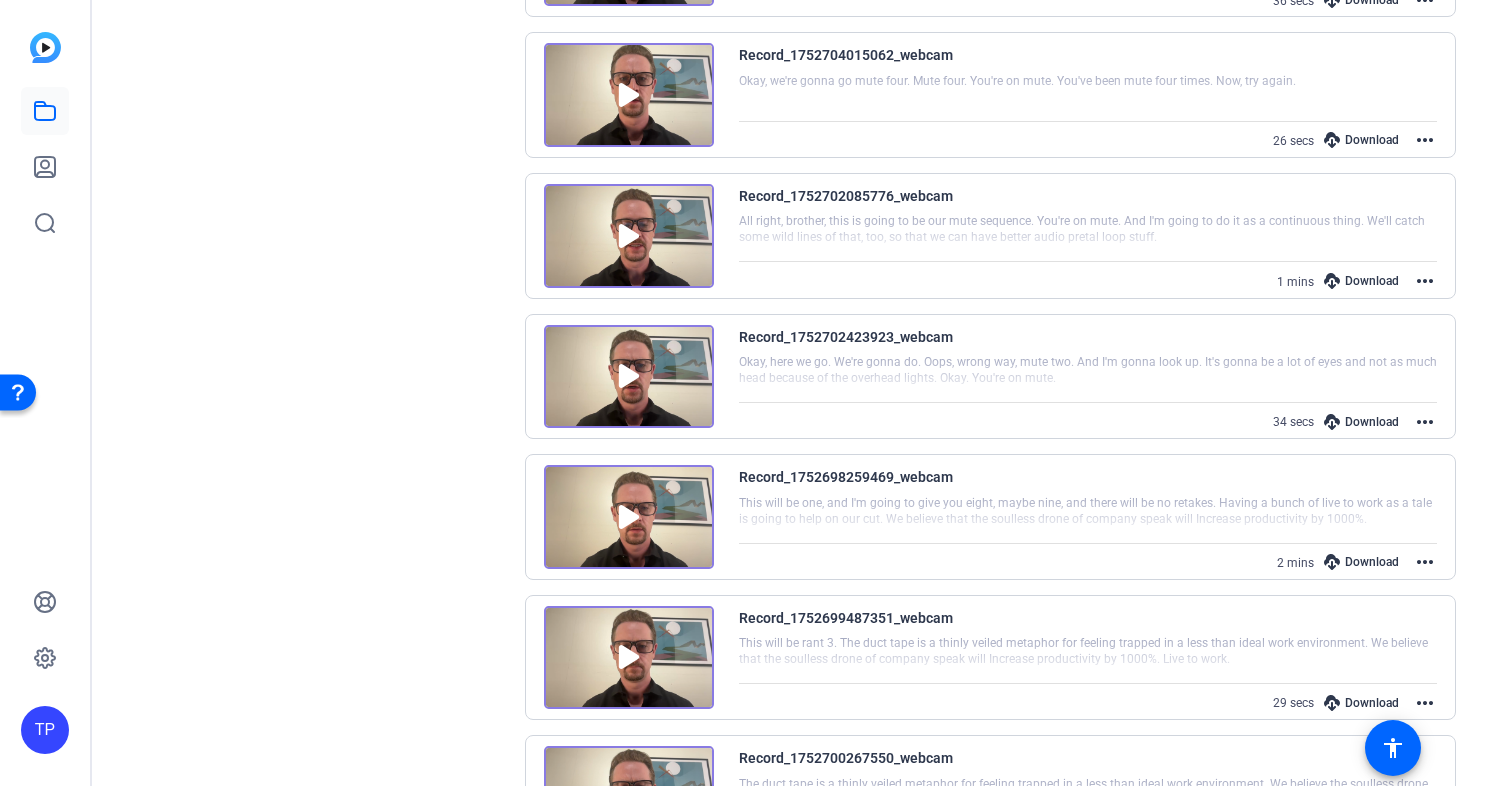 click on "more_horiz" at bounding box center [1425, 422] 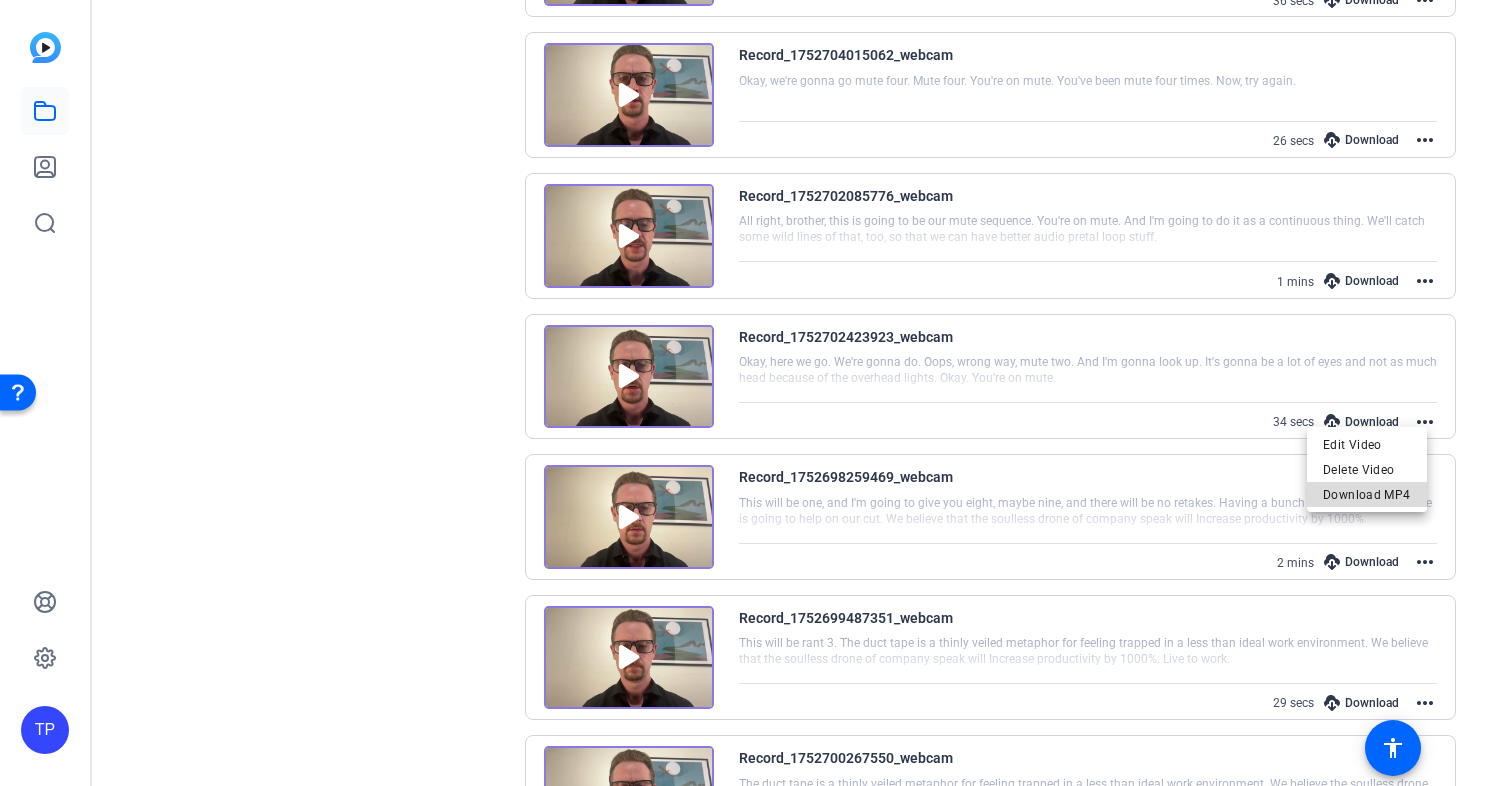 click on "Download MP4" at bounding box center (1367, 495) 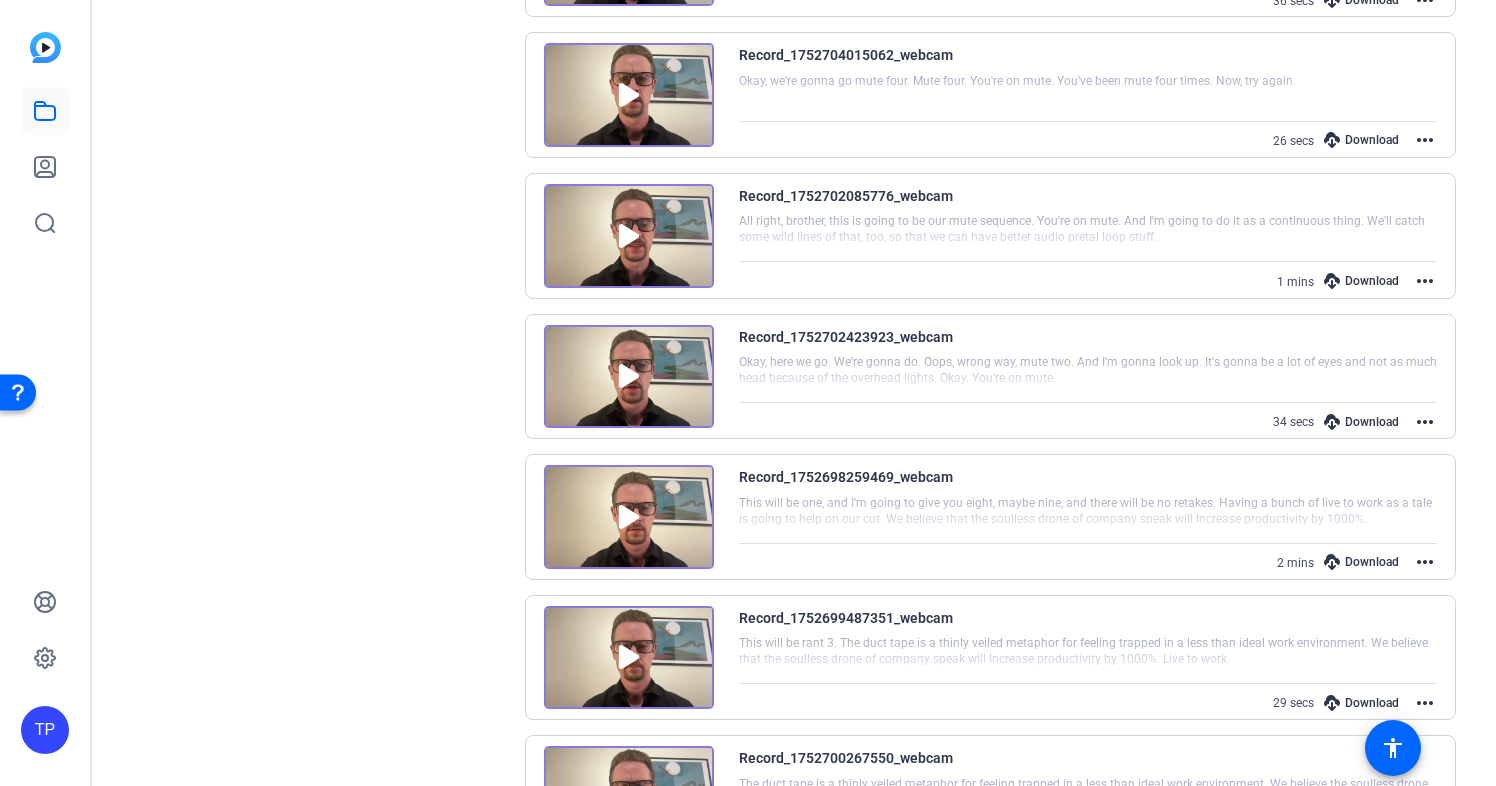 click on "more_horiz" at bounding box center (1425, 562) 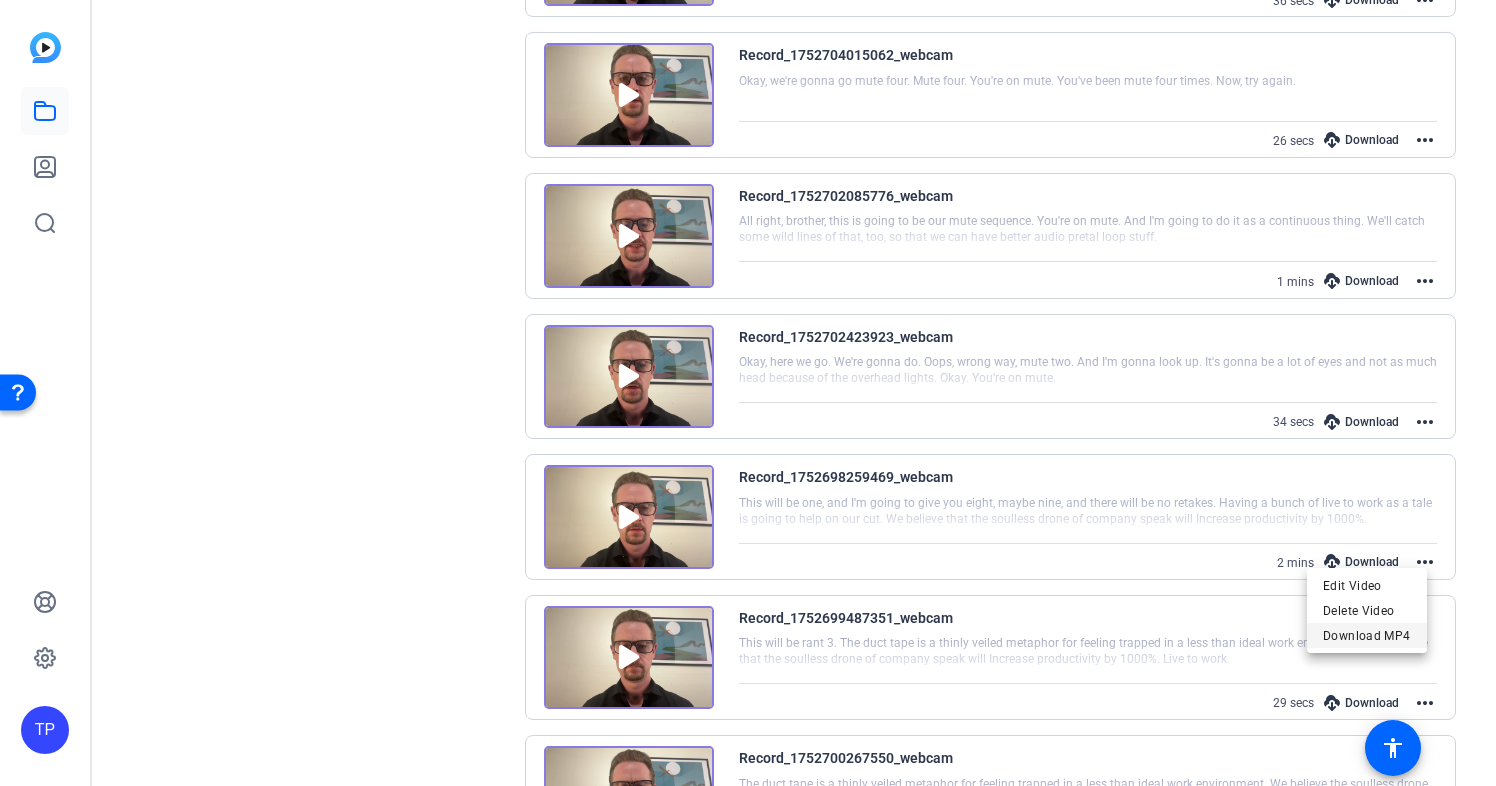 click on "Download MP4" at bounding box center (1367, 635) 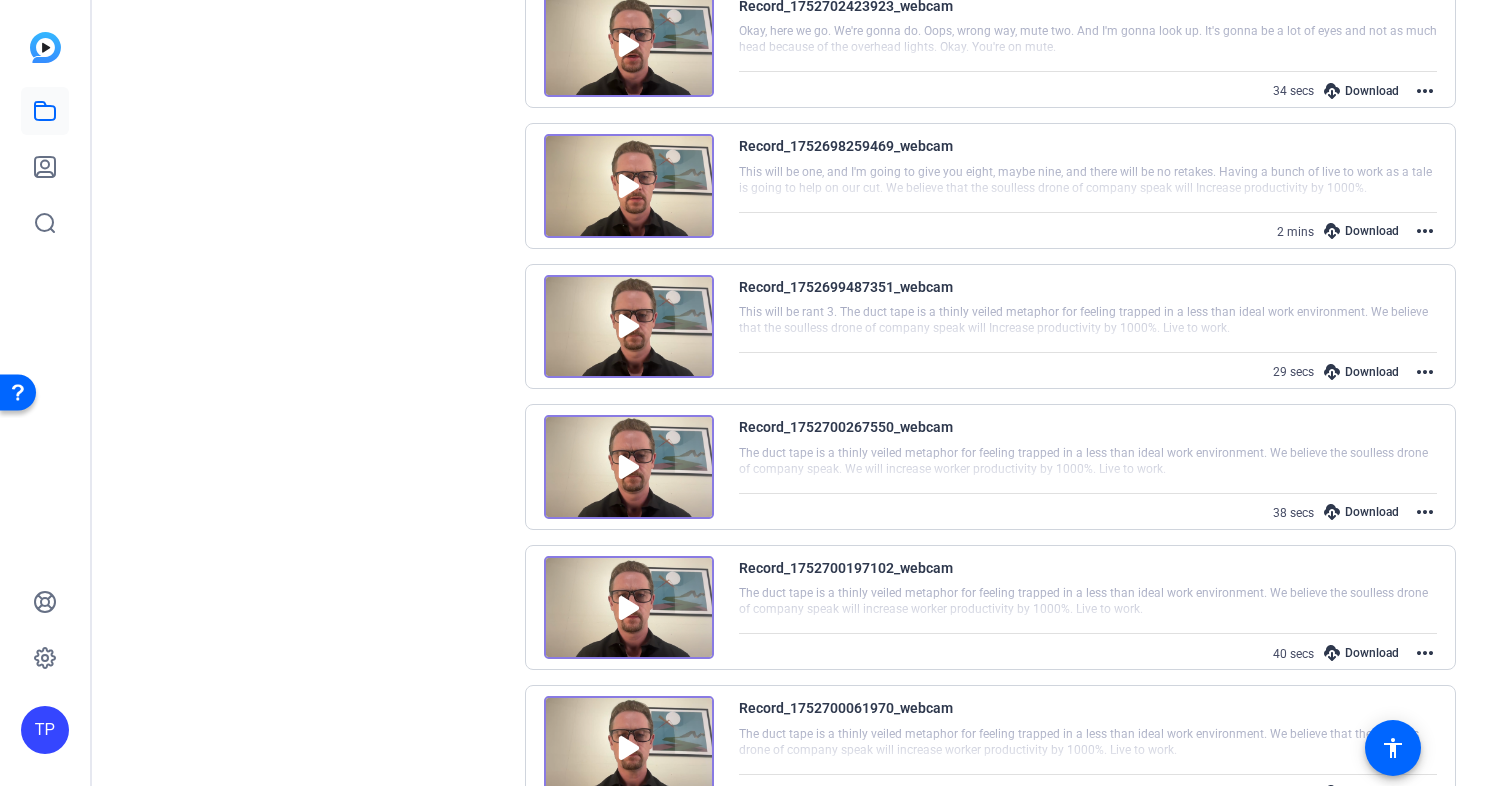 scroll, scrollTop: 1652, scrollLeft: 0, axis: vertical 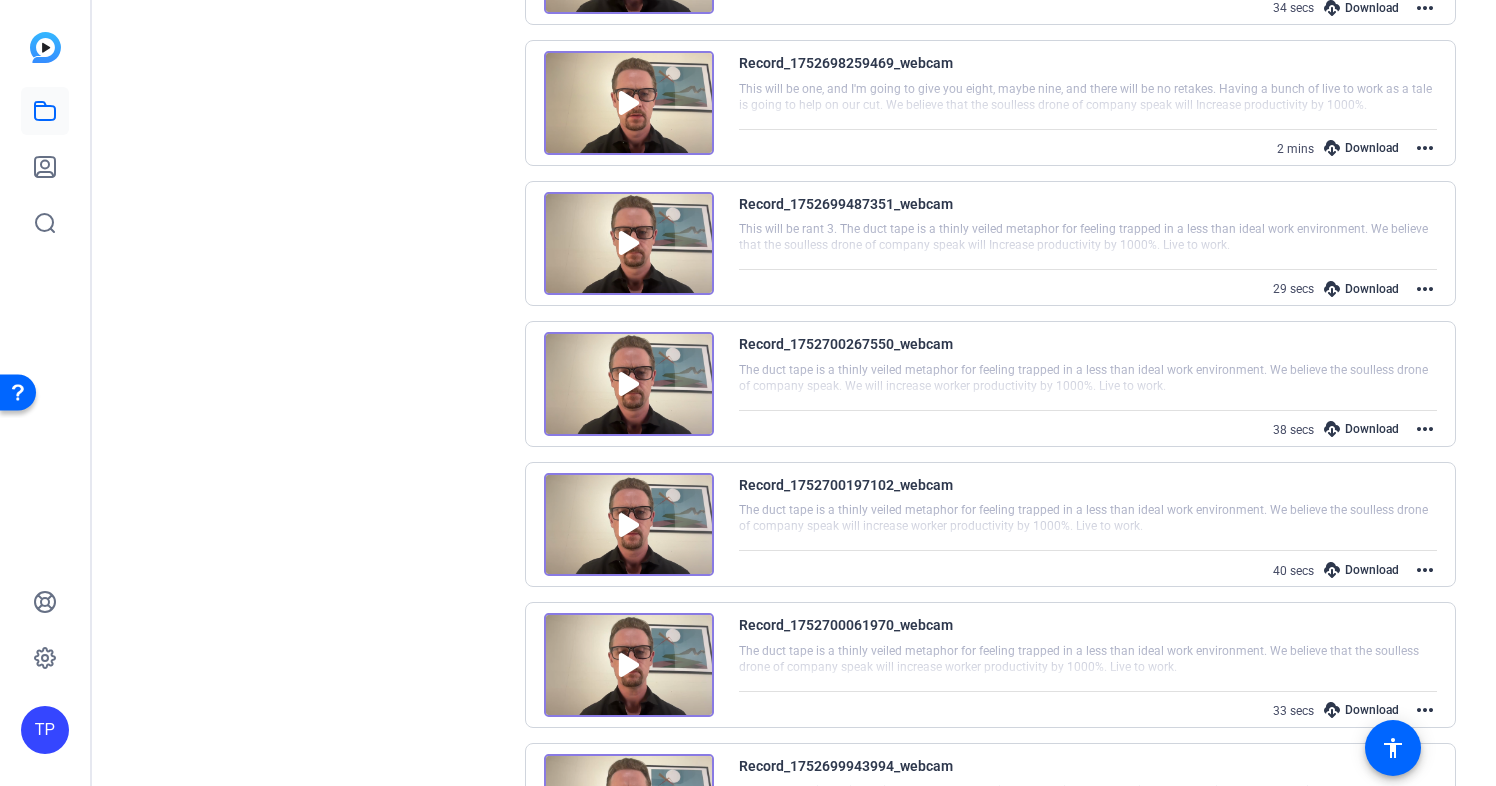 click on "more_horiz" at bounding box center (1425, 289) 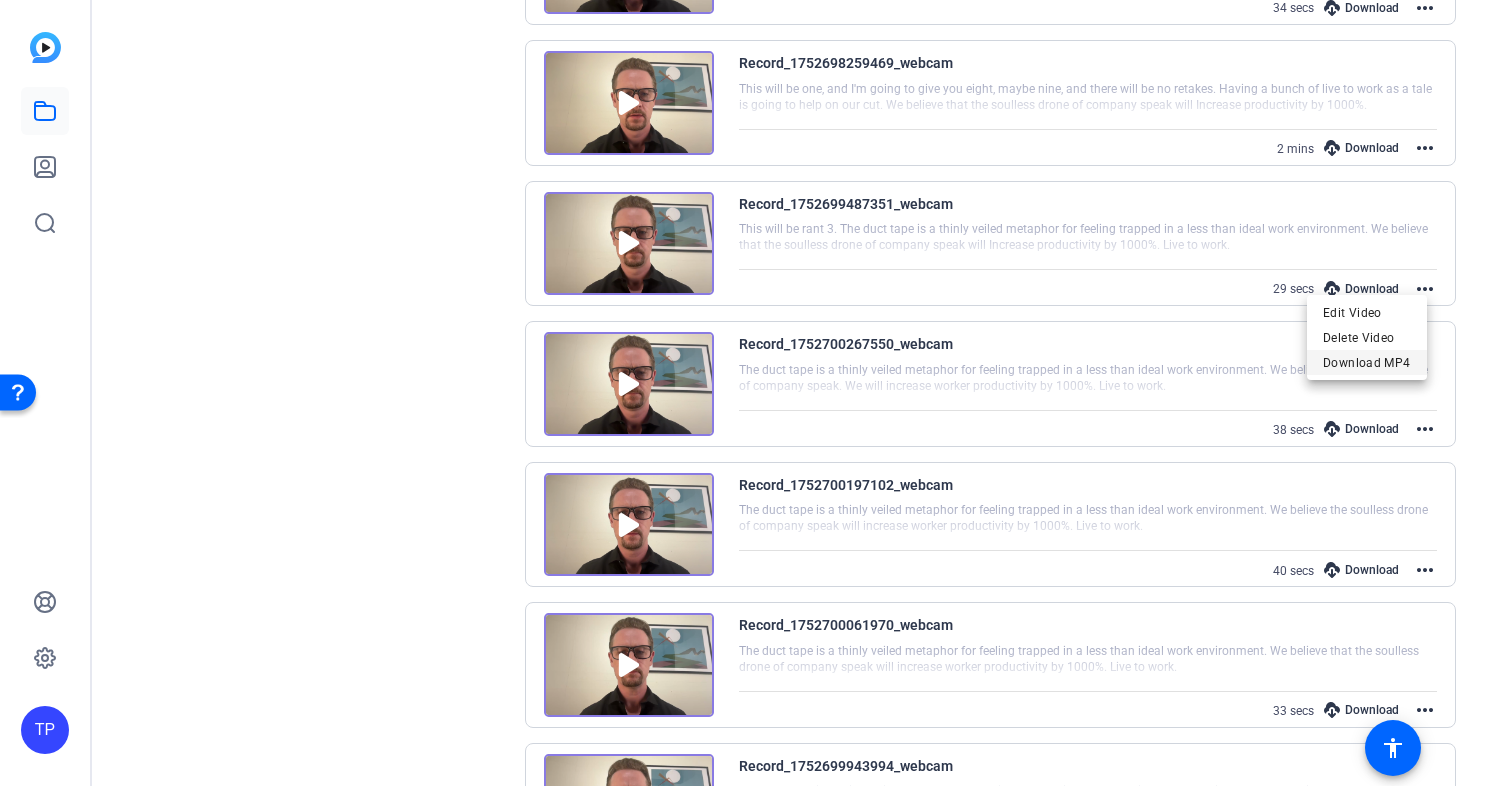 click on "Download MP4" at bounding box center [1367, 362] 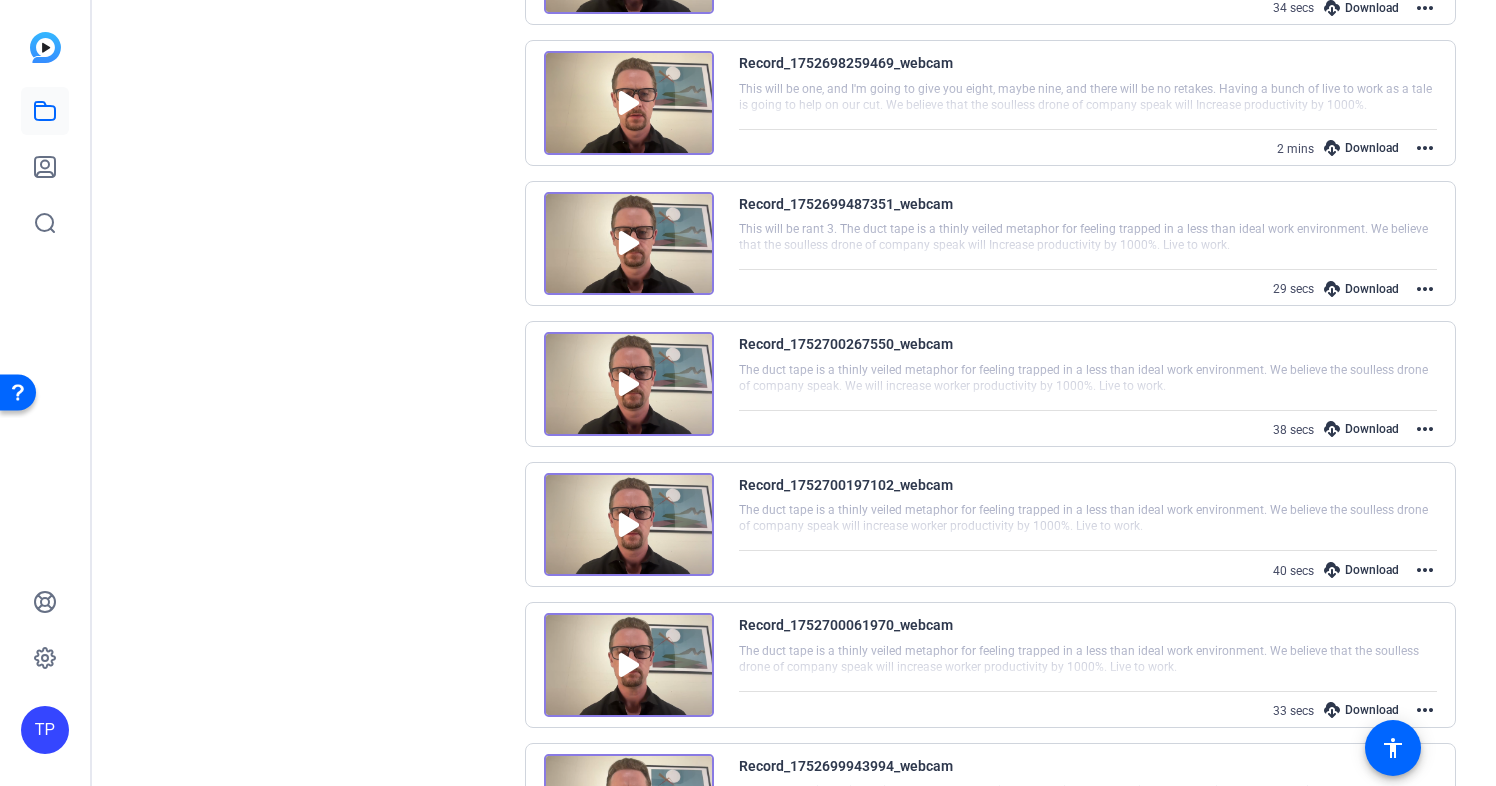 click on "more_horiz" at bounding box center (1425, 429) 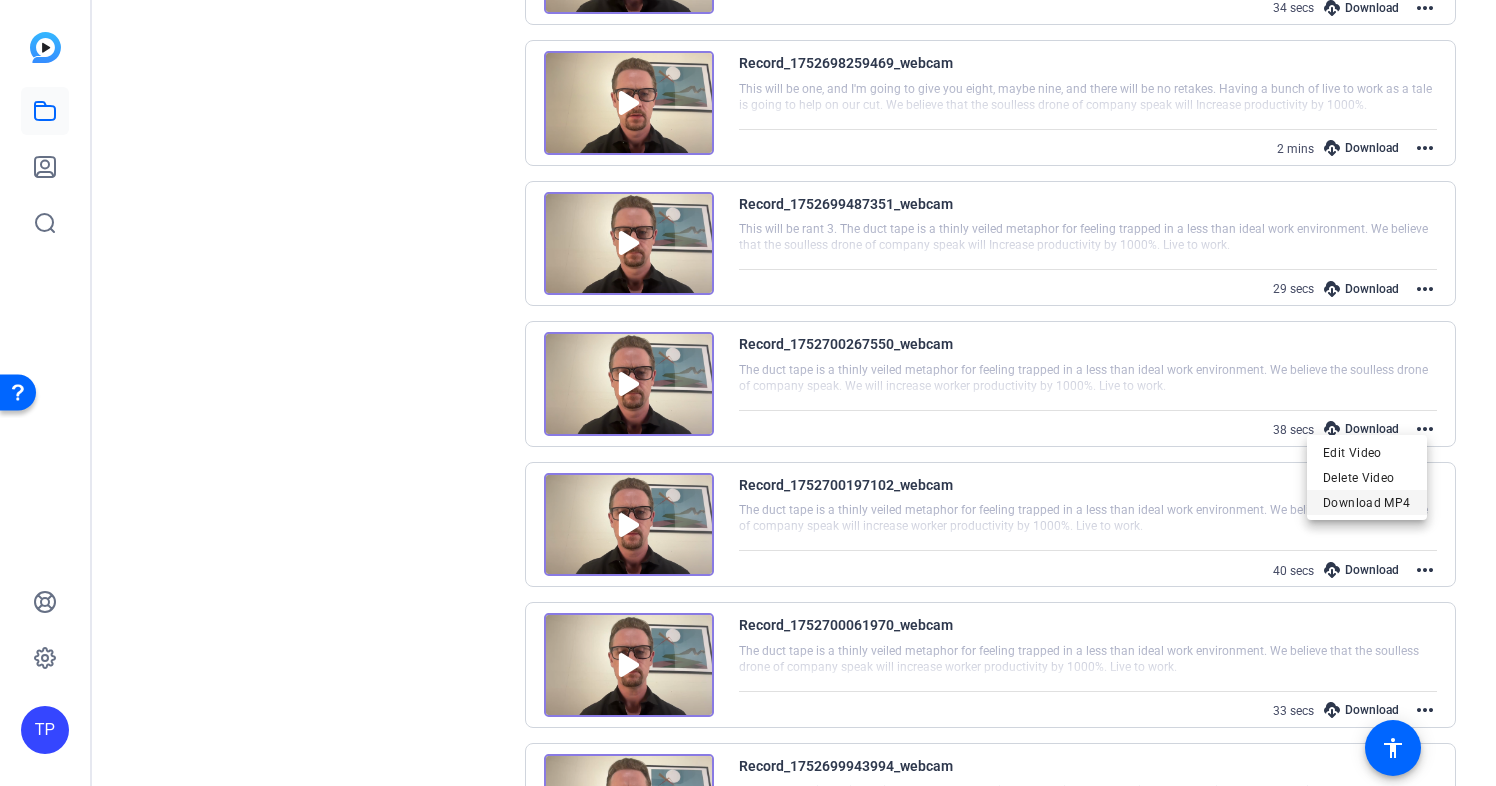 click on "Download MP4" at bounding box center (1367, 503) 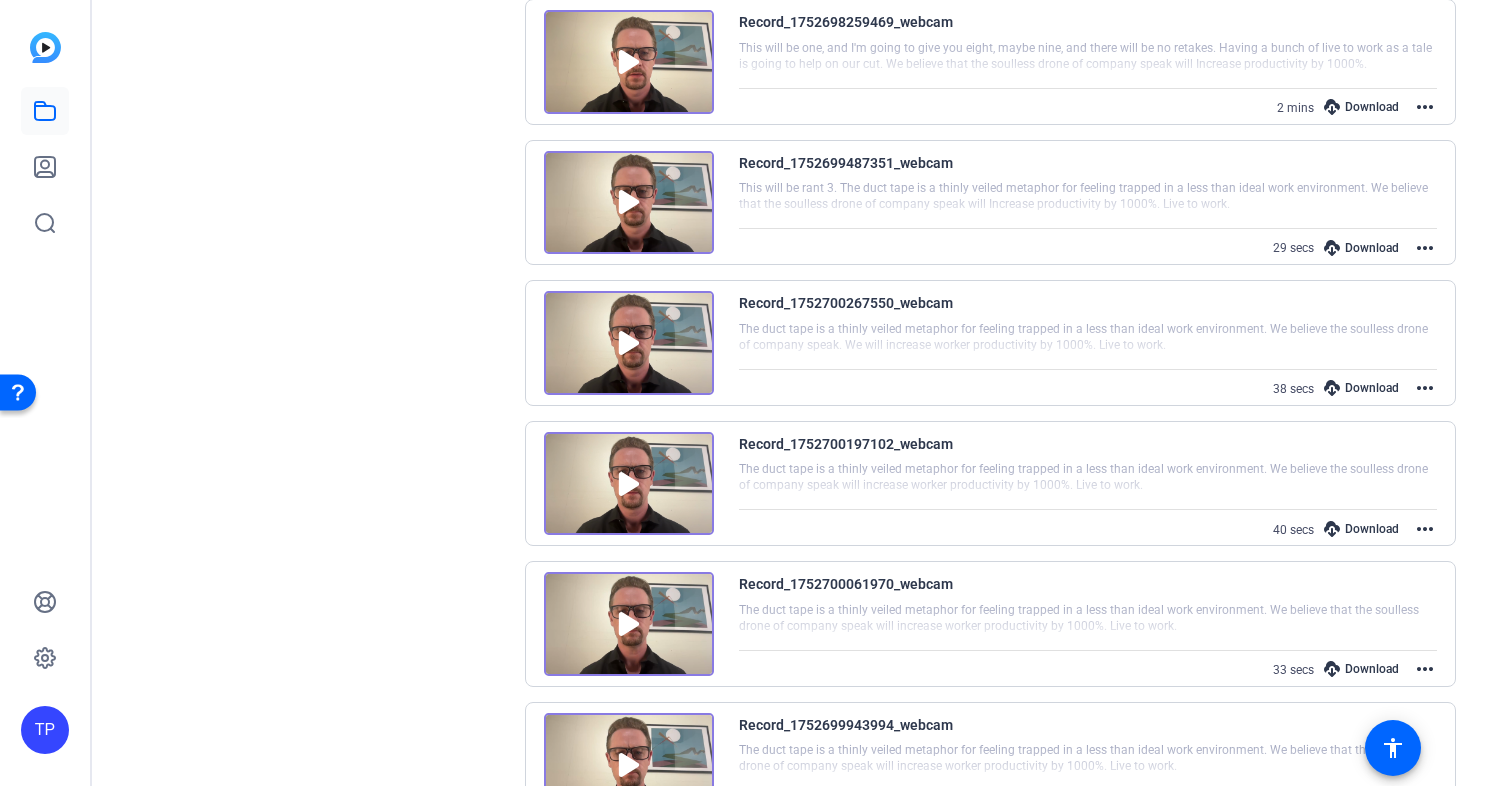 scroll, scrollTop: 1697, scrollLeft: 0, axis: vertical 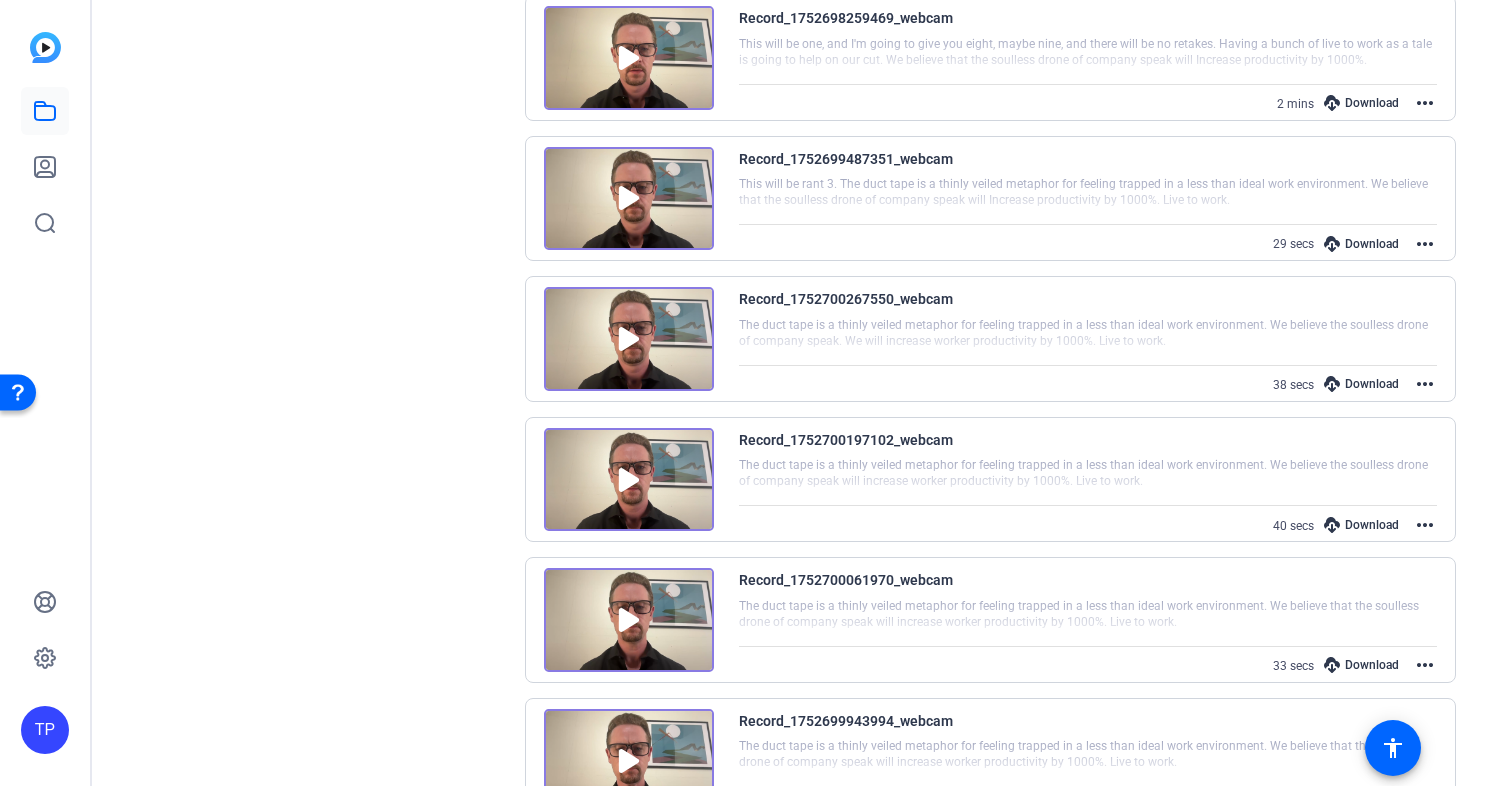 click on "more_horiz" at bounding box center [1425, 525] 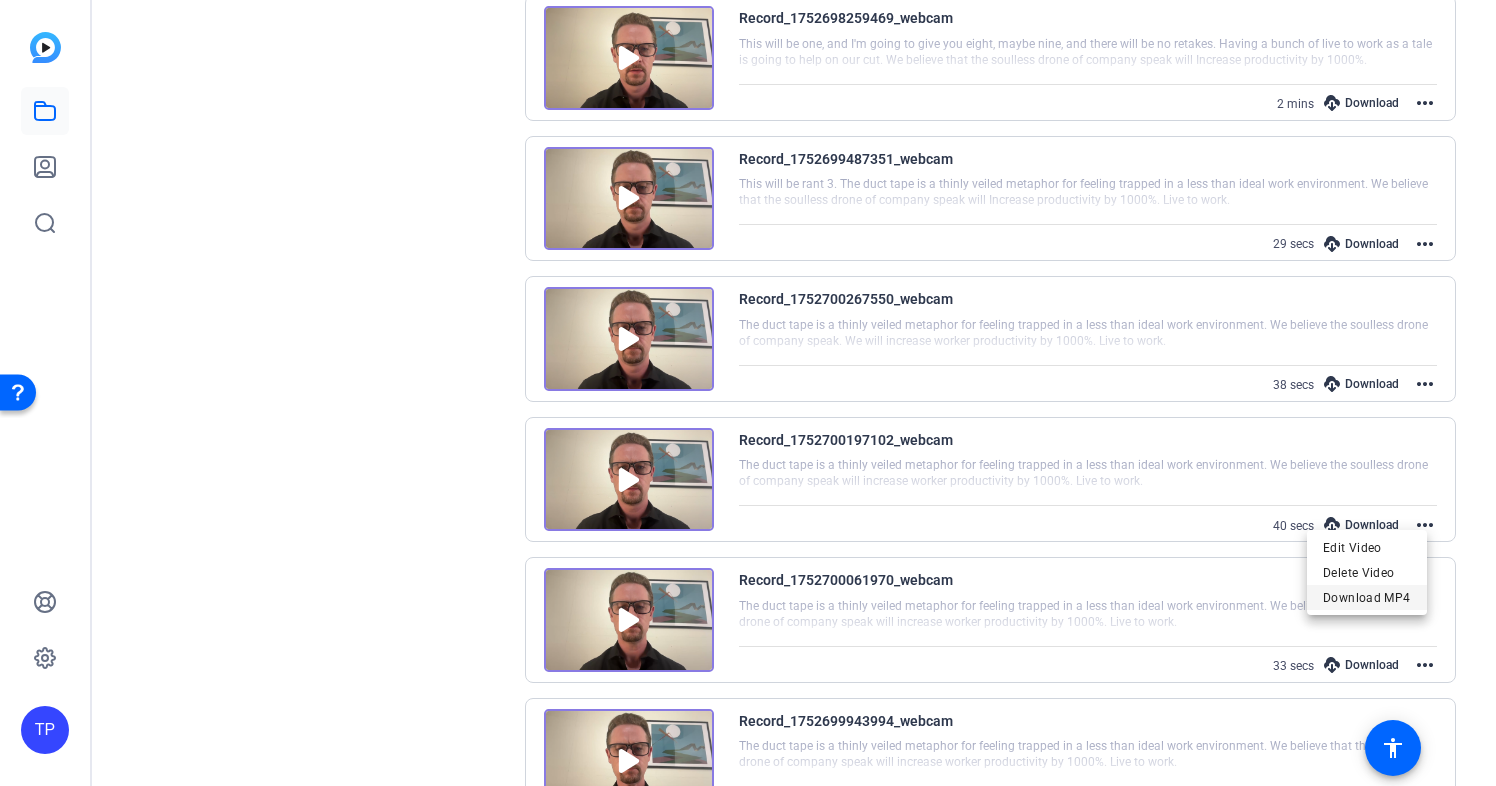 click on "Download MP4" at bounding box center [1367, 598] 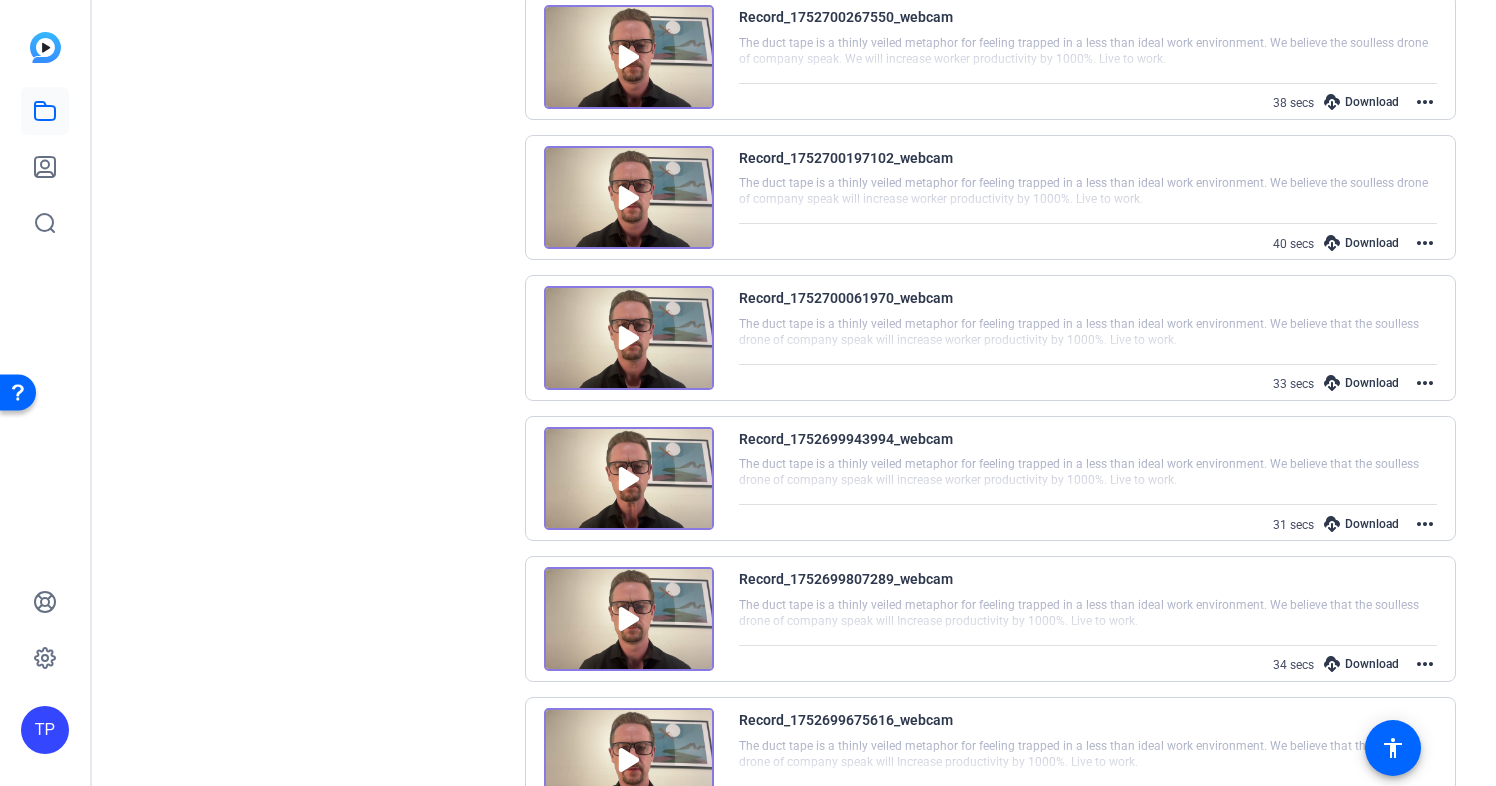 scroll, scrollTop: 1981, scrollLeft: 0, axis: vertical 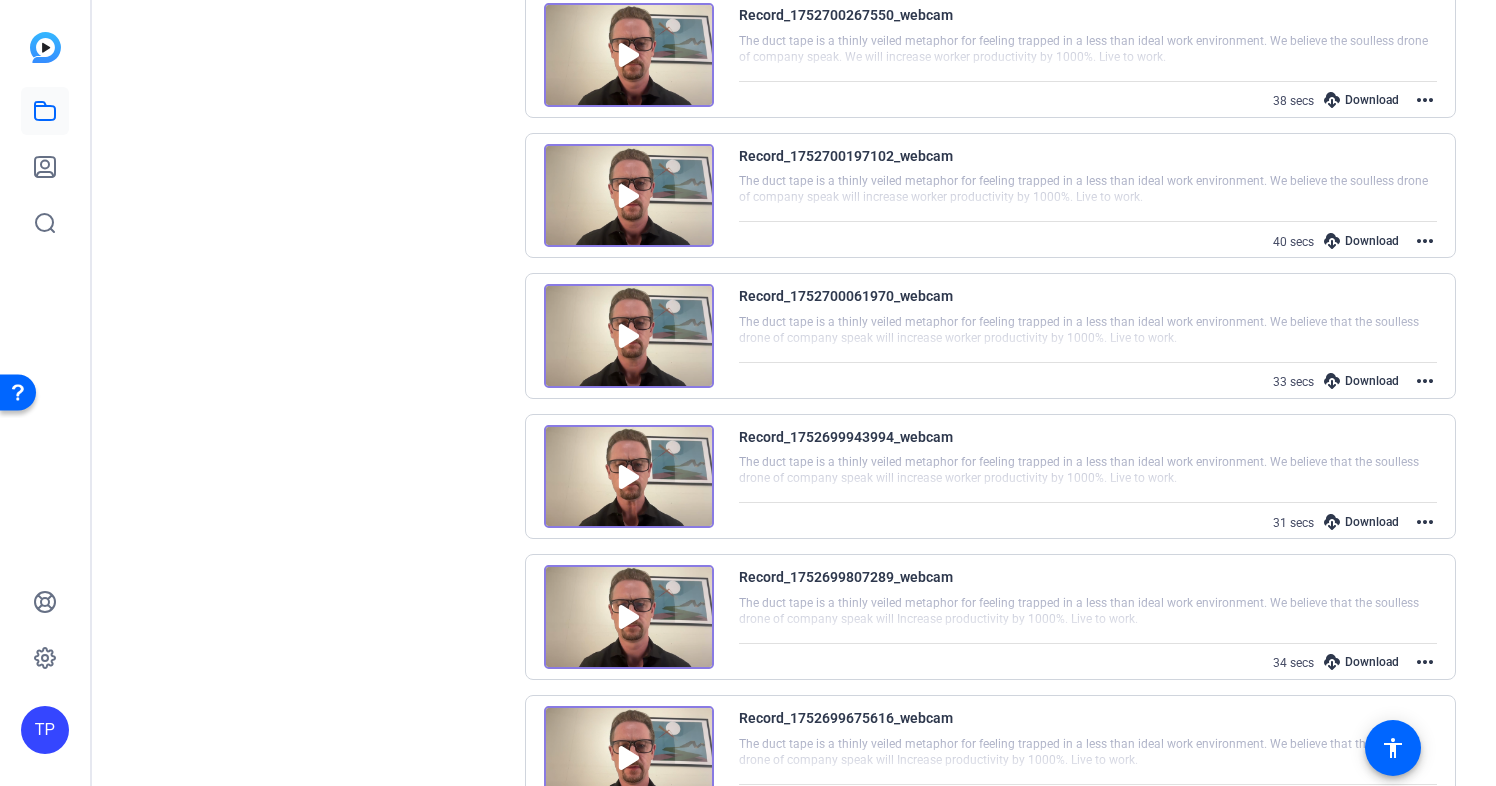 click on "more_horiz" at bounding box center [1425, 381] 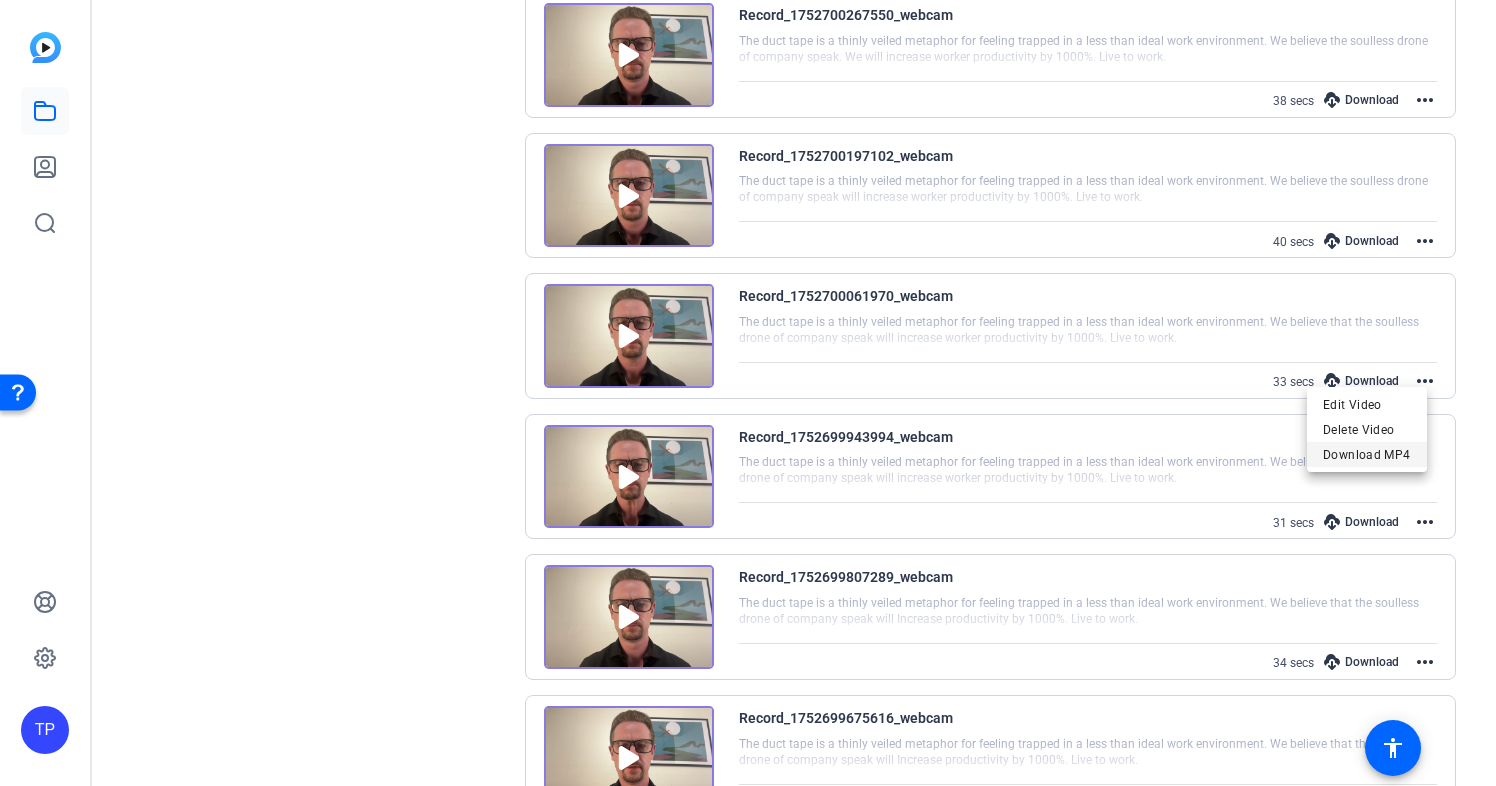 click on "Download MP4" at bounding box center [1367, 455] 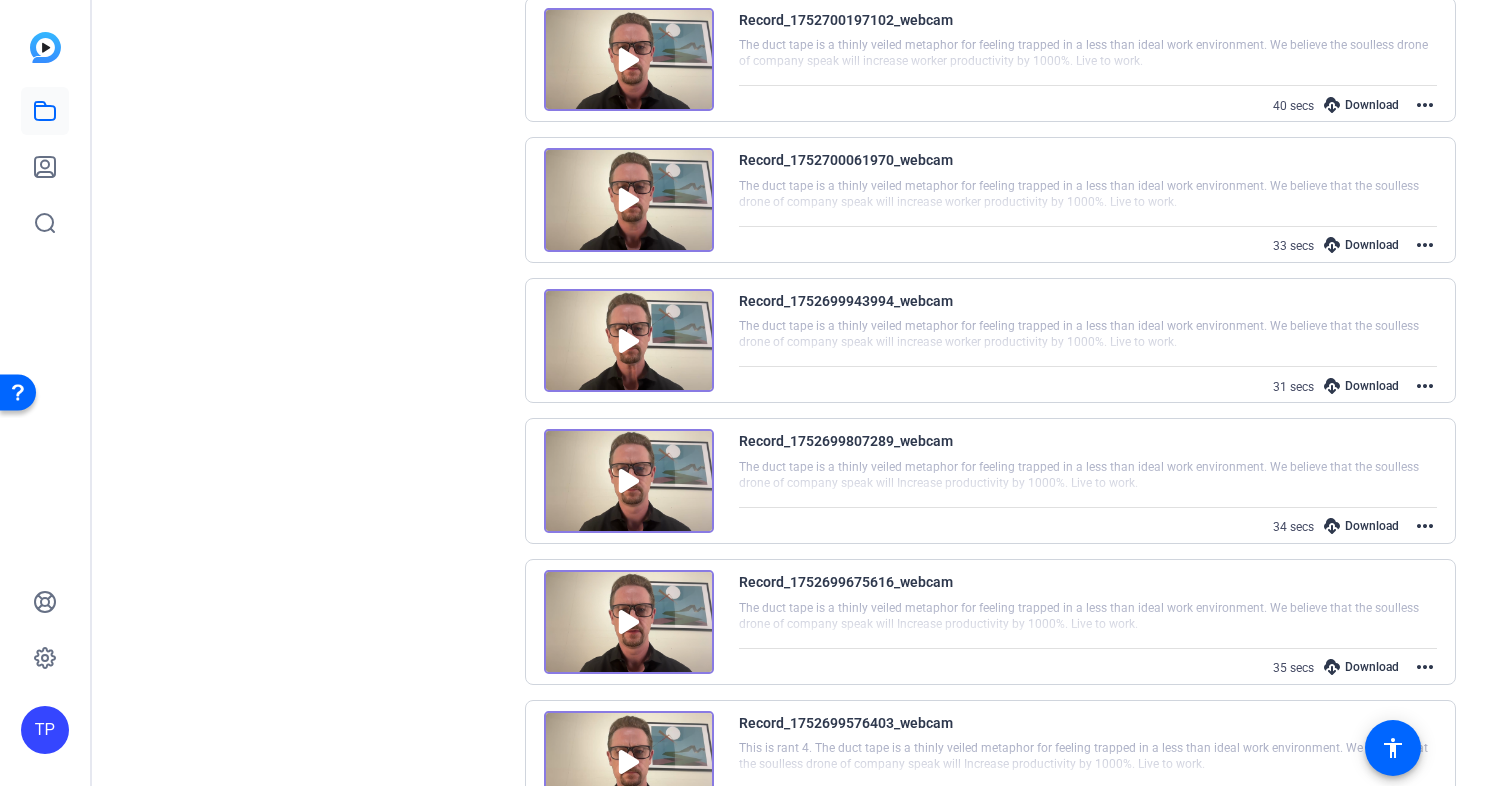 scroll, scrollTop: 2117, scrollLeft: 0, axis: vertical 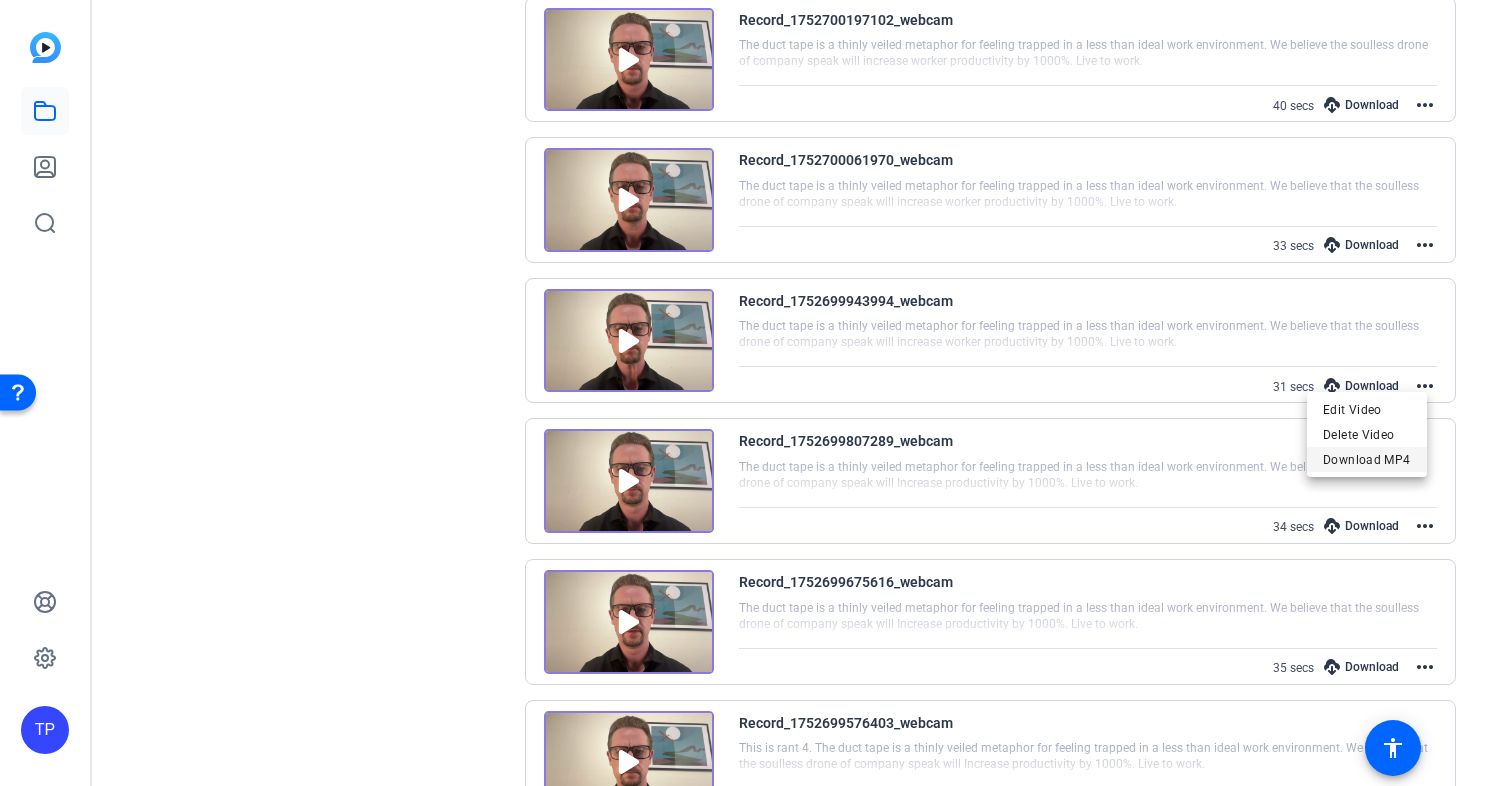click on "Download MP4" at bounding box center (1367, 459) 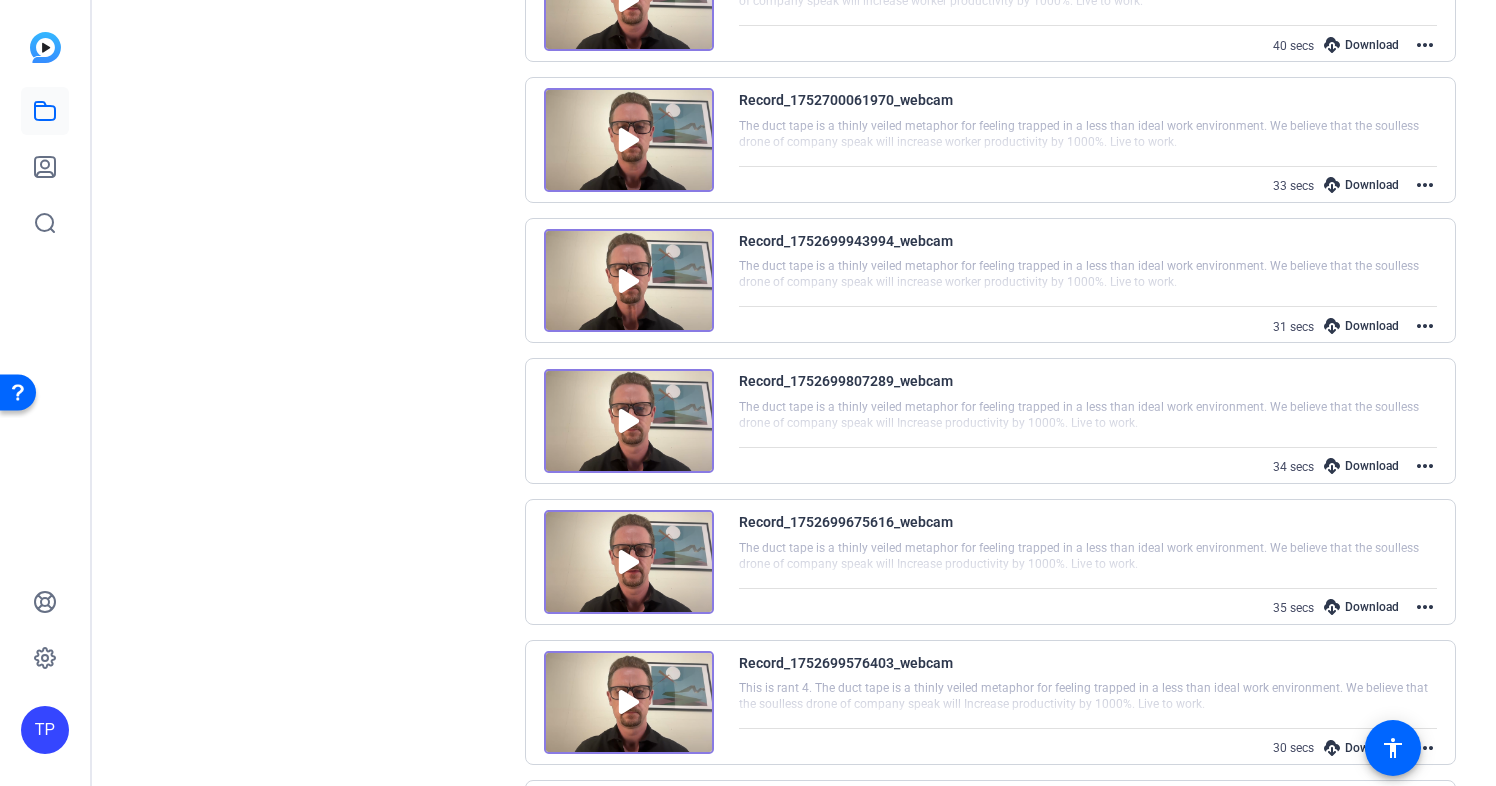 scroll, scrollTop: 2192, scrollLeft: 0, axis: vertical 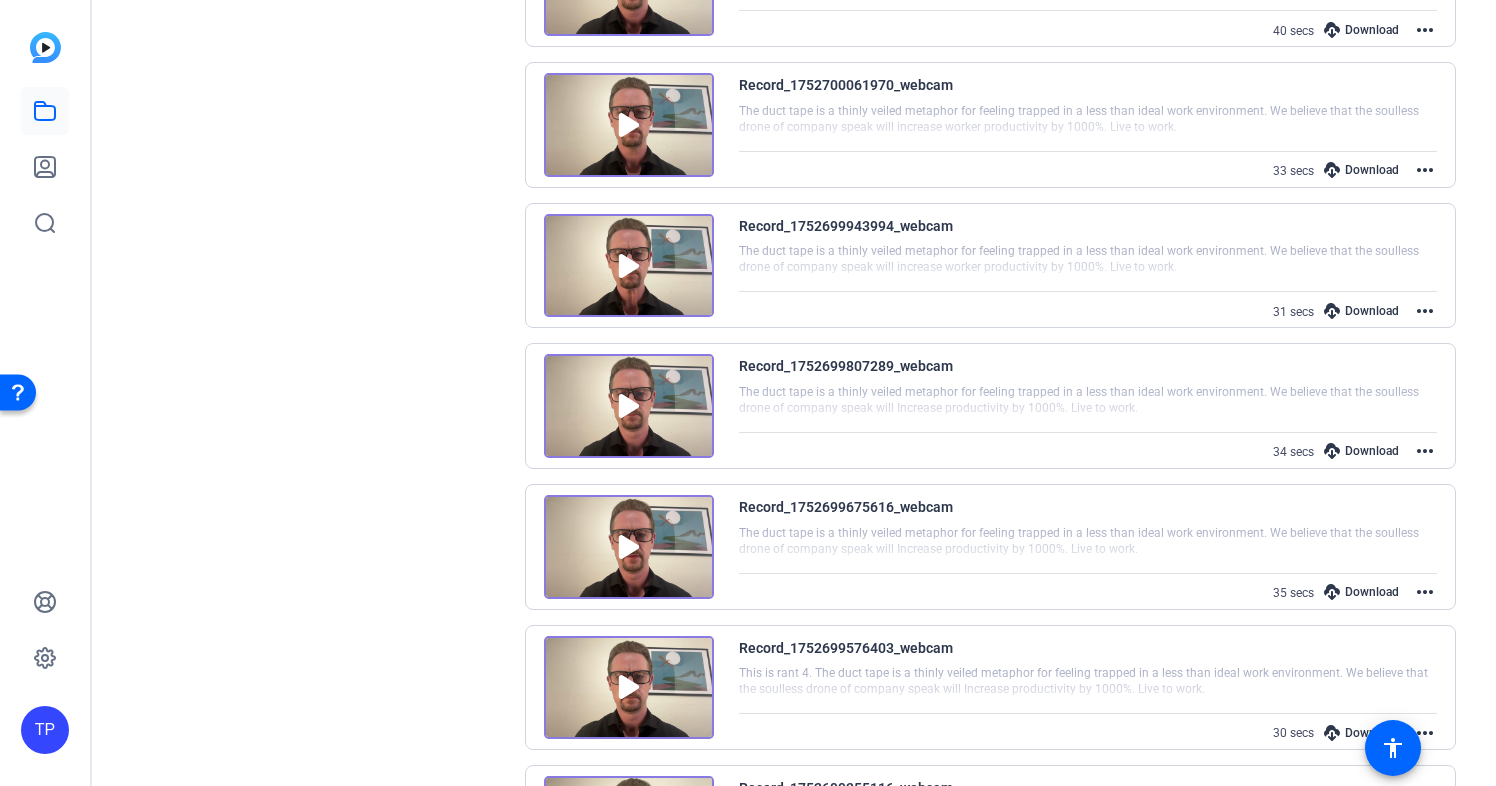 click on "more_horiz" at bounding box center [1425, 451] 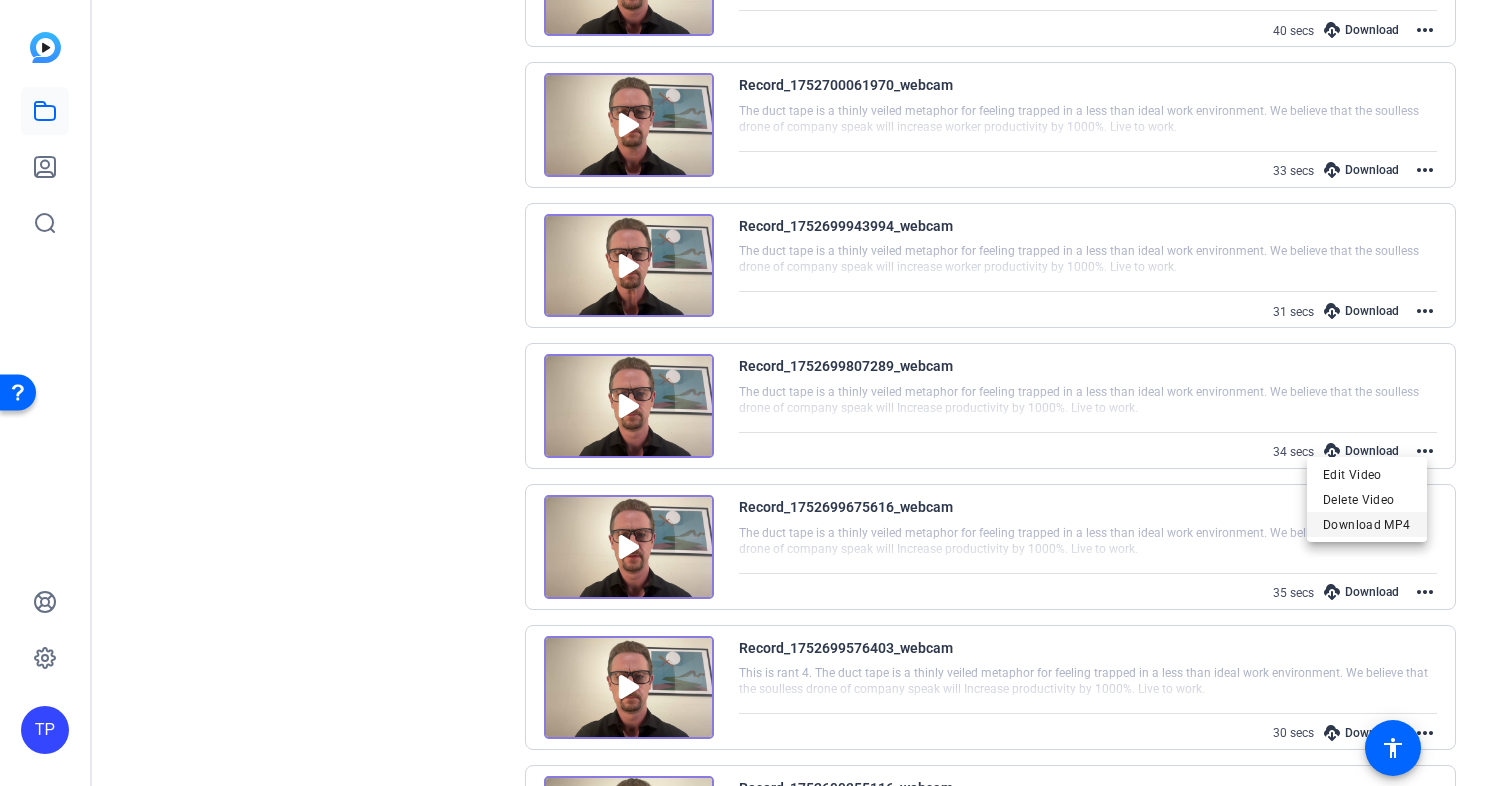 click on "Download MP4" at bounding box center [1367, 525] 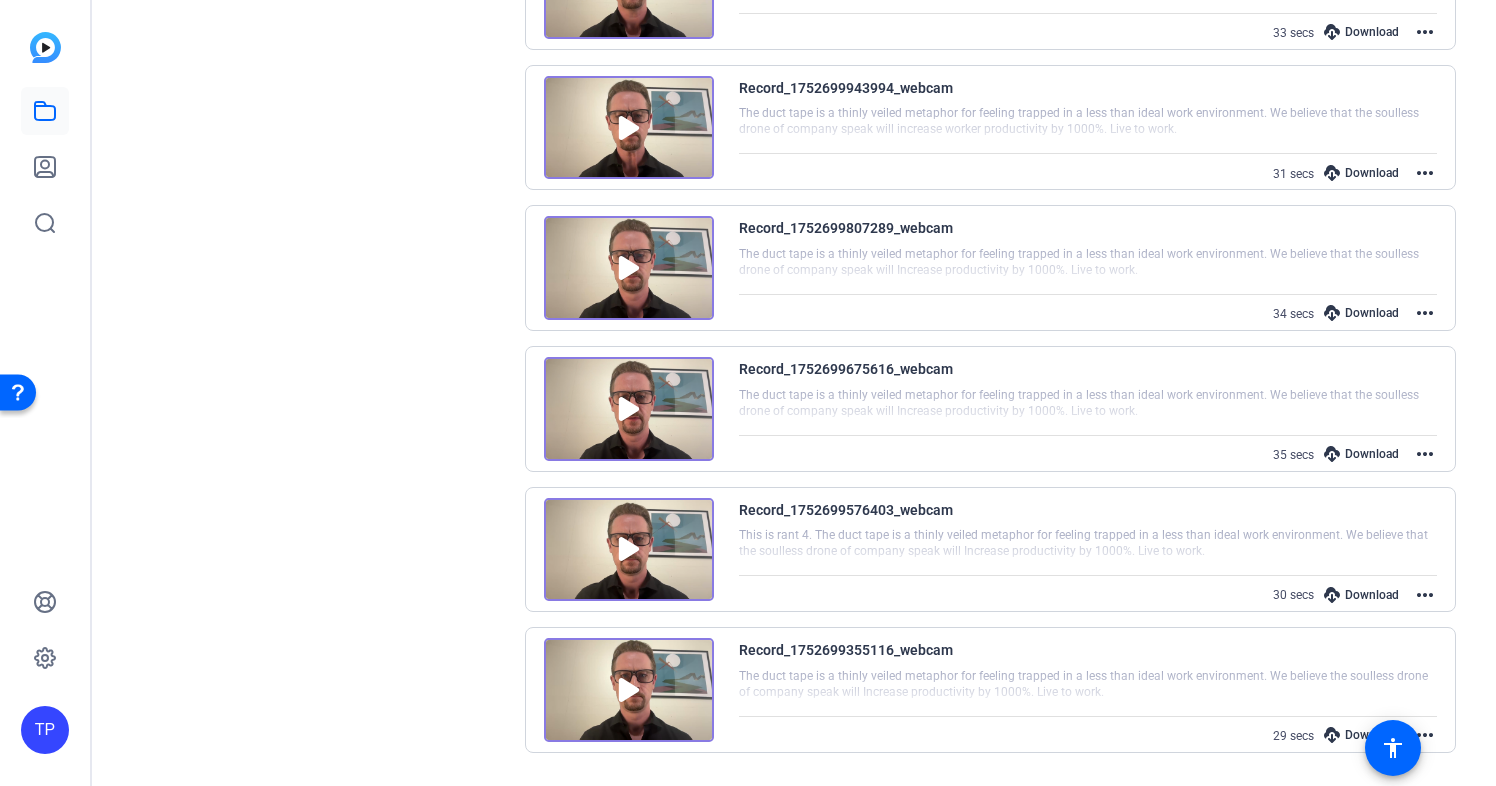 scroll, scrollTop: 2346, scrollLeft: 0, axis: vertical 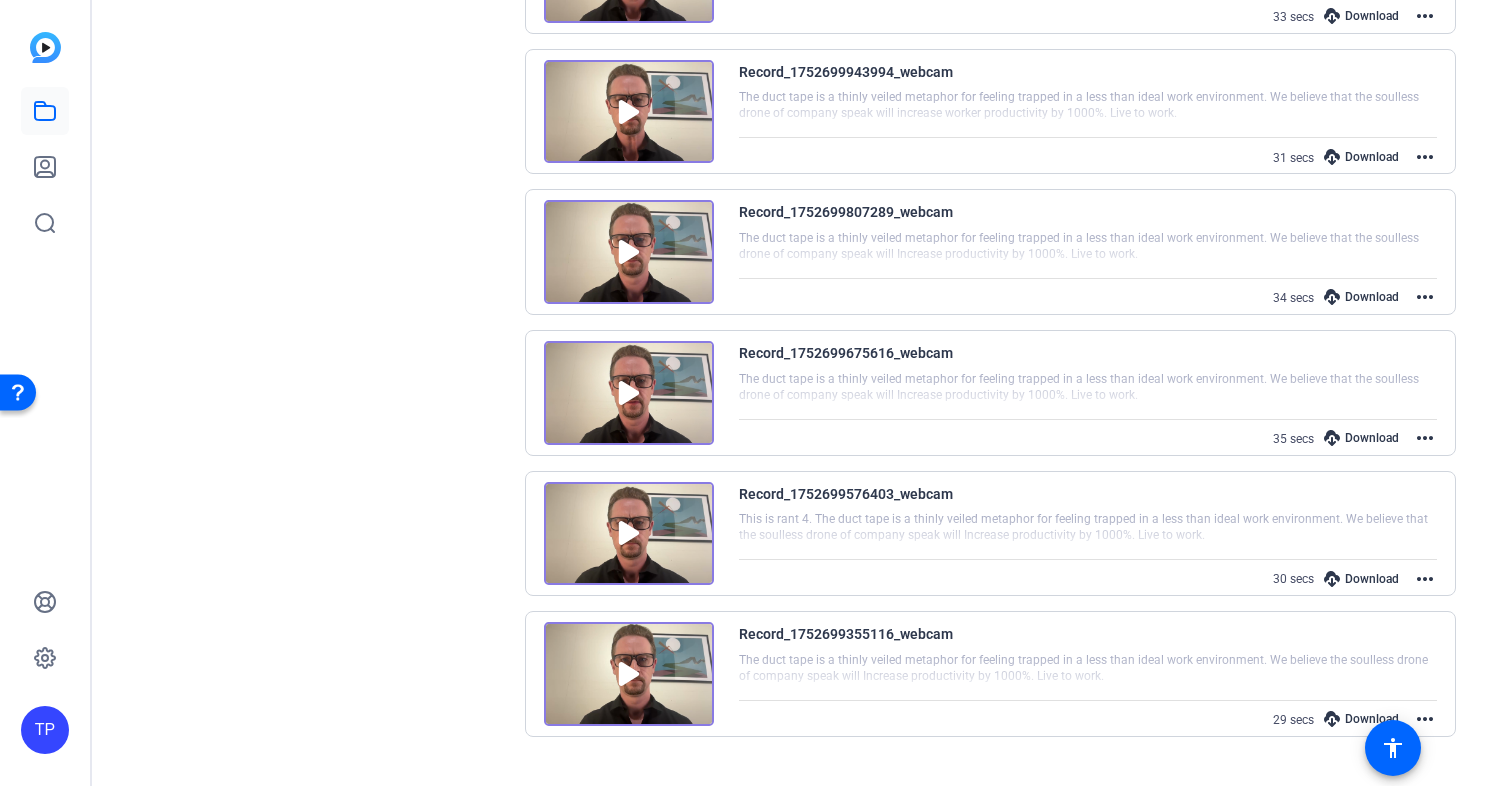 click on "Sessions
Scripts  Sessions more_horiz Start a Session Start off your project by creating your first Capture Session. Create a session Created videos more_horiz No created videos Created videos will appear here Session Recordings Self Recordings radio_button_unchecked Bulk select
Record_1752704999219_webcam  Josh: This is going to be a long running take. I'm going to do my best to kind of go quick it up, down, left, right. More eyes than head. Maybe I'll try one more.  4 mins
Download  more_horiz
Record_1752704604874_webcam  Okay. And this is mute 8. If the lighting feels a little different, it's because I had to switch my lamp so that I can do the same thing as going the other direction and look under it. Okay, mute eight, you're on mute. You're on muted.  39 secs
Download  more_horiz
Record_1752704504795_webcam 32 secs
Download  more_horiz
Record_1752704296797_webcam 40 secs
Download  more_horiz
Record_1752704158001_webcam" 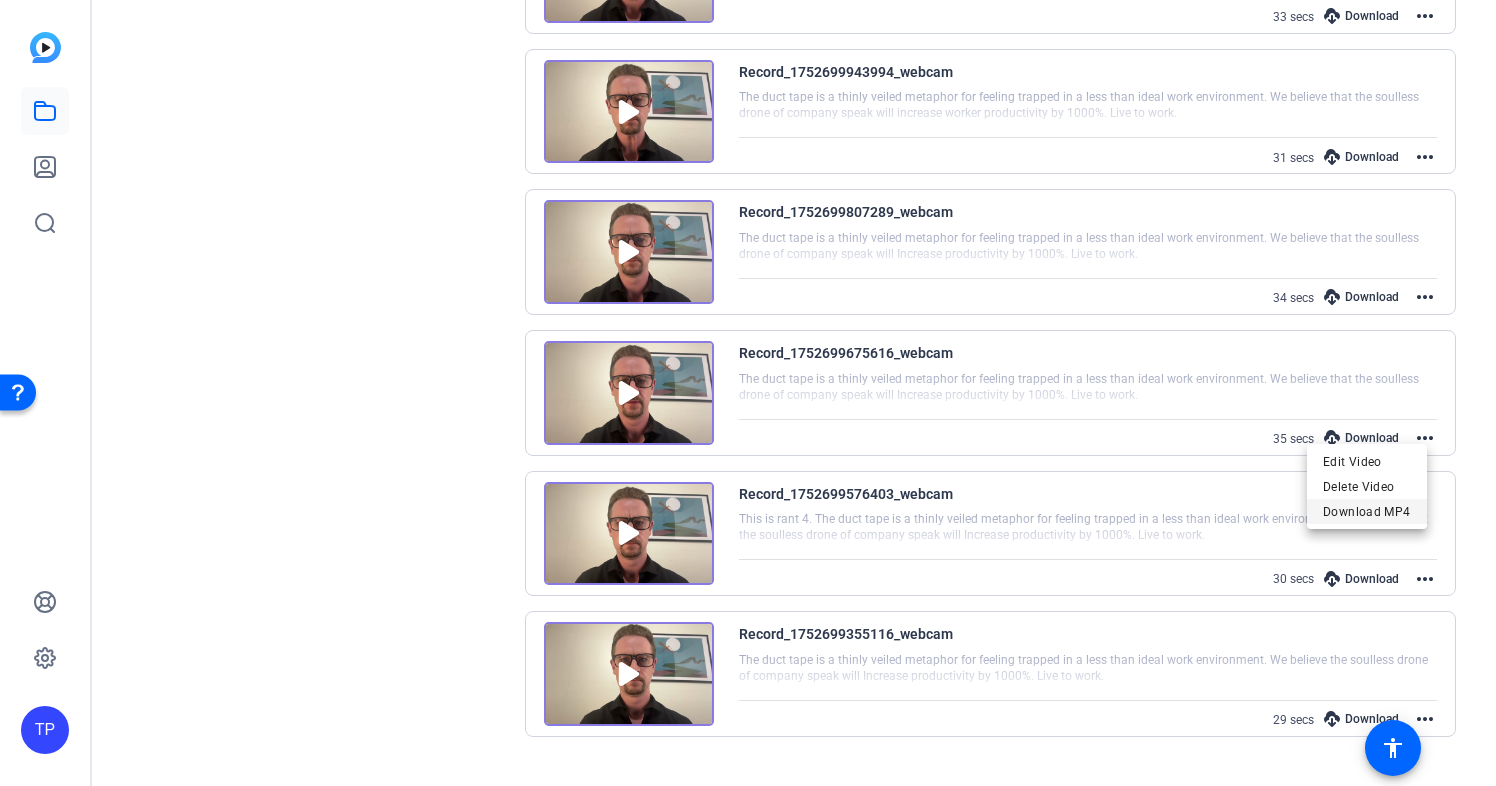 click on "Download MP4" at bounding box center (1367, 511) 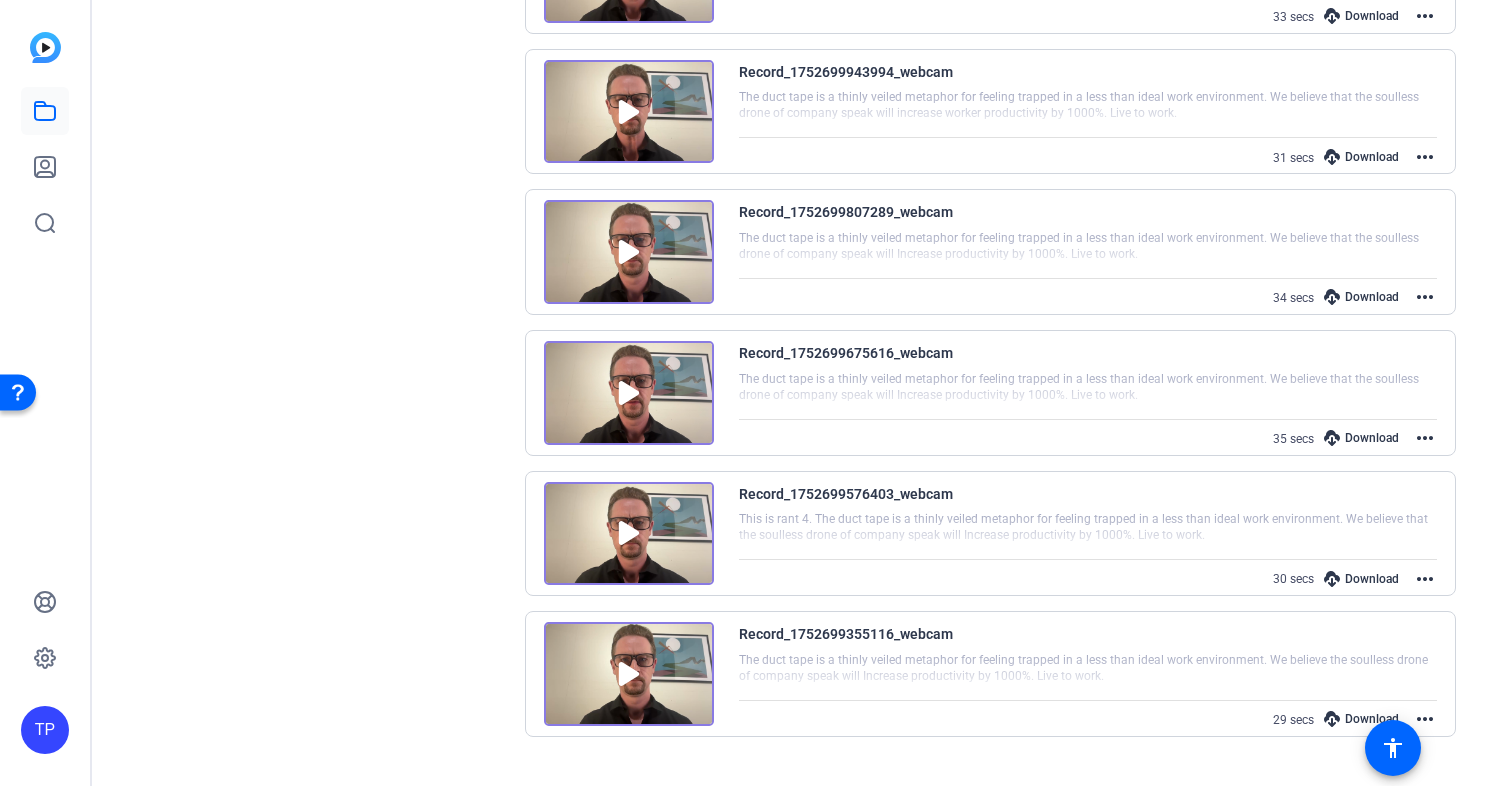 click on "more_horiz" at bounding box center [1425, 579] 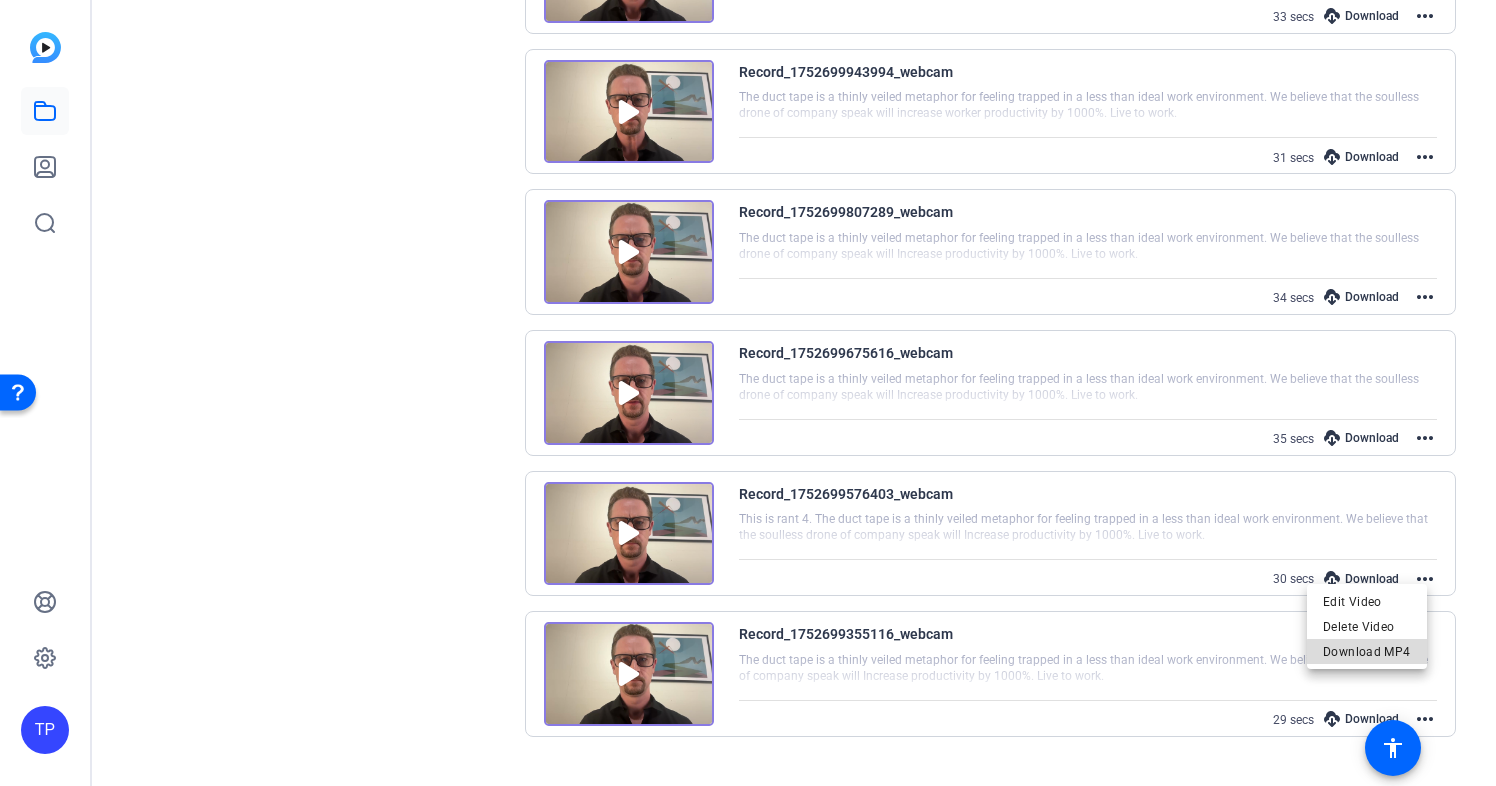 click on "Download MP4" at bounding box center [1367, 652] 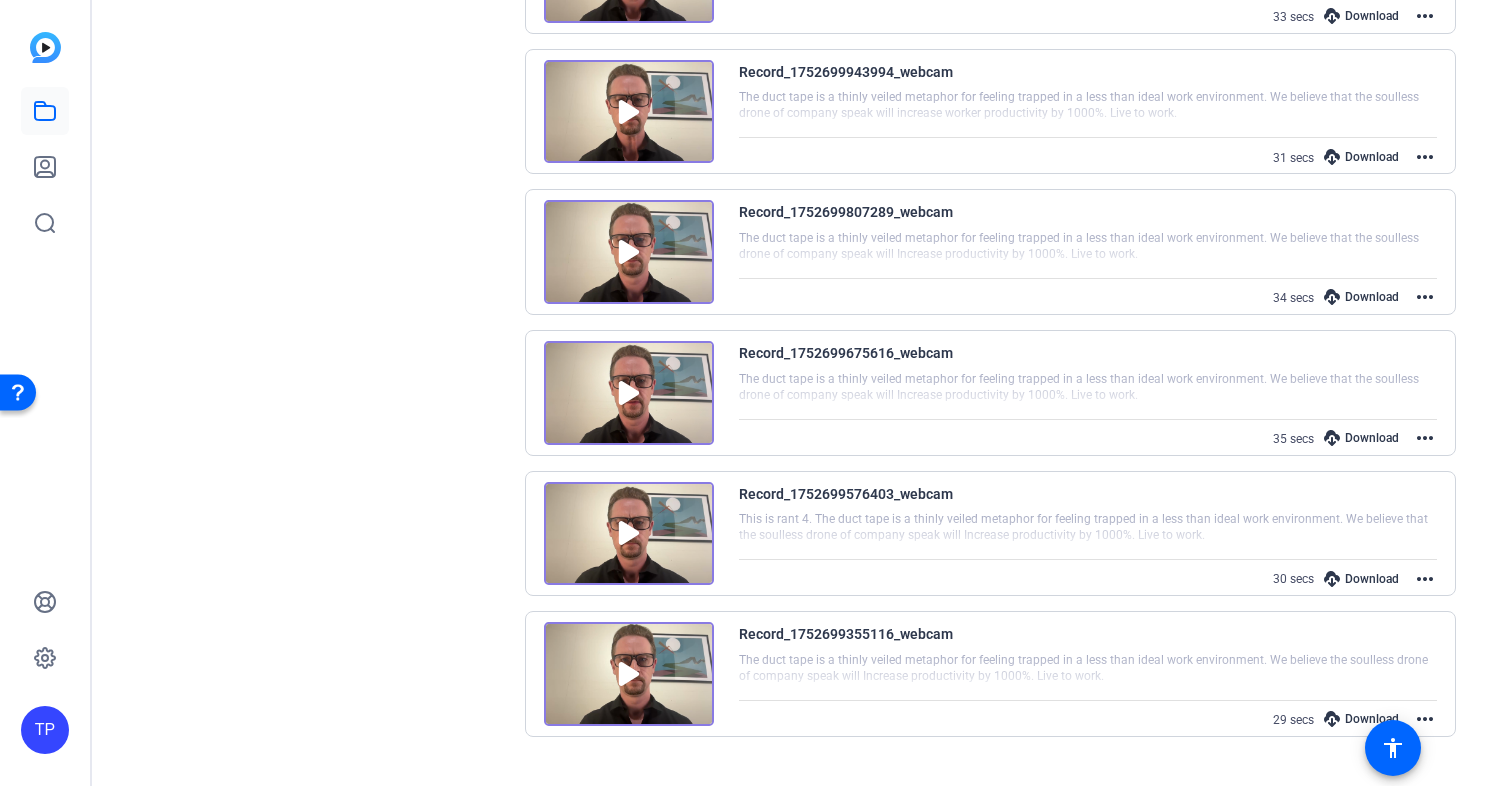 click on "more_horiz" at bounding box center [1425, 719] 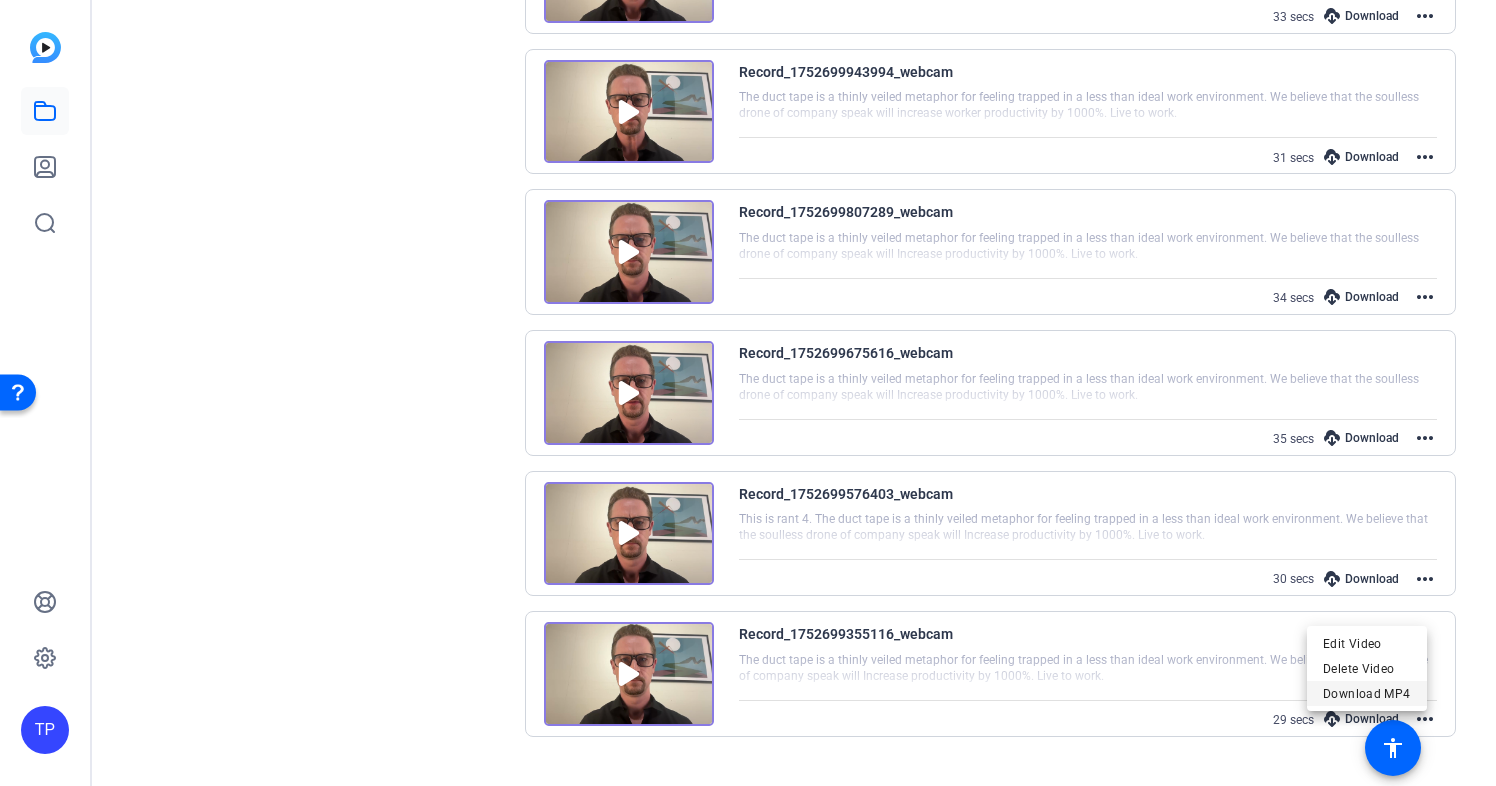 click on "Download MP4" at bounding box center (1367, 693) 